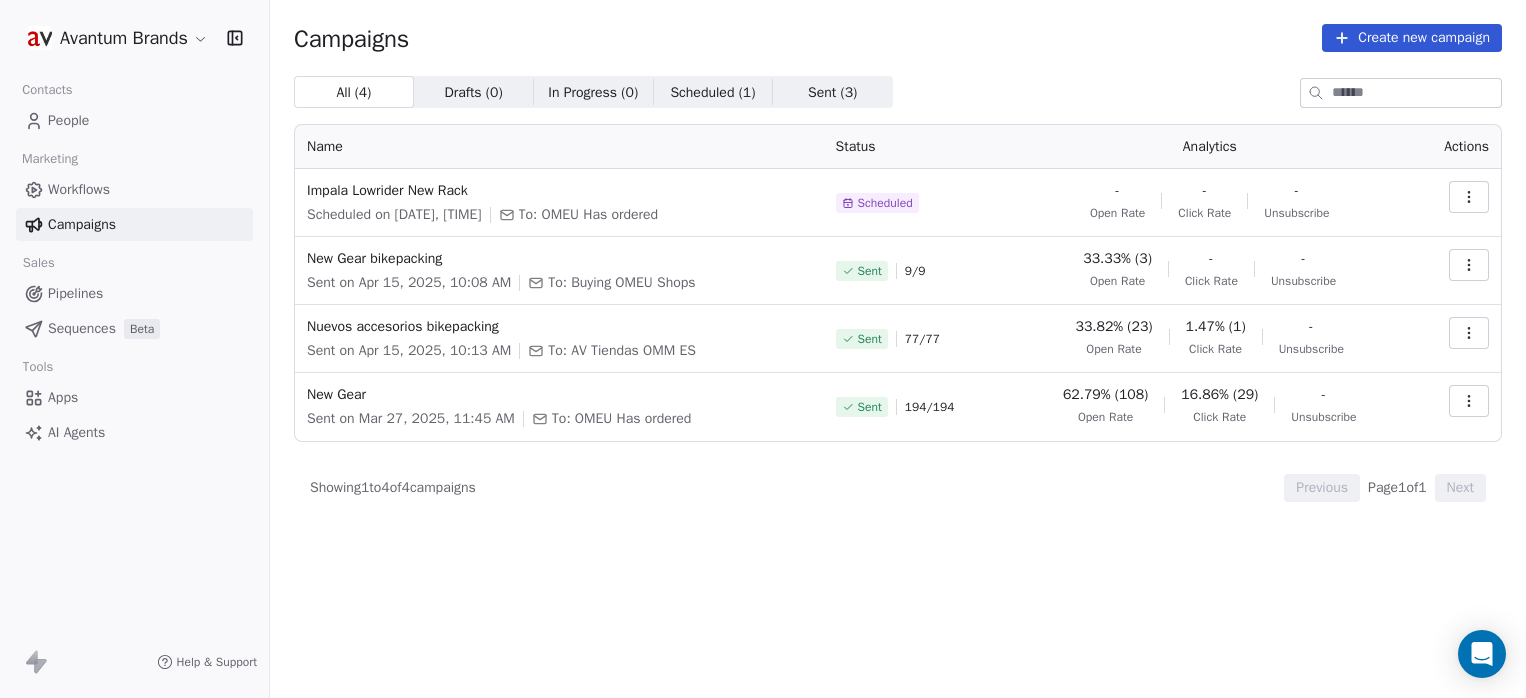 scroll, scrollTop: 0, scrollLeft: 0, axis: both 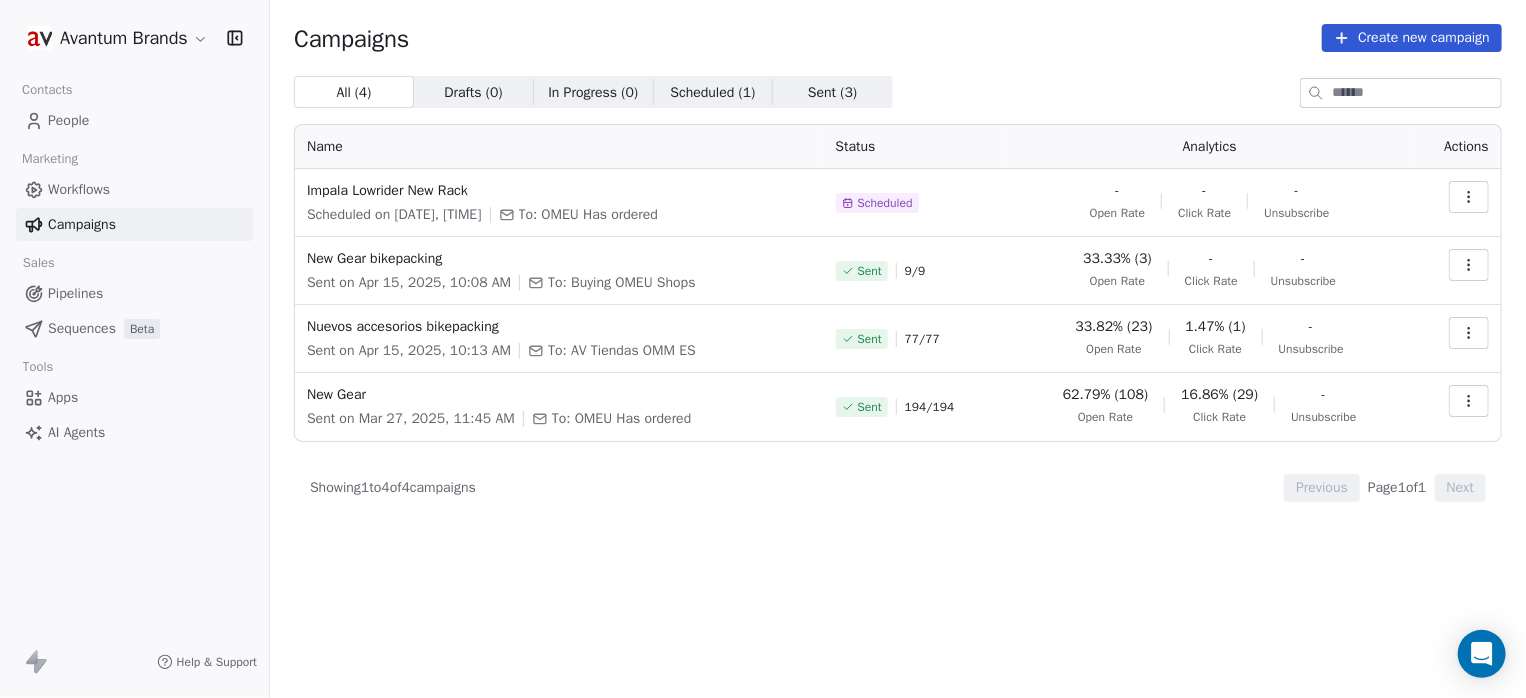 click 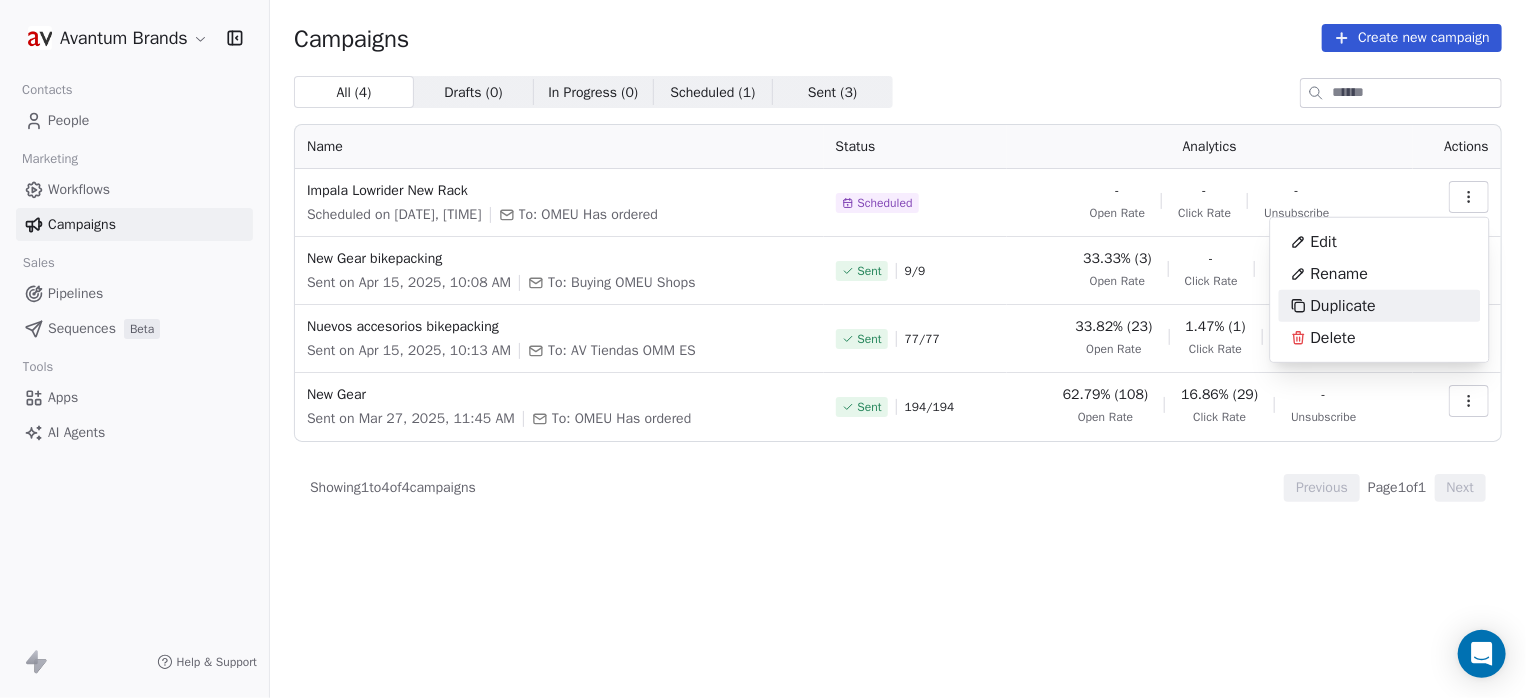 click on "Duplicate" at bounding box center (1343, 306) 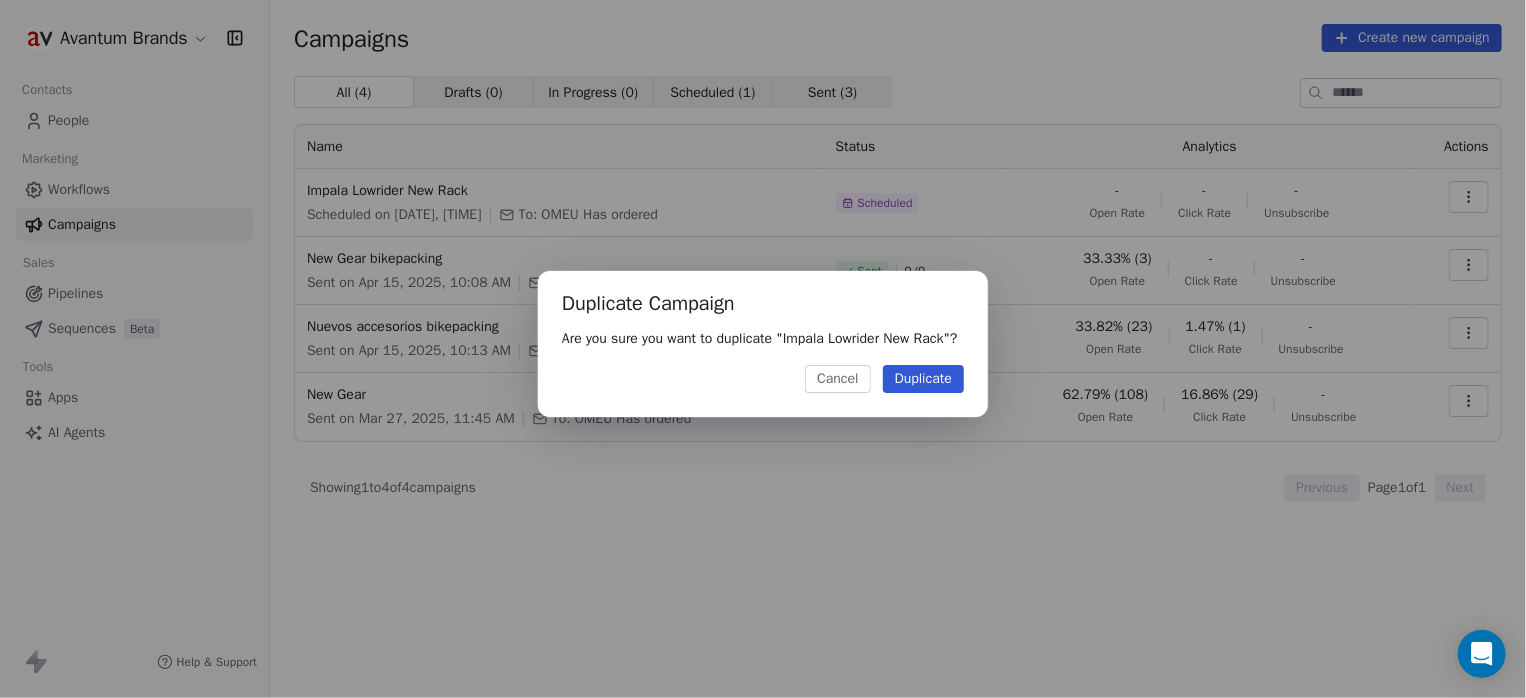 click on "Duplicate" at bounding box center [923, 379] 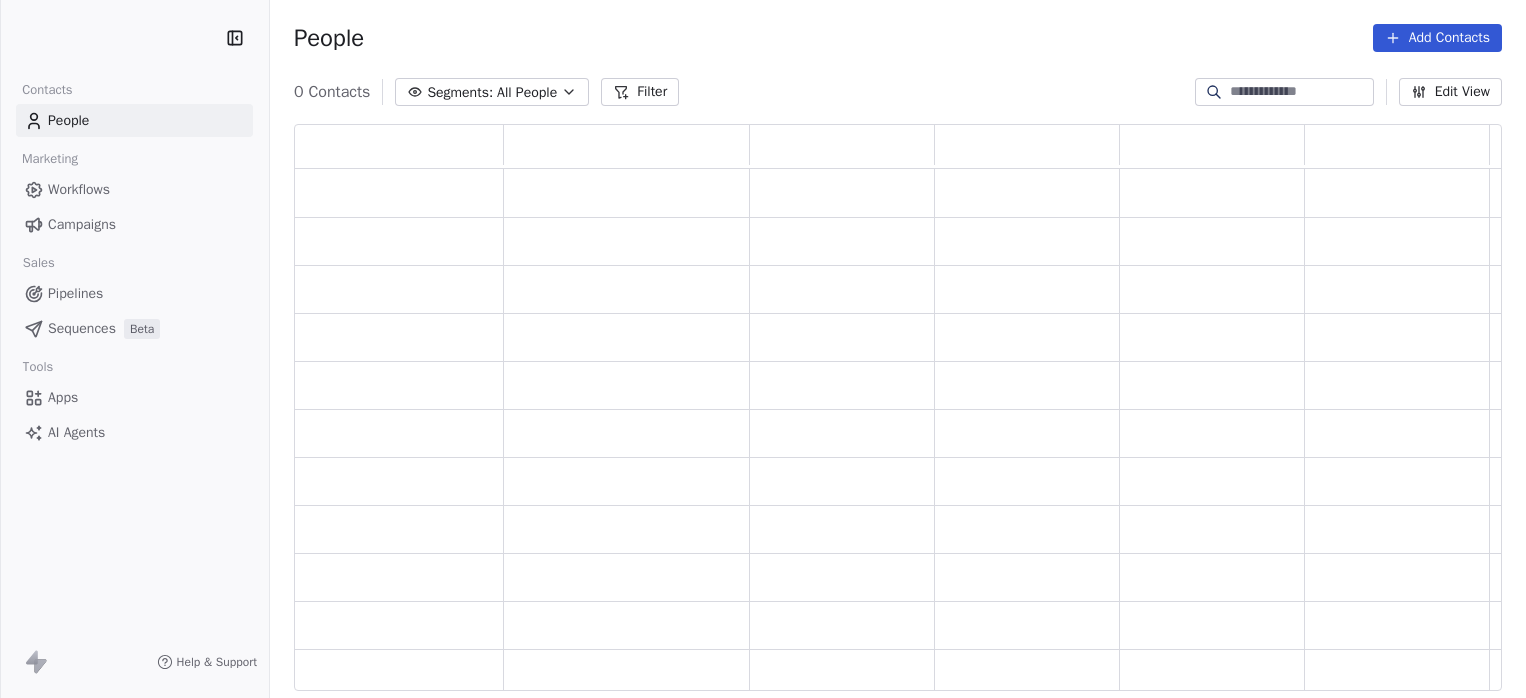 scroll, scrollTop: 0, scrollLeft: 0, axis: both 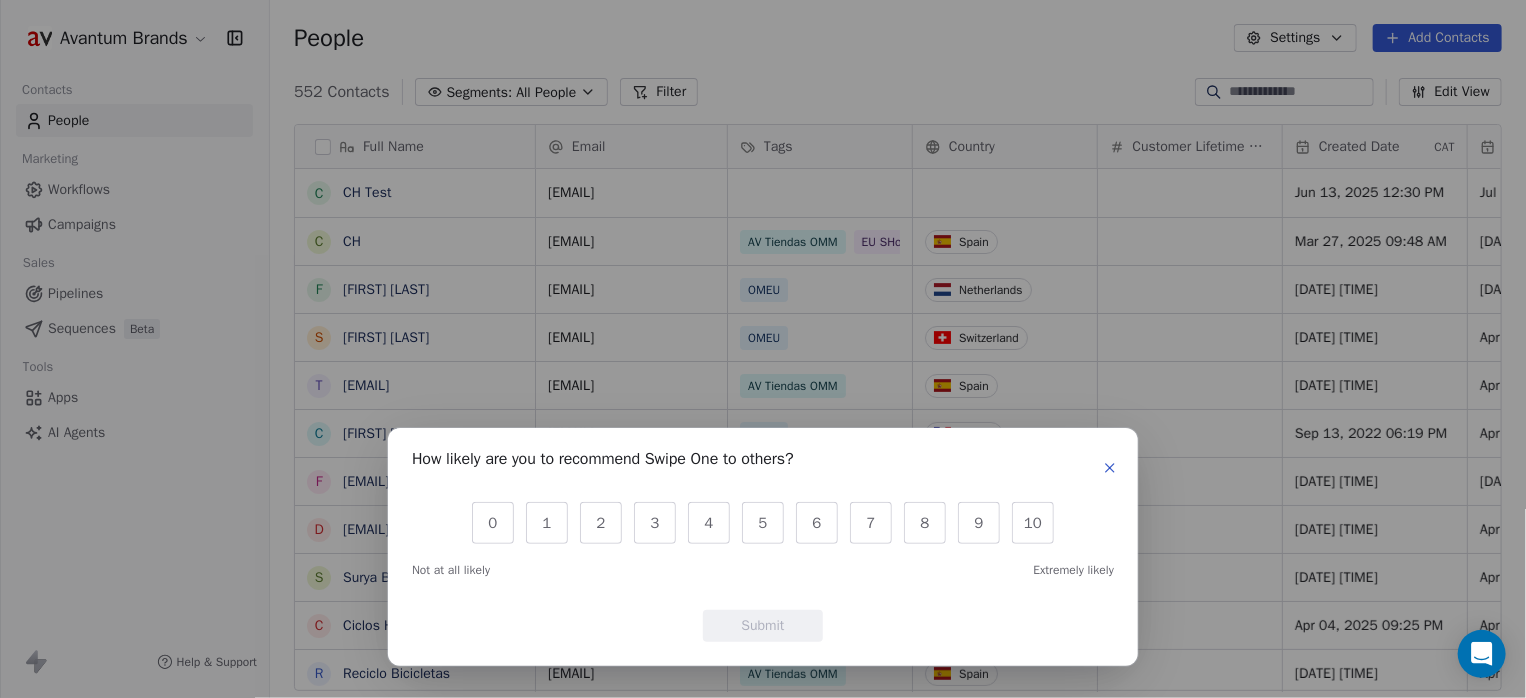 click 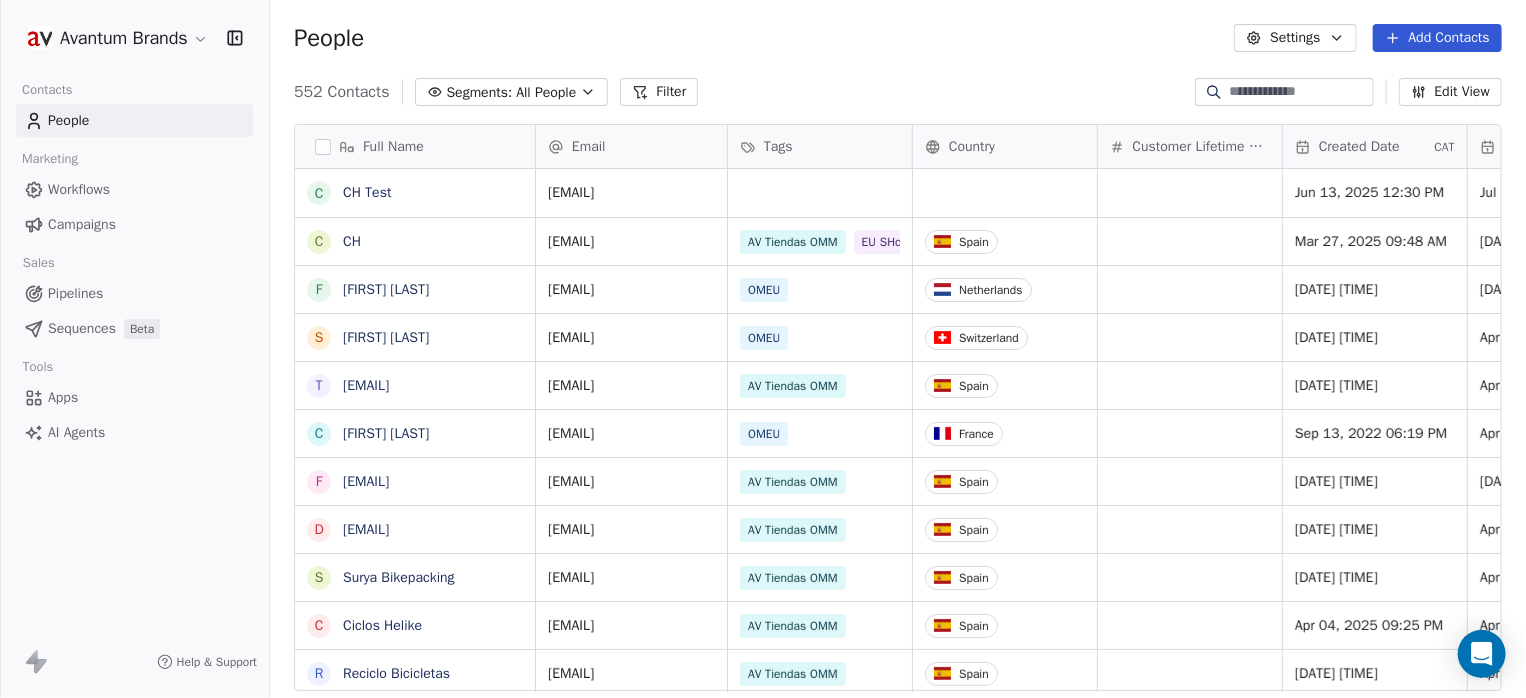 click on "Campaigns" at bounding box center [82, 224] 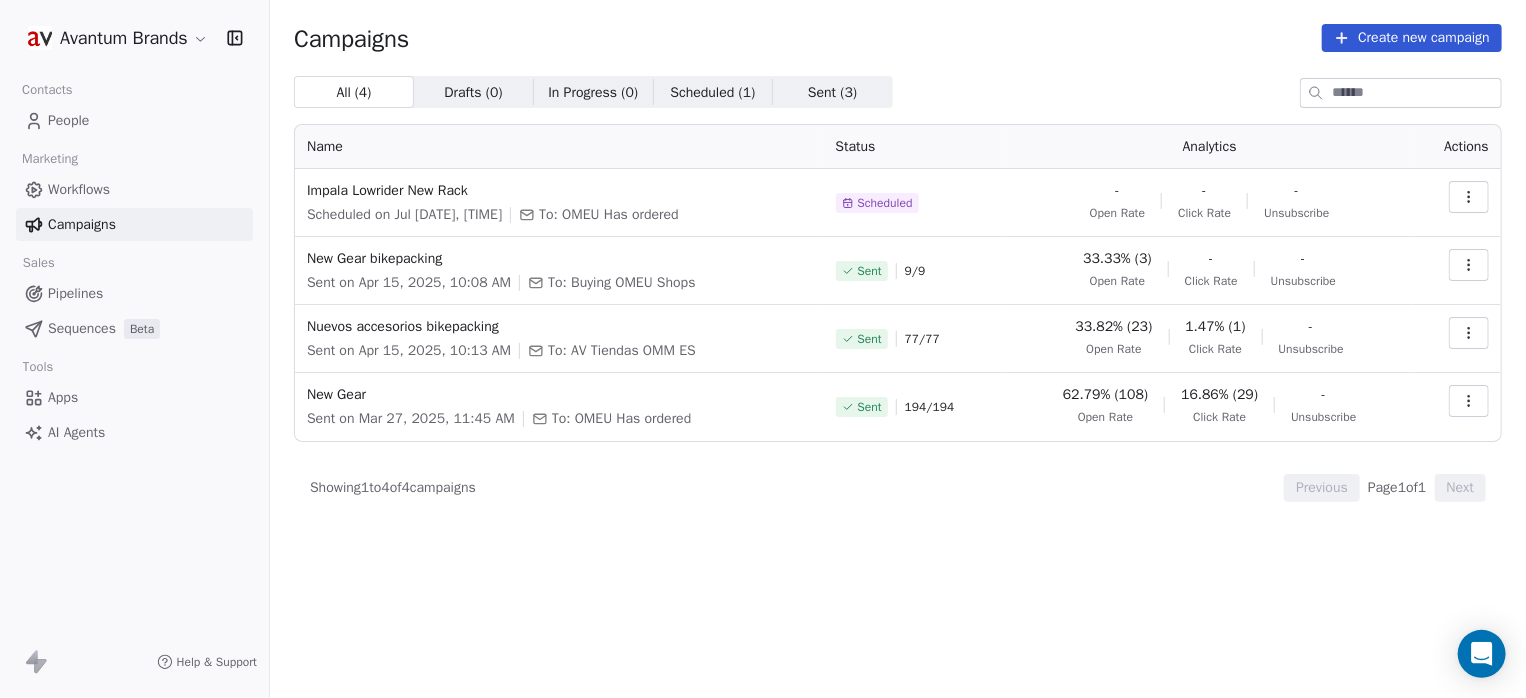 click 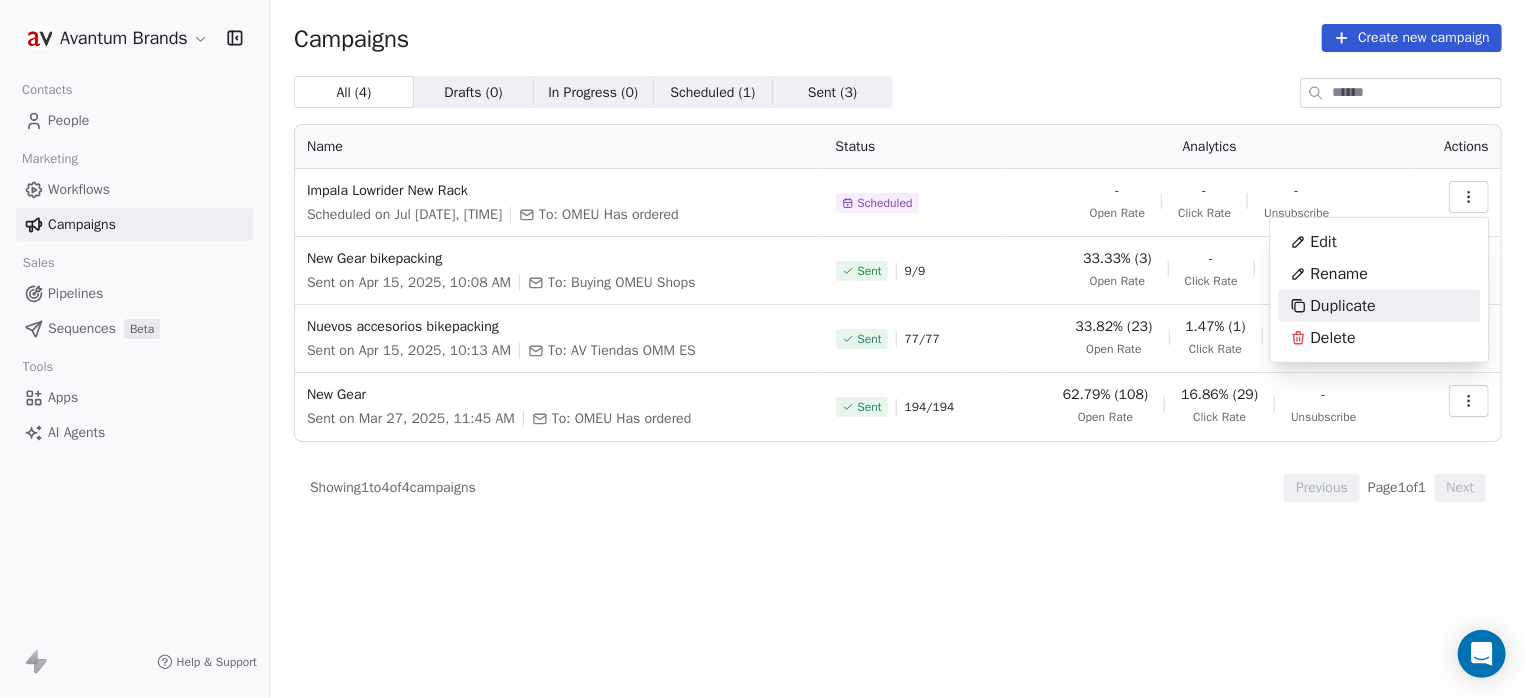 click on "Duplicate" at bounding box center (1343, 306) 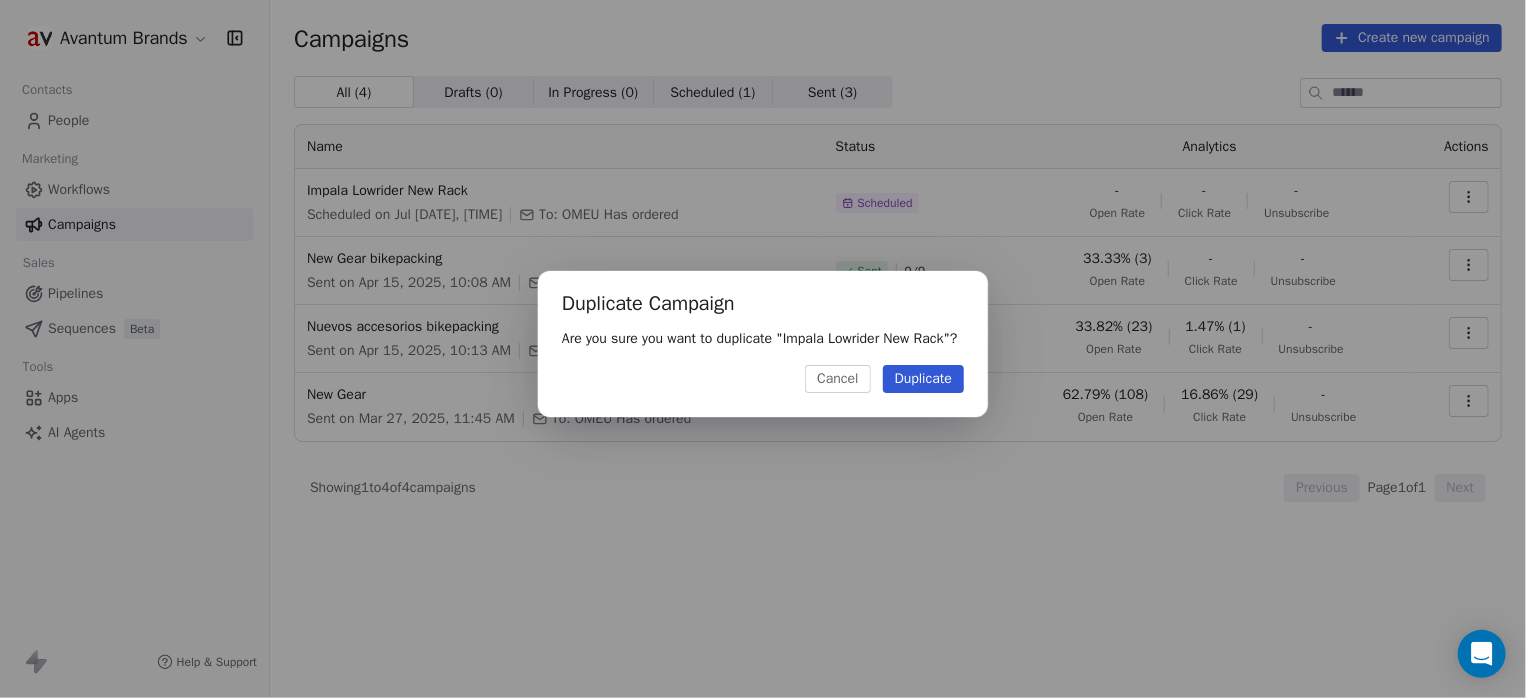 click on "Duplicate" at bounding box center [923, 379] 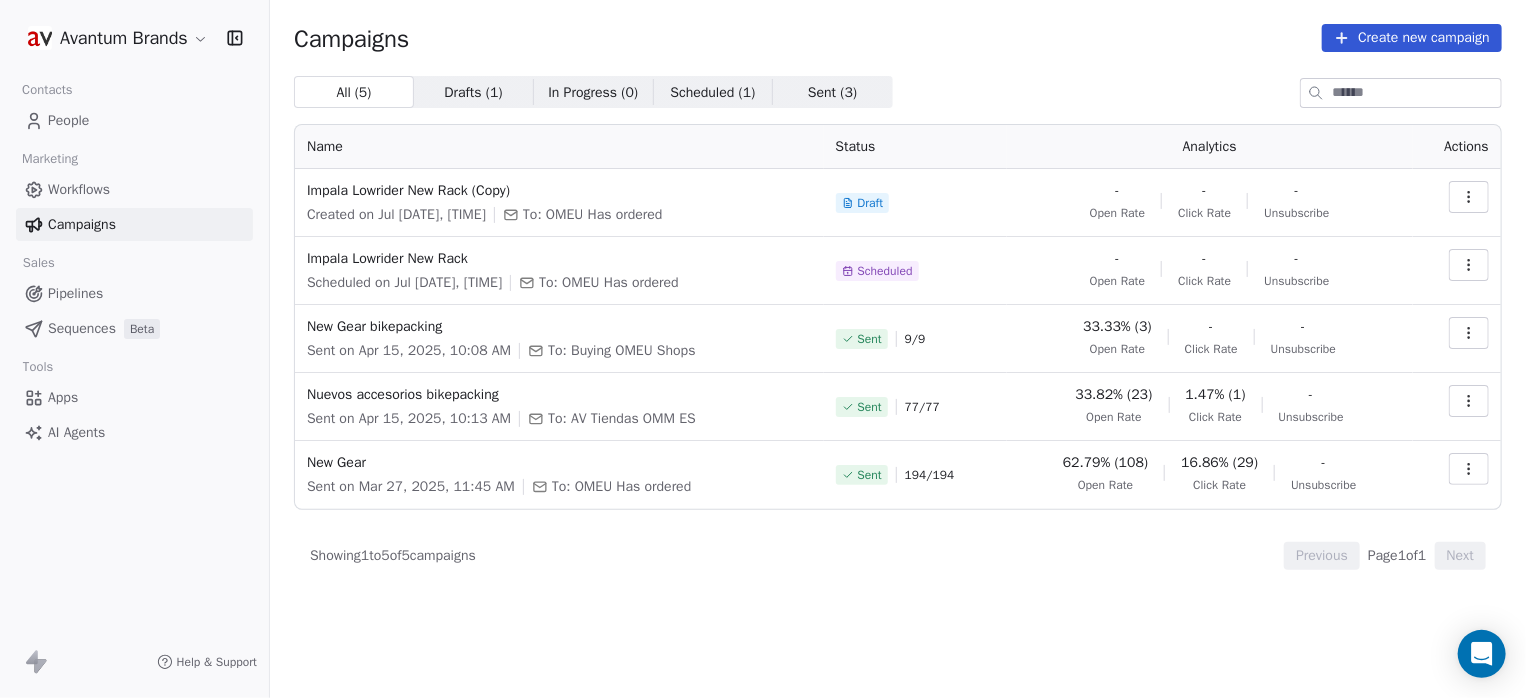 click 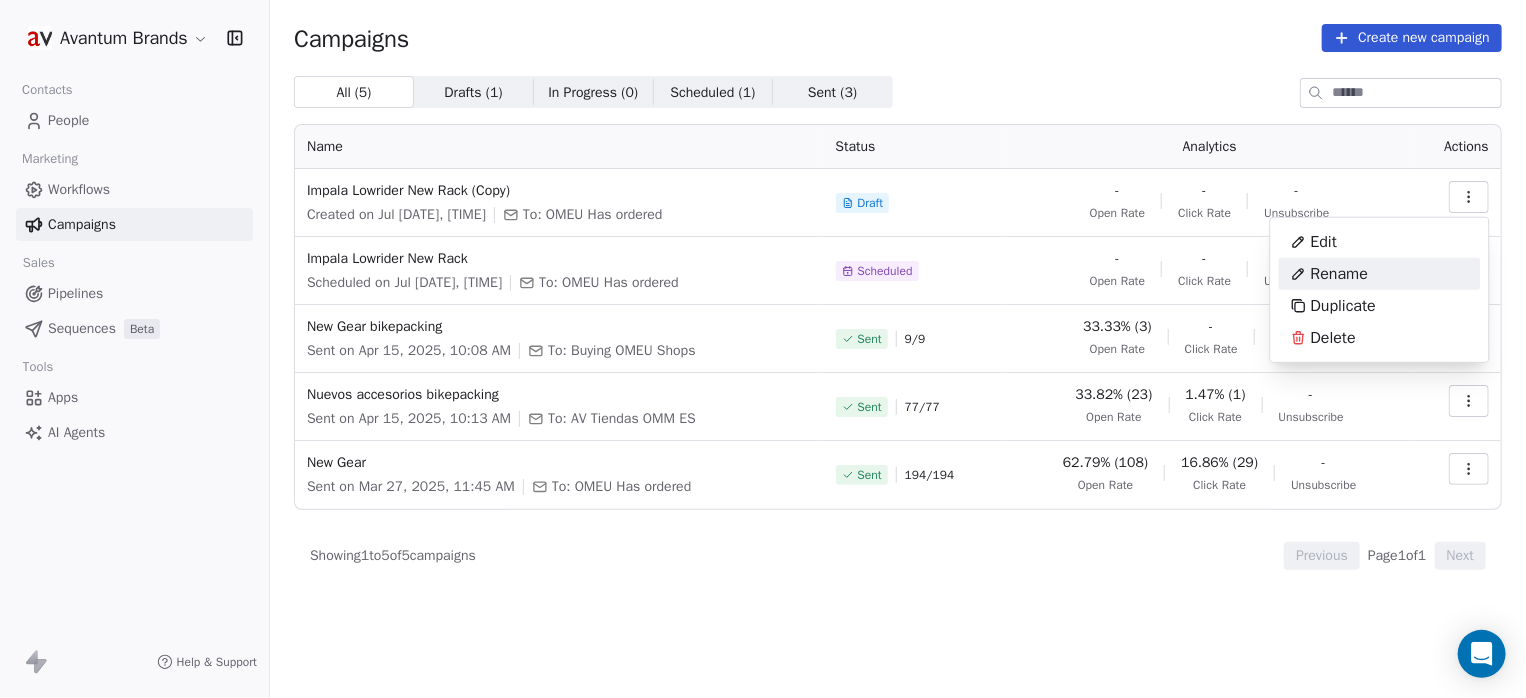 click on "Rename" at bounding box center [1340, 274] 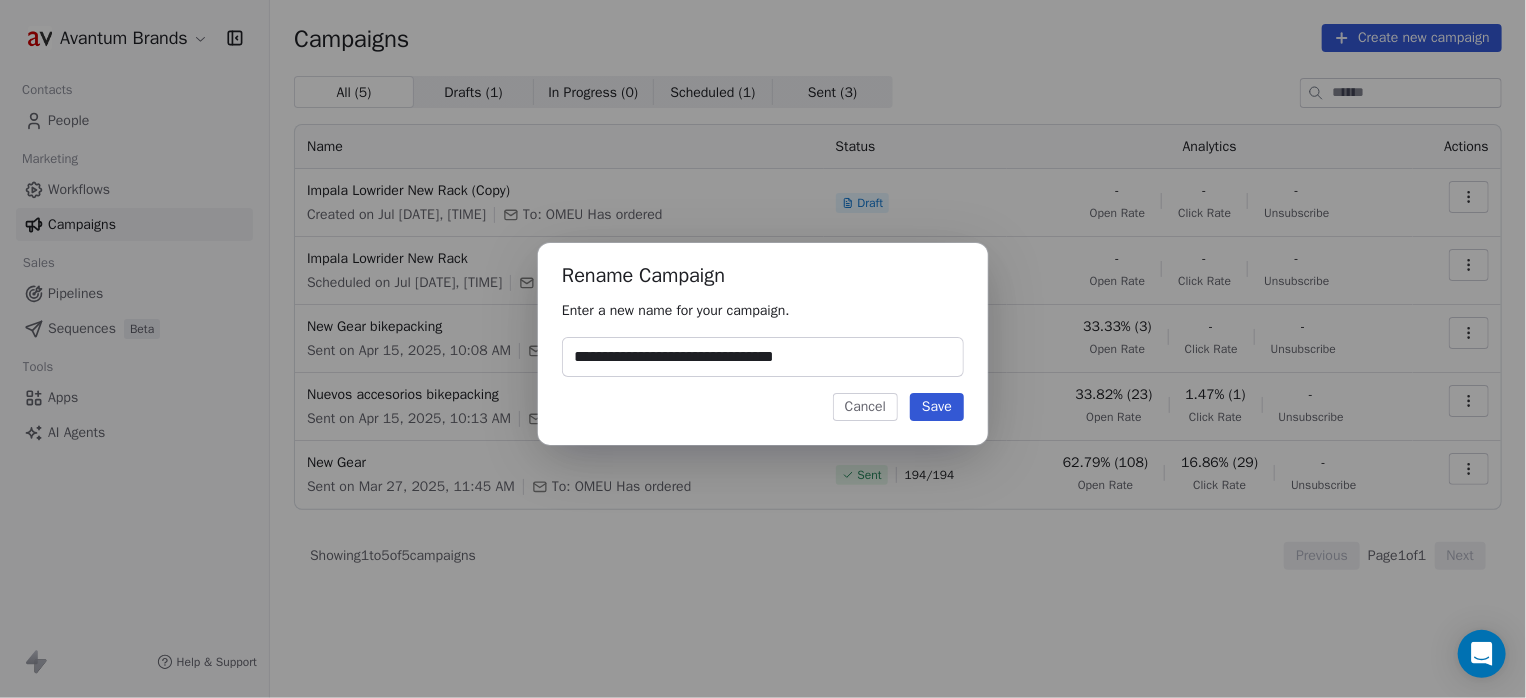 type on "**********" 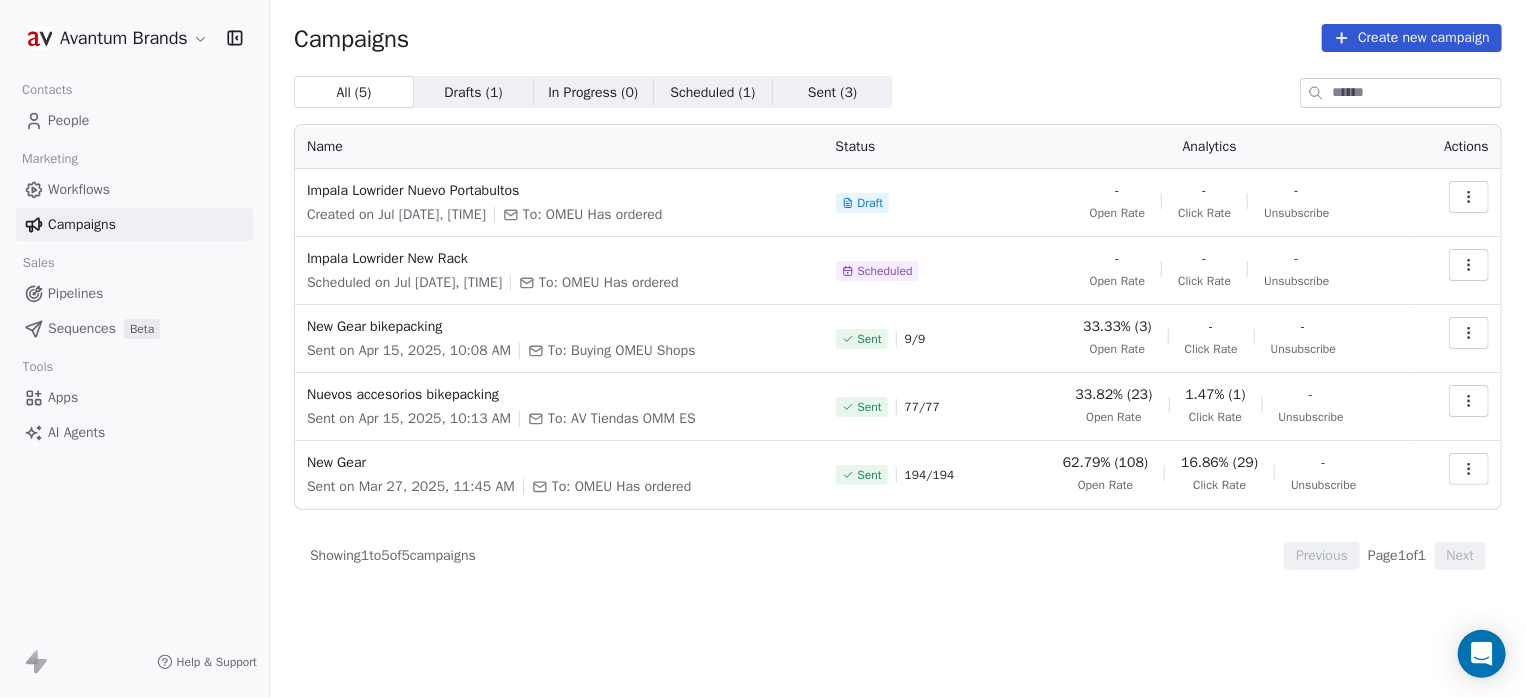 click 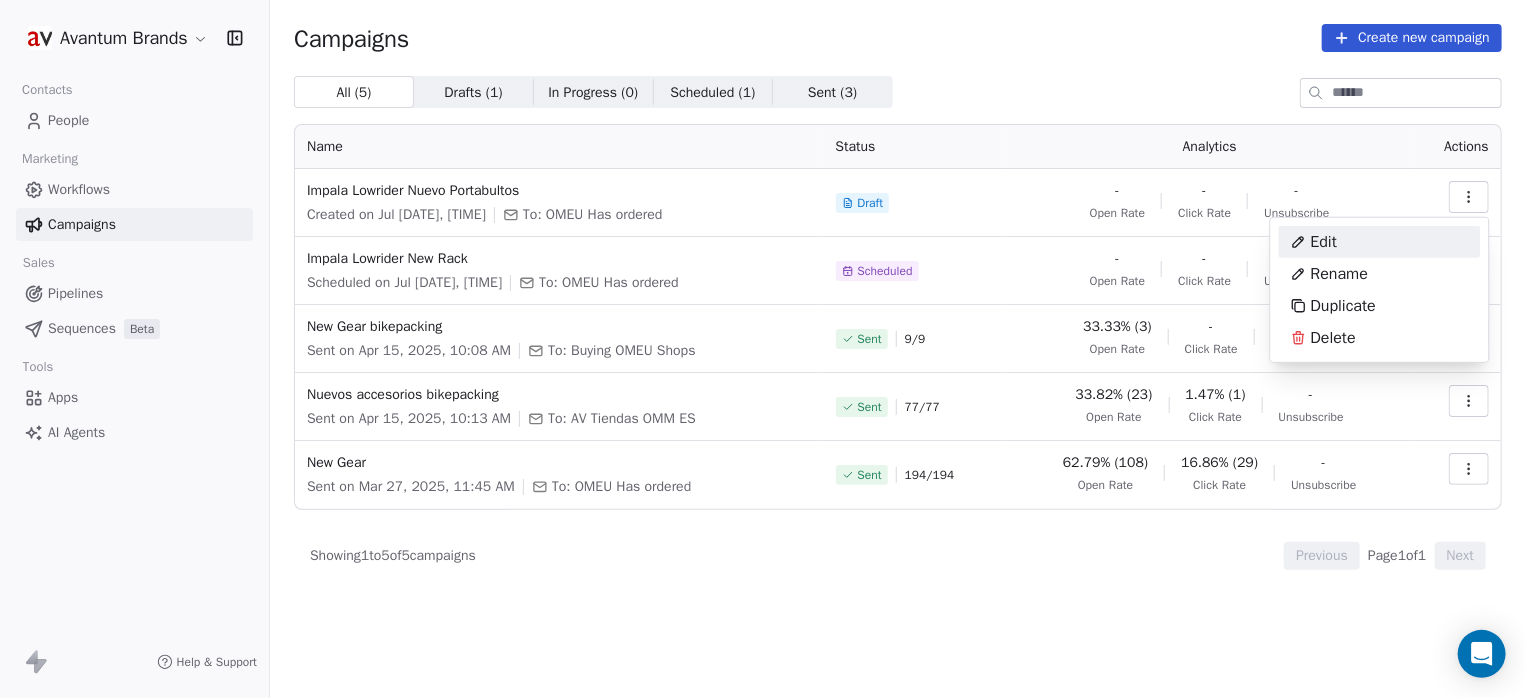 click on "Edit" at bounding box center (1324, 242) 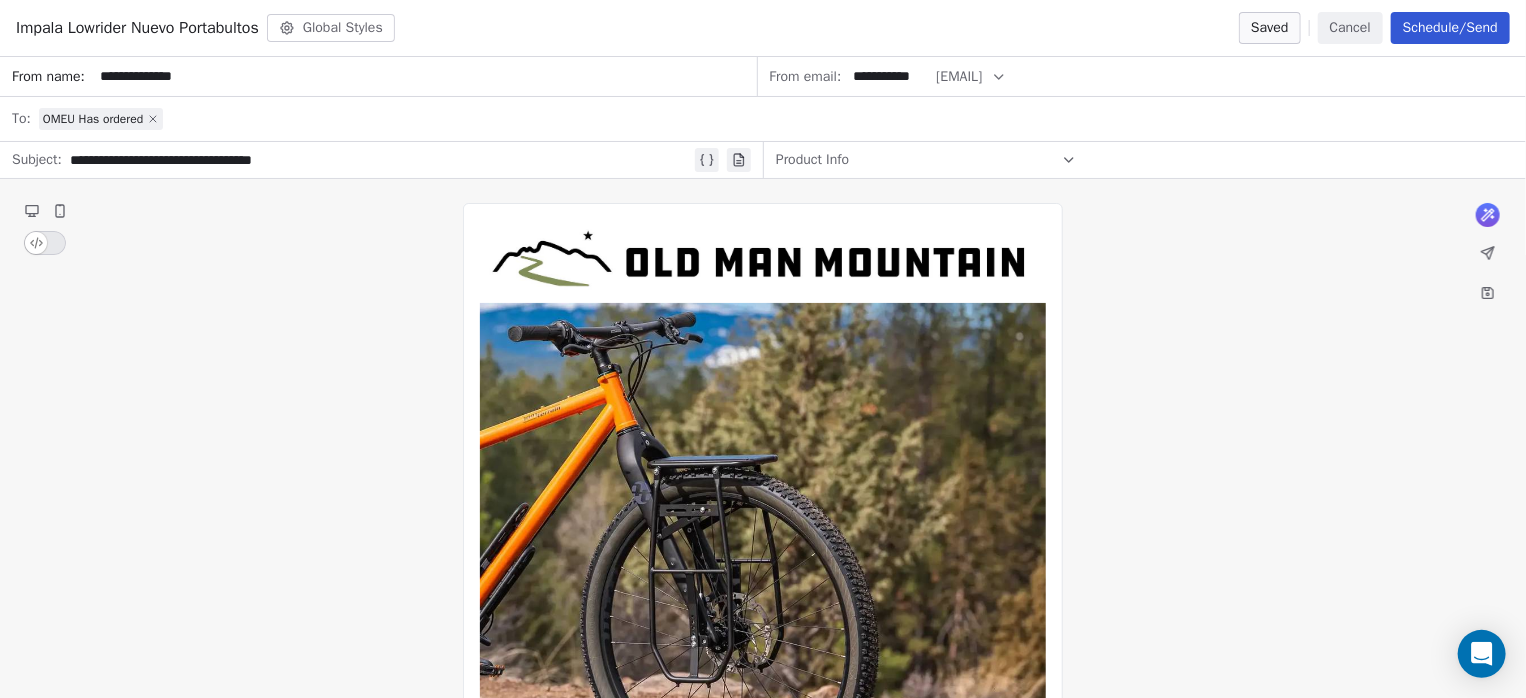 click 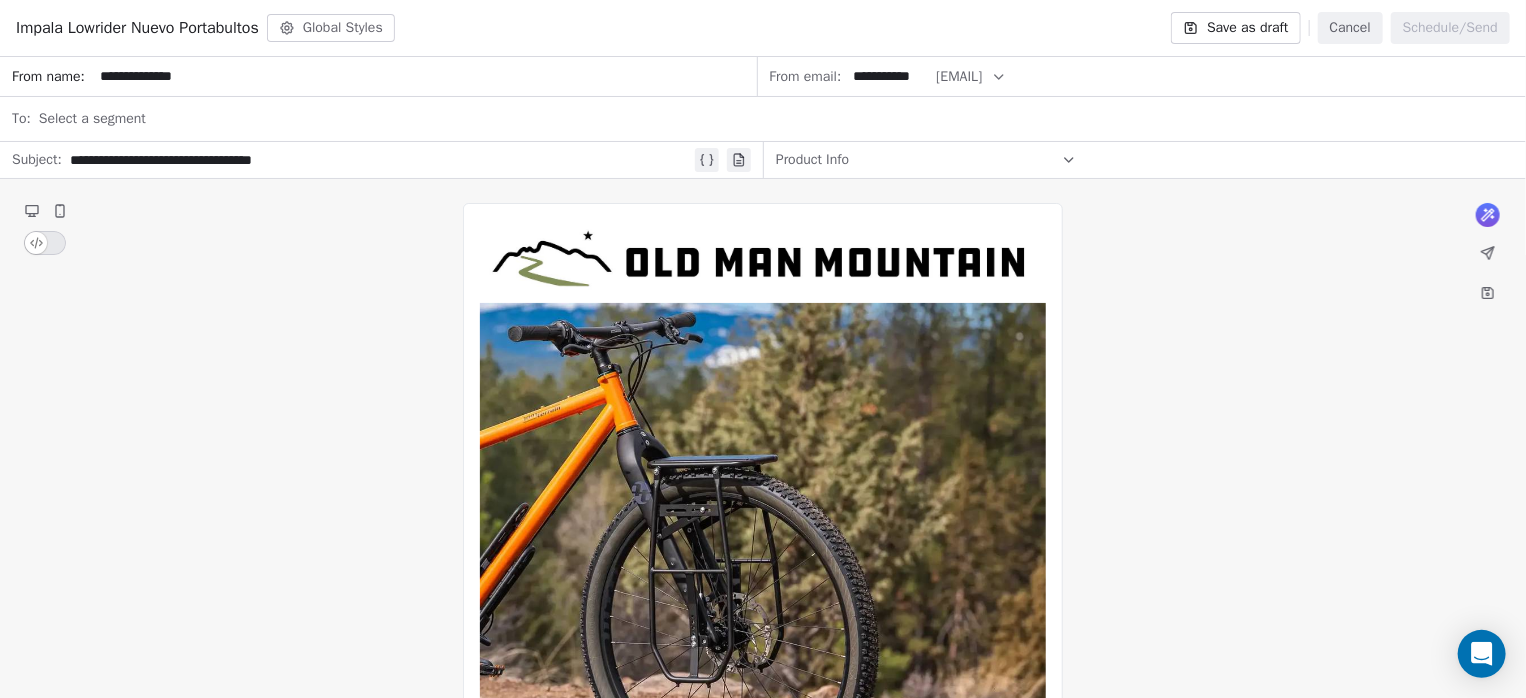 click on "Select a segment" at bounding box center (92, 119) 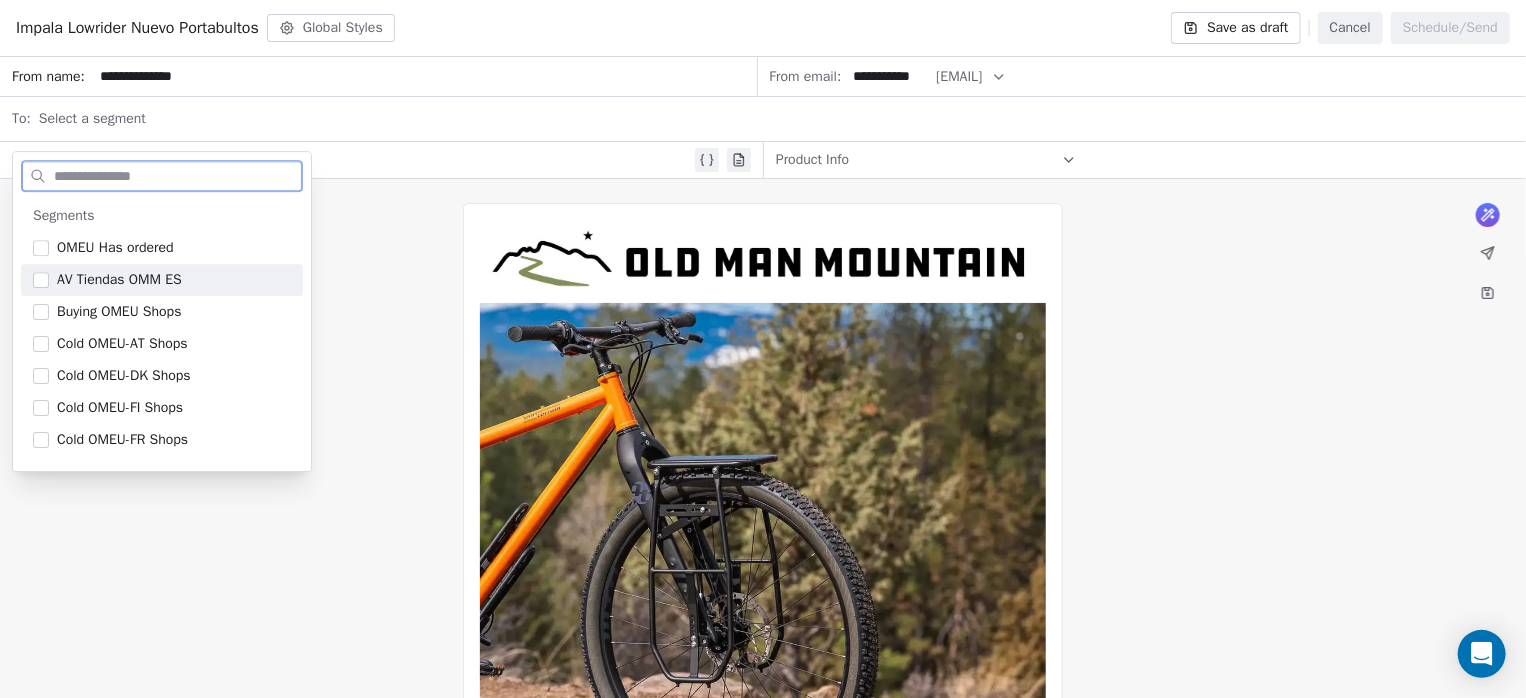 click at bounding box center [41, 280] 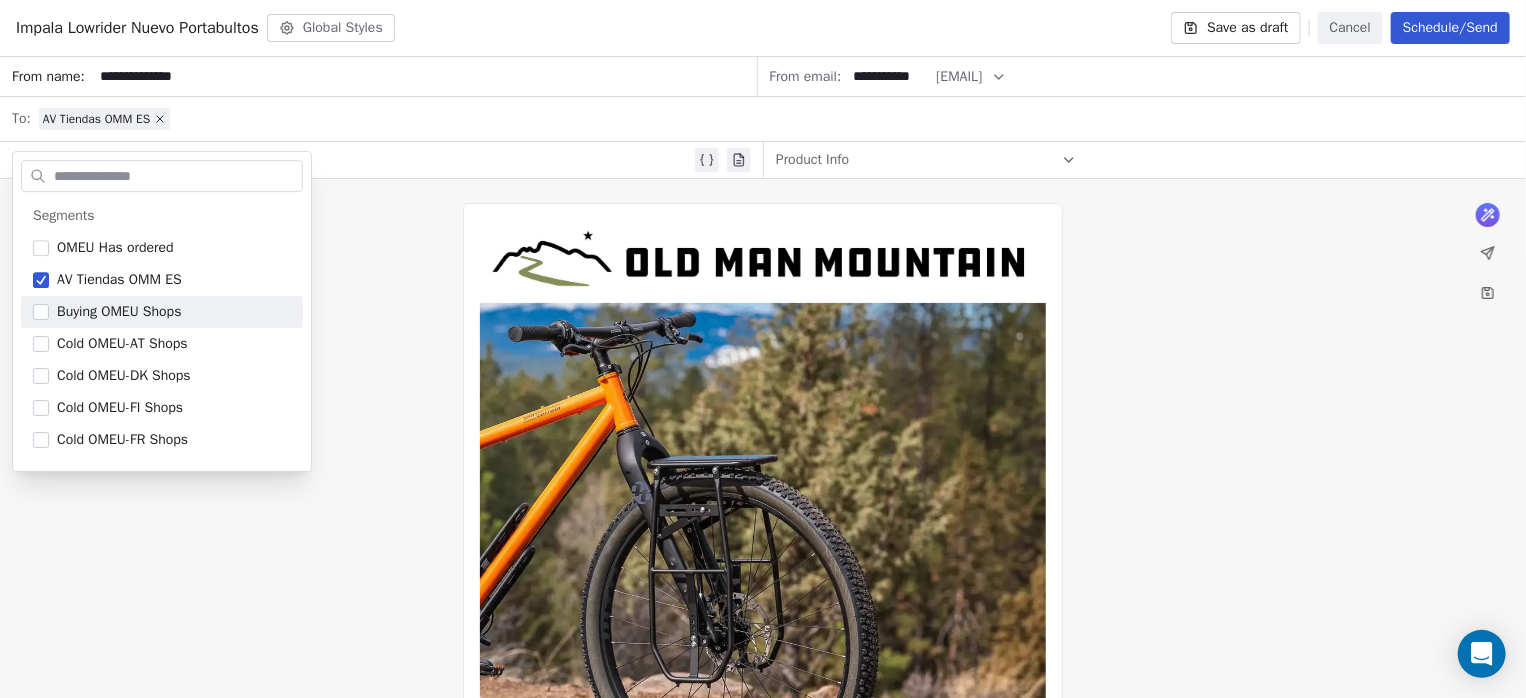 click on "**********" at bounding box center (763, 1289) 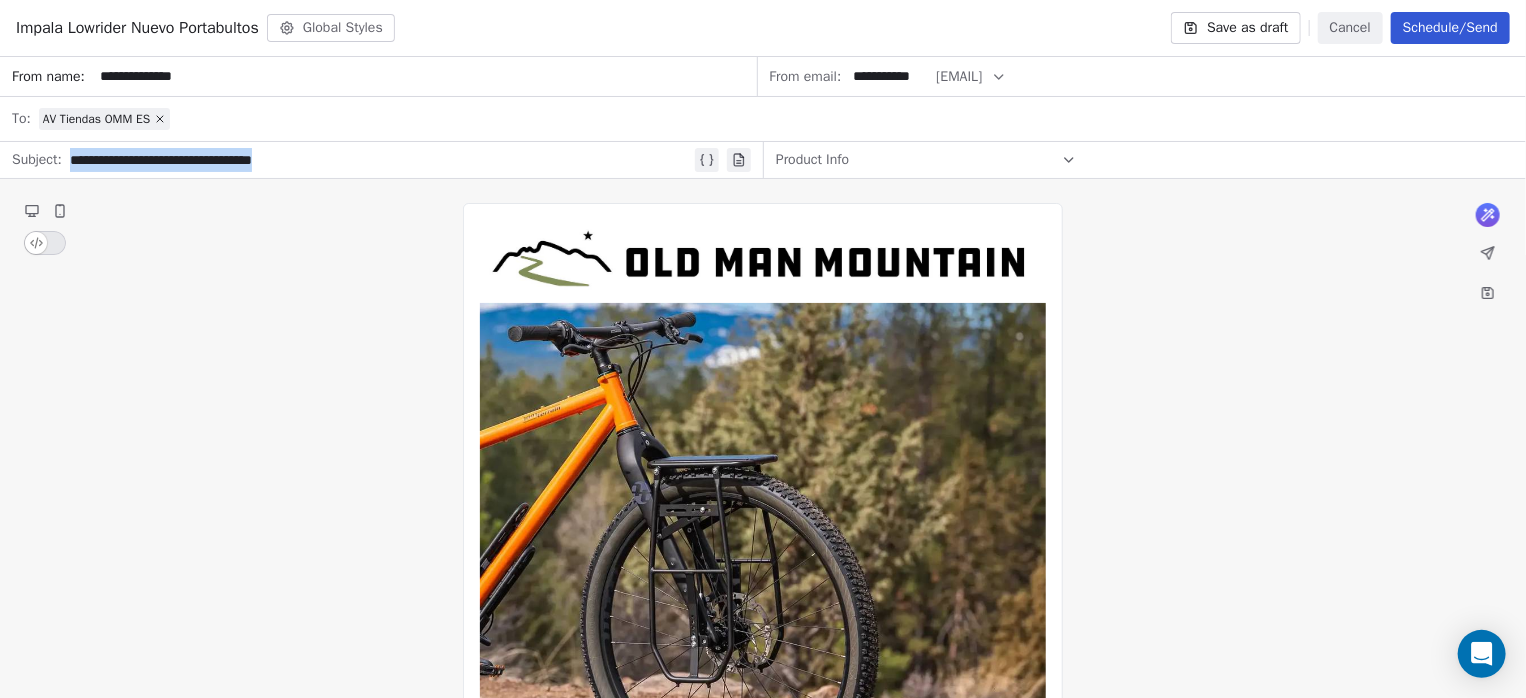 drag, startPoint x: 339, startPoint y: 156, endPoint x: 63, endPoint y: 166, distance: 276.1811 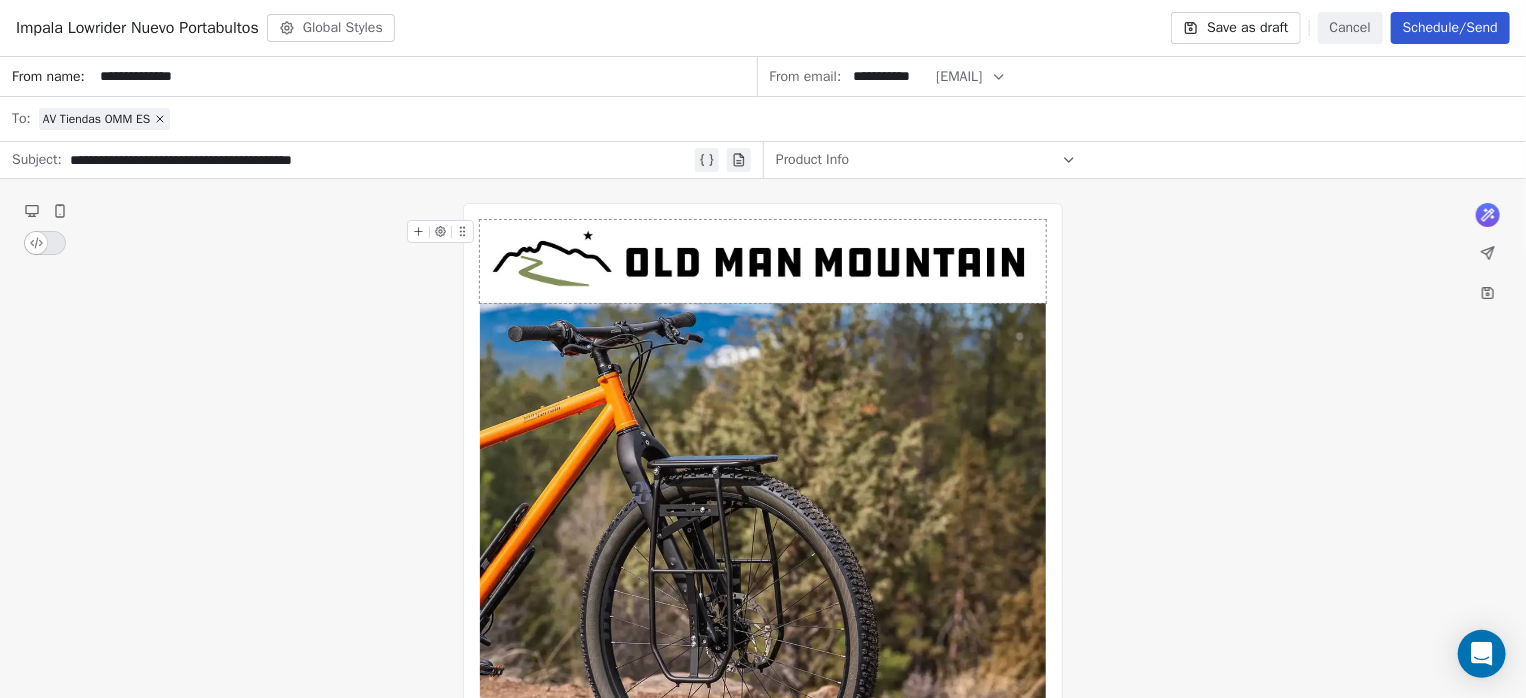 click on "**********" at bounding box center (380, 160) 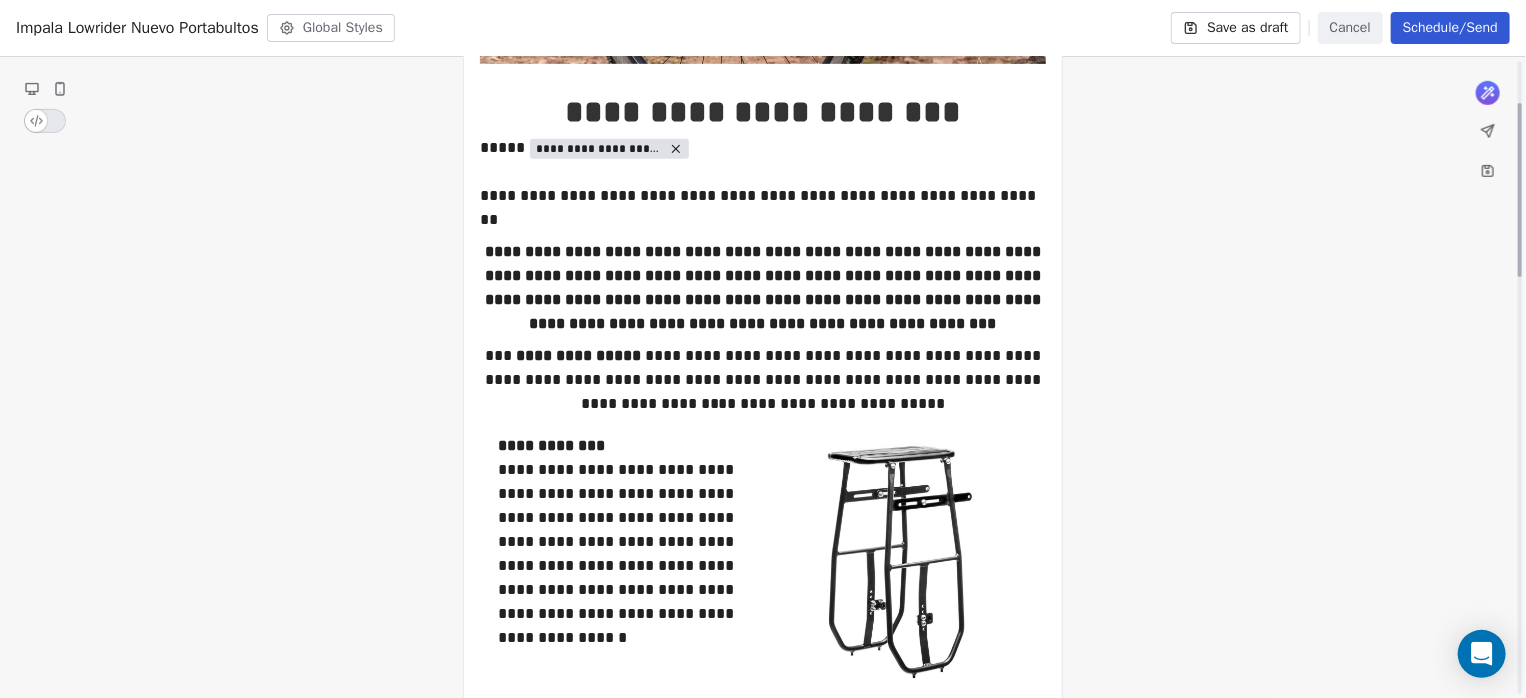 scroll, scrollTop: 666, scrollLeft: 0, axis: vertical 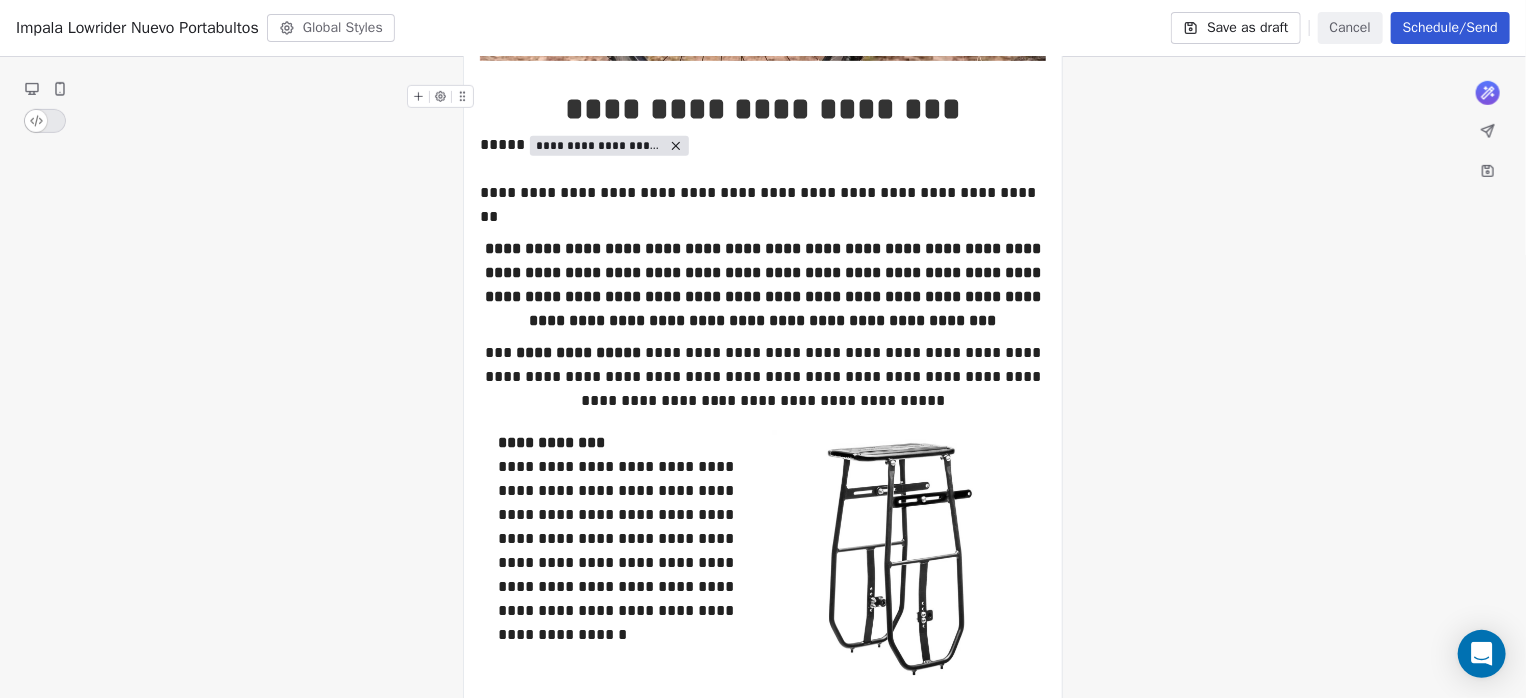click on "**********" at bounding box center [763, 109] 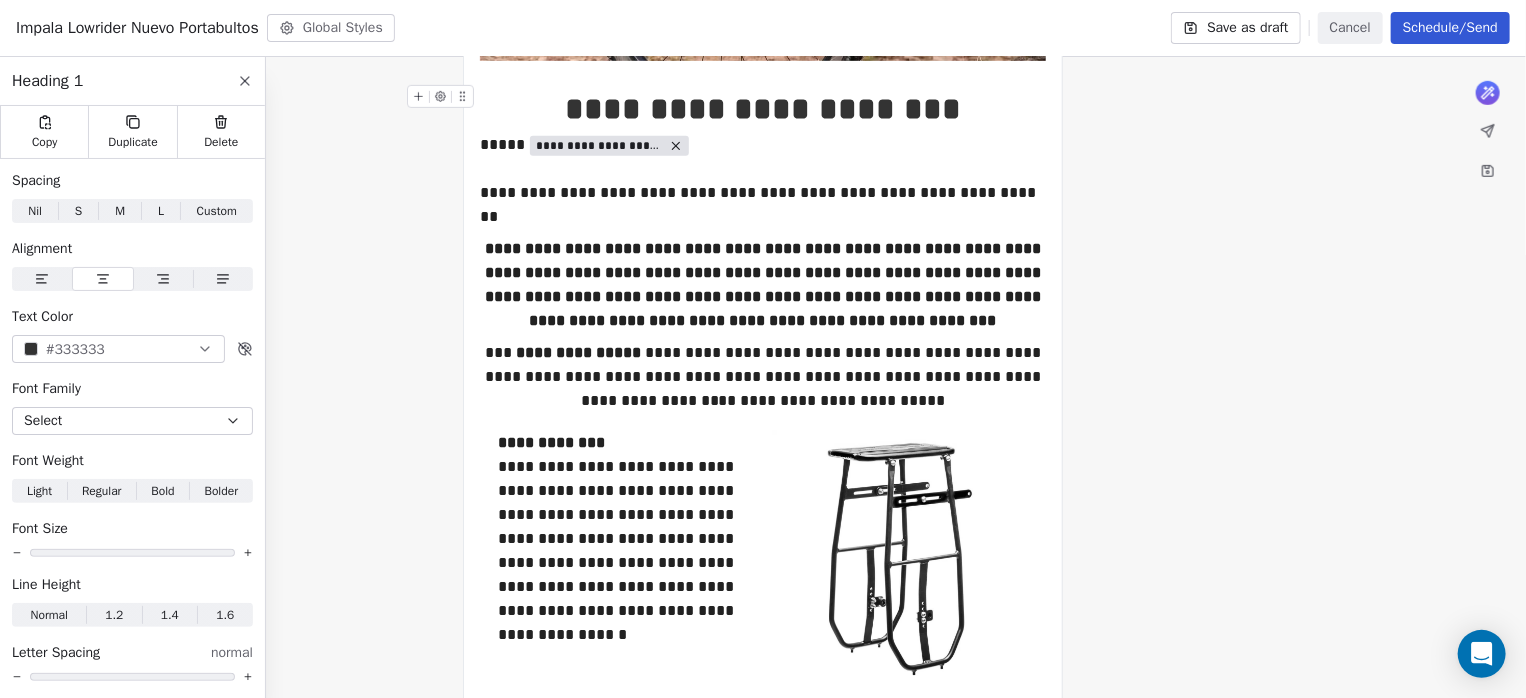 click on "**********" at bounding box center [763, 109] 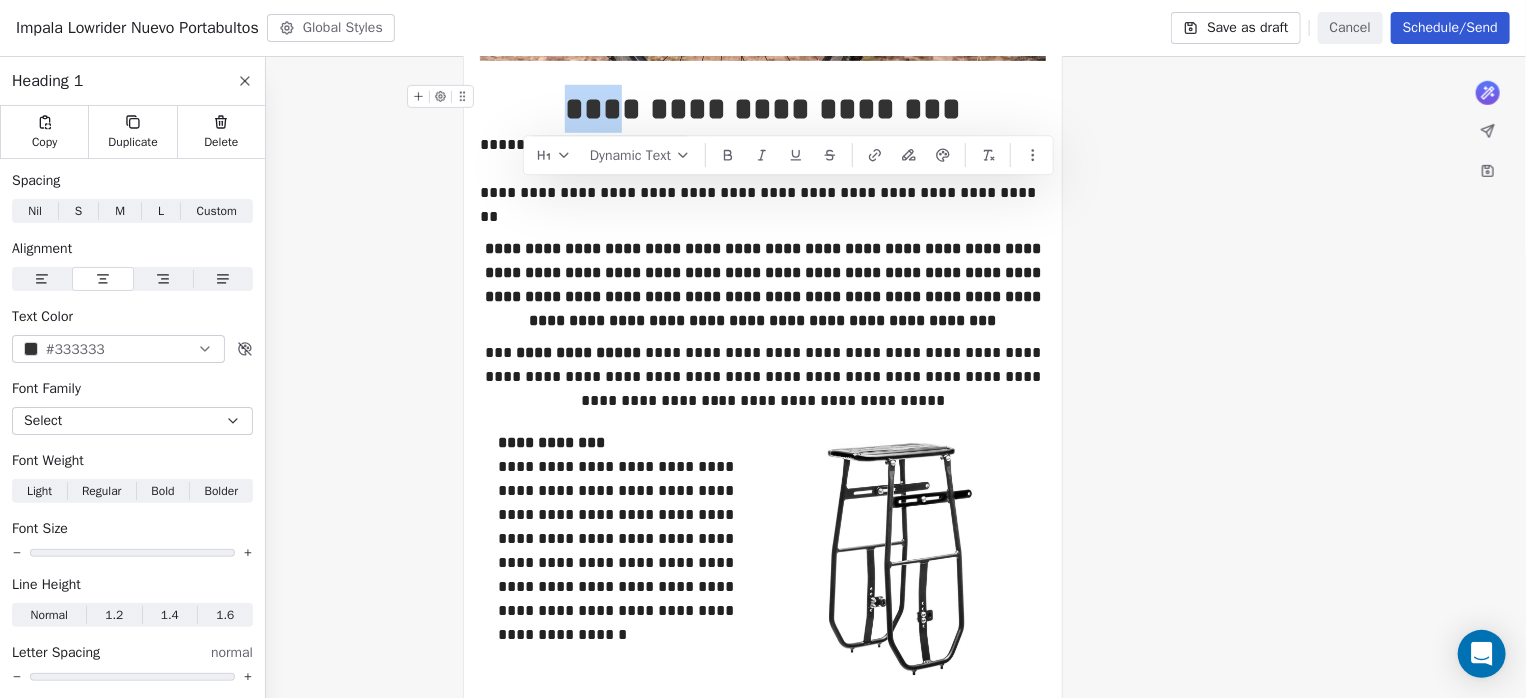 drag, startPoint x: 592, startPoint y: 101, endPoint x: 515, endPoint y: 101, distance: 77 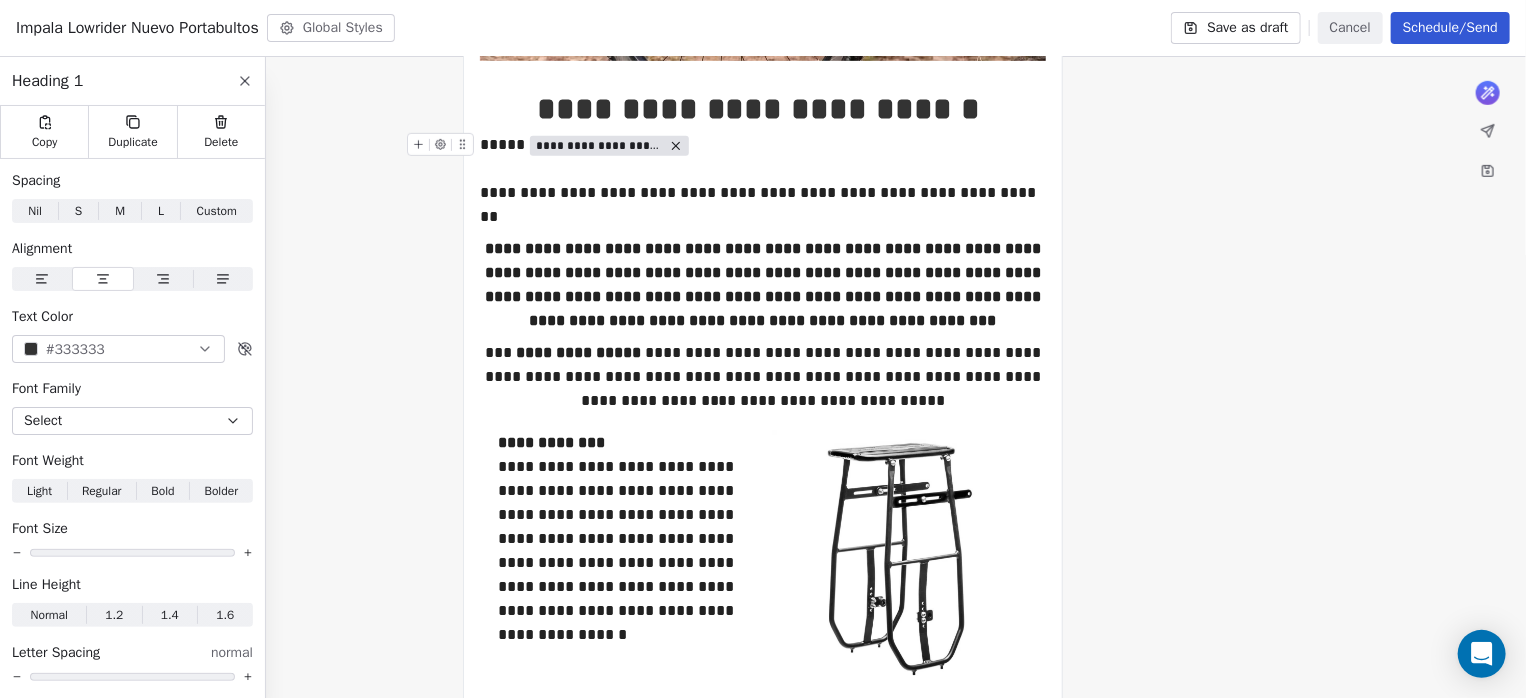 click on "**********" at bounding box center (763, 145) 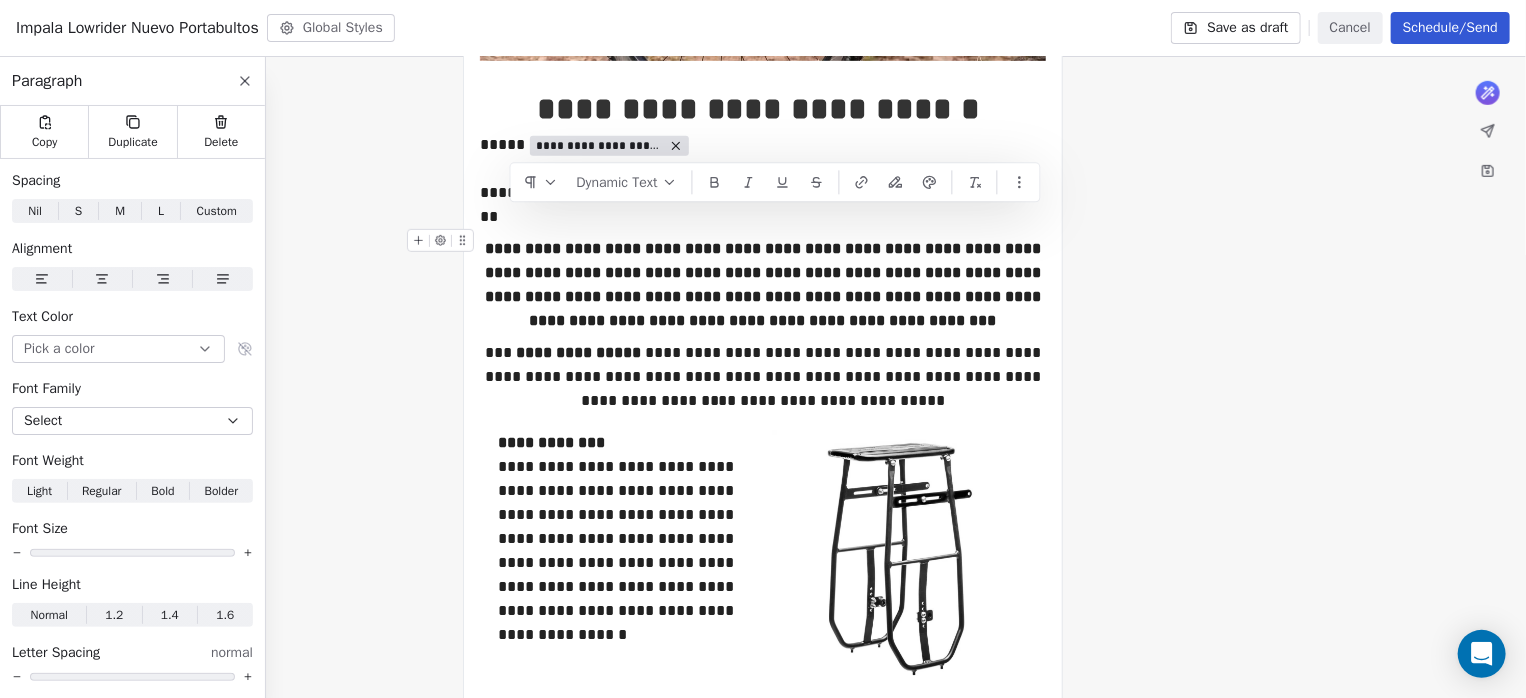 click on "**********" at bounding box center [765, 284] 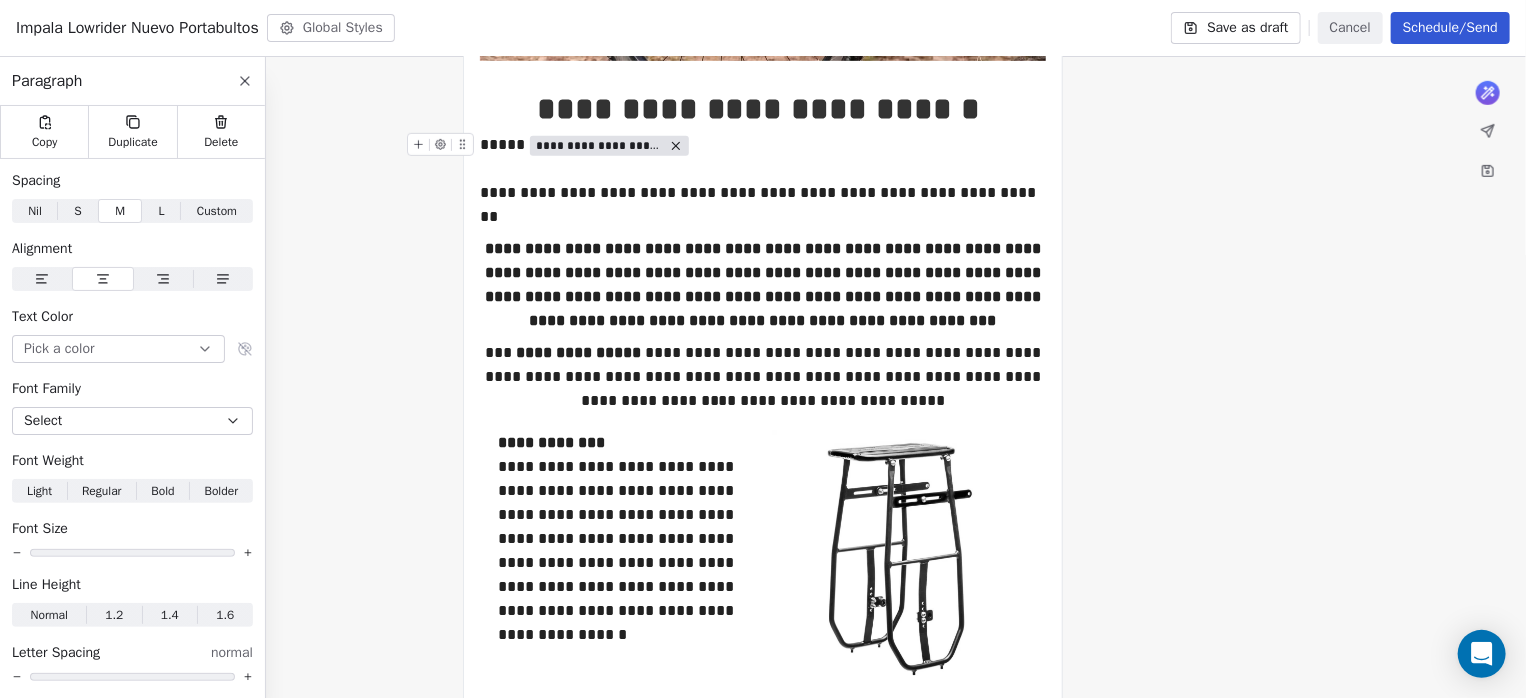 click on "**********" at bounding box center [763, 145] 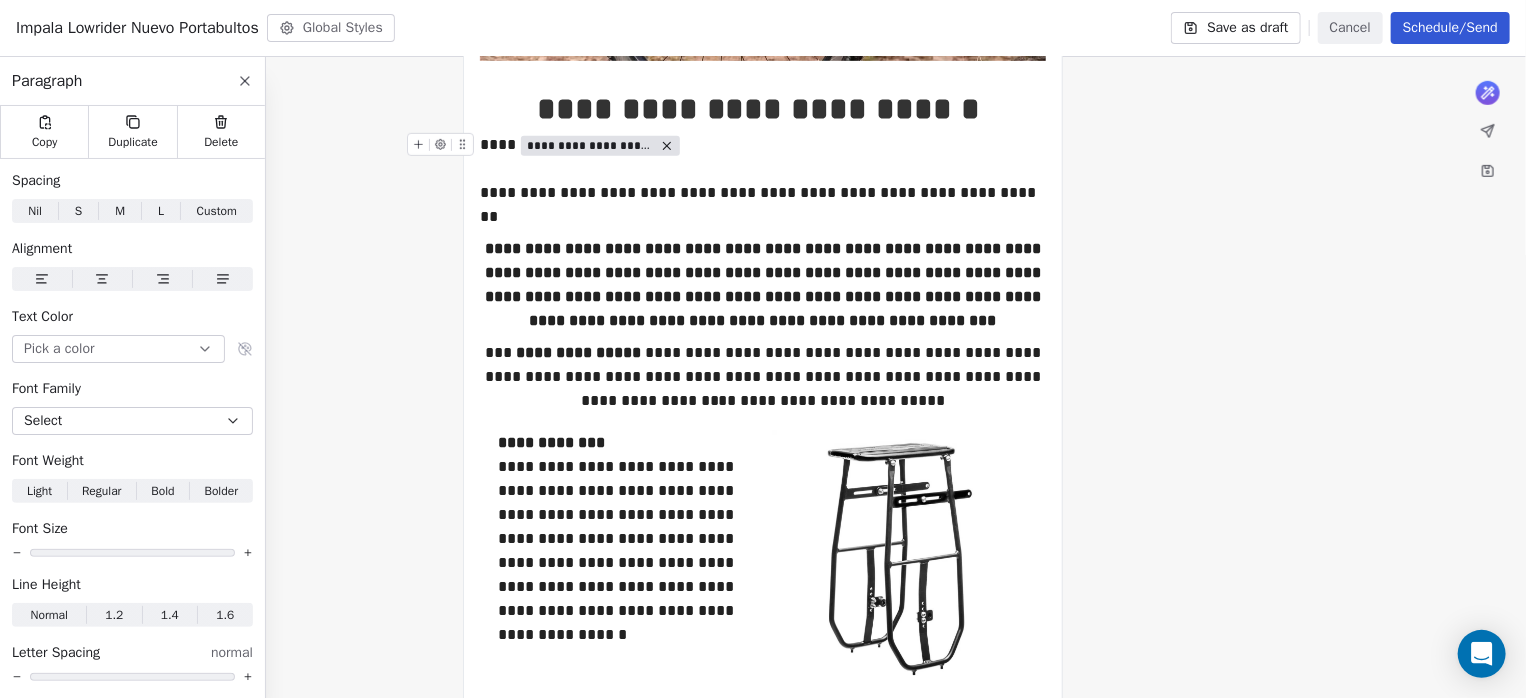 click on "**********" at bounding box center (590, 146) 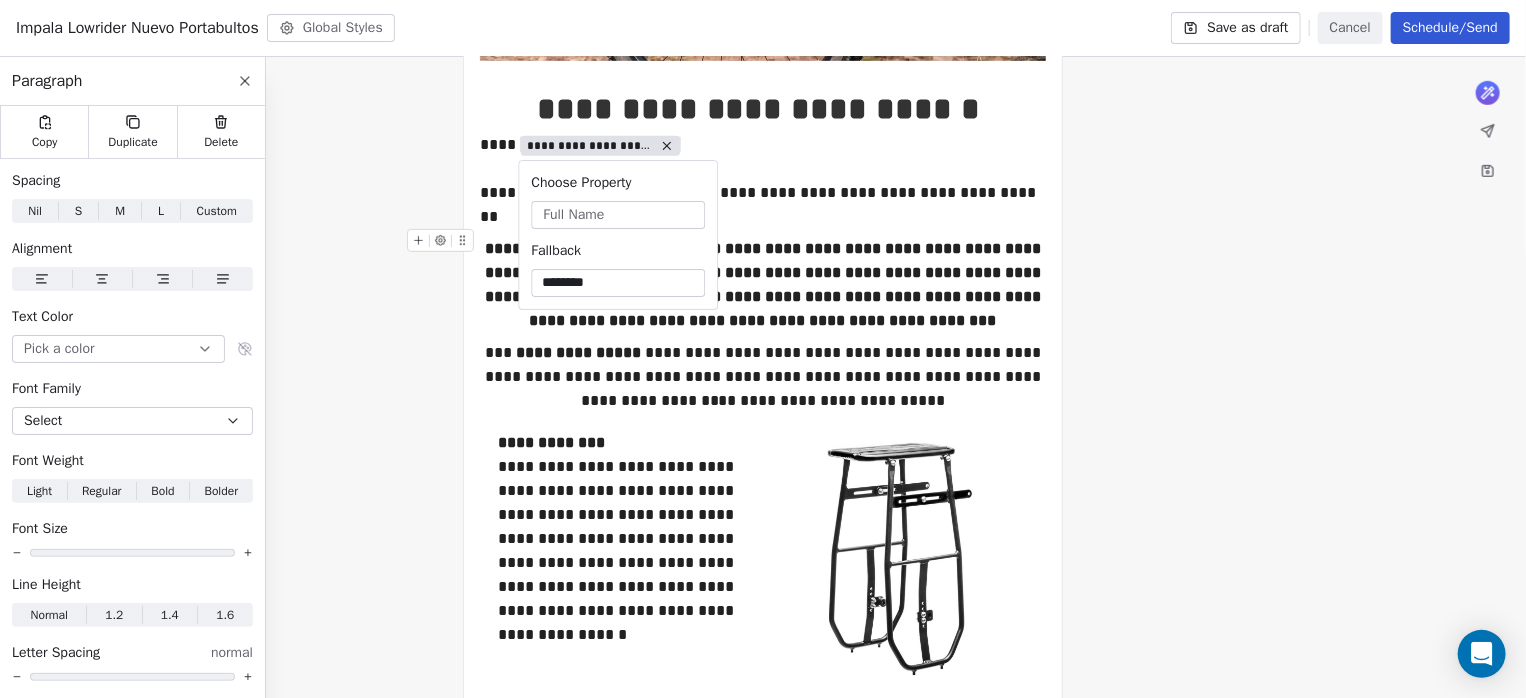 drag, startPoint x: 644, startPoint y: 281, endPoint x: 457, endPoint y: 281, distance: 187 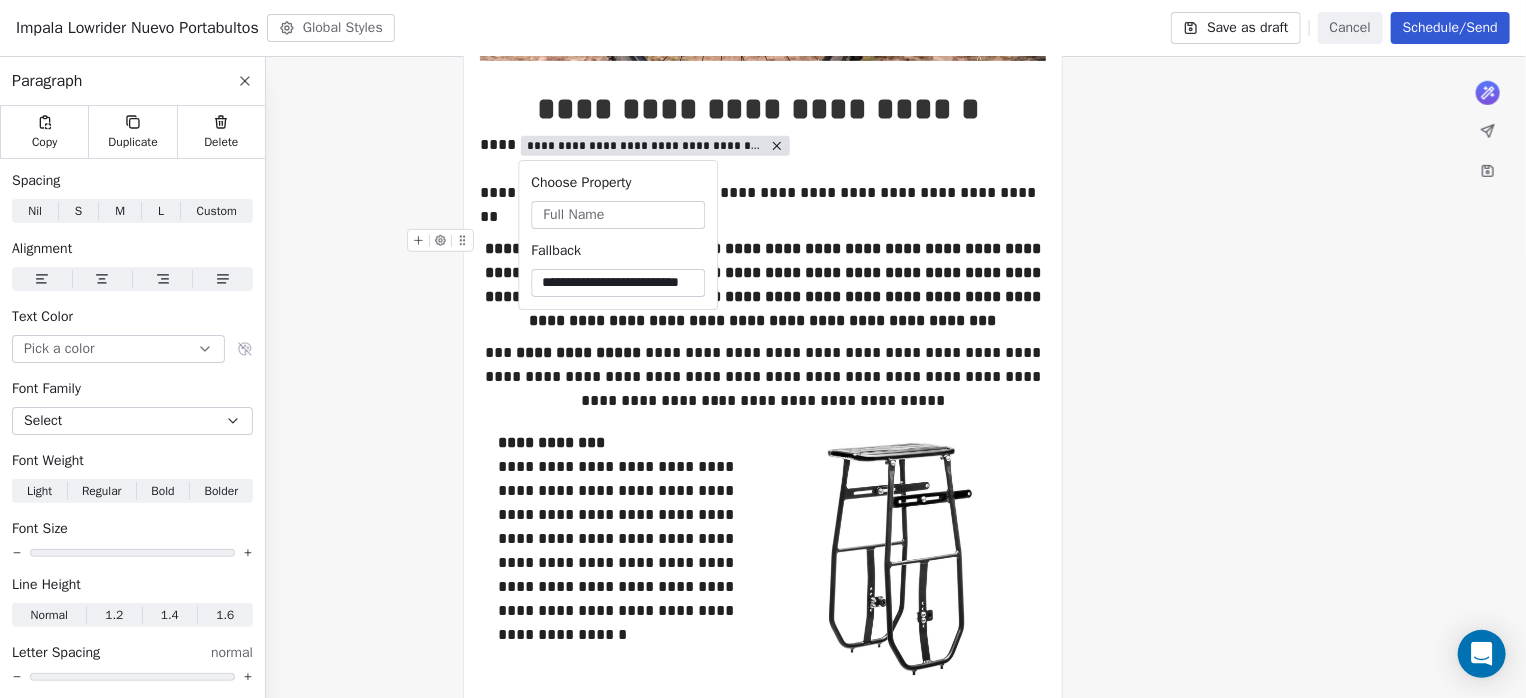 scroll, scrollTop: 0, scrollLeft: 32, axis: horizontal 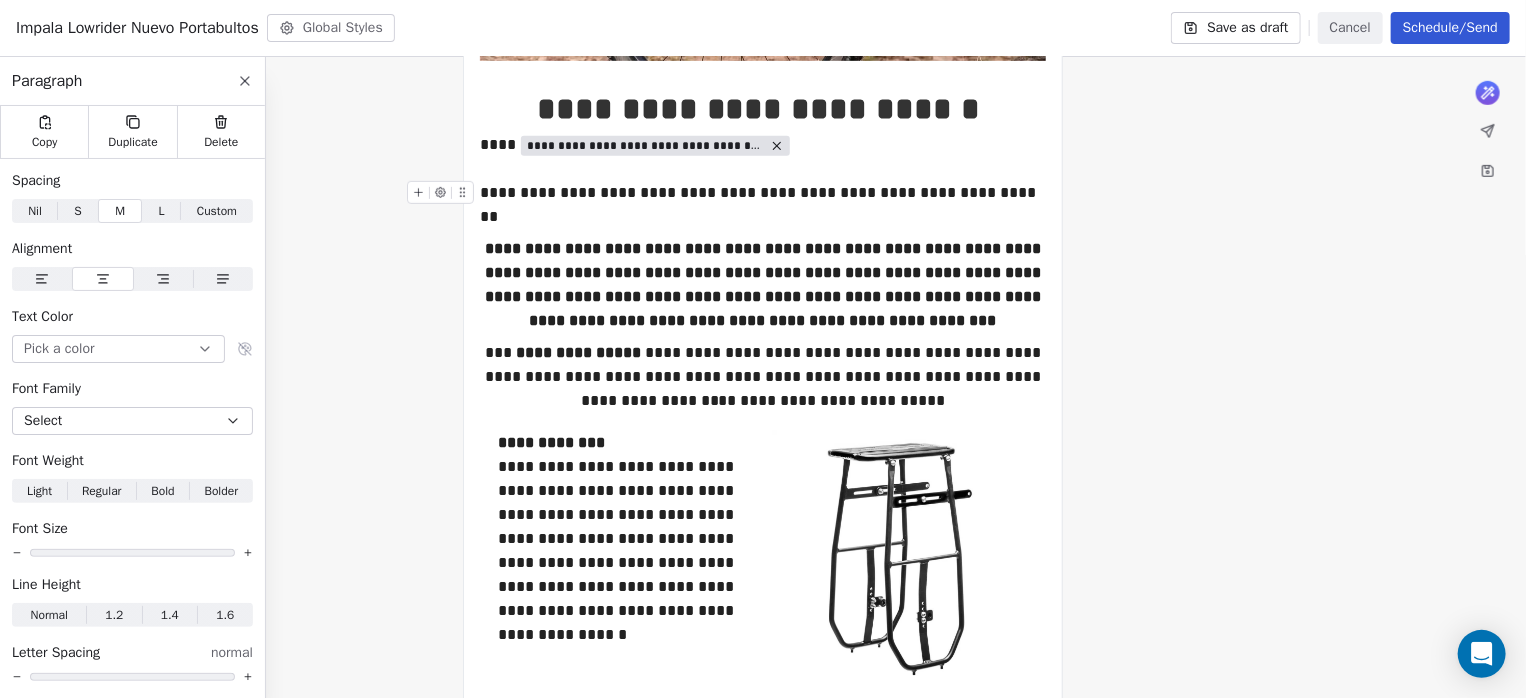 click on "**********" at bounding box center (763, 193) 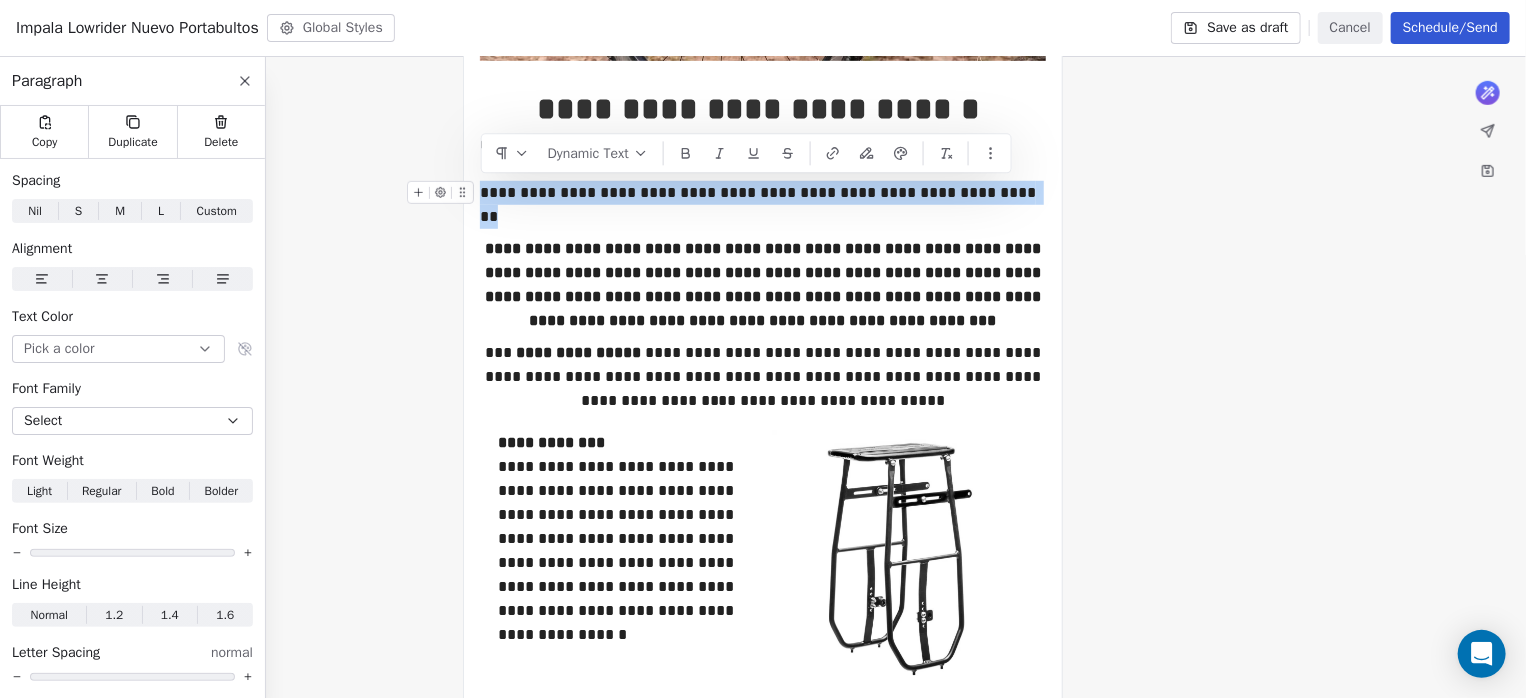 drag, startPoint x: 1012, startPoint y: 193, endPoint x: 481, endPoint y: 202, distance: 531.0763 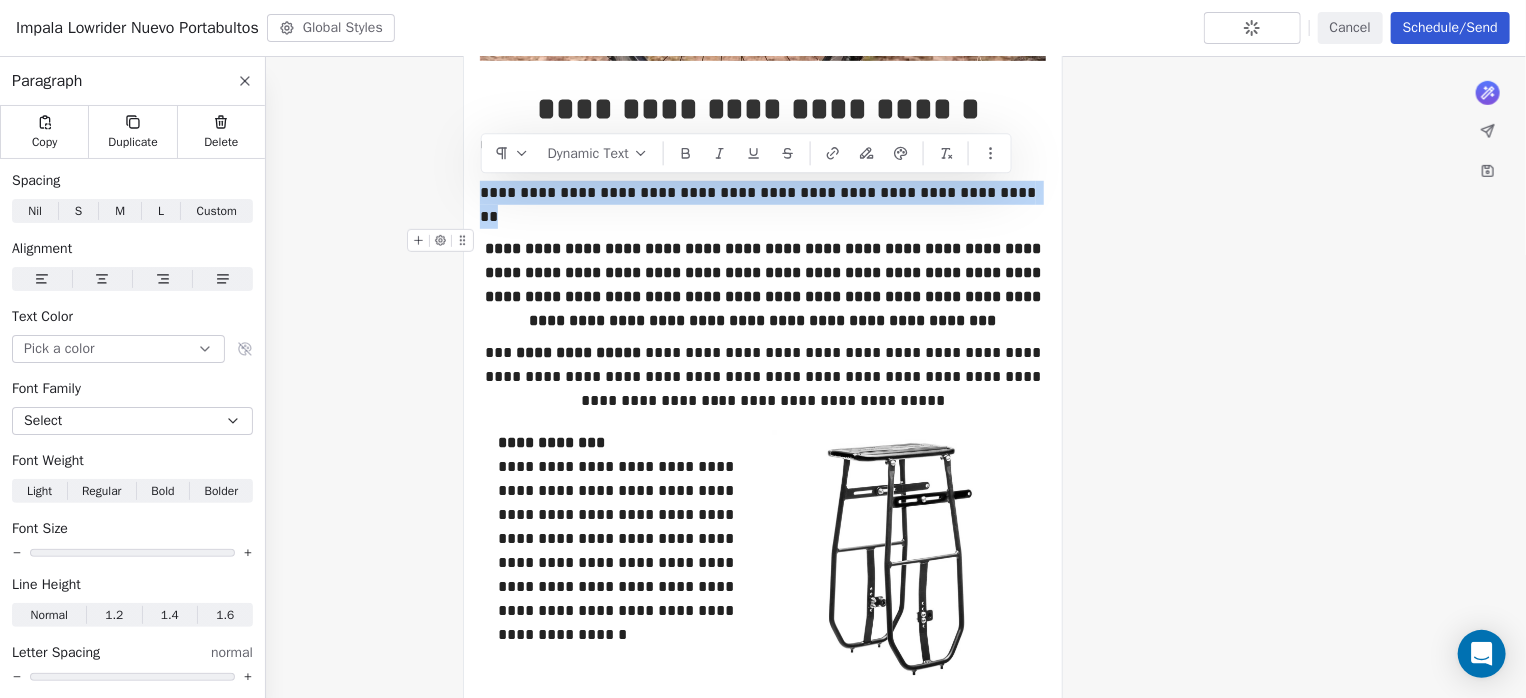 copy on "**********" 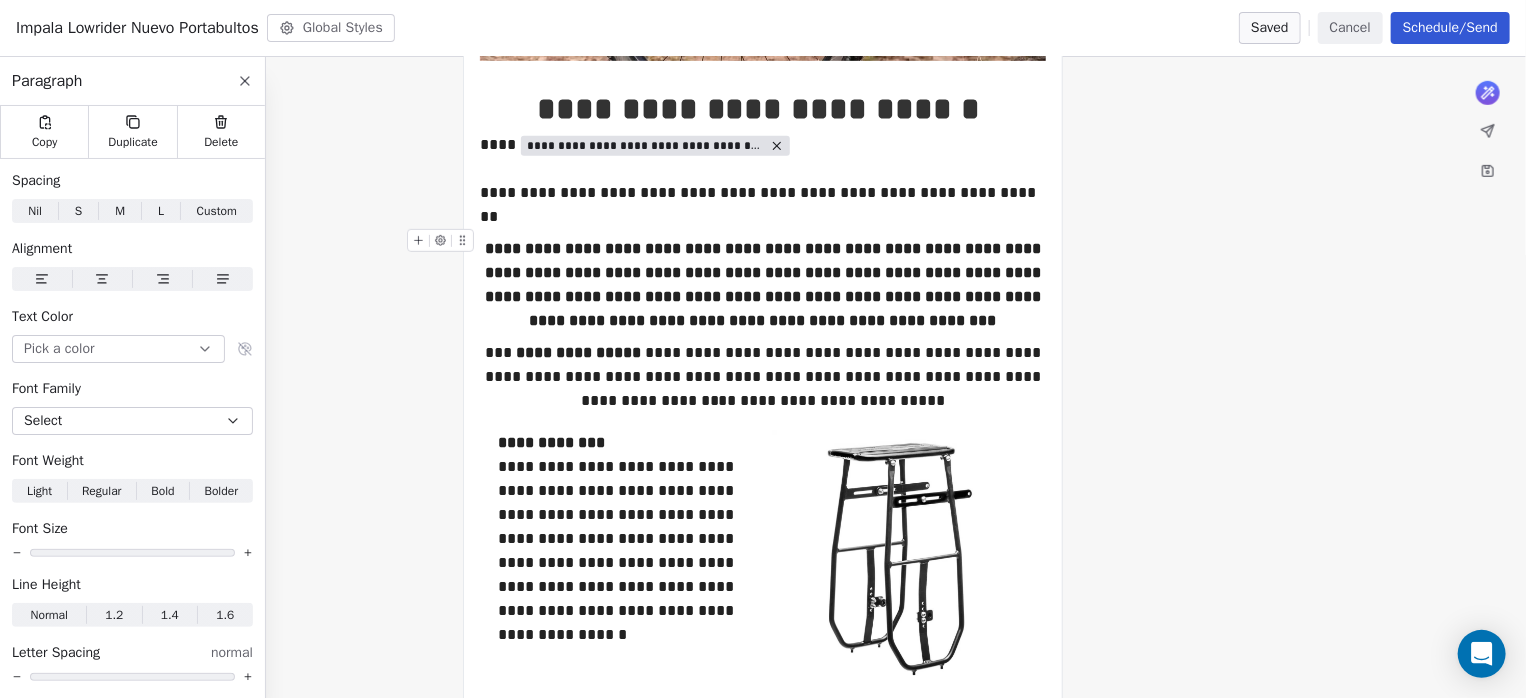 click on "**********" at bounding box center [765, 284] 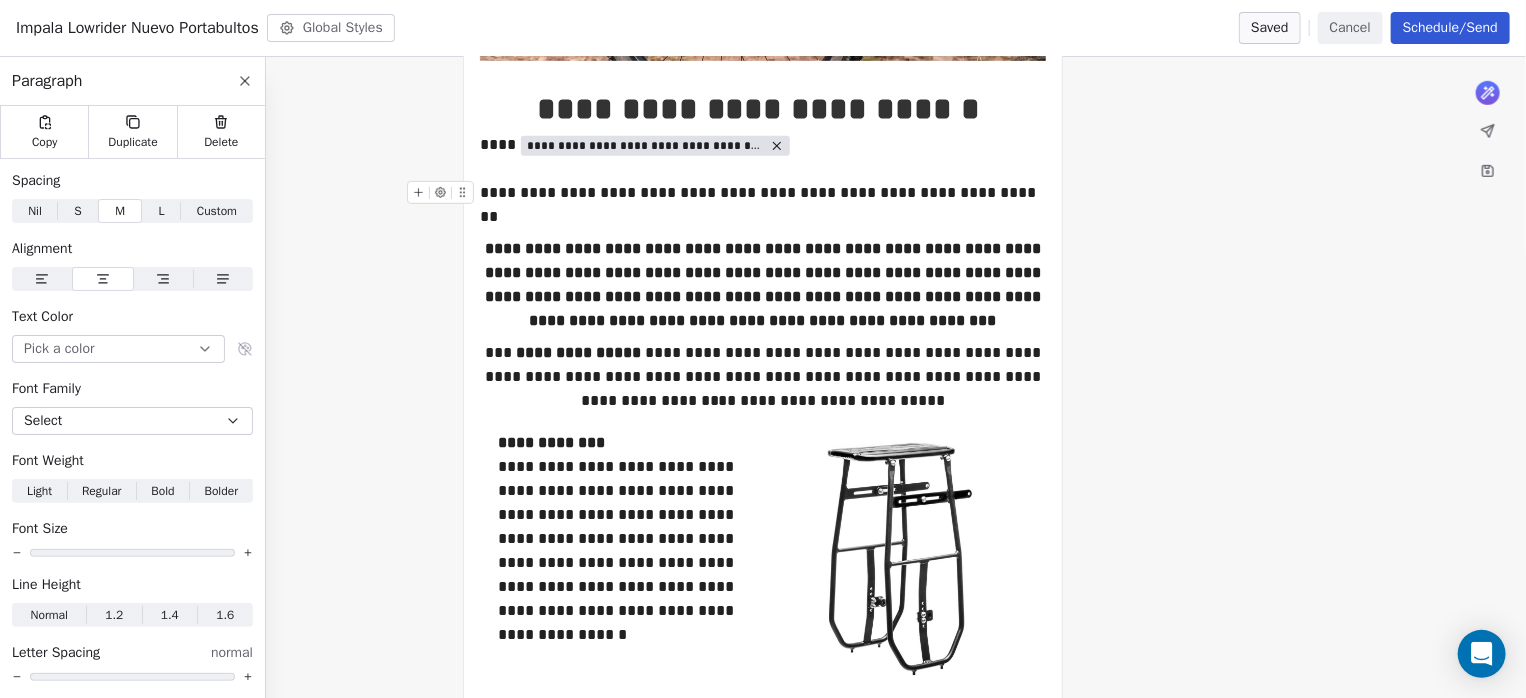 click on "**********" at bounding box center (763, 193) 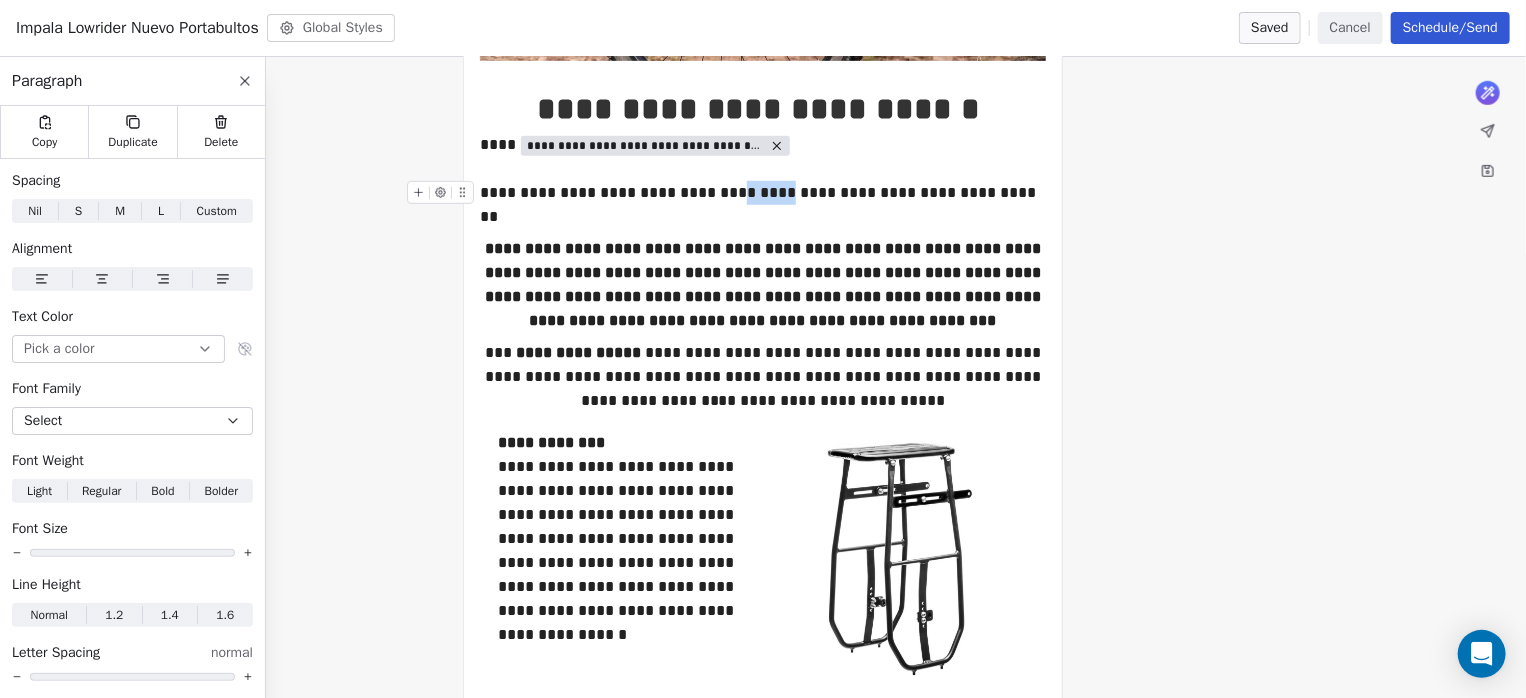 click on "**********" at bounding box center [763, 193] 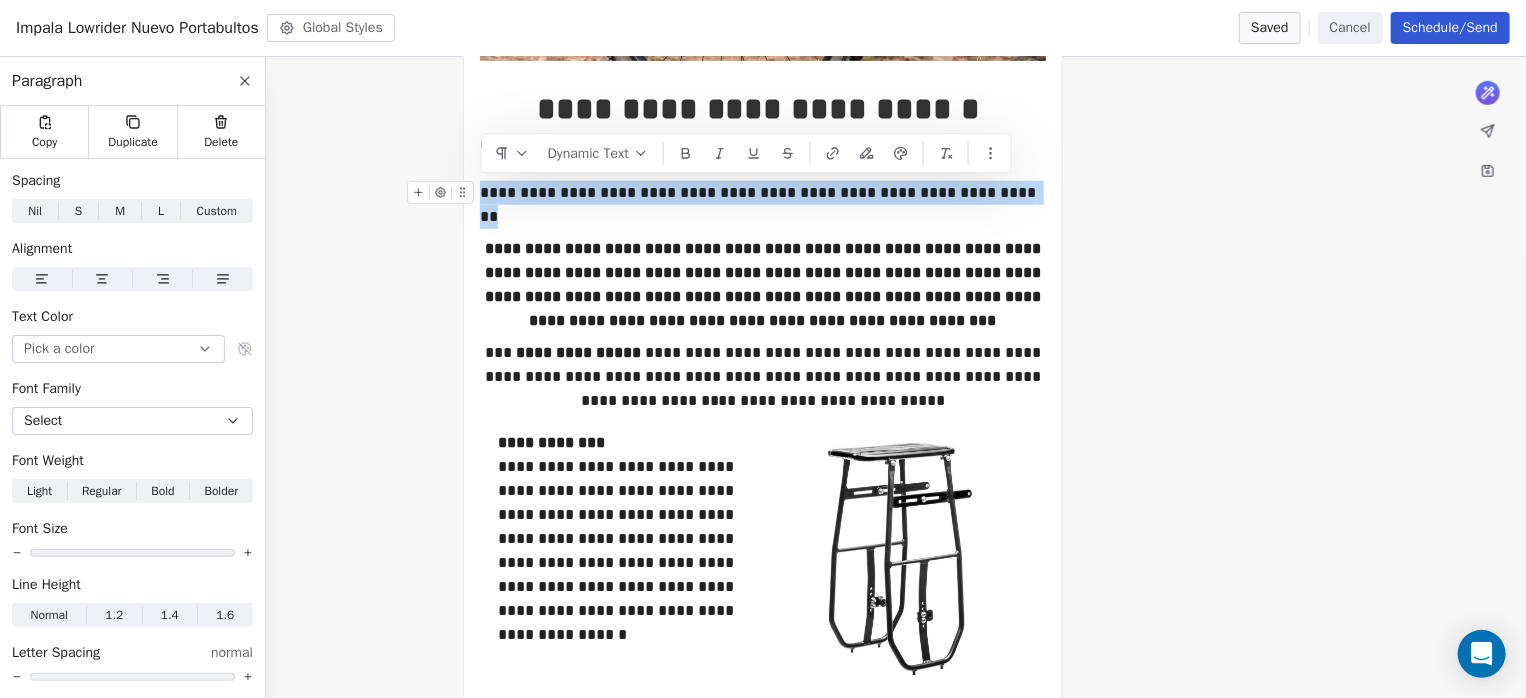 drag, startPoint x: 1014, startPoint y: 192, endPoint x: 484, endPoint y: 192, distance: 530 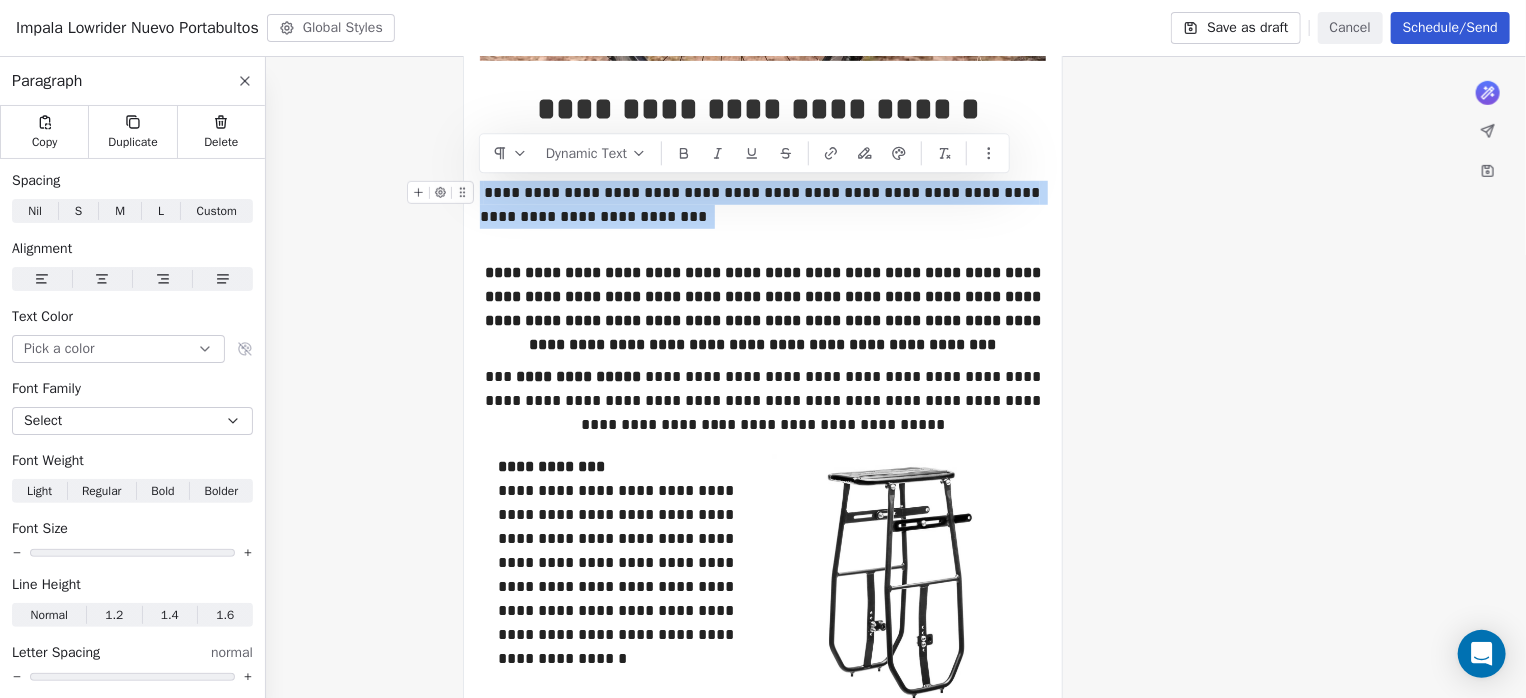 click on "**********" at bounding box center [763, 205] 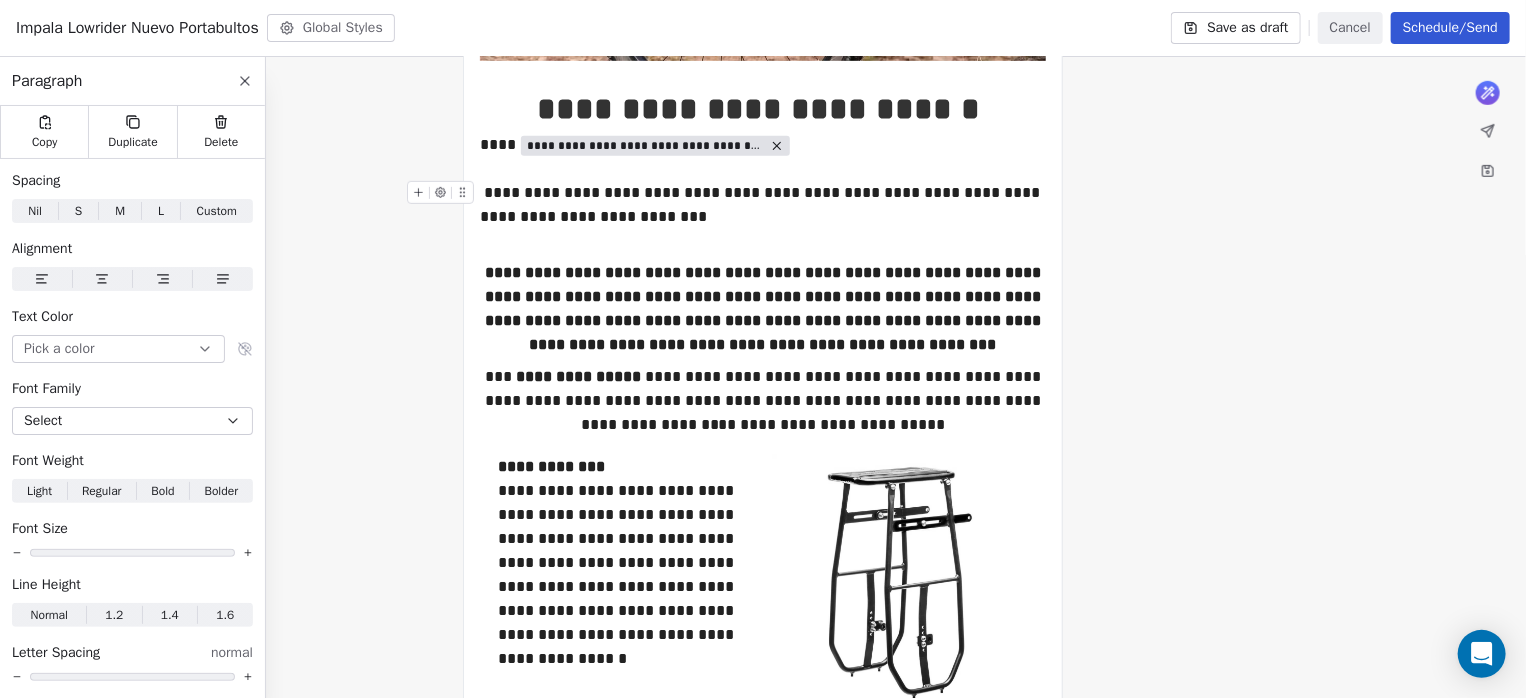 click on "**********" at bounding box center [763, 205] 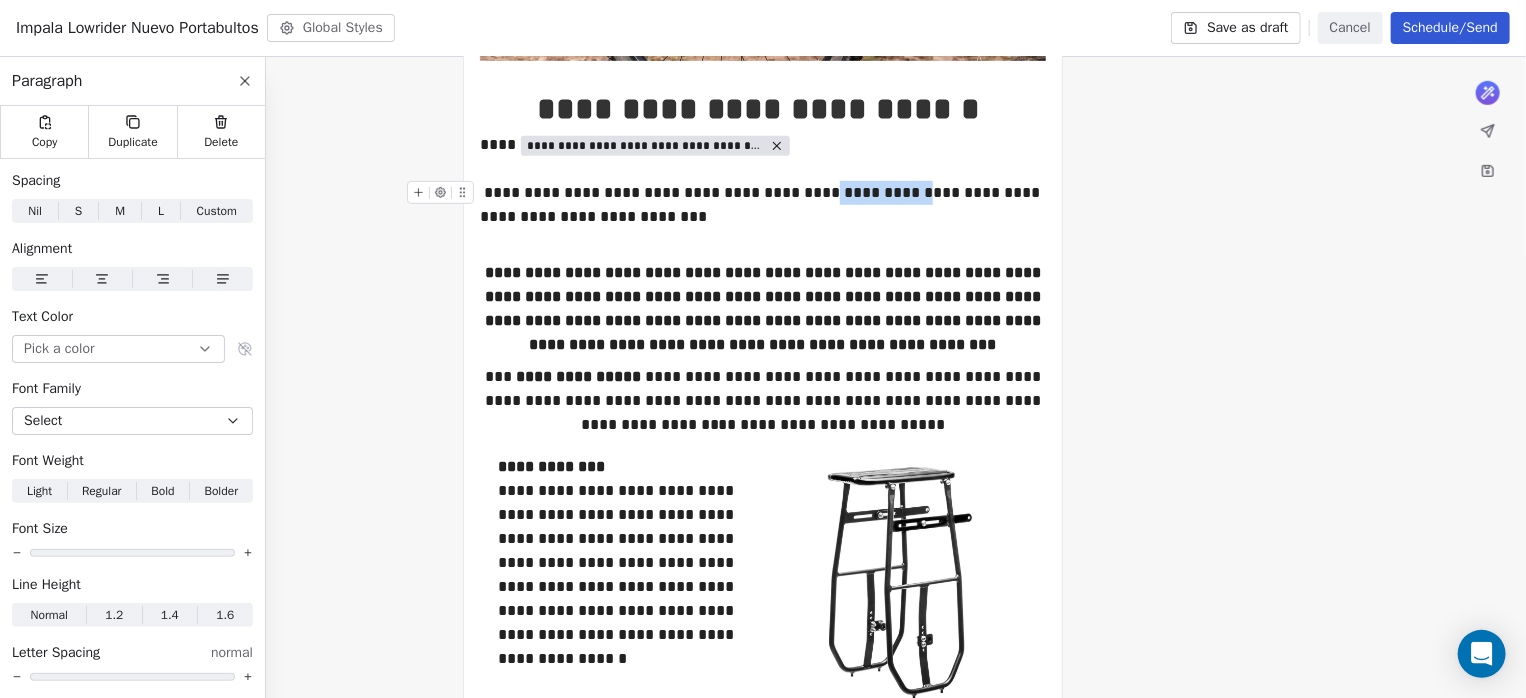 click on "**********" at bounding box center (763, 205) 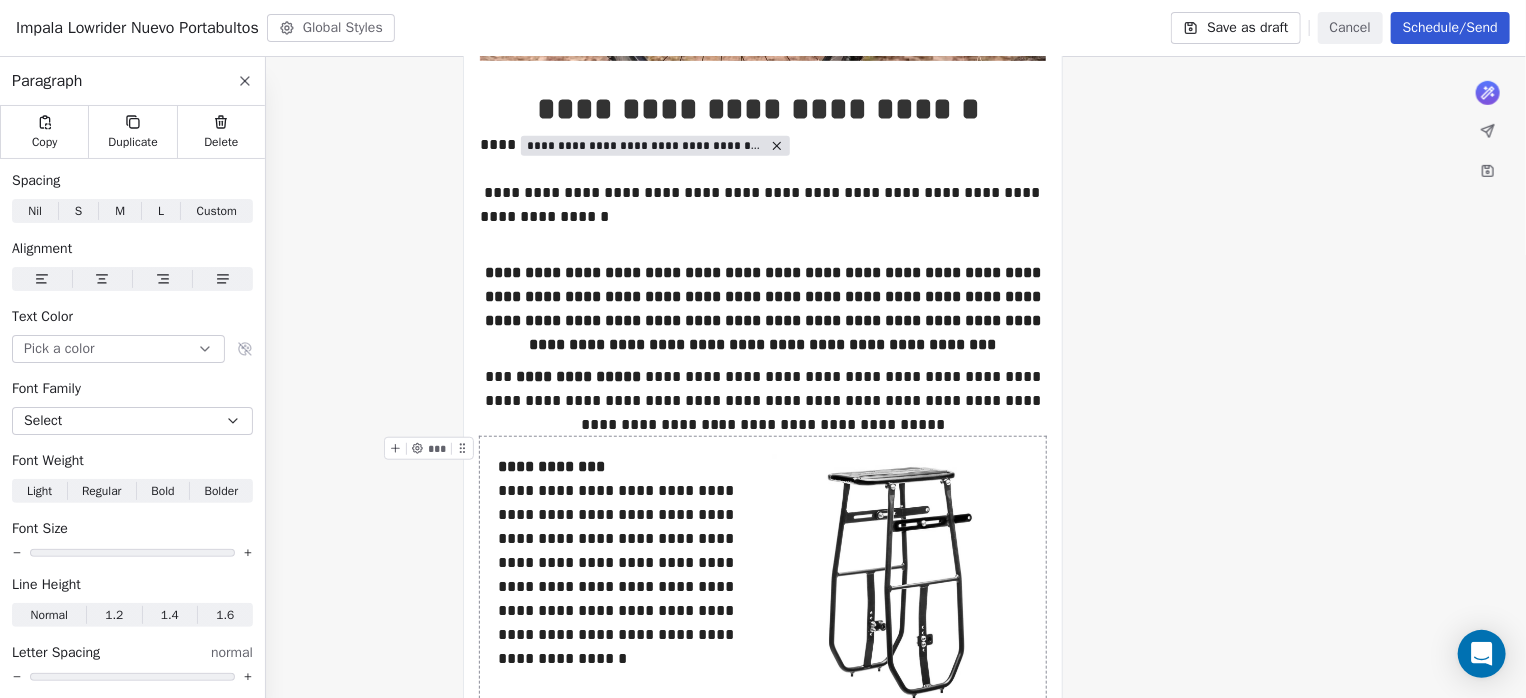 click on "**********" at bounding box center (763, 635) 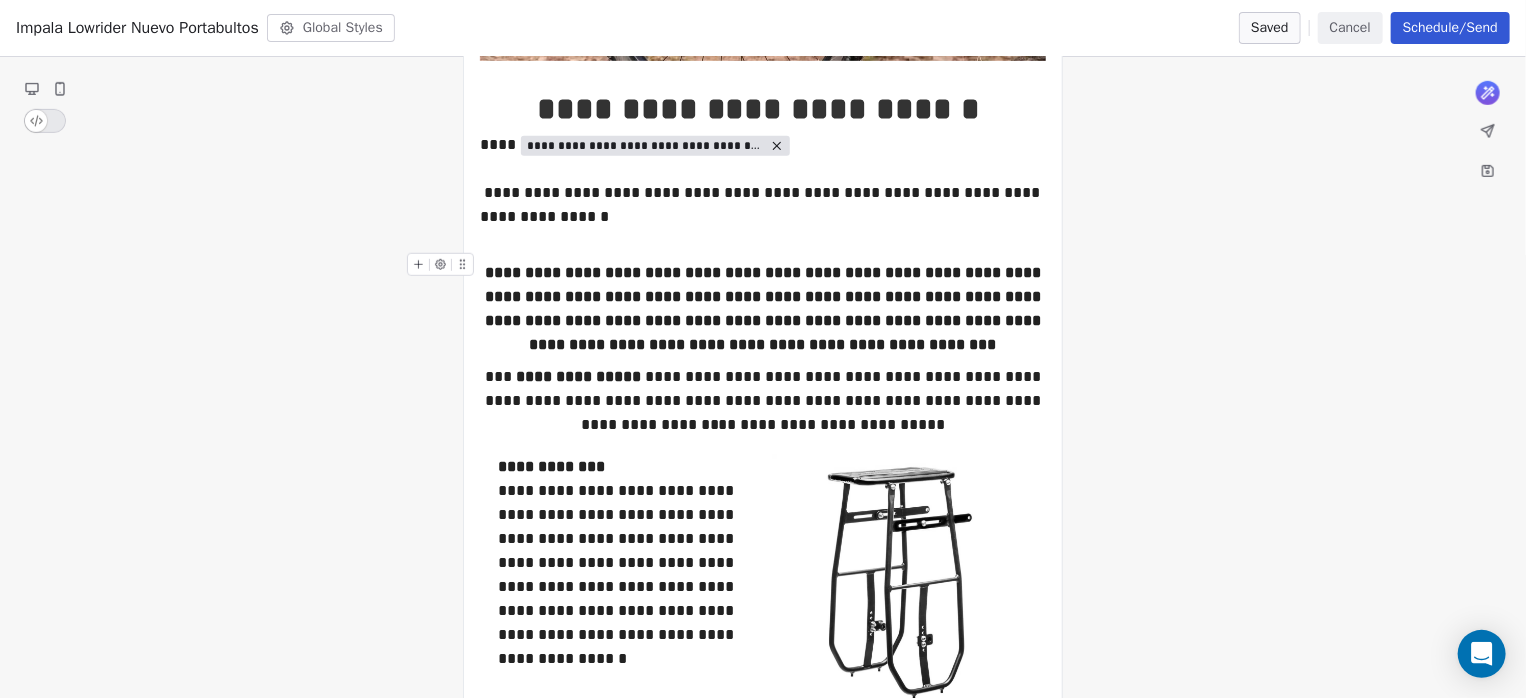 click on "**********" at bounding box center (765, 308) 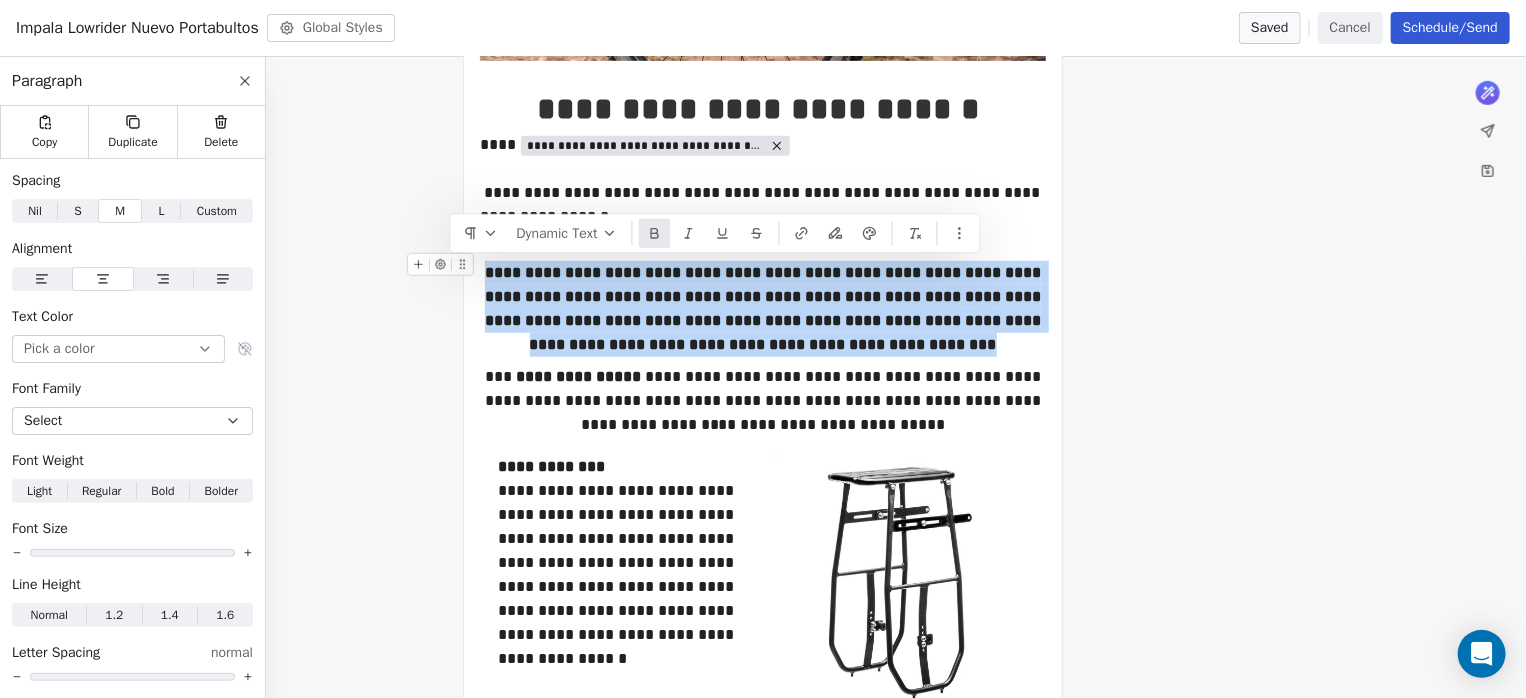drag, startPoint x: 992, startPoint y: 345, endPoint x: 492, endPoint y: 272, distance: 505.3009 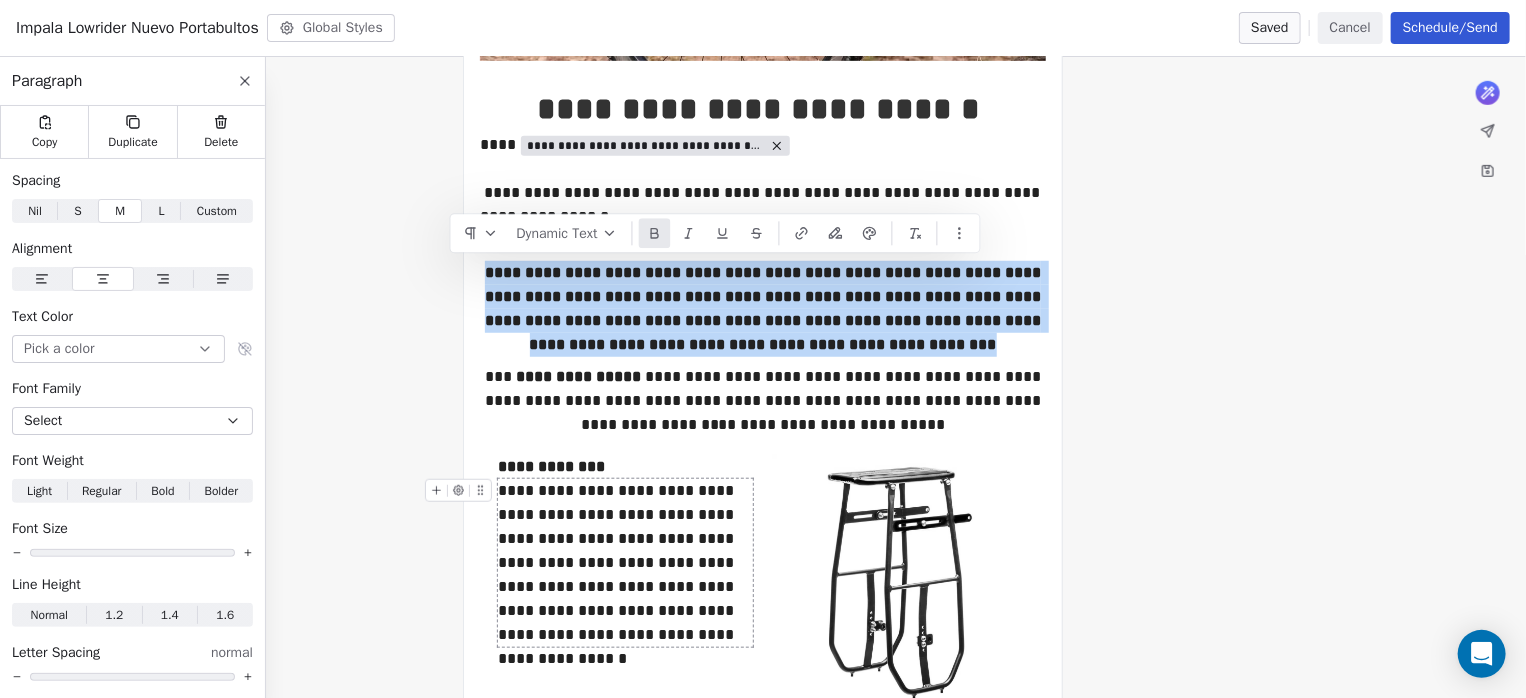 copy on "**********" 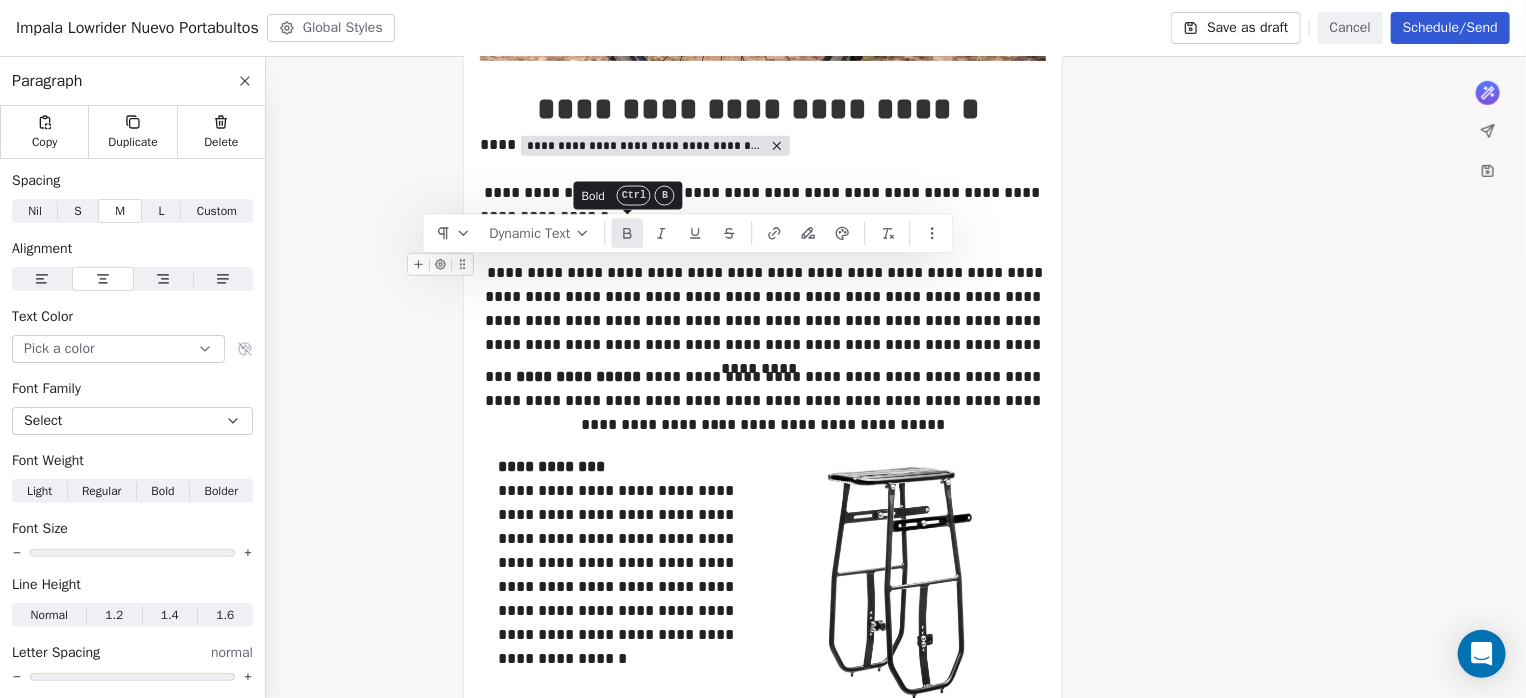 click 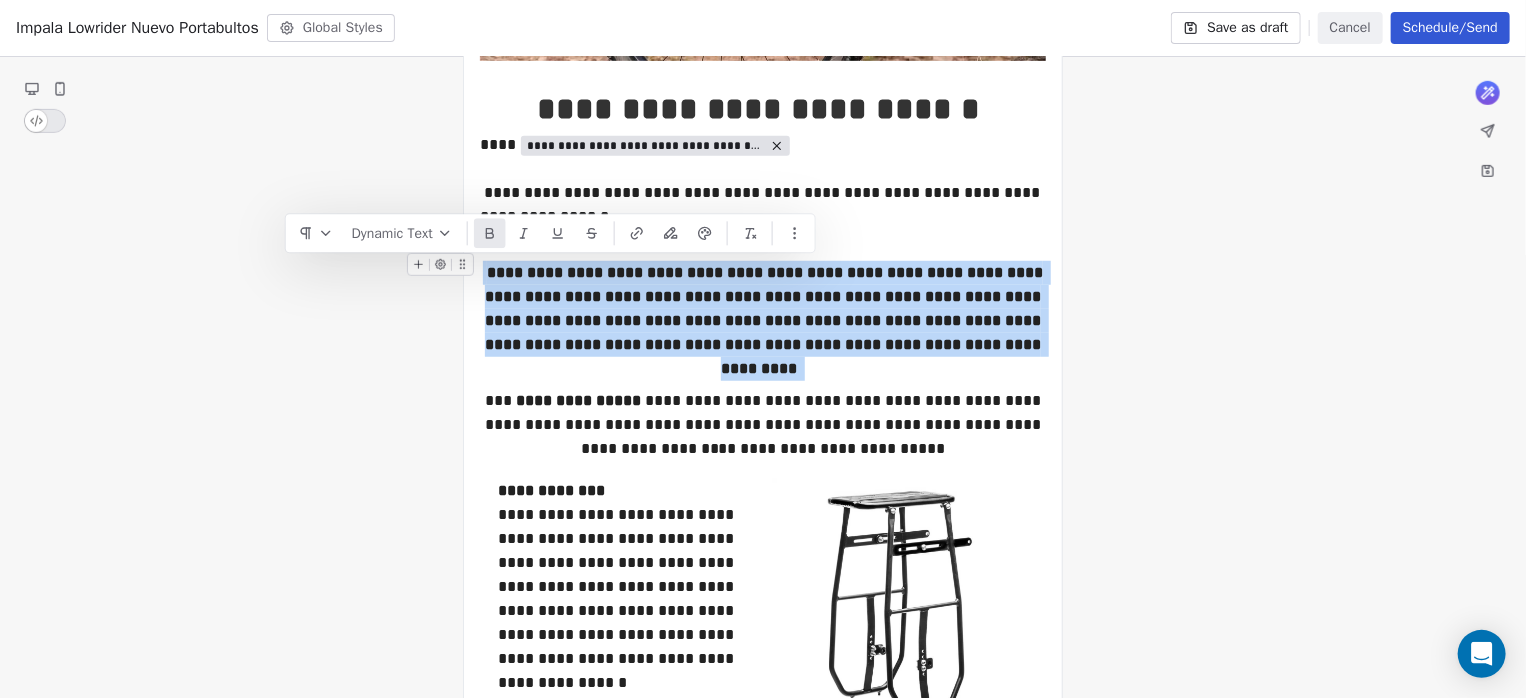 click on "**********" at bounding box center (765, 320) 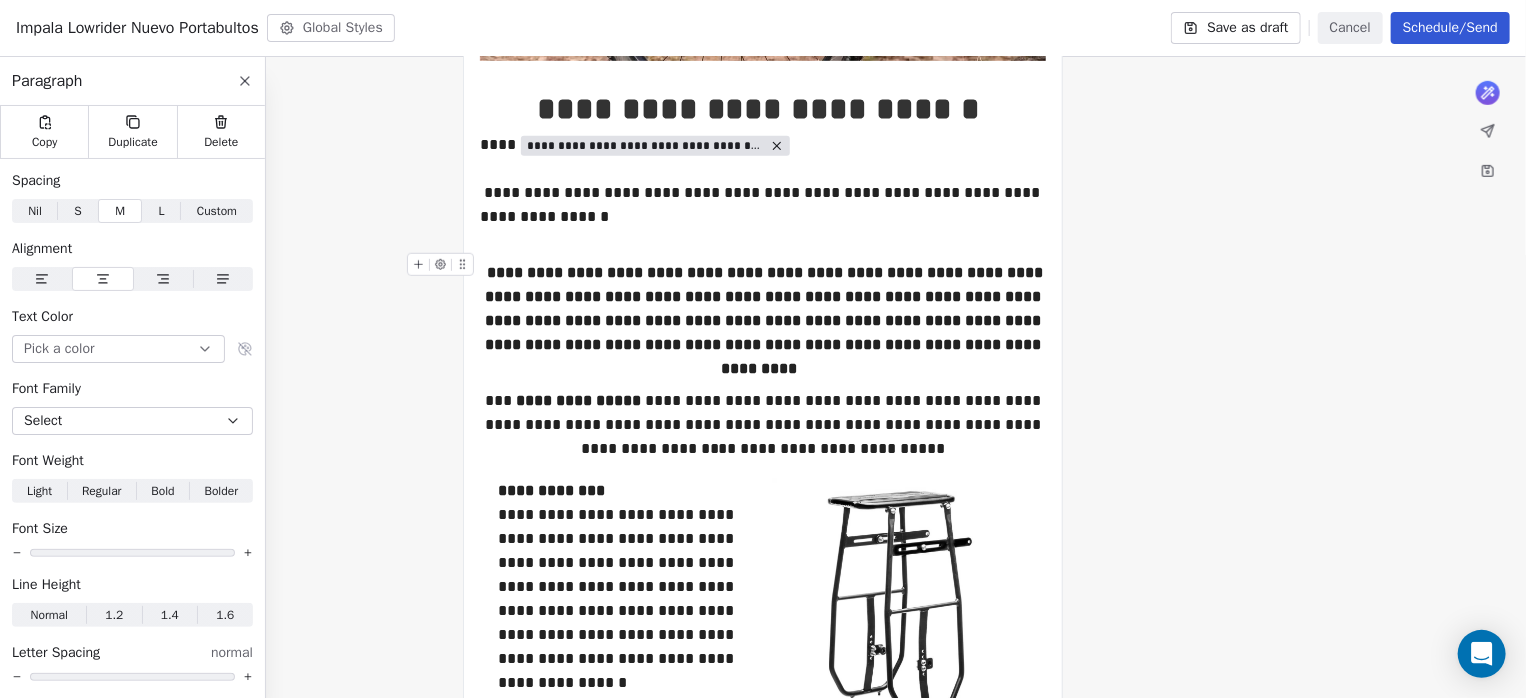 click on "**********" at bounding box center (765, 320) 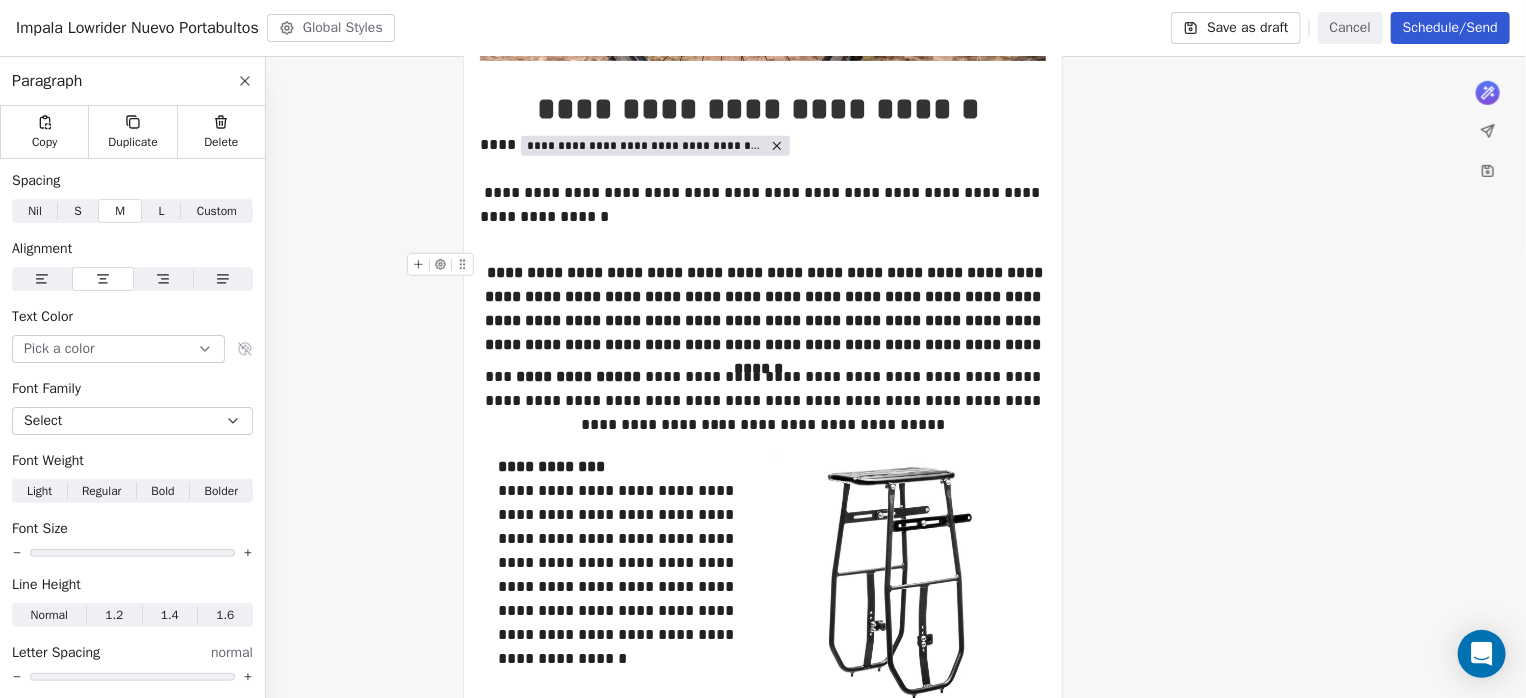 click on "**********" at bounding box center (765, 320) 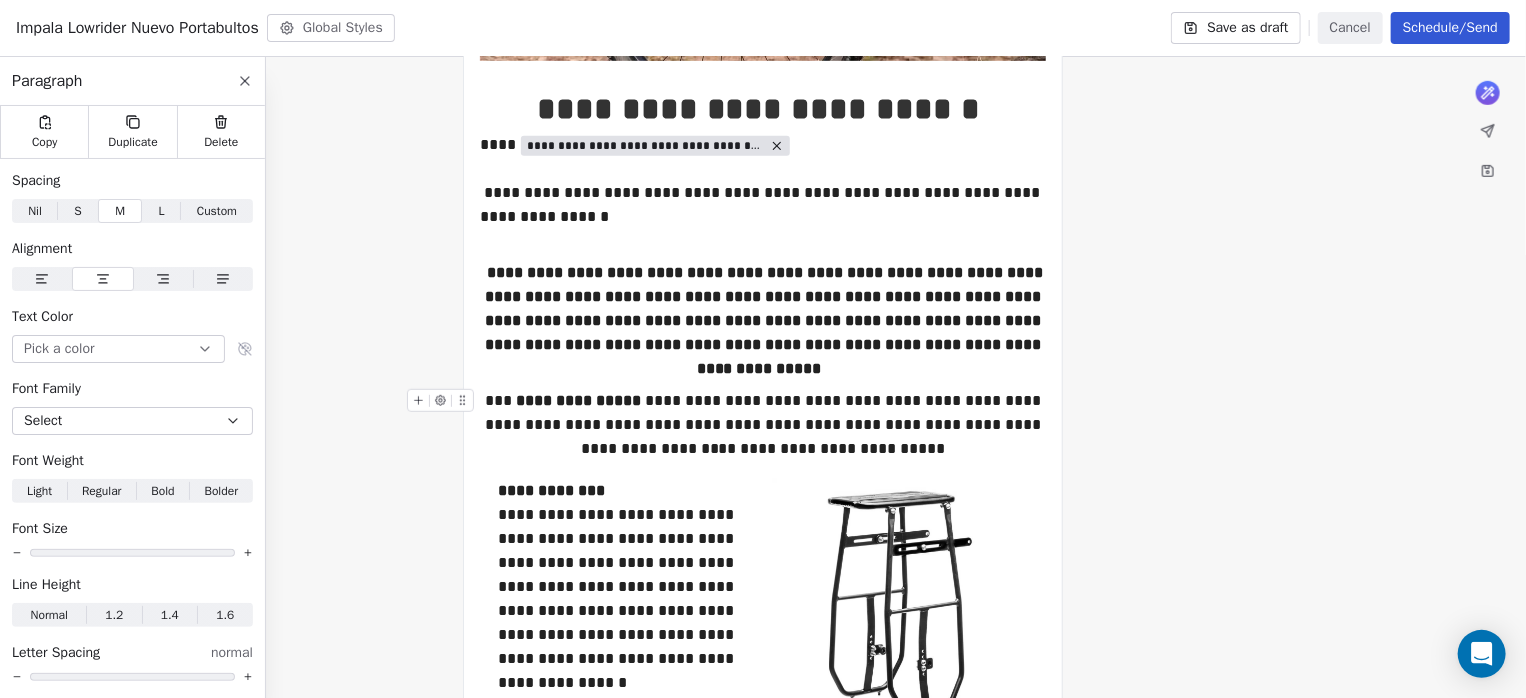 click on "**********" at bounding box center (578, 400) 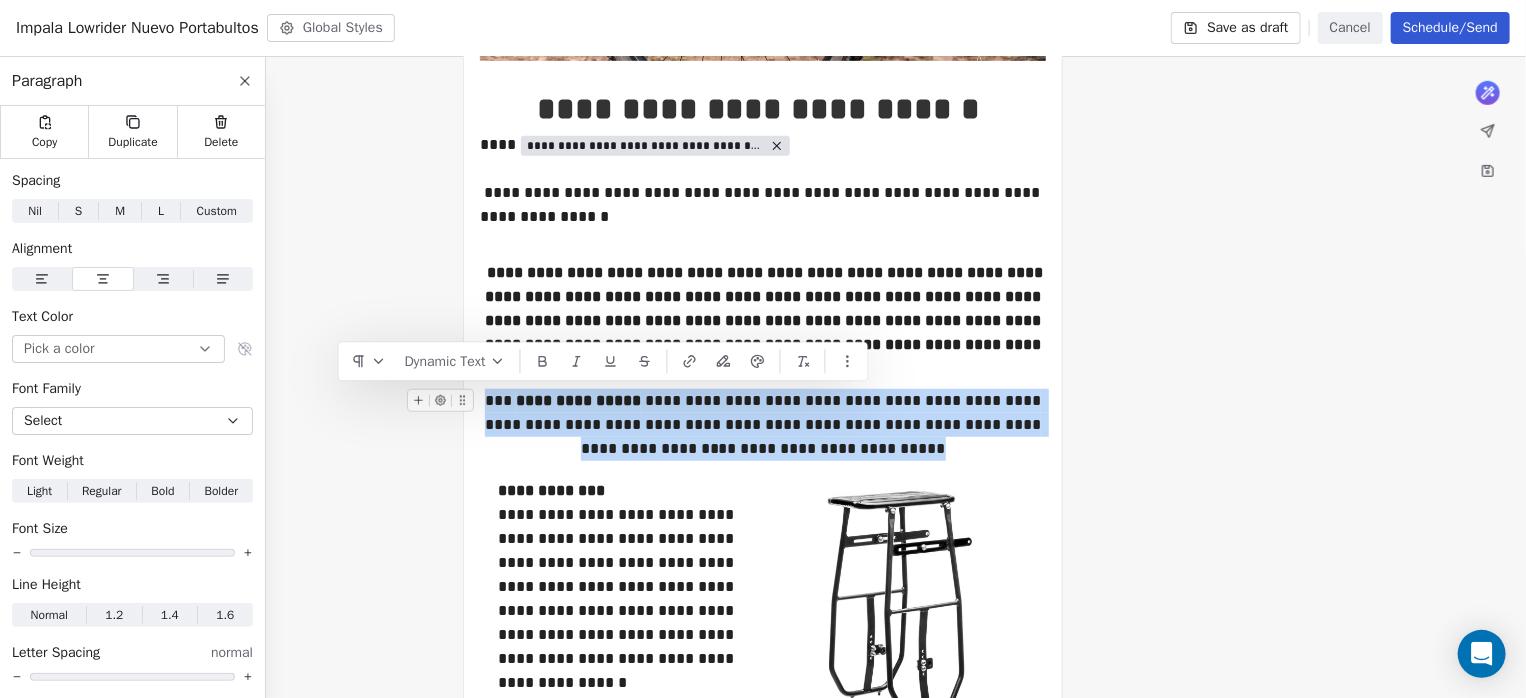 drag, startPoint x: 879, startPoint y: 445, endPoint x: 481, endPoint y: 405, distance: 400.005 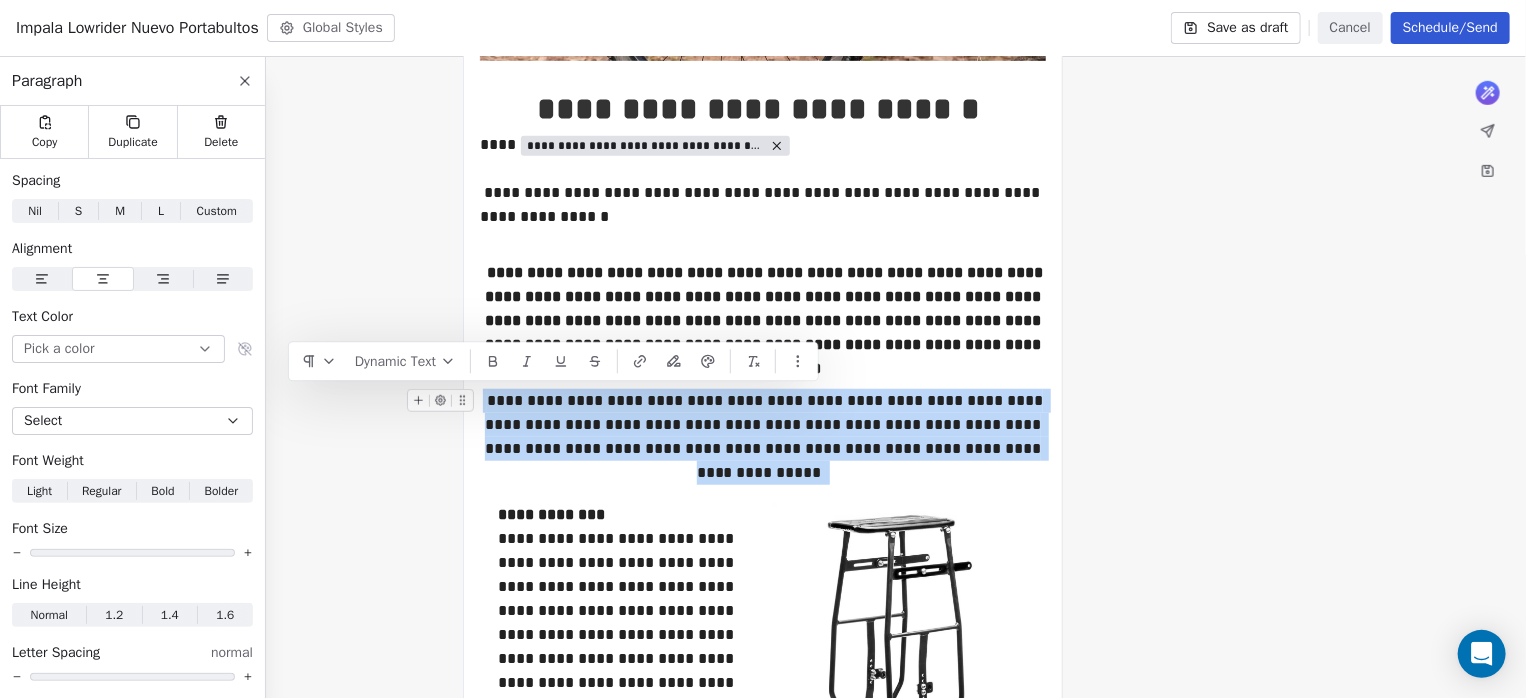 click on "**********" at bounding box center [763, 437] 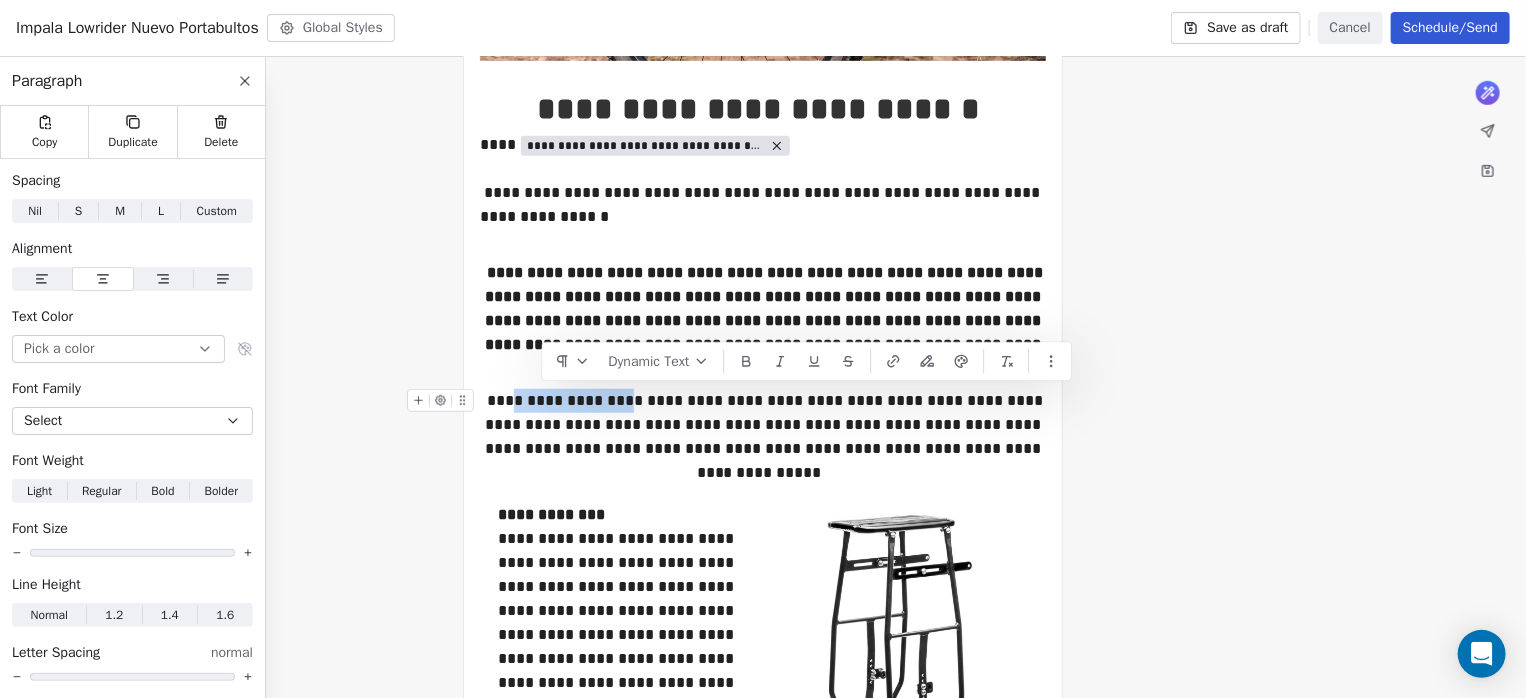 drag, startPoint x: 656, startPoint y: 400, endPoint x: 541, endPoint y: 401, distance: 115.00435 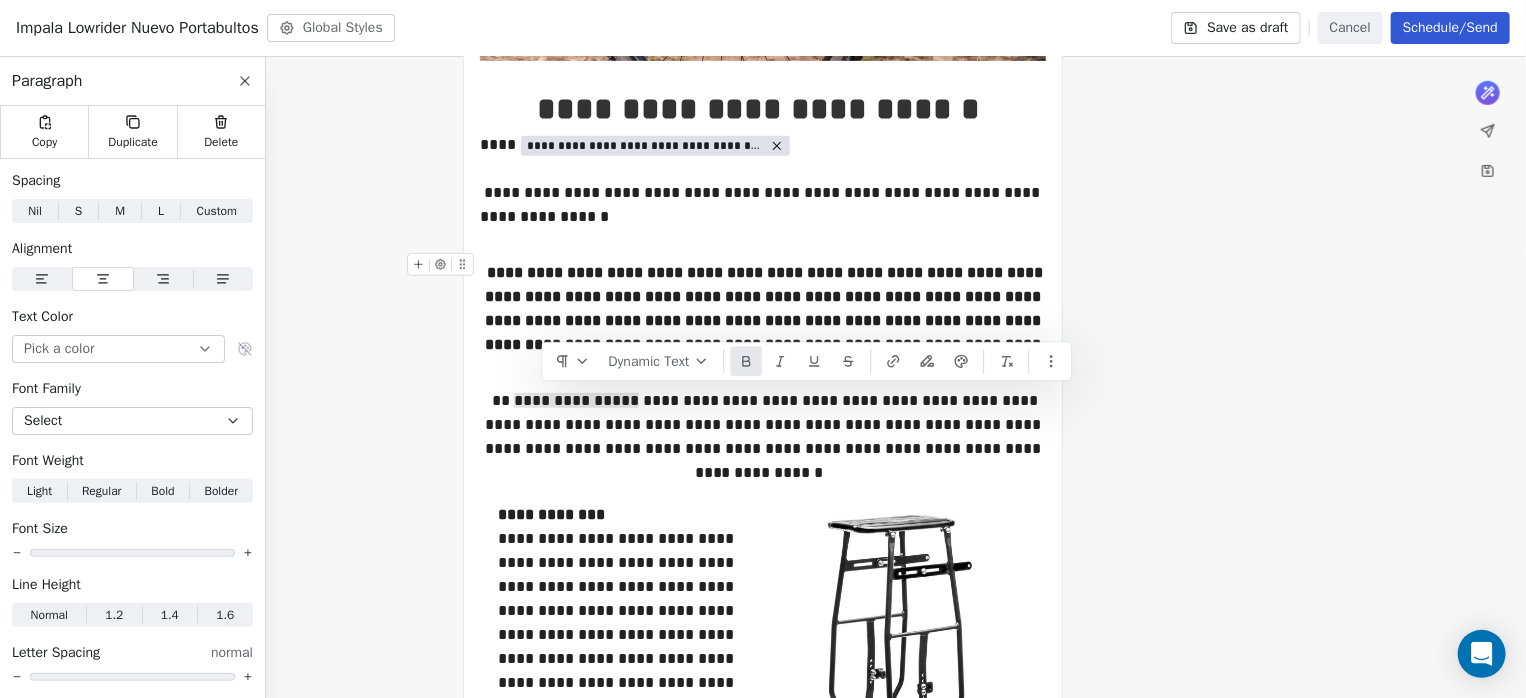 click 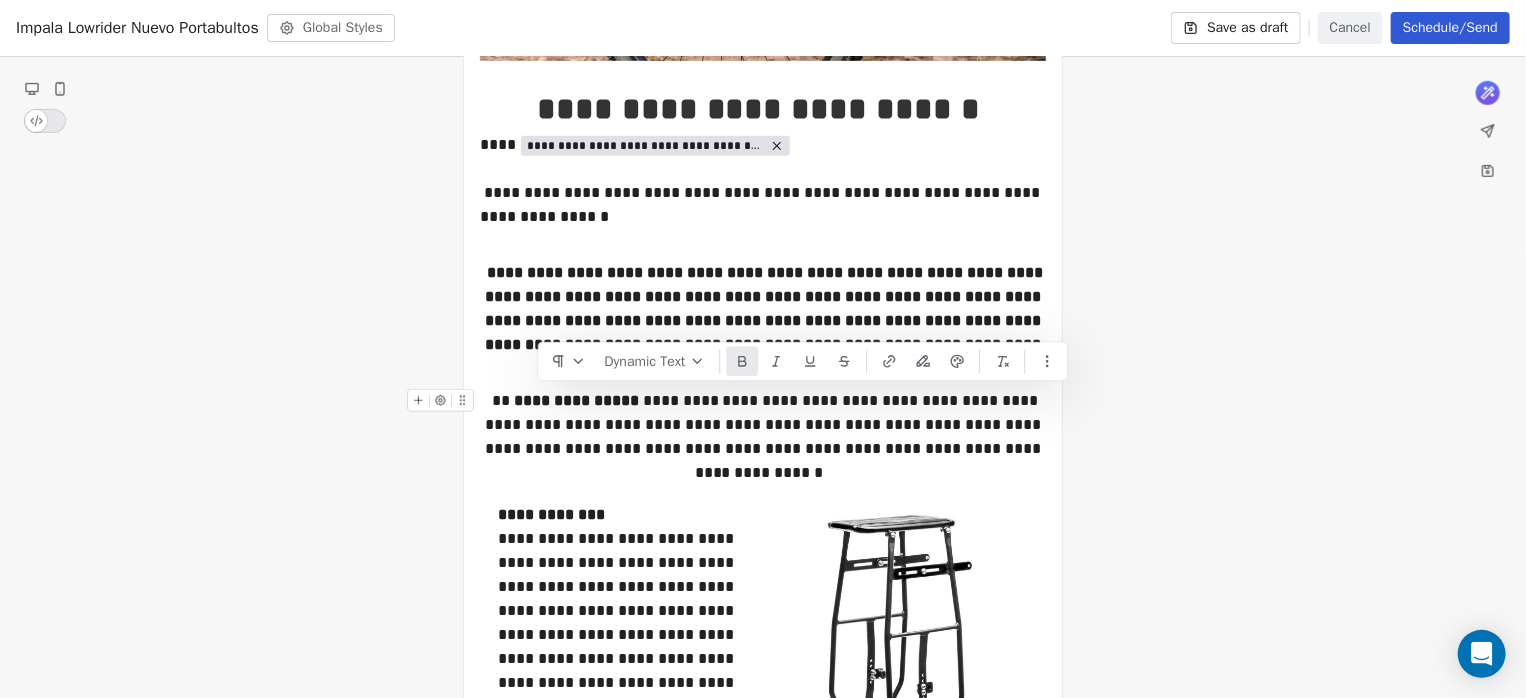 click on "**********" at bounding box center [763, 437] 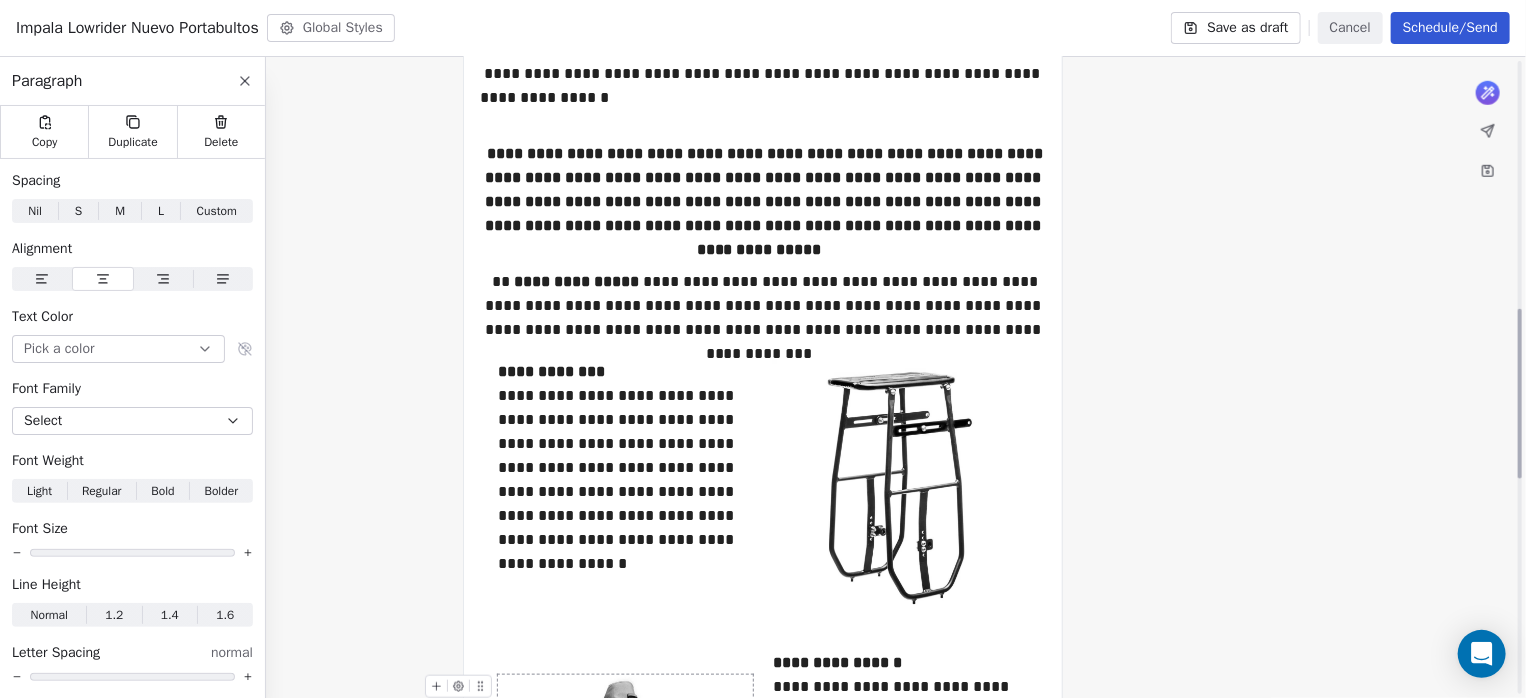 scroll, scrollTop: 933, scrollLeft: 0, axis: vertical 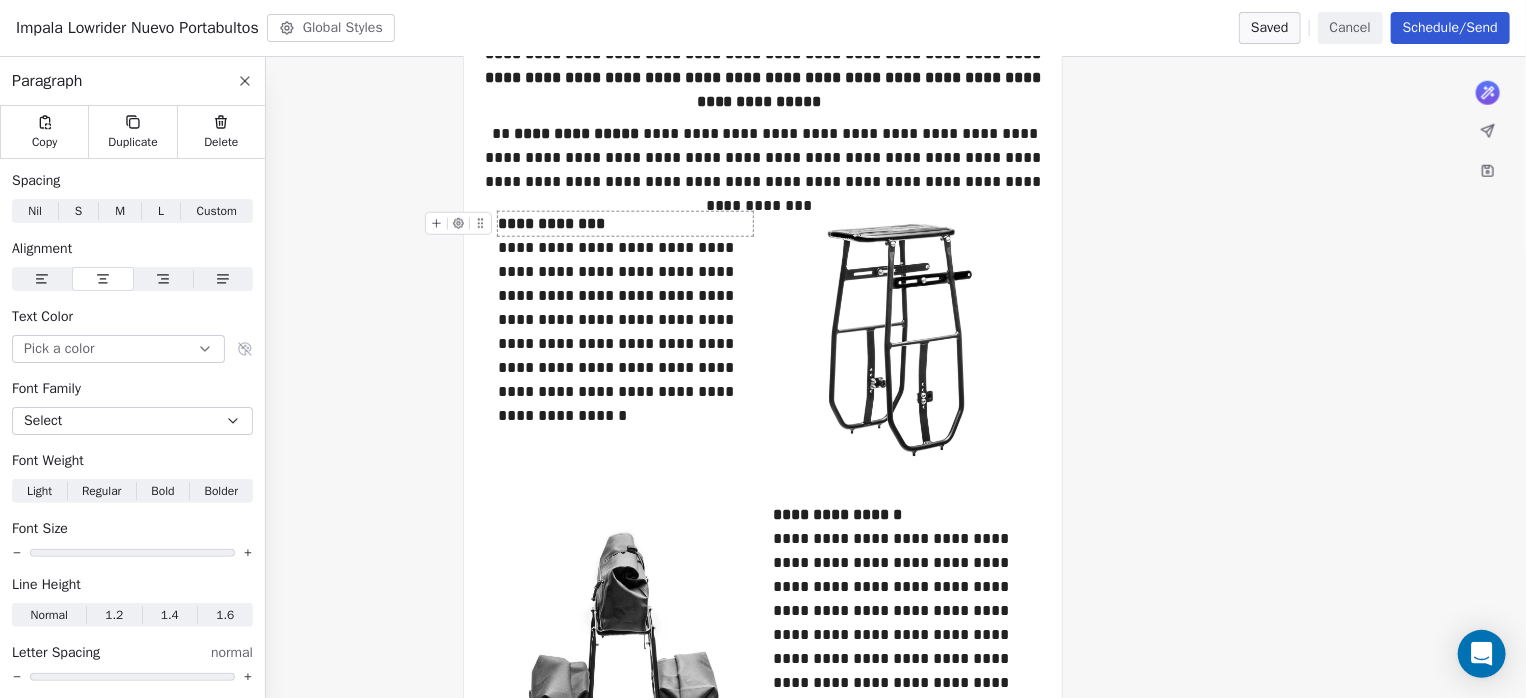 click on "**********" at bounding box center (551, 223) 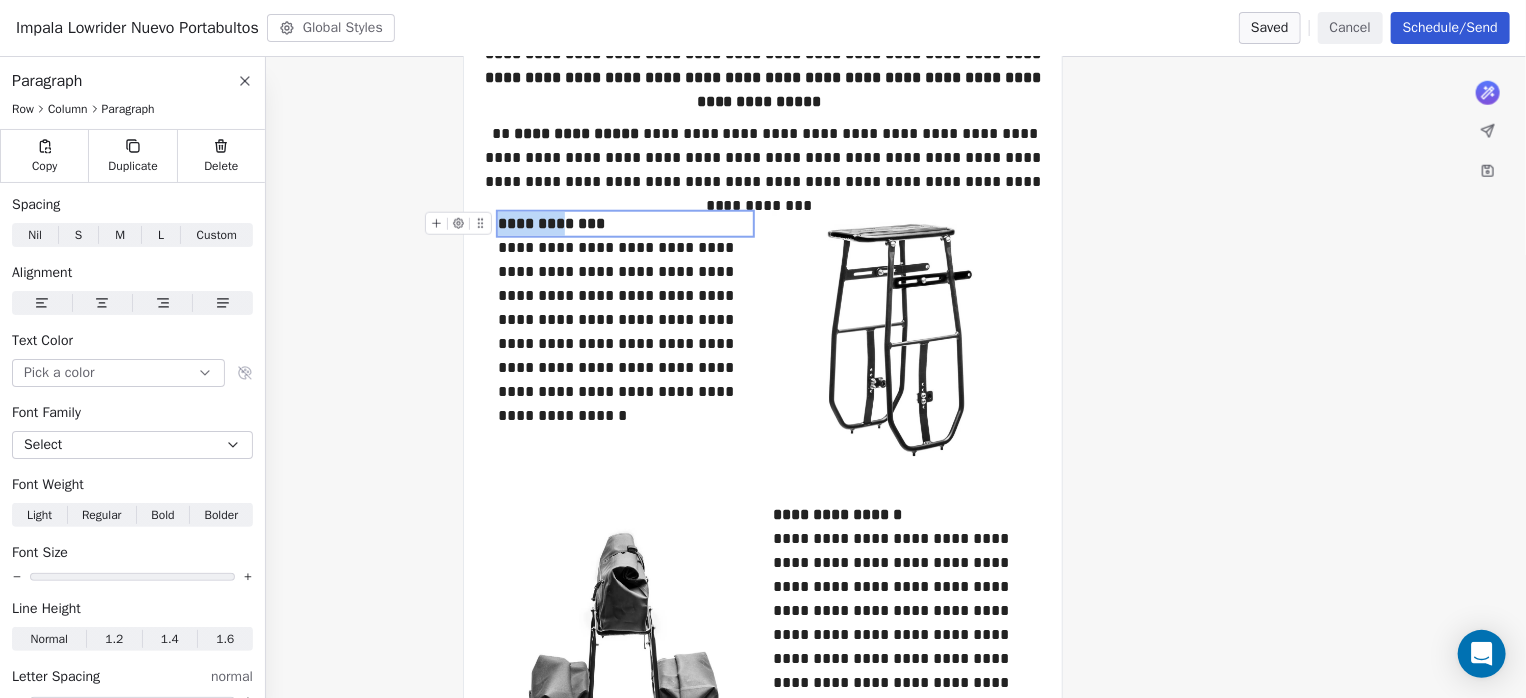 click on "**********" at bounding box center (551, 223) 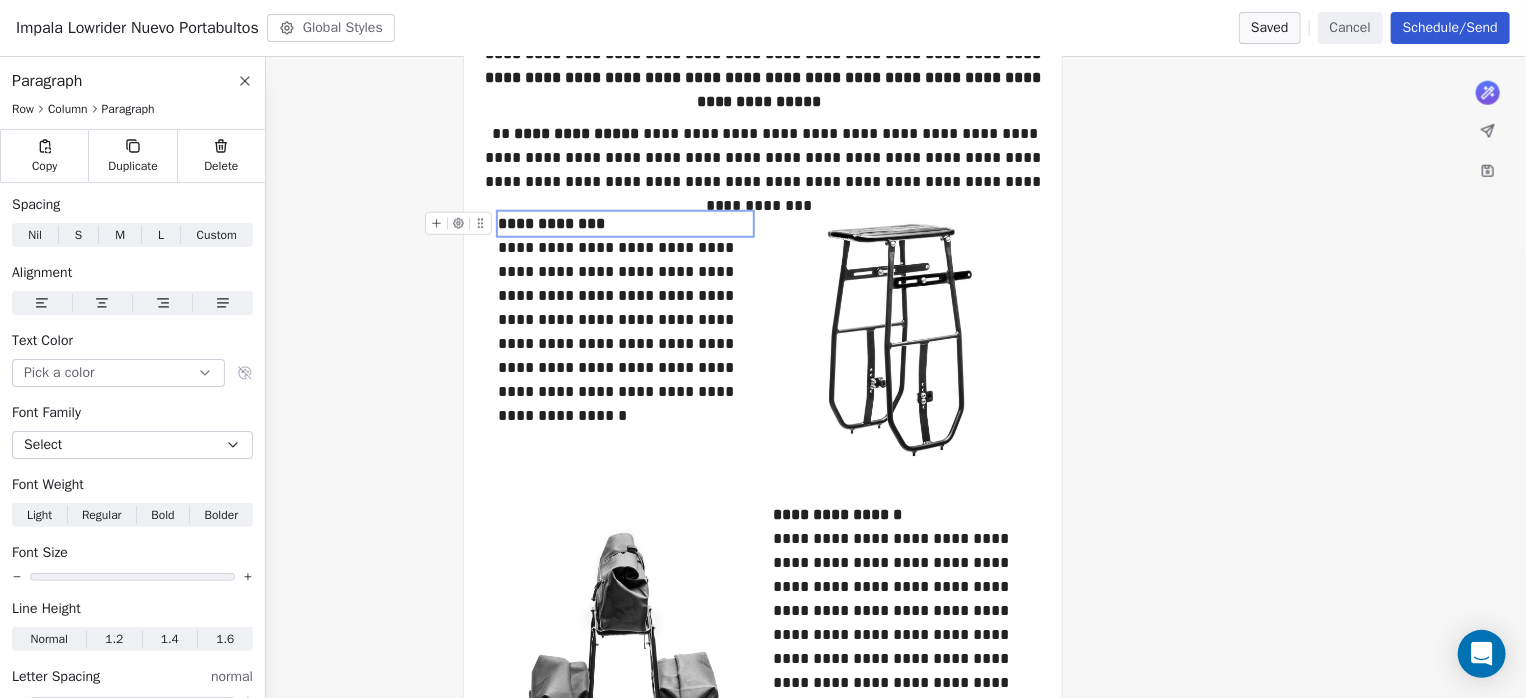 click on "**********" at bounding box center (551, 223) 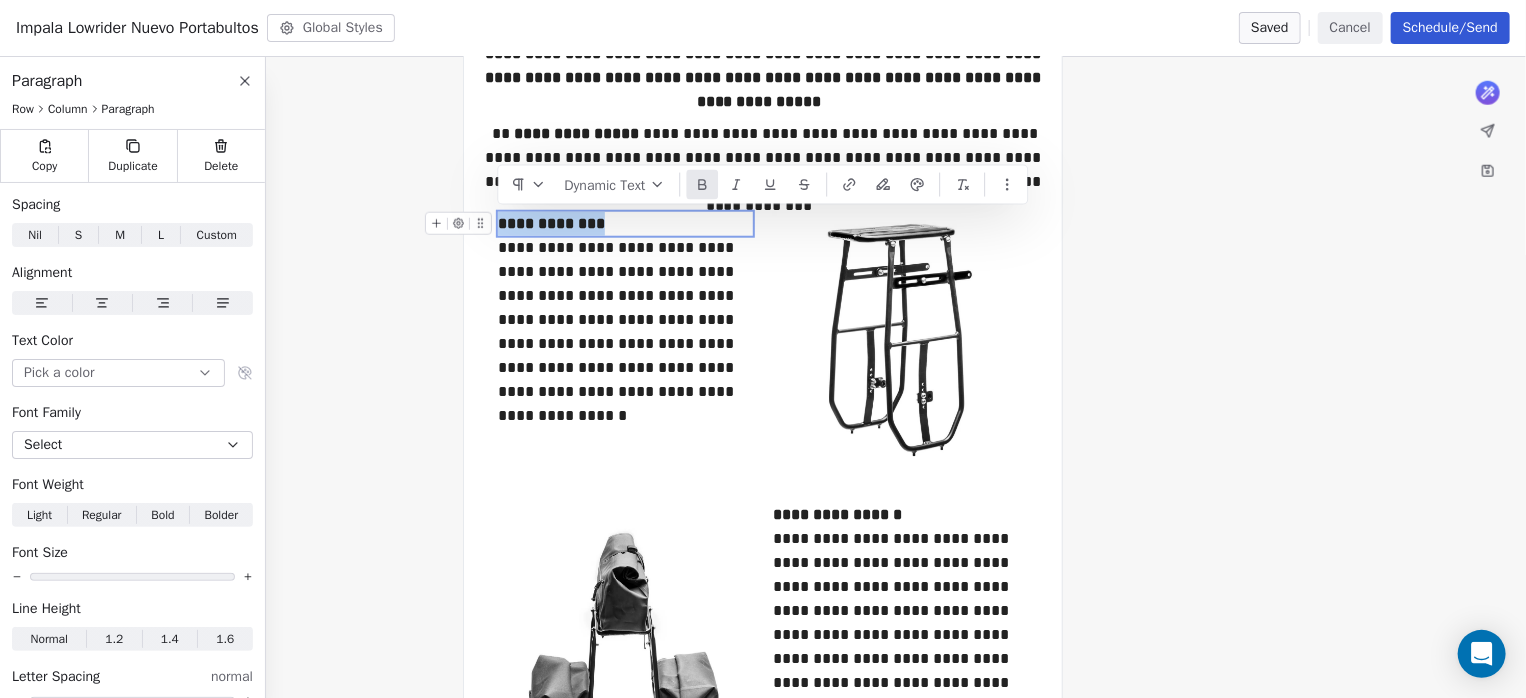 drag, startPoint x: 640, startPoint y: 218, endPoint x: 496, endPoint y: 222, distance: 144.05554 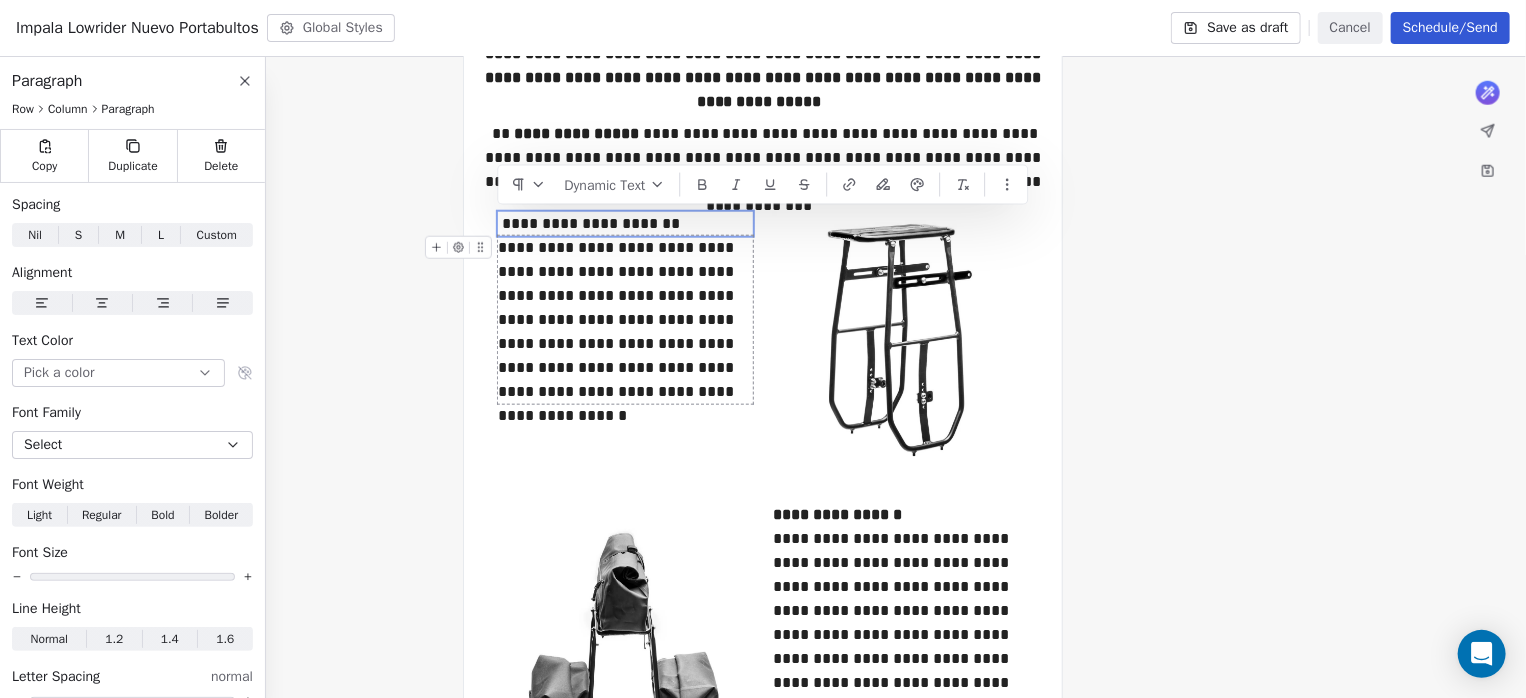 click on "**********" at bounding box center [625, 320] 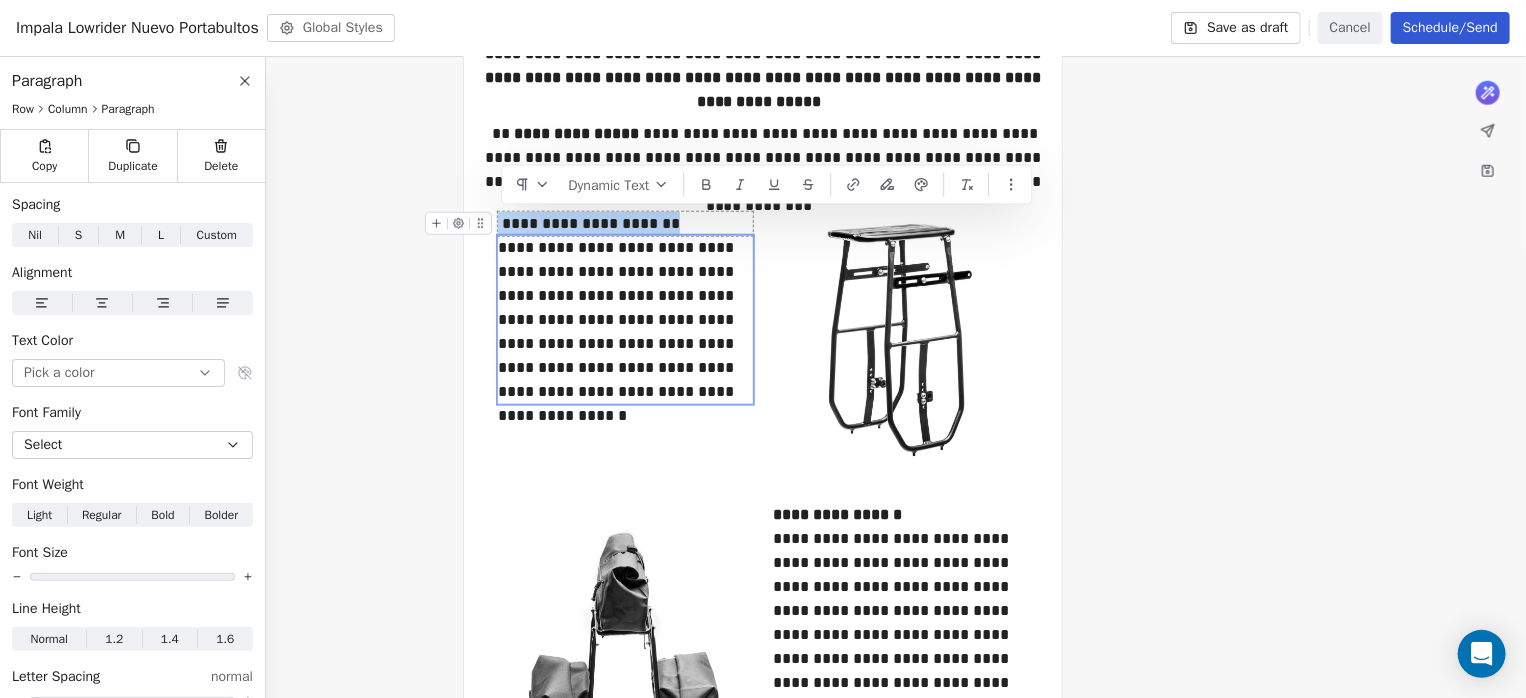 drag, startPoint x: 727, startPoint y: 224, endPoint x: 498, endPoint y: 229, distance: 229.05458 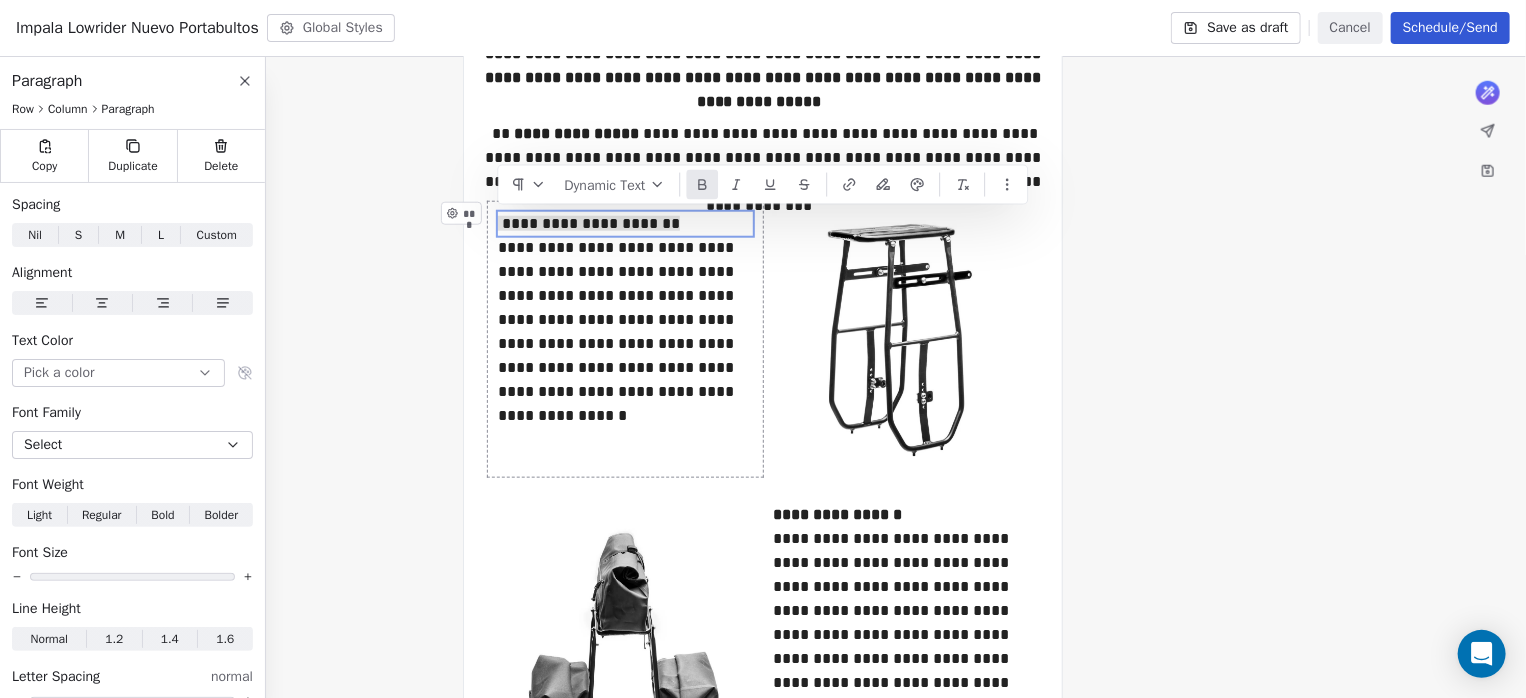 click 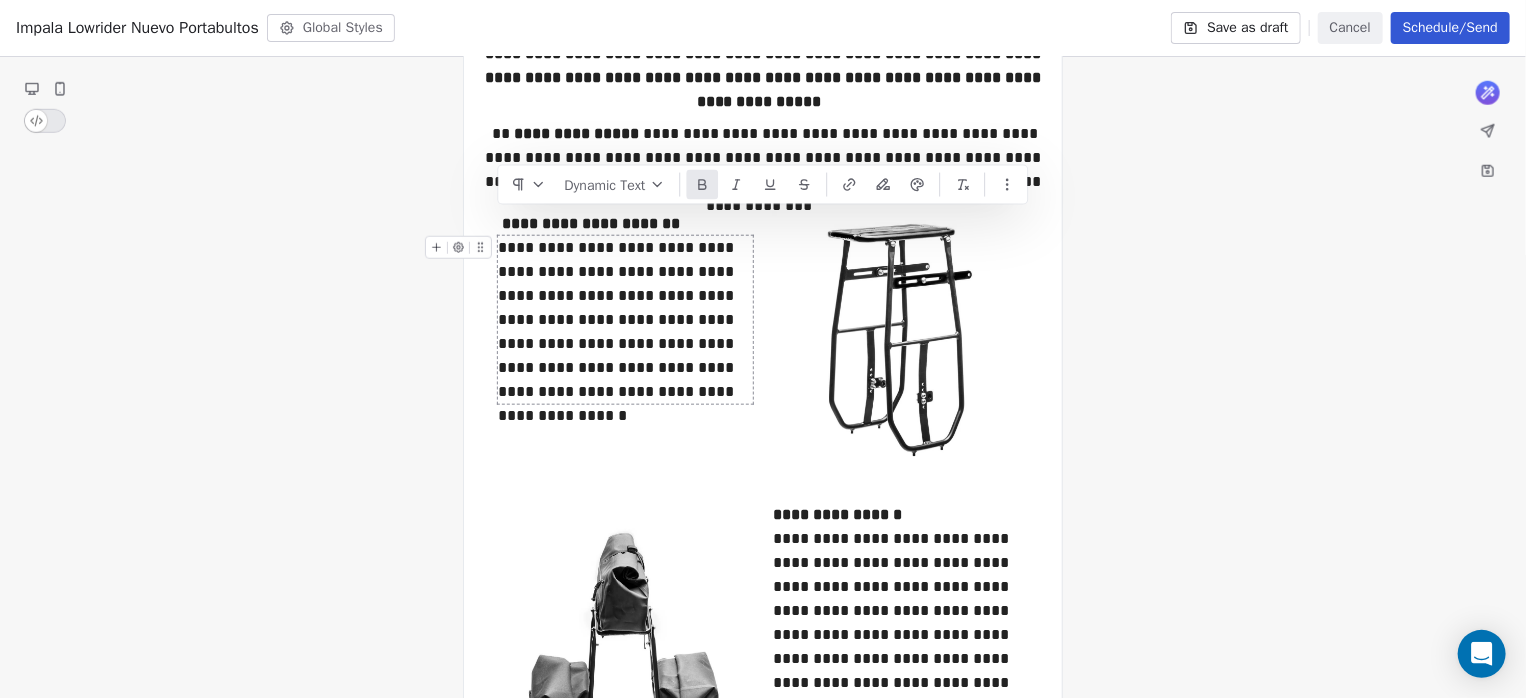 click on "**********" at bounding box center (625, 320) 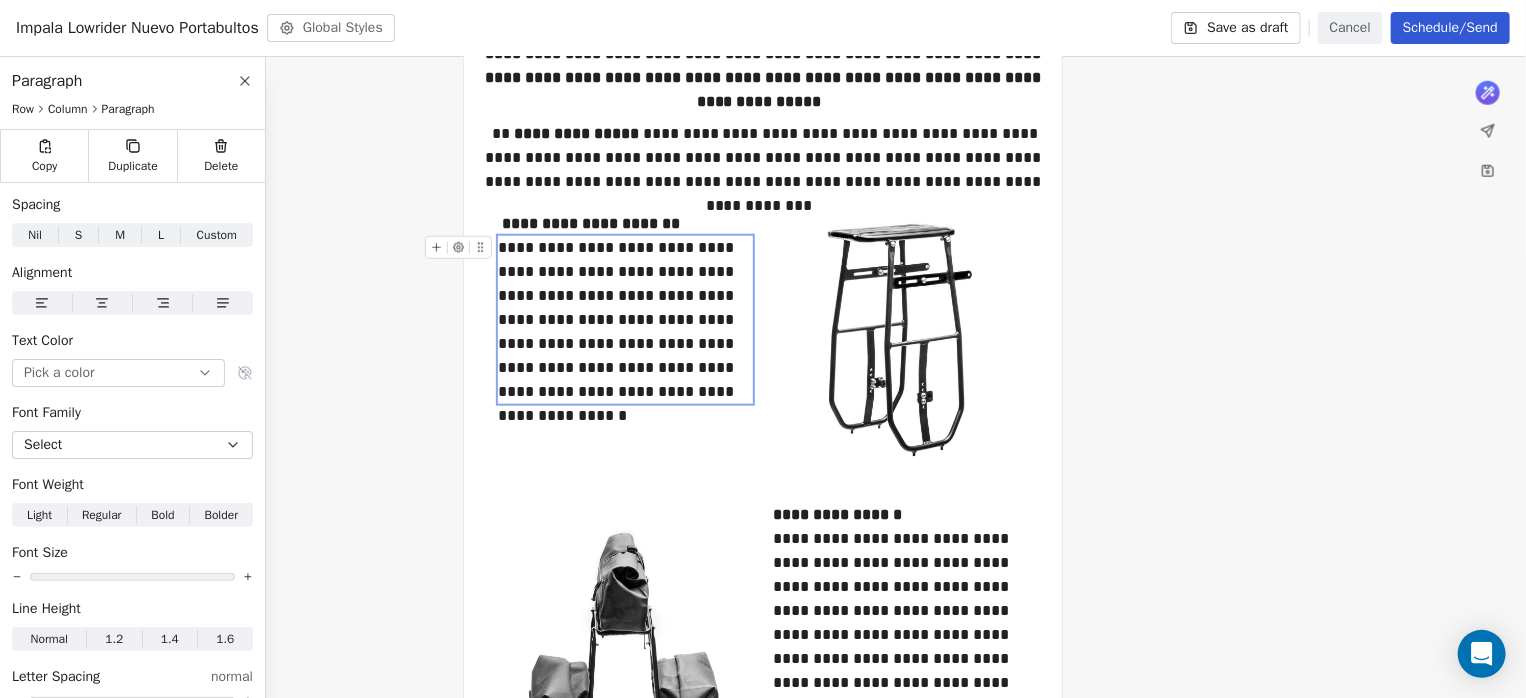 drag, startPoint x: 684, startPoint y: 392, endPoint x: 498, endPoint y: 252, distance: 232.80034 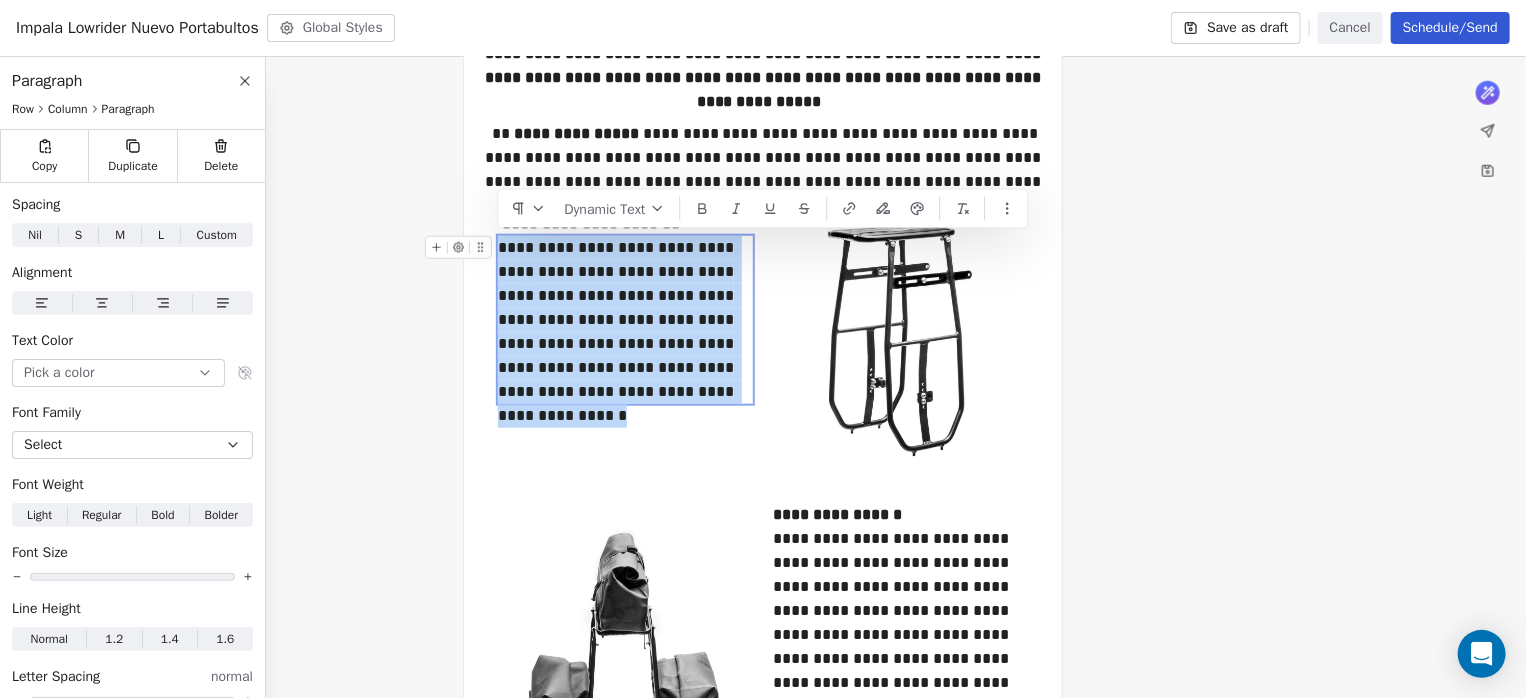 drag, startPoint x: 666, startPoint y: 388, endPoint x: 501, endPoint y: 256, distance: 211.3031 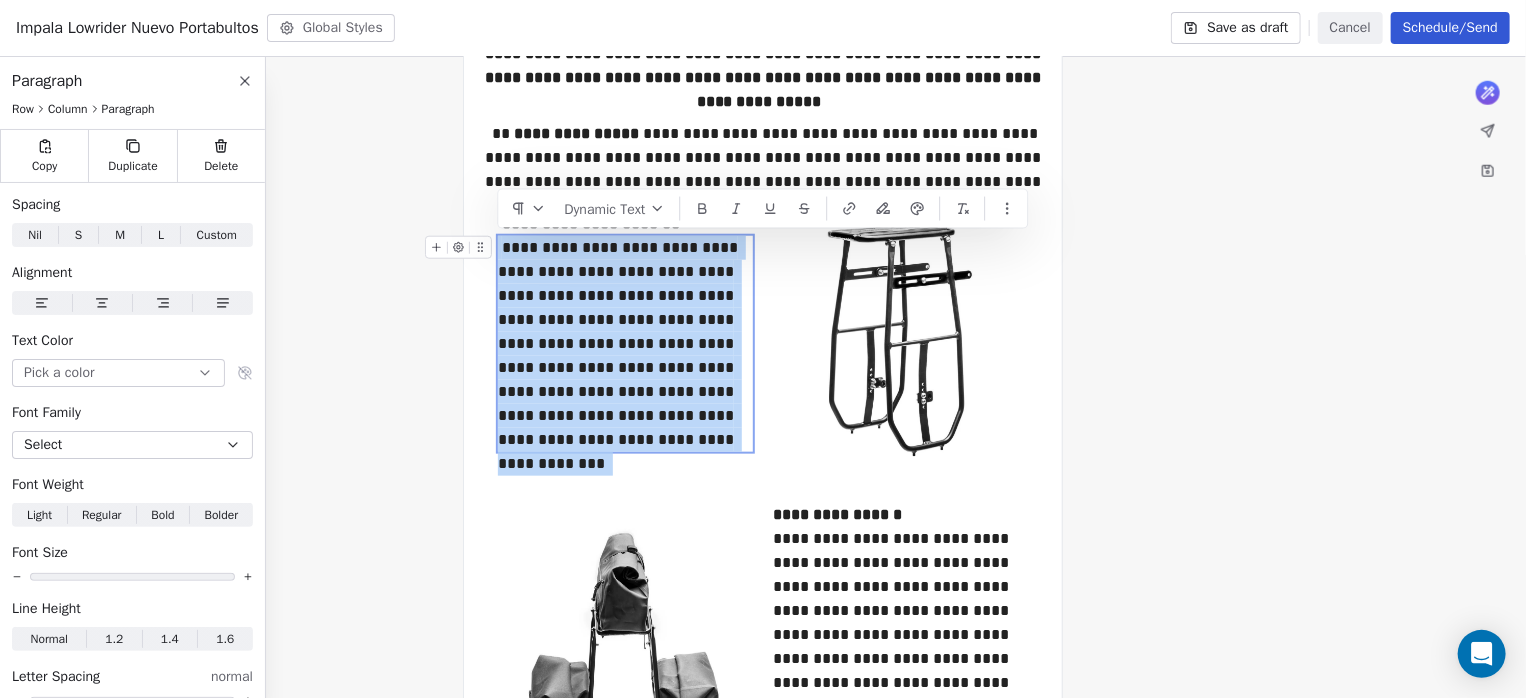 click on "**********" at bounding box center (625, 344) 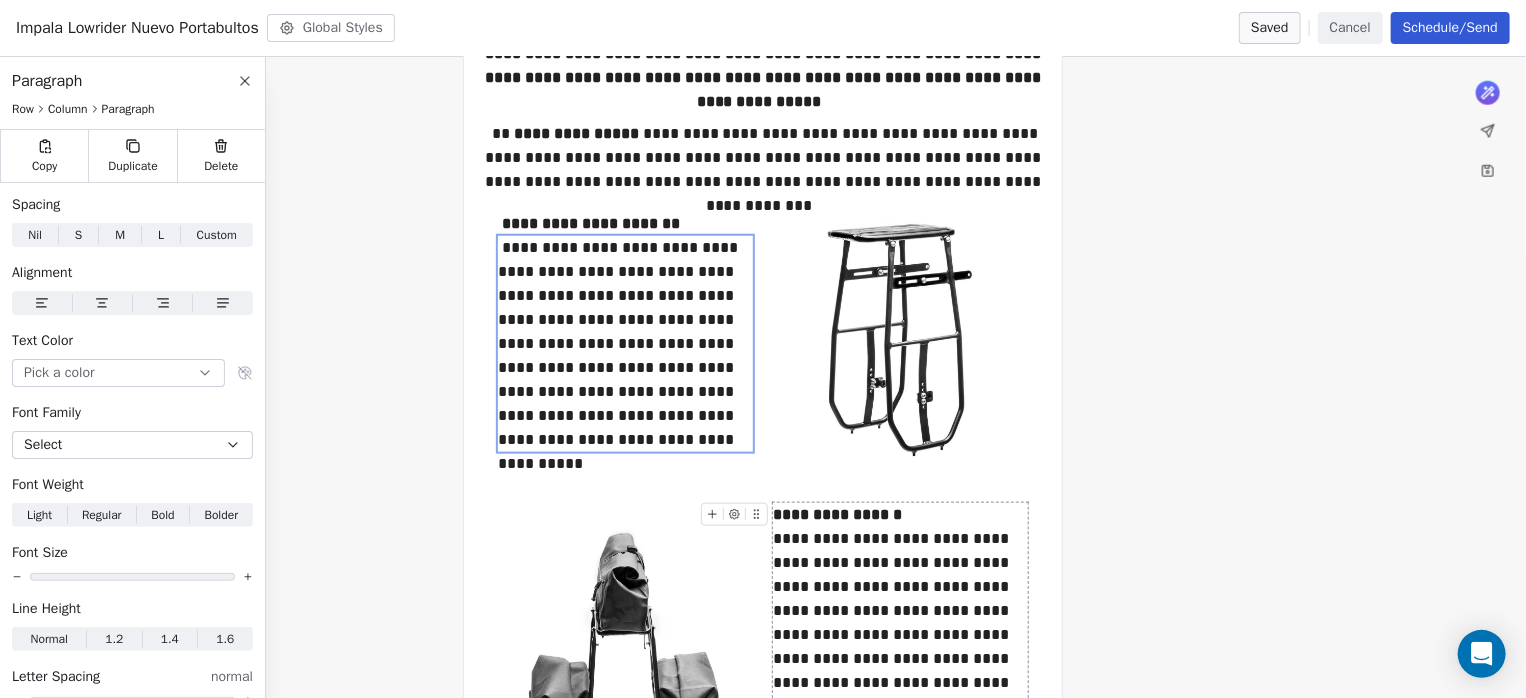 click on "**********" at bounding box center [900, 635] 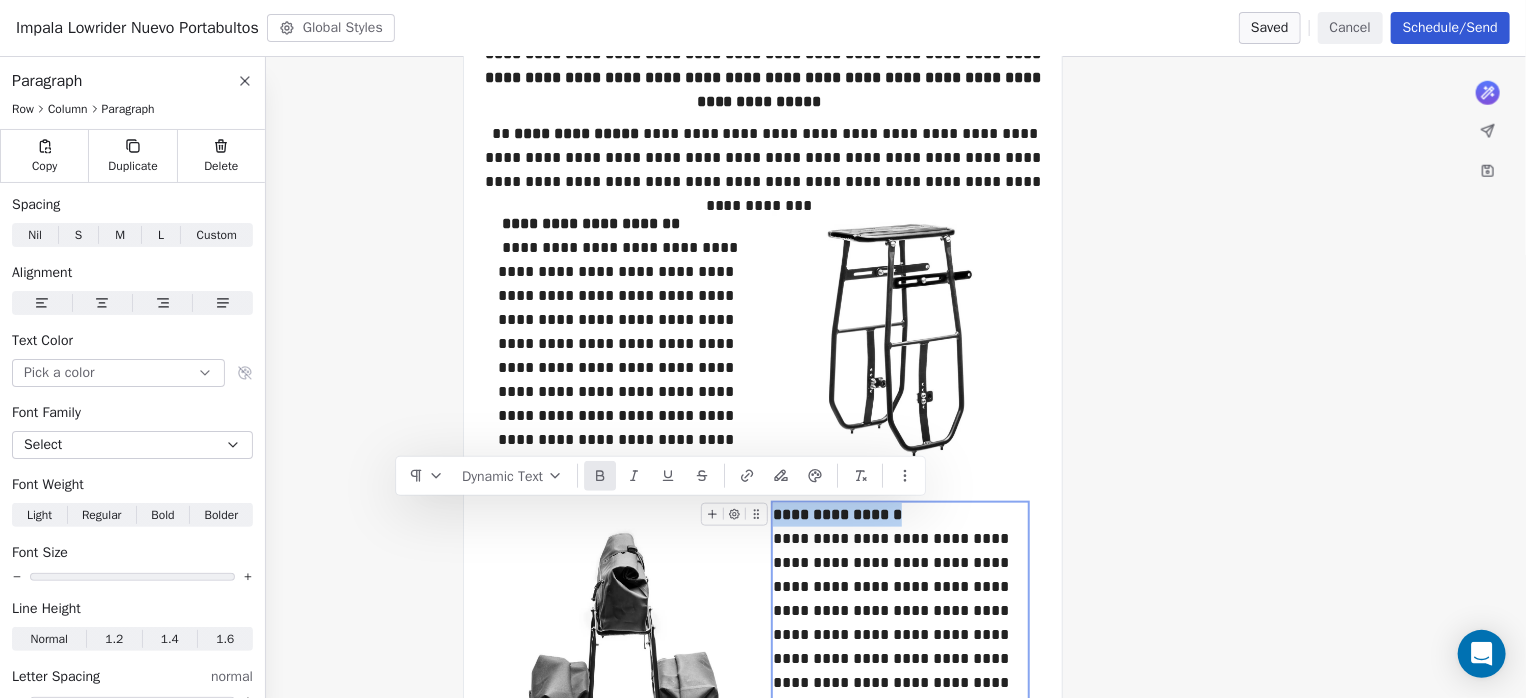 drag, startPoint x: 941, startPoint y: 509, endPoint x: 777, endPoint y: 515, distance: 164.10973 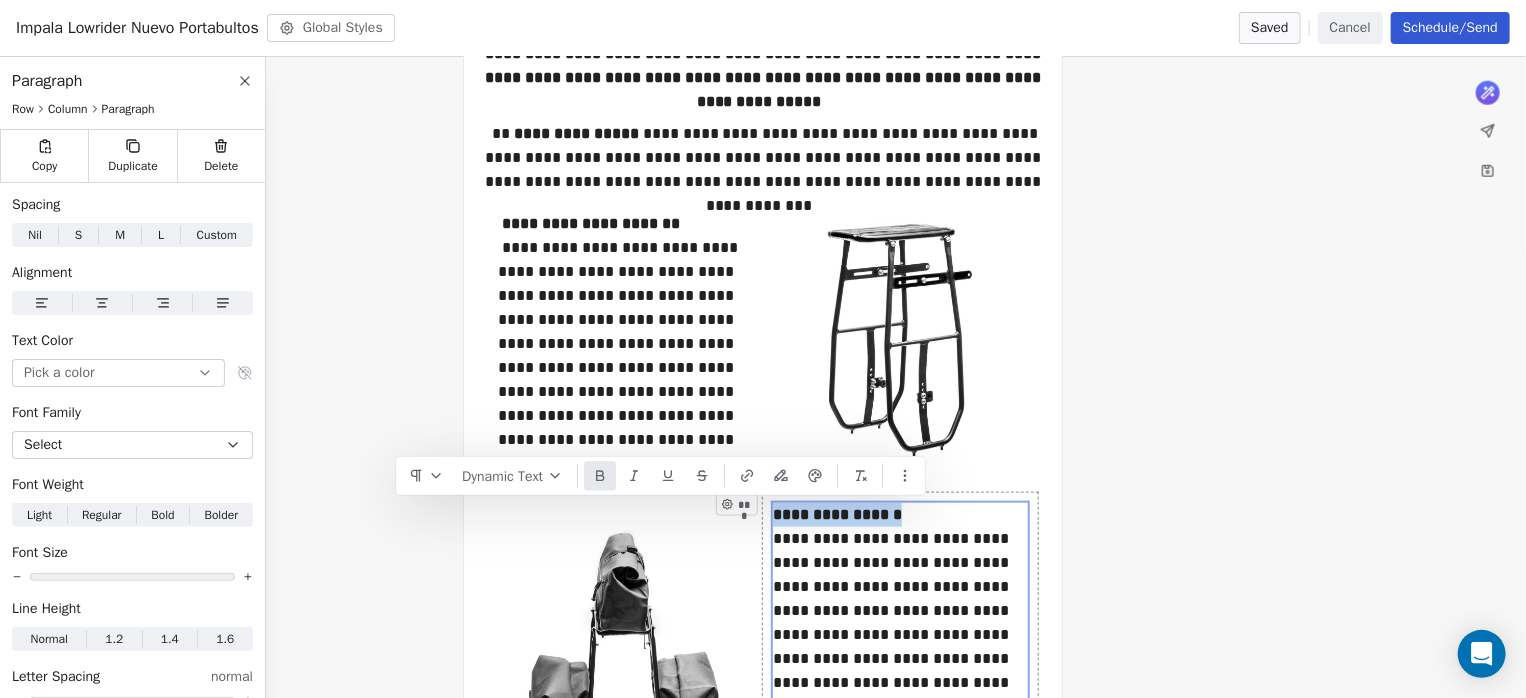copy on "**********" 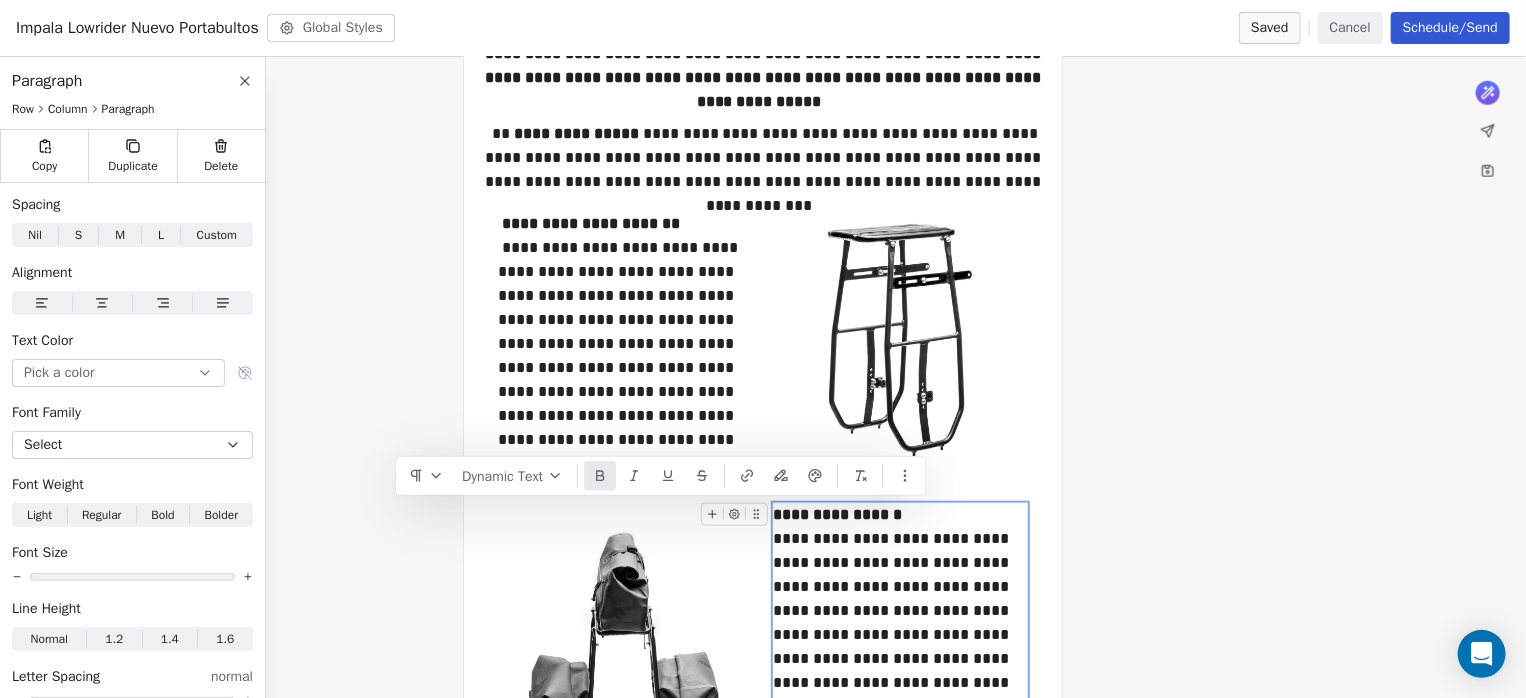 click on "**********" at bounding box center (900, 635) 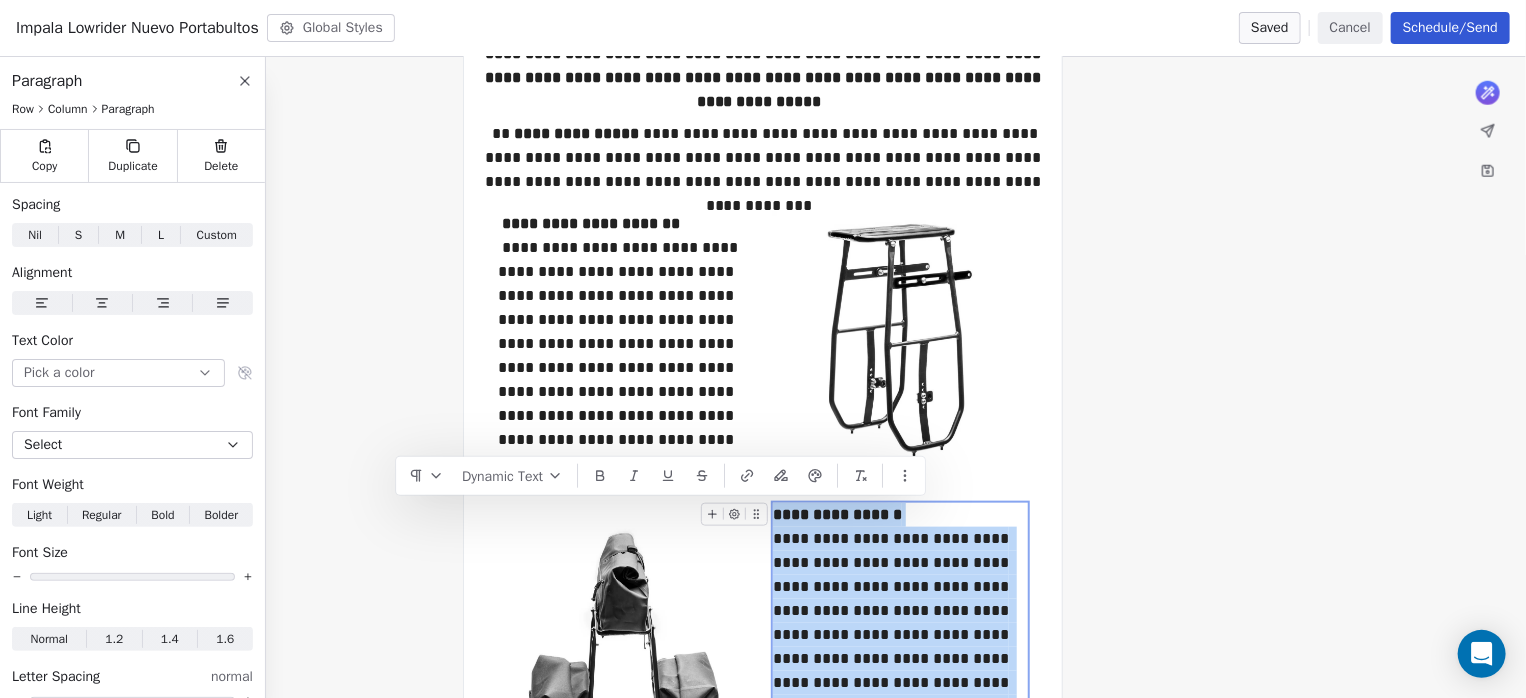 drag, startPoint x: 934, startPoint y: 514, endPoint x: 769, endPoint y: 507, distance: 165.14842 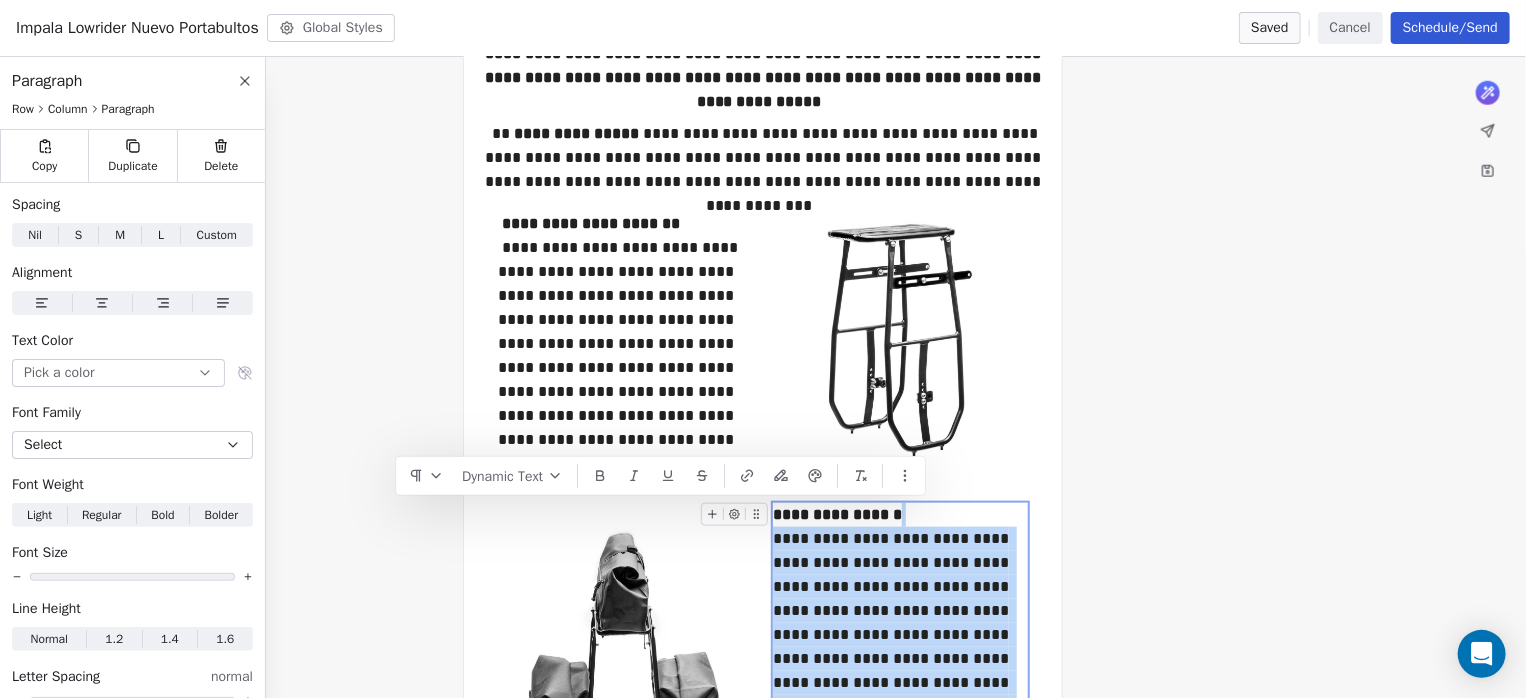 click on "**********" at bounding box center (900, 635) 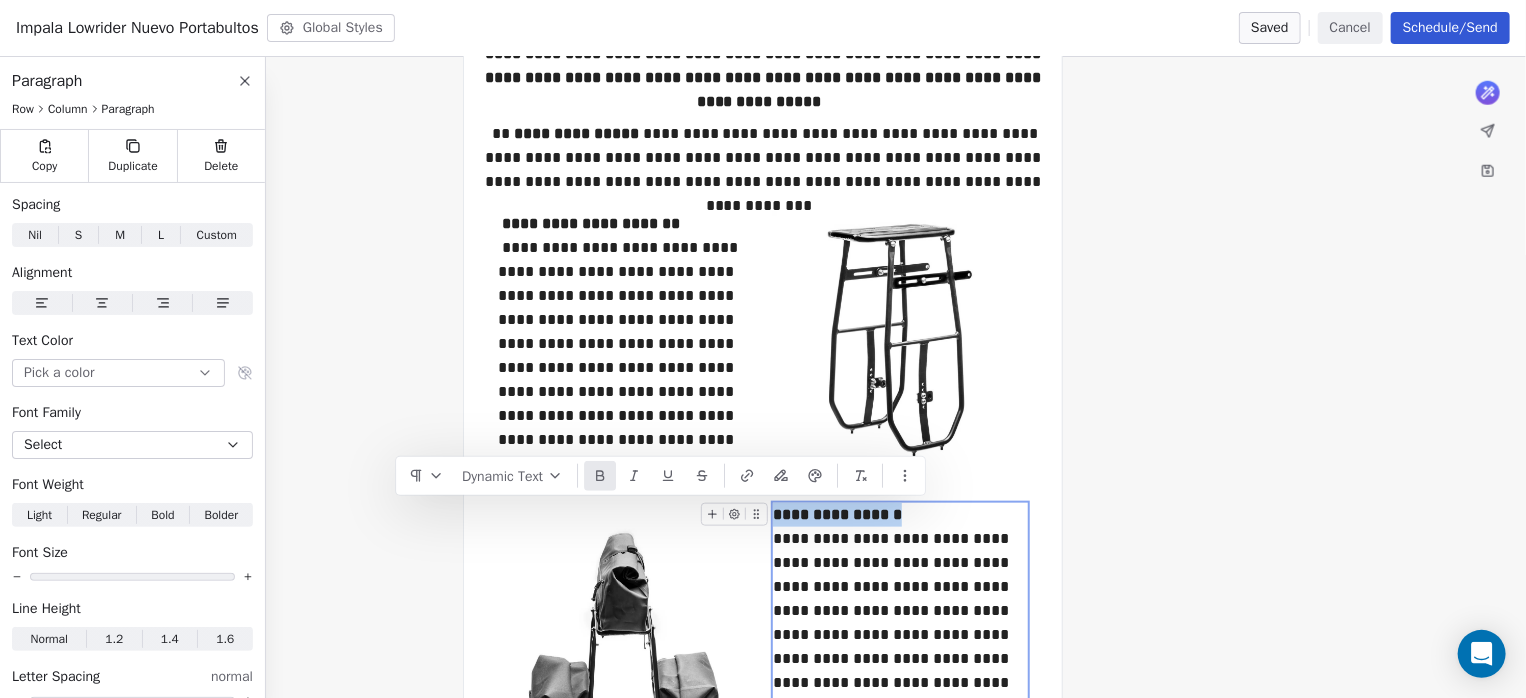 drag, startPoint x: 938, startPoint y: 513, endPoint x: 776, endPoint y: 511, distance: 162.01234 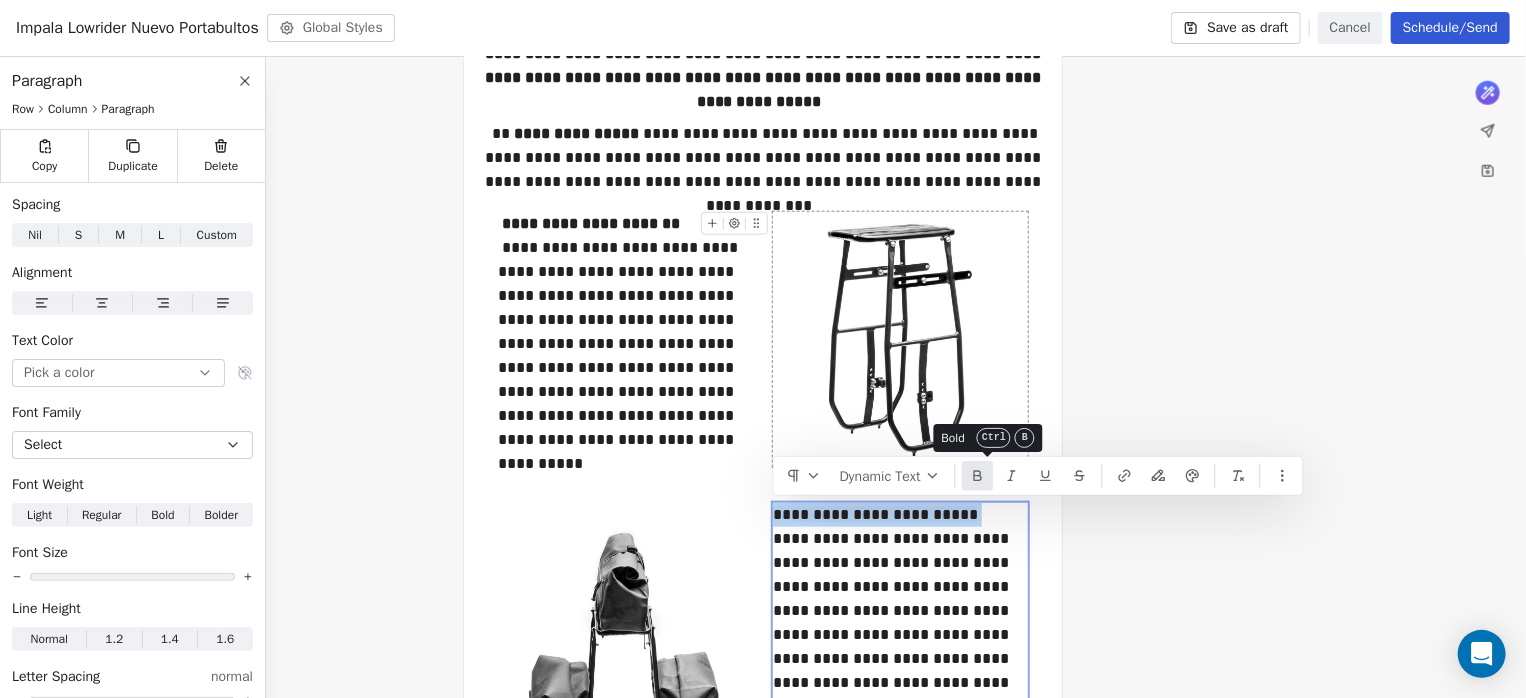 click 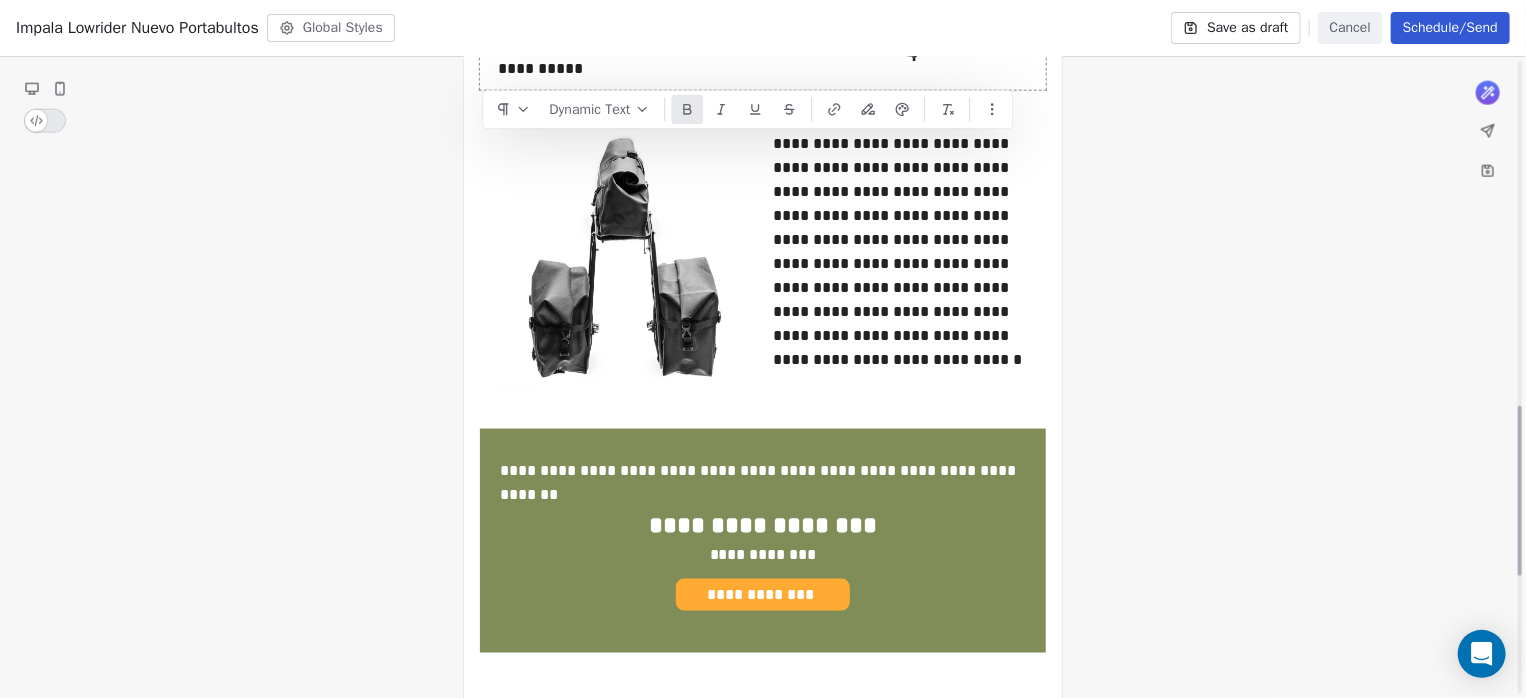 scroll, scrollTop: 1333, scrollLeft: 0, axis: vertical 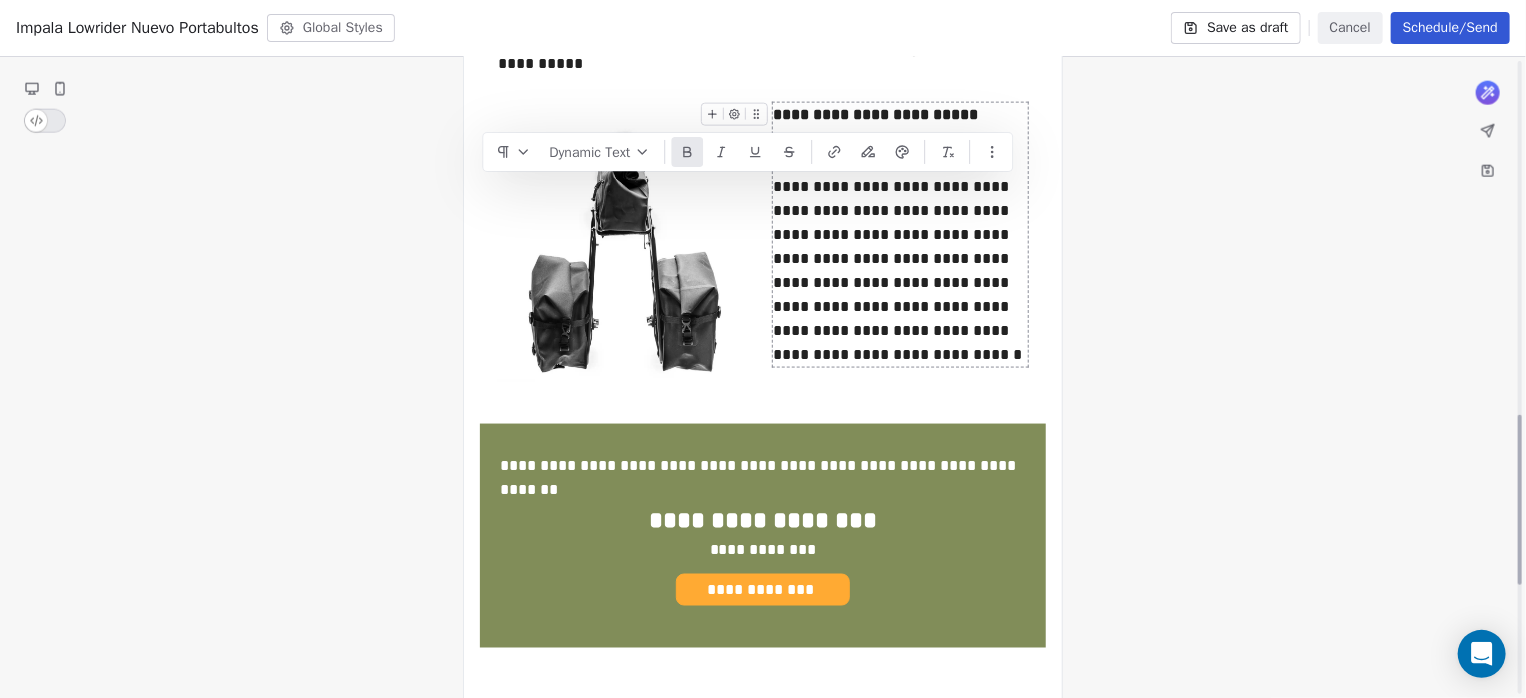 click on "**********" at bounding box center [900, 235] 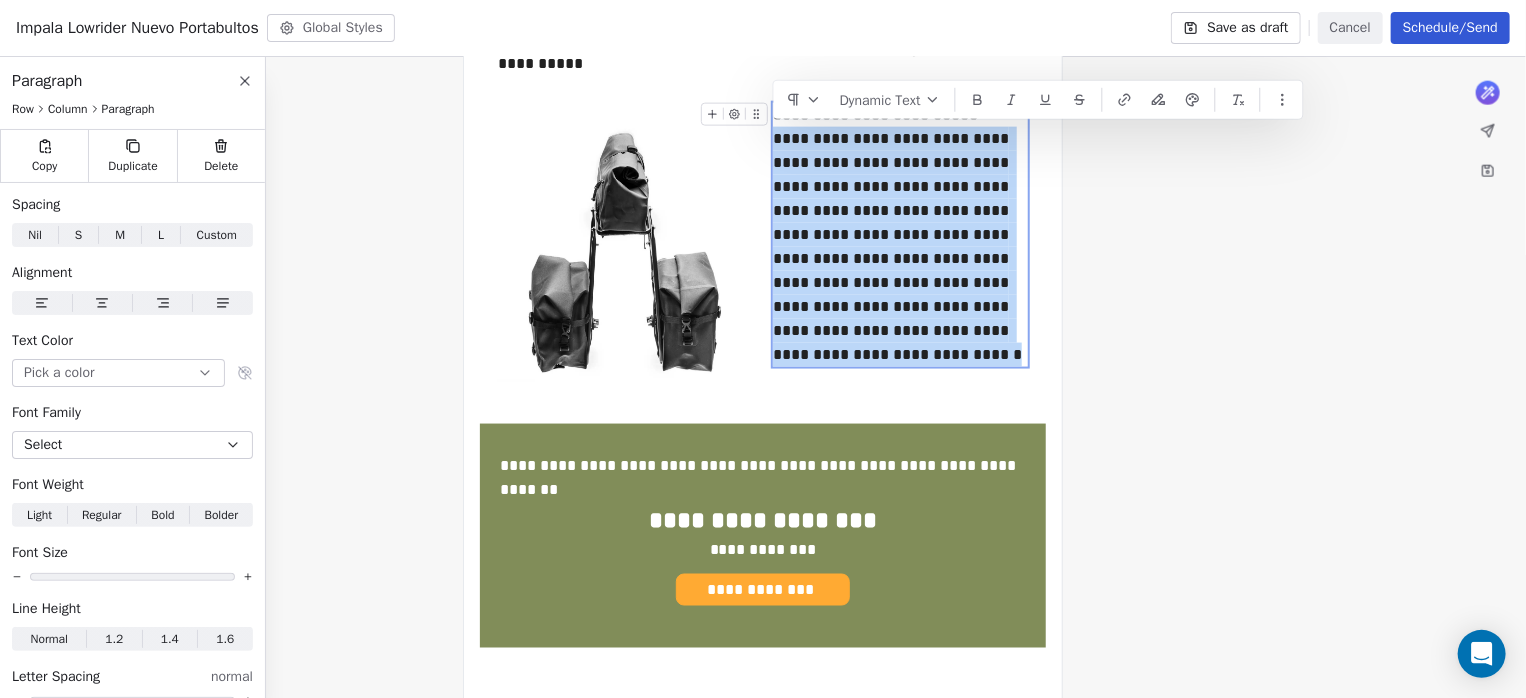 drag, startPoint x: 817, startPoint y: 358, endPoint x: 773, endPoint y: 141, distance: 221.4159 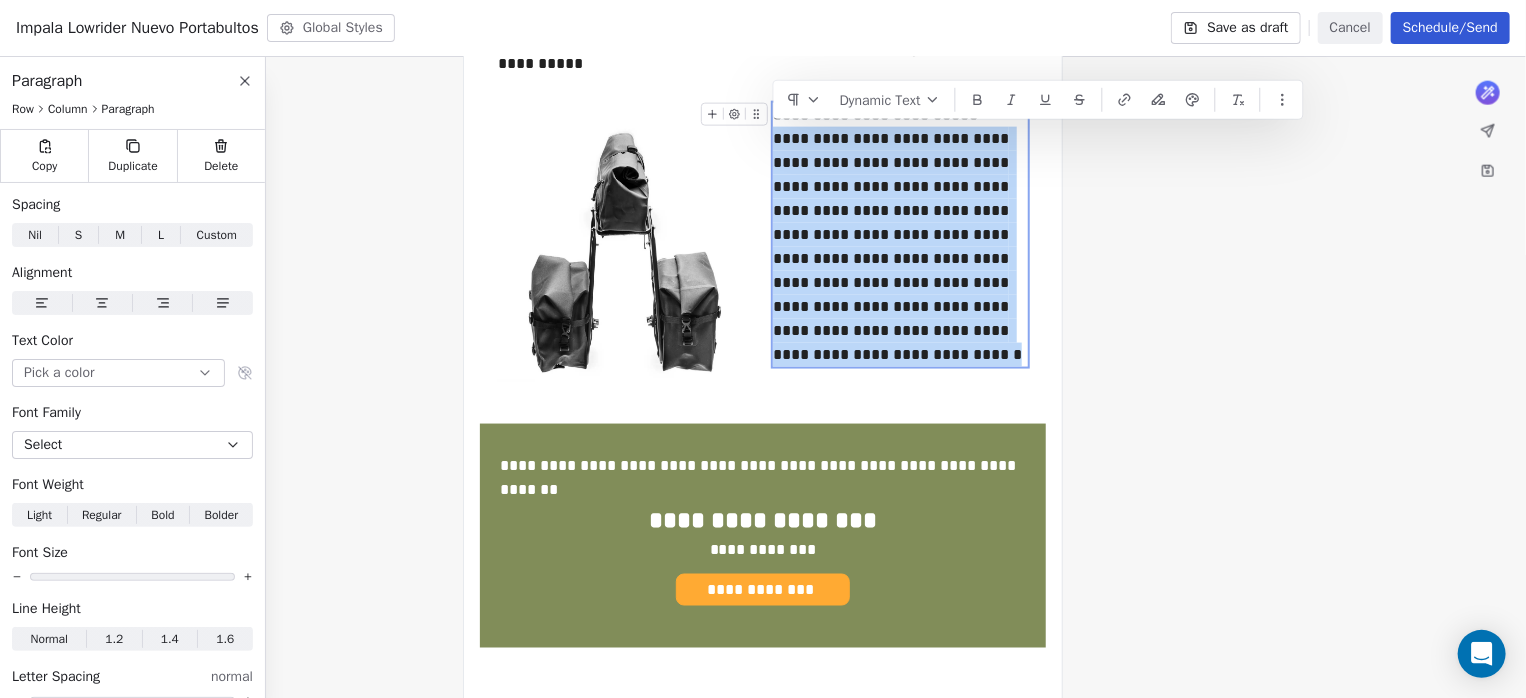 click on "**********" at bounding box center (900, 235) 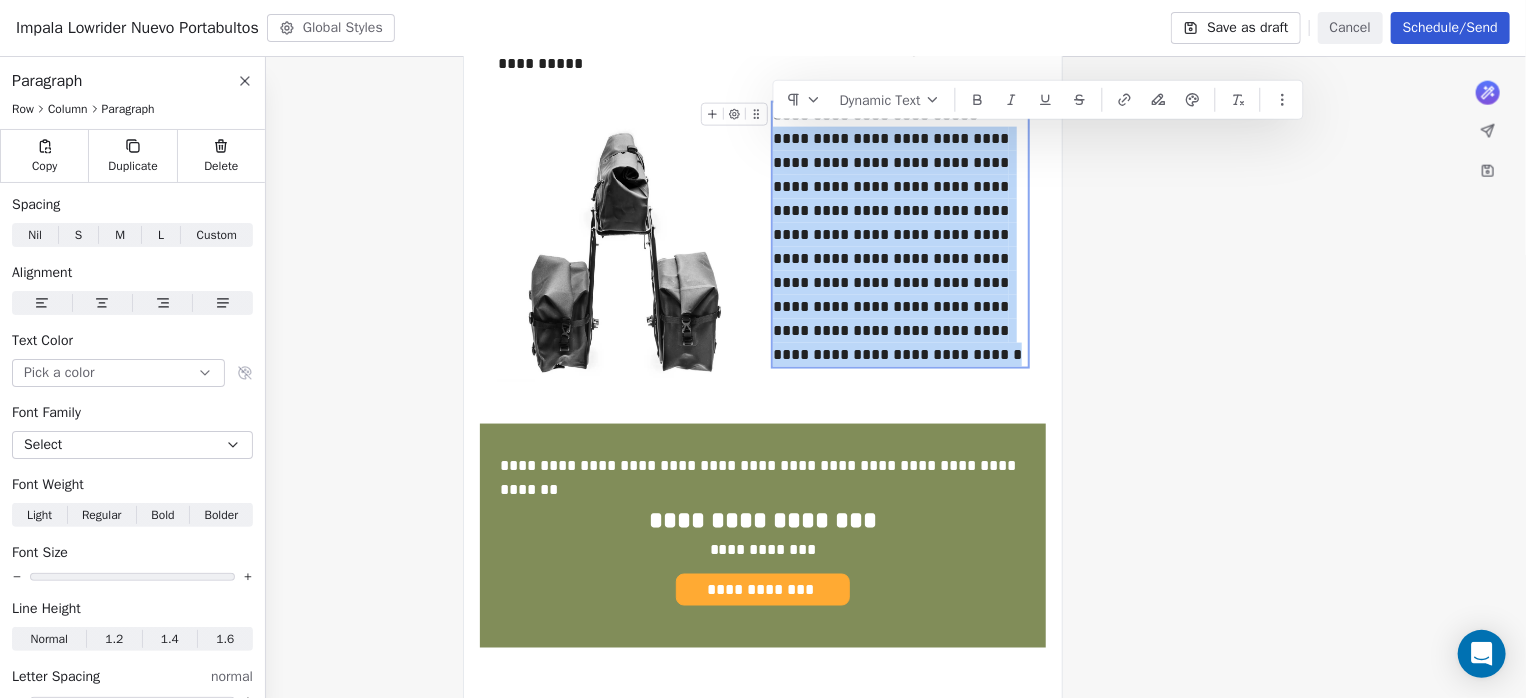 copy on "**********" 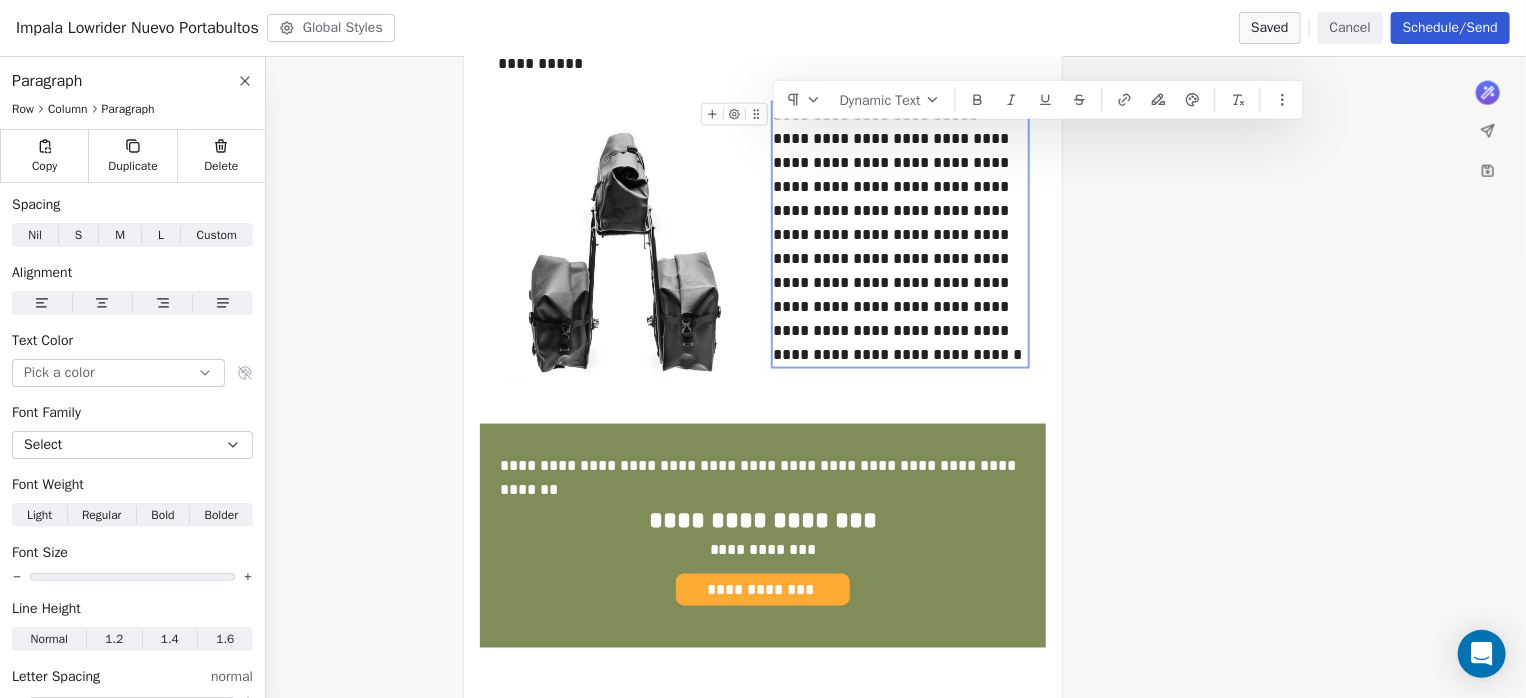 click on "**********" at bounding box center [900, 235] 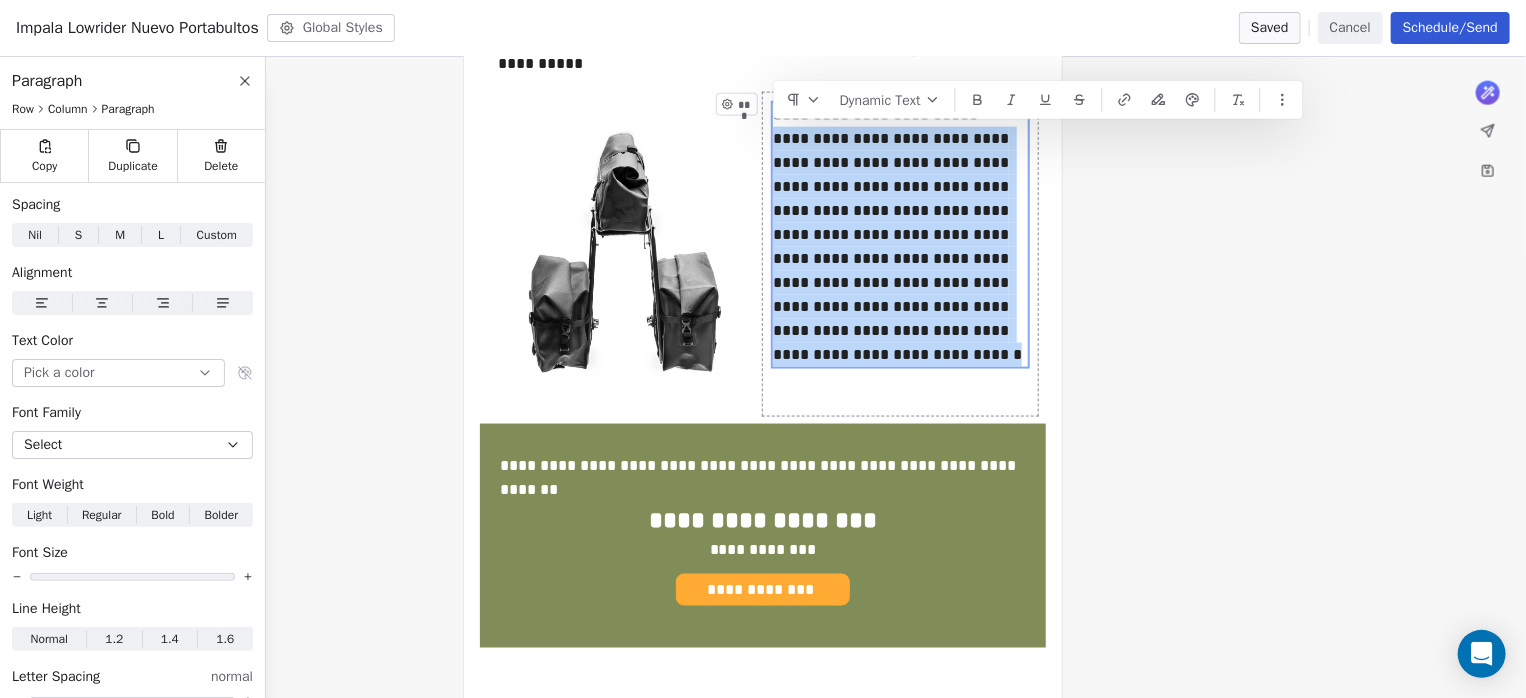 drag, startPoint x: 811, startPoint y: 348, endPoint x: 768, endPoint y: 145, distance: 207.50421 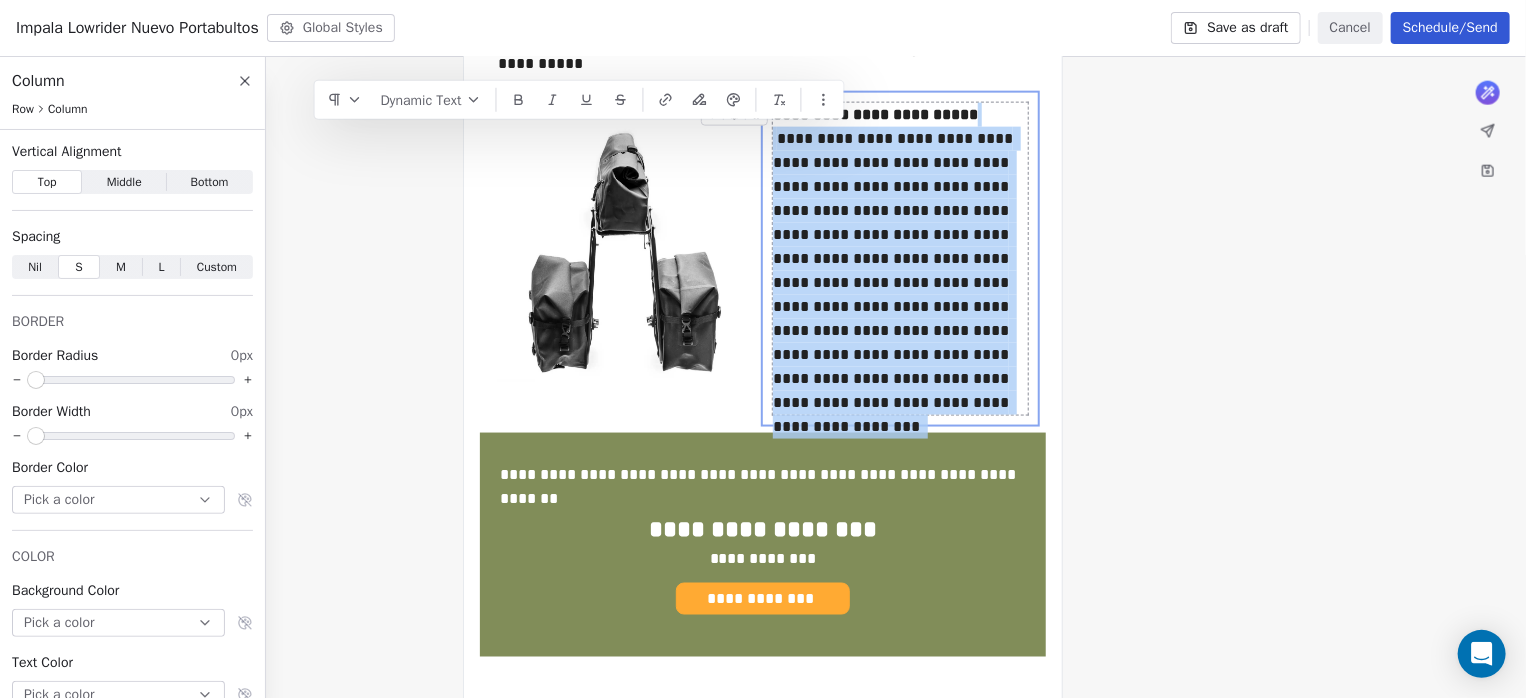 click on "**********" at bounding box center (900, 259) 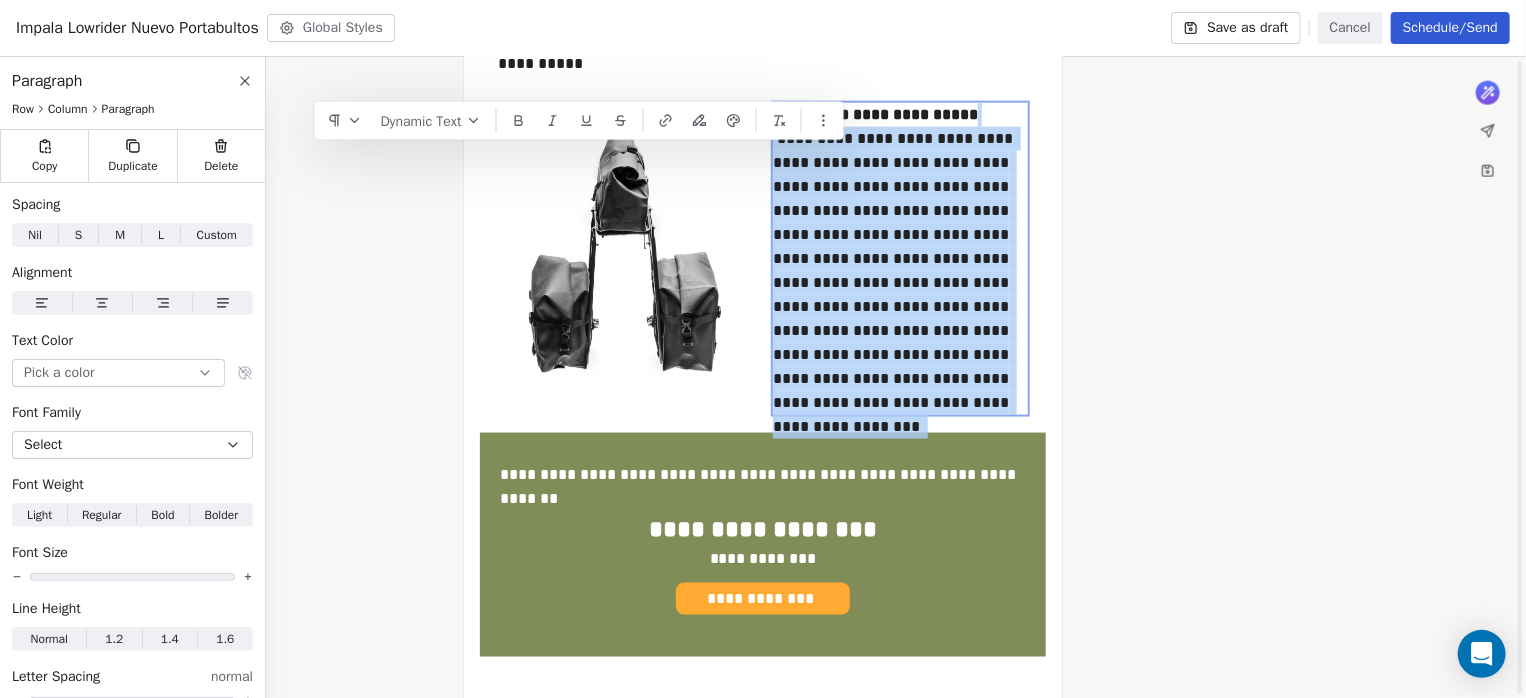 scroll, scrollTop: 1066, scrollLeft: 0, axis: vertical 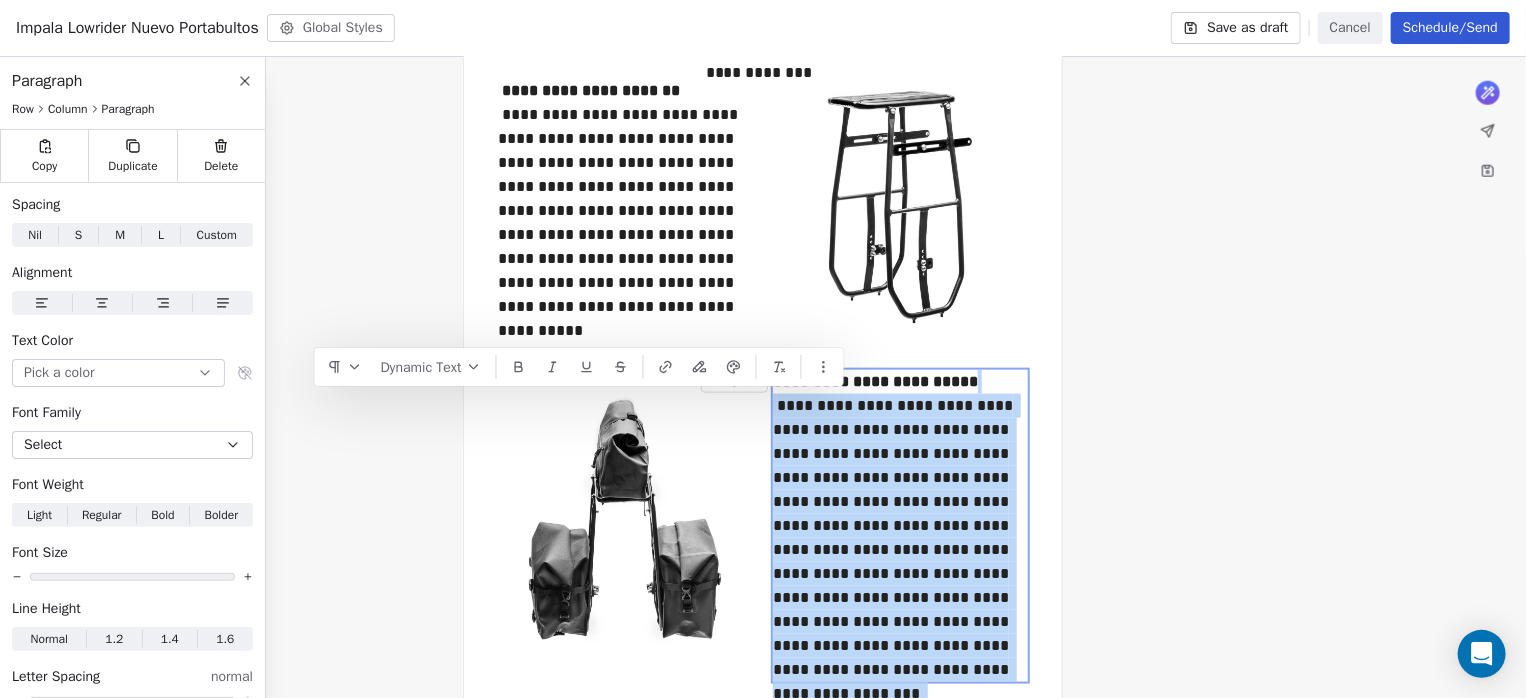 click on "**********" at bounding box center [900, 526] 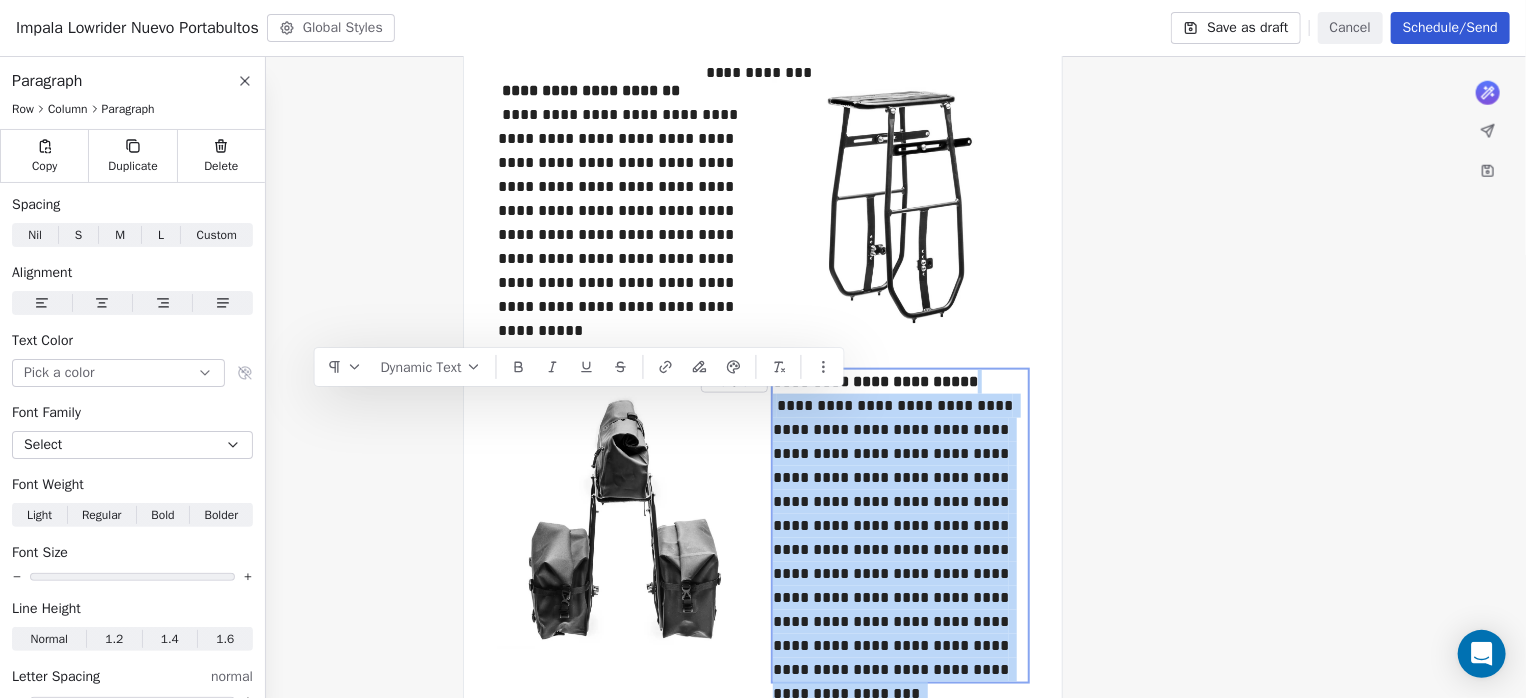 click on "**********" at bounding box center (900, 526) 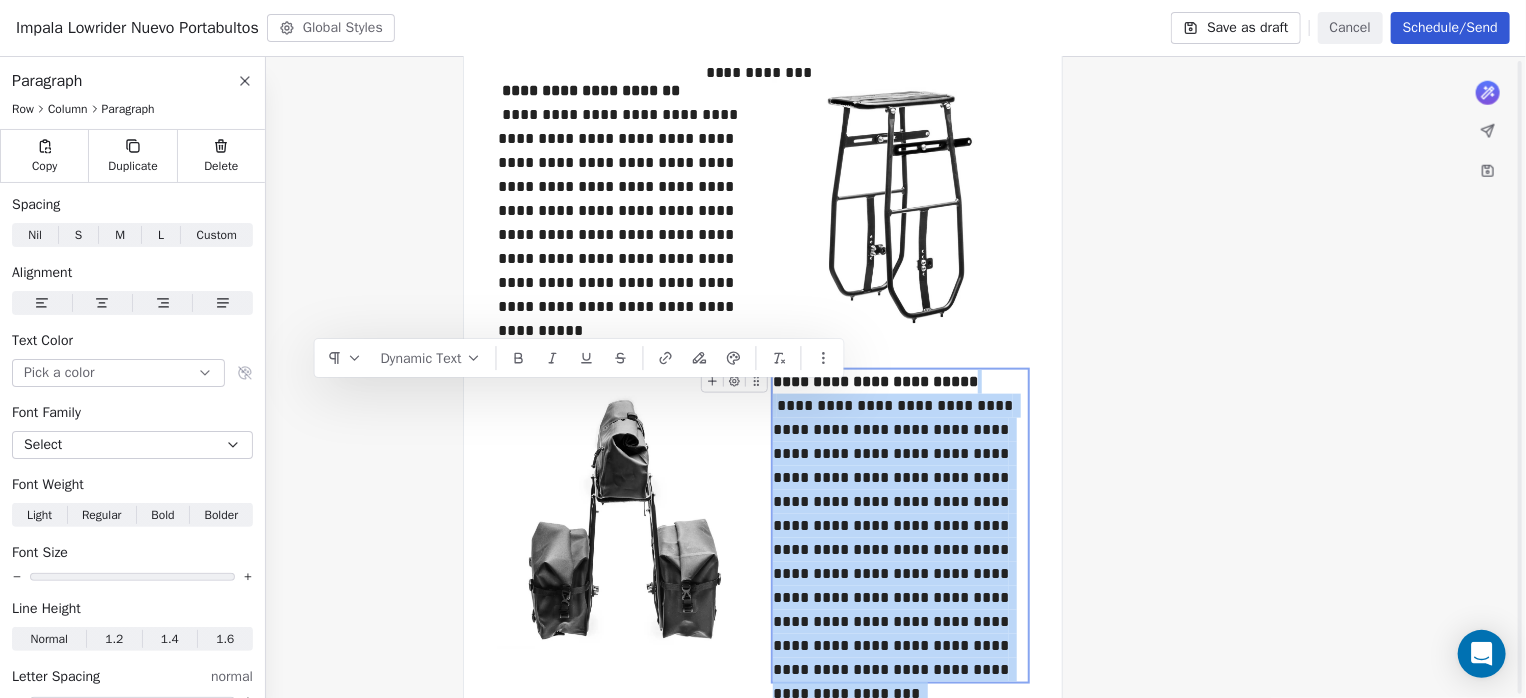 scroll, scrollTop: 1200, scrollLeft: 0, axis: vertical 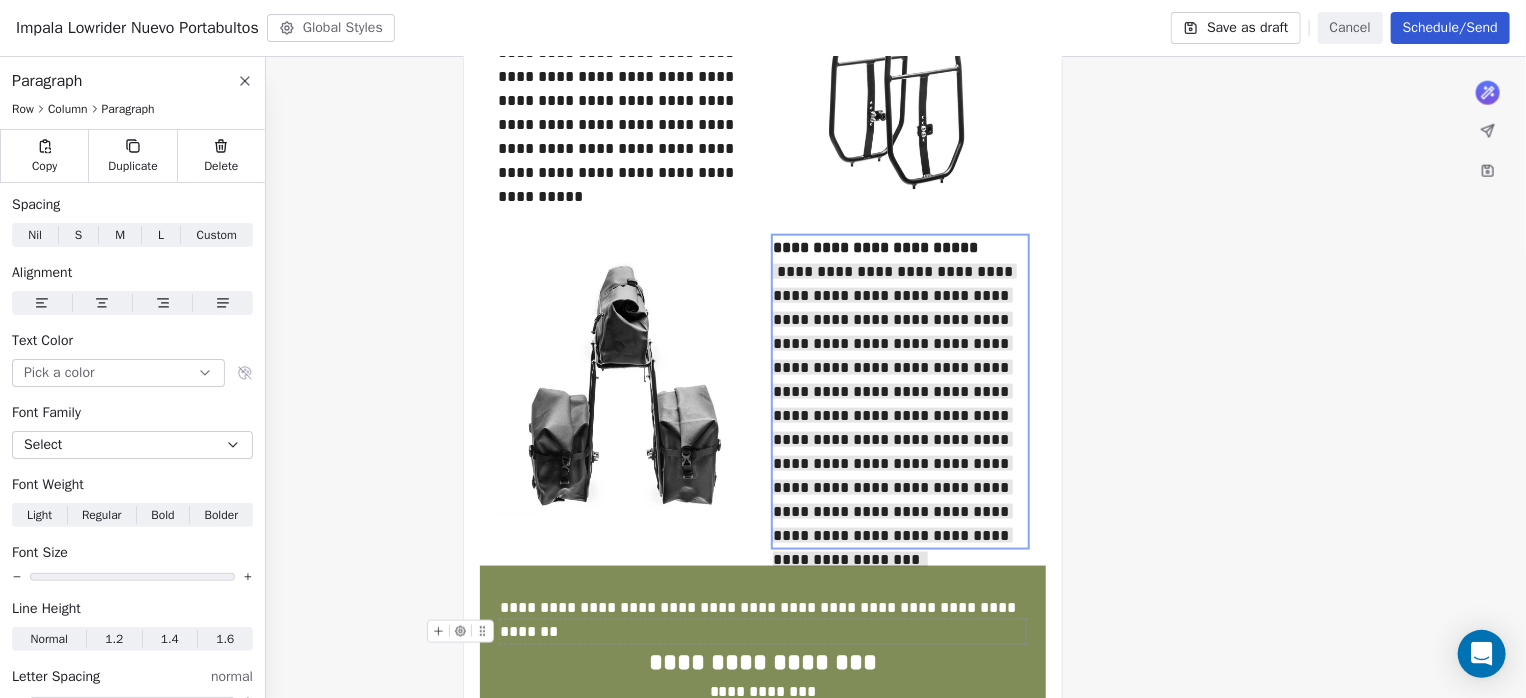 click on "**********" at bounding box center (763, 118) 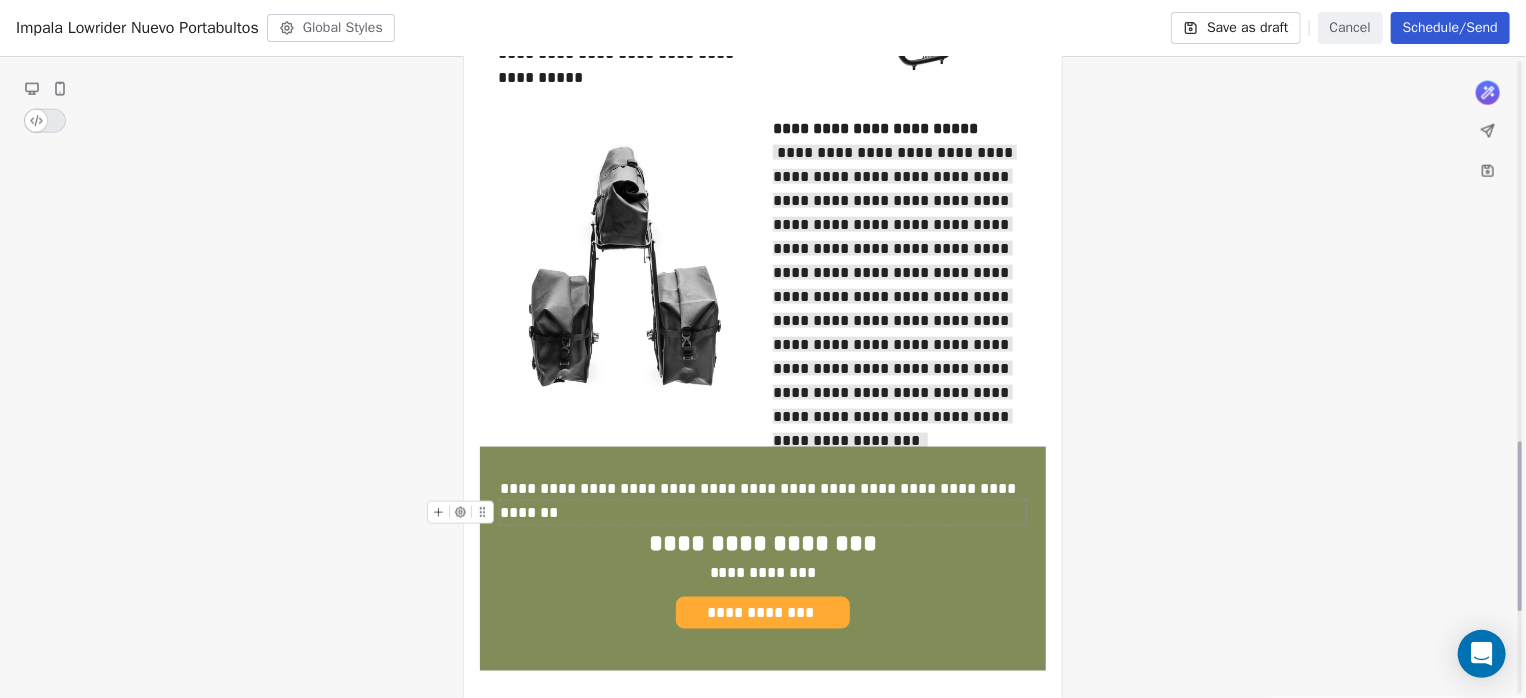scroll, scrollTop: 1466, scrollLeft: 0, axis: vertical 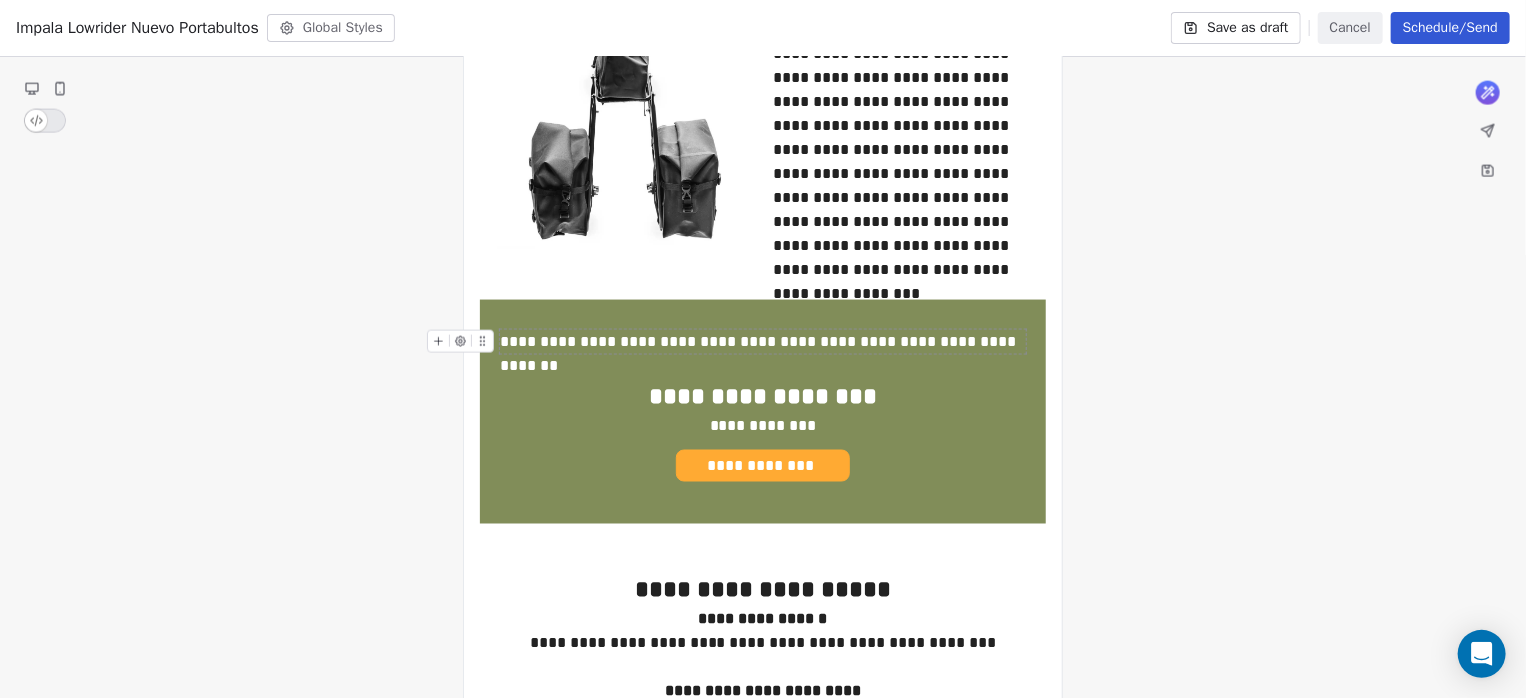 drag, startPoint x: 1014, startPoint y: 343, endPoint x: 506, endPoint y: 348, distance: 508.0246 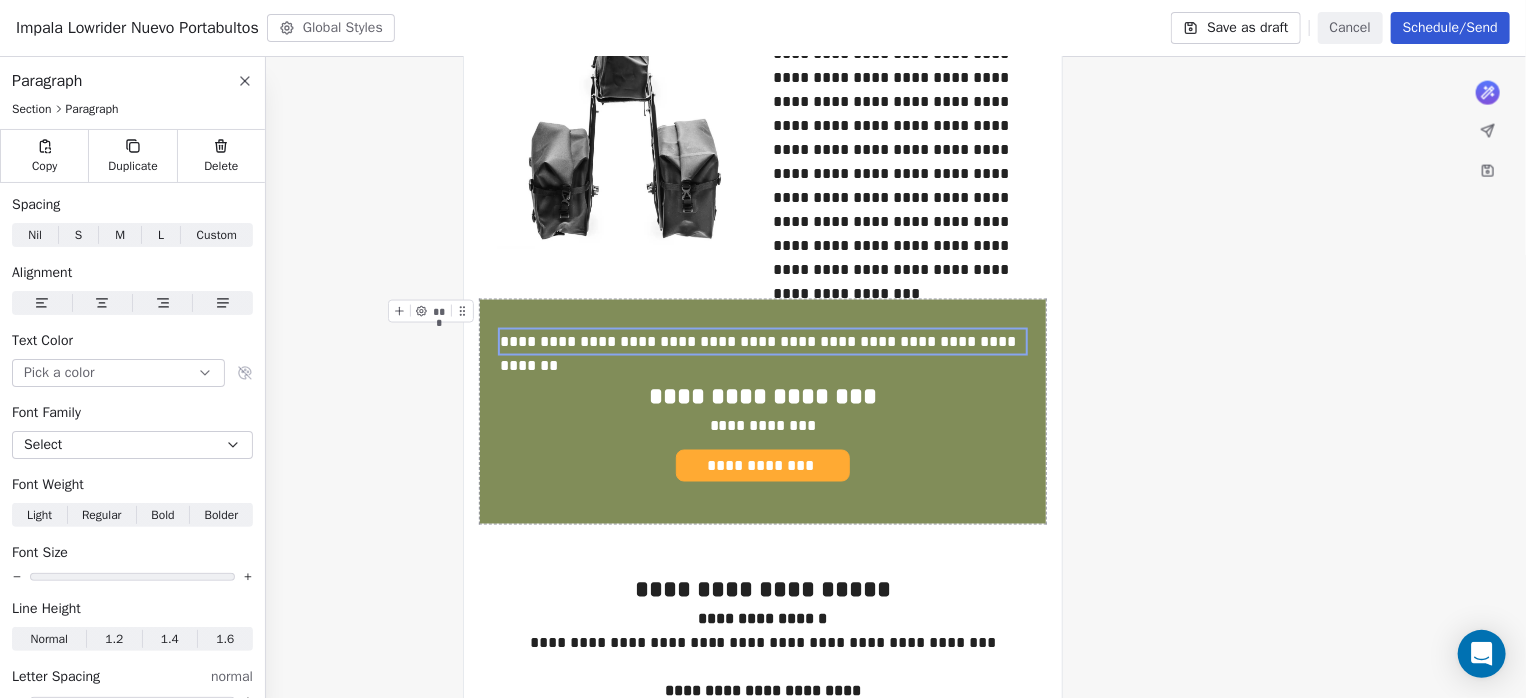 copy on "*** ***" 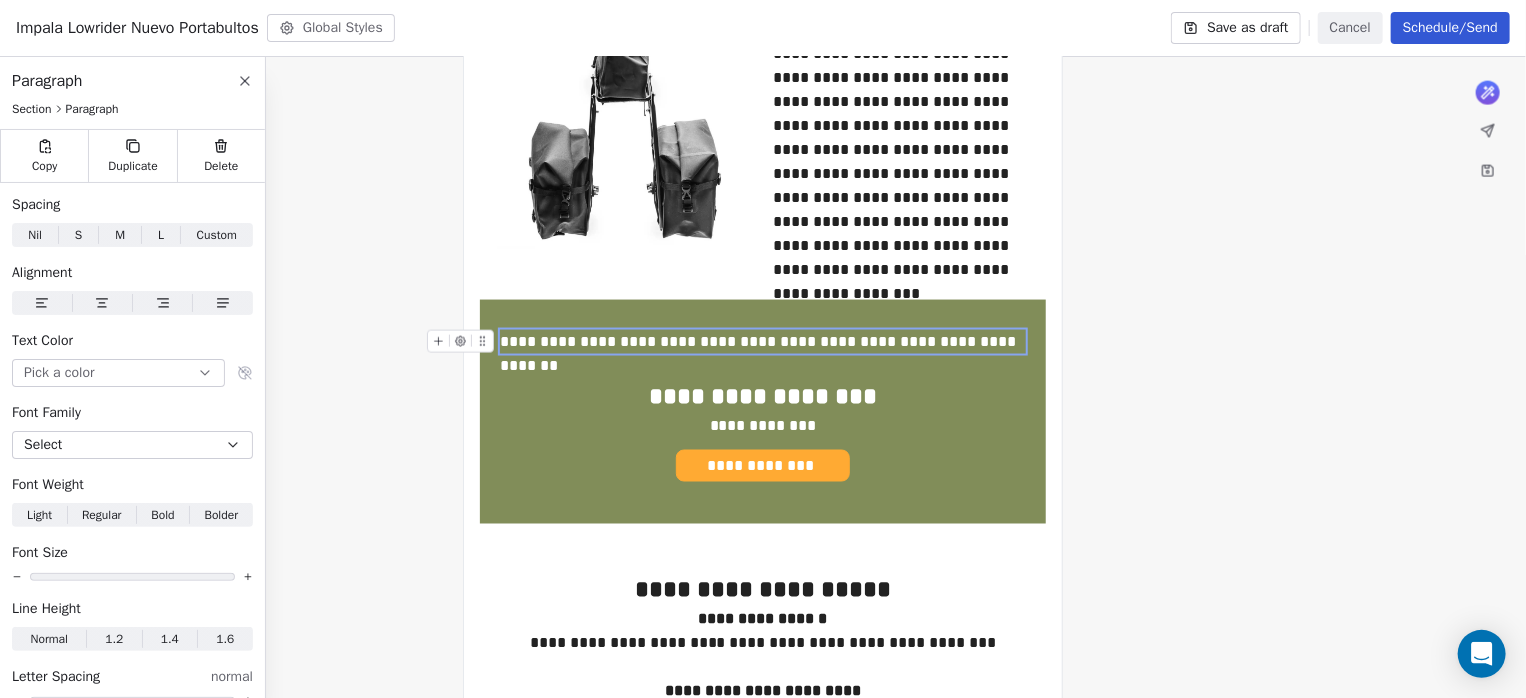 click on "**********" at bounding box center [763, 342] 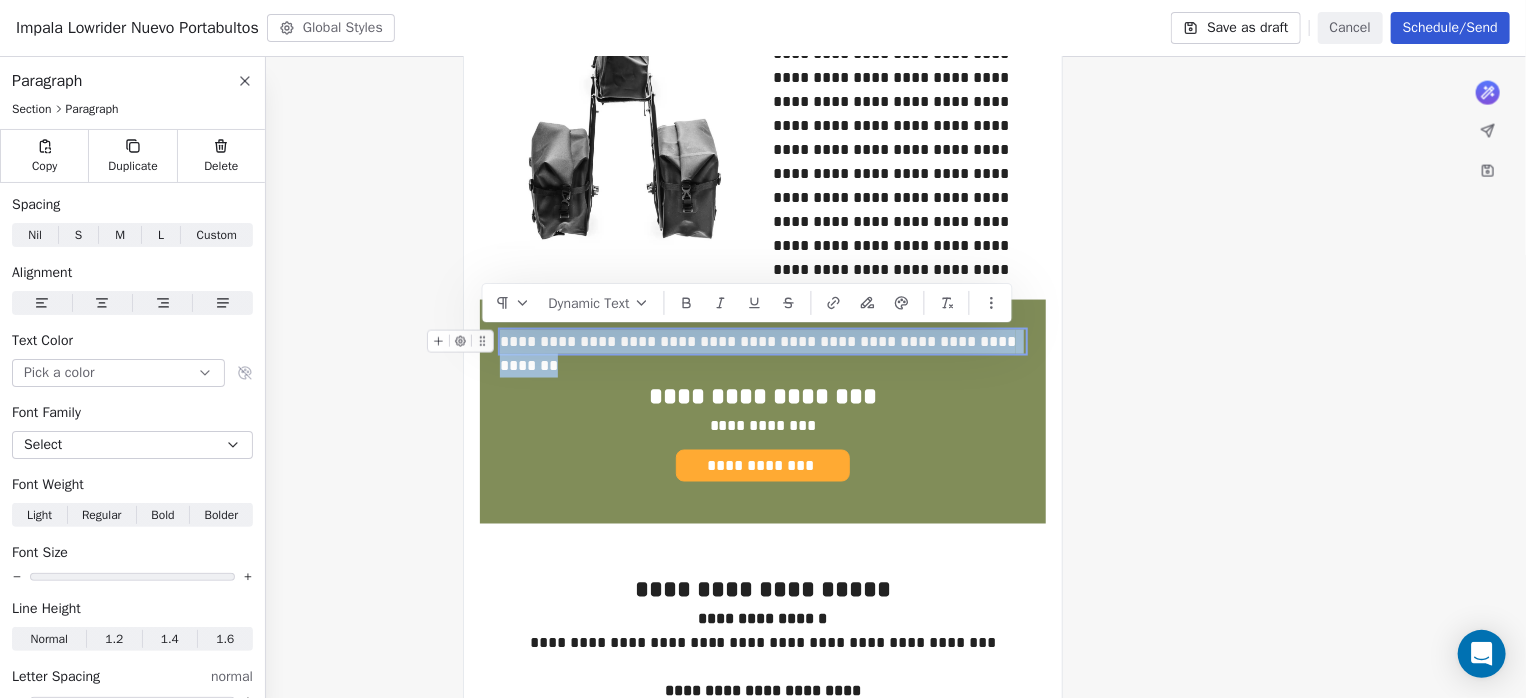drag, startPoint x: 1016, startPoint y: 345, endPoint x: 502, endPoint y: 347, distance: 514.0039 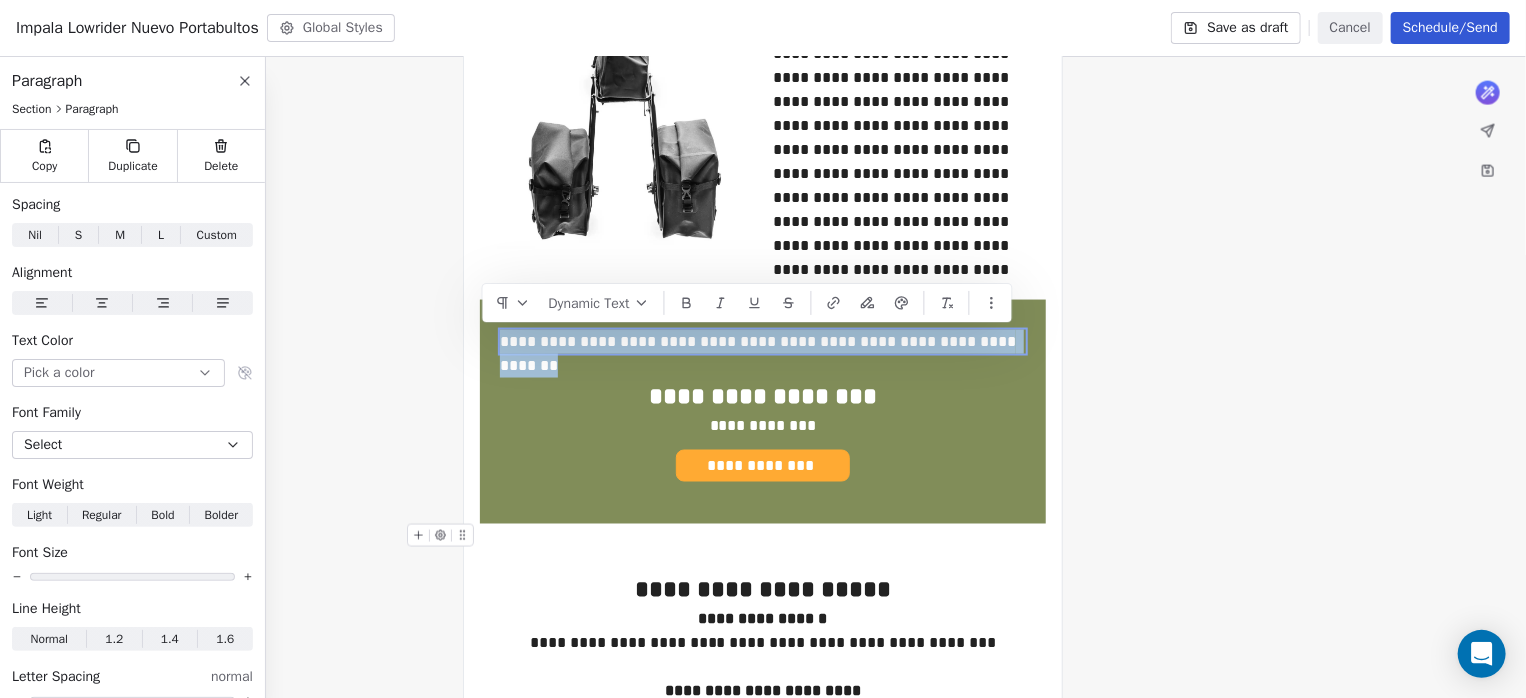 copy on "**********" 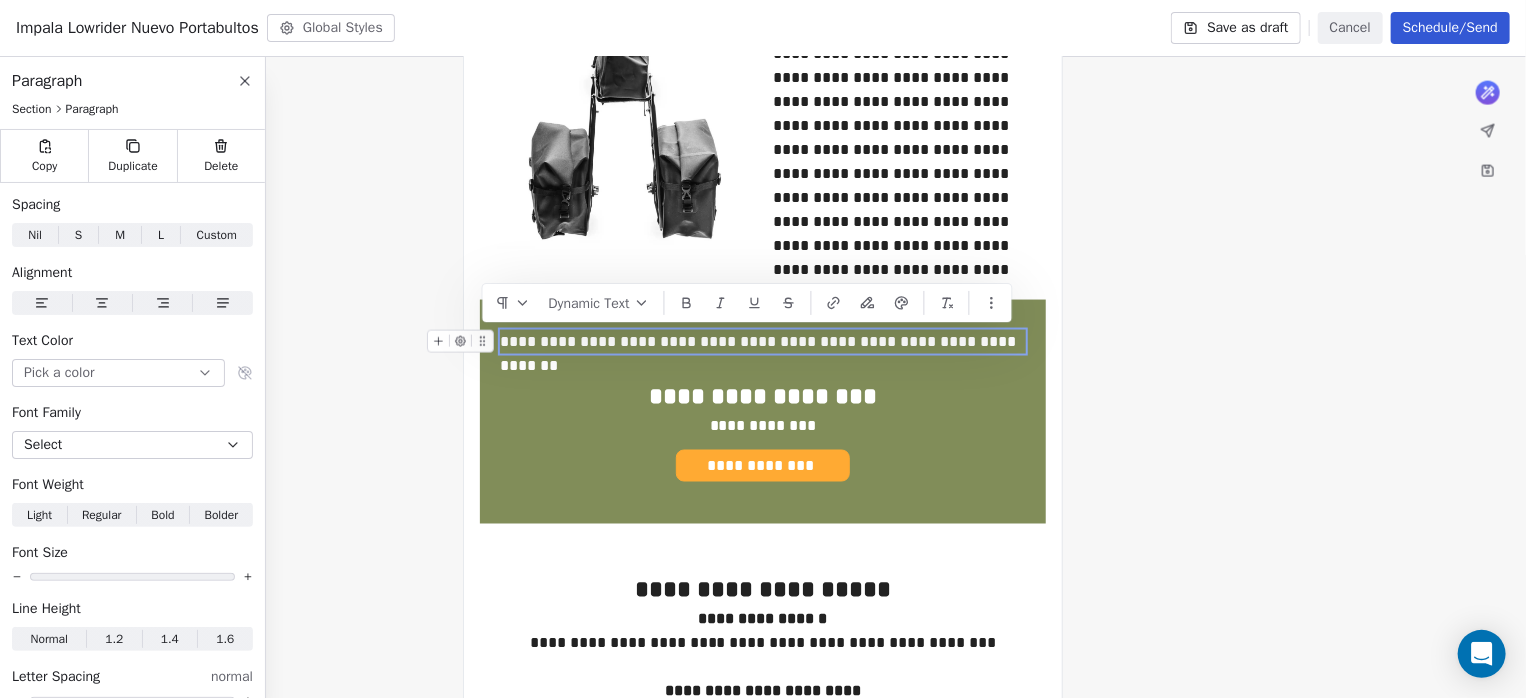 click on "**********" at bounding box center (763, 342) 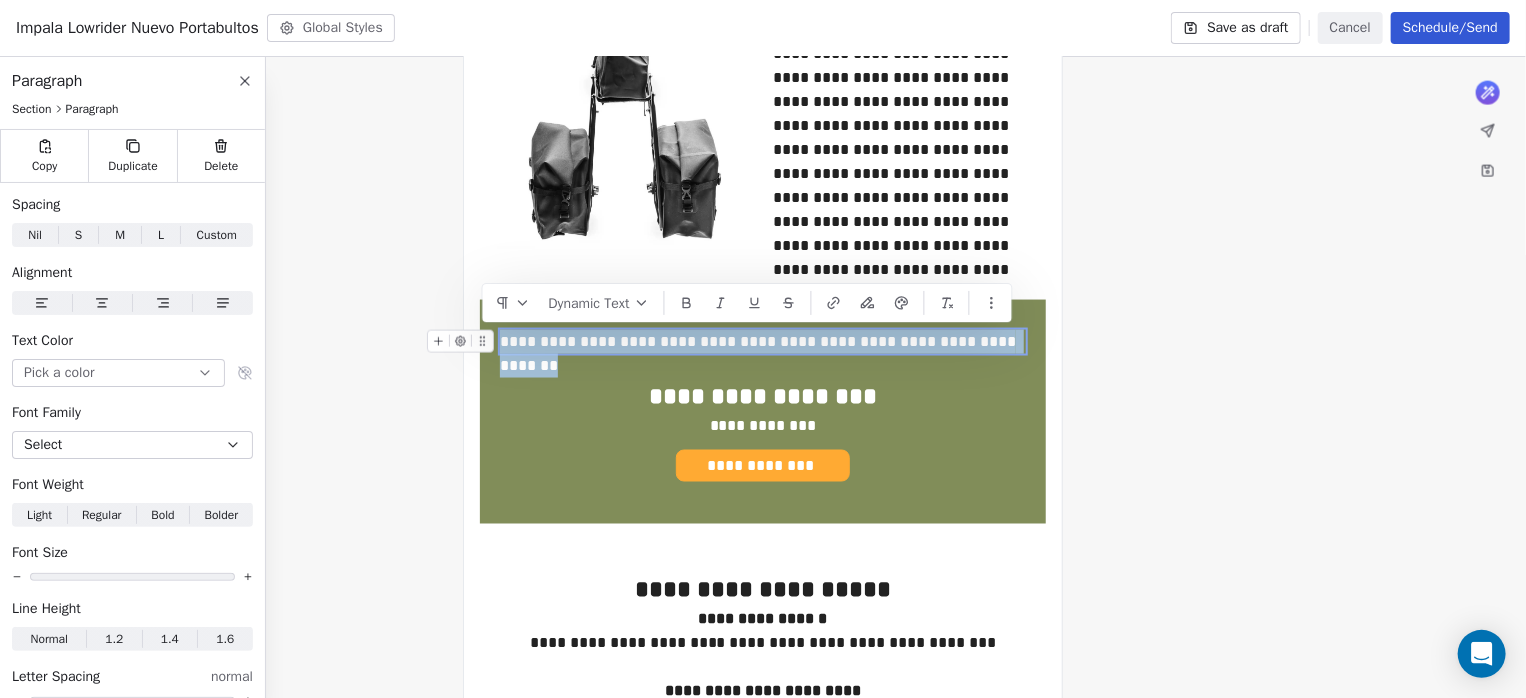 drag, startPoint x: 1015, startPoint y: 339, endPoint x: 503, endPoint y: 344, distance: 512.0244 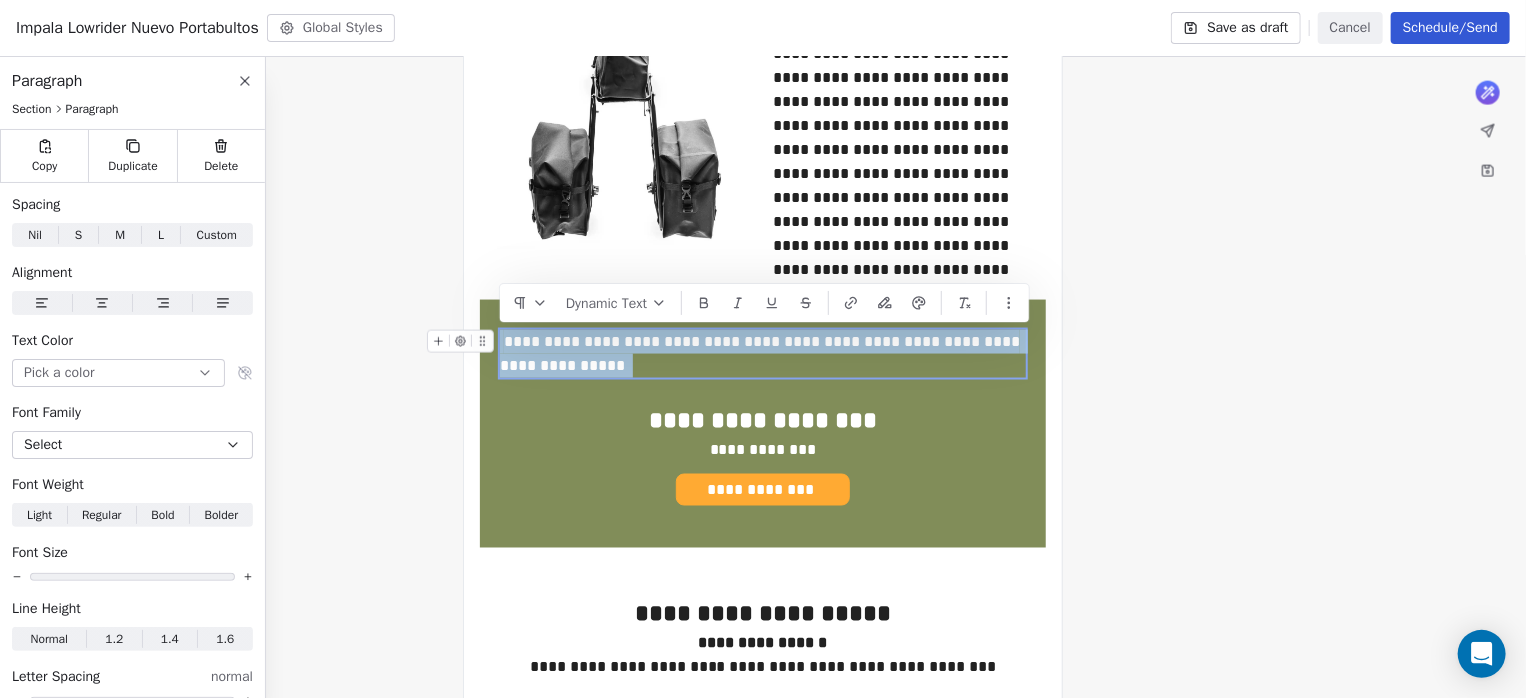 click on "**********" at bounding box center (763, 354) 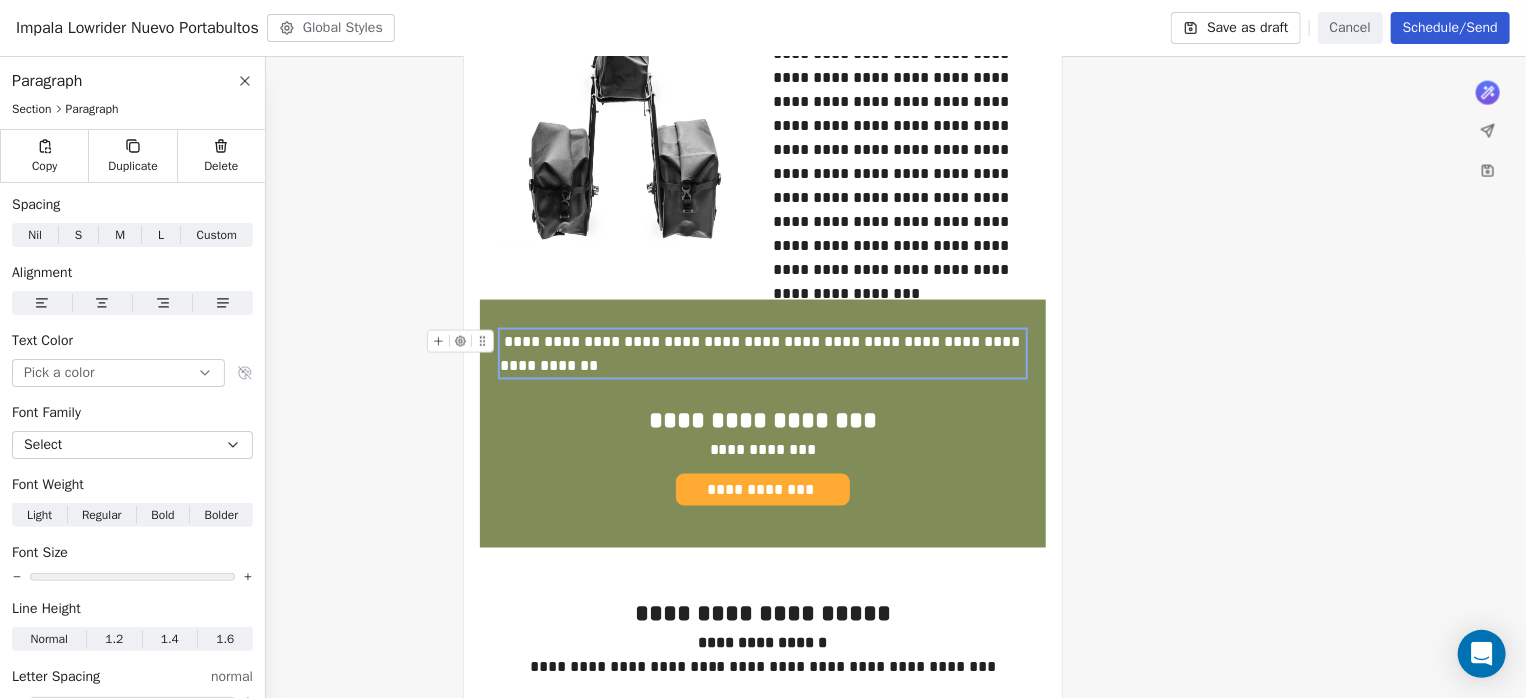 click on "**********" at bounding box center (763, 354) 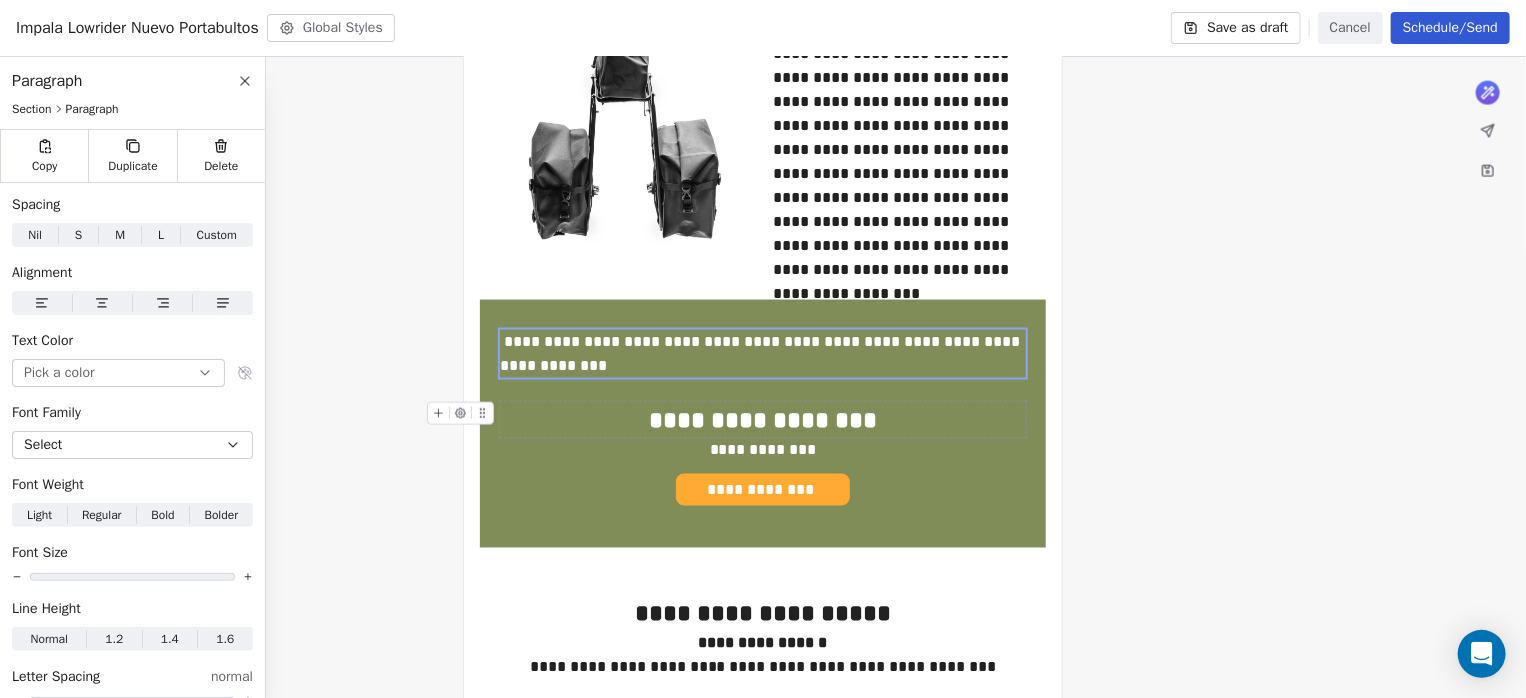 click on "**********" at bounding box center [763, 420] 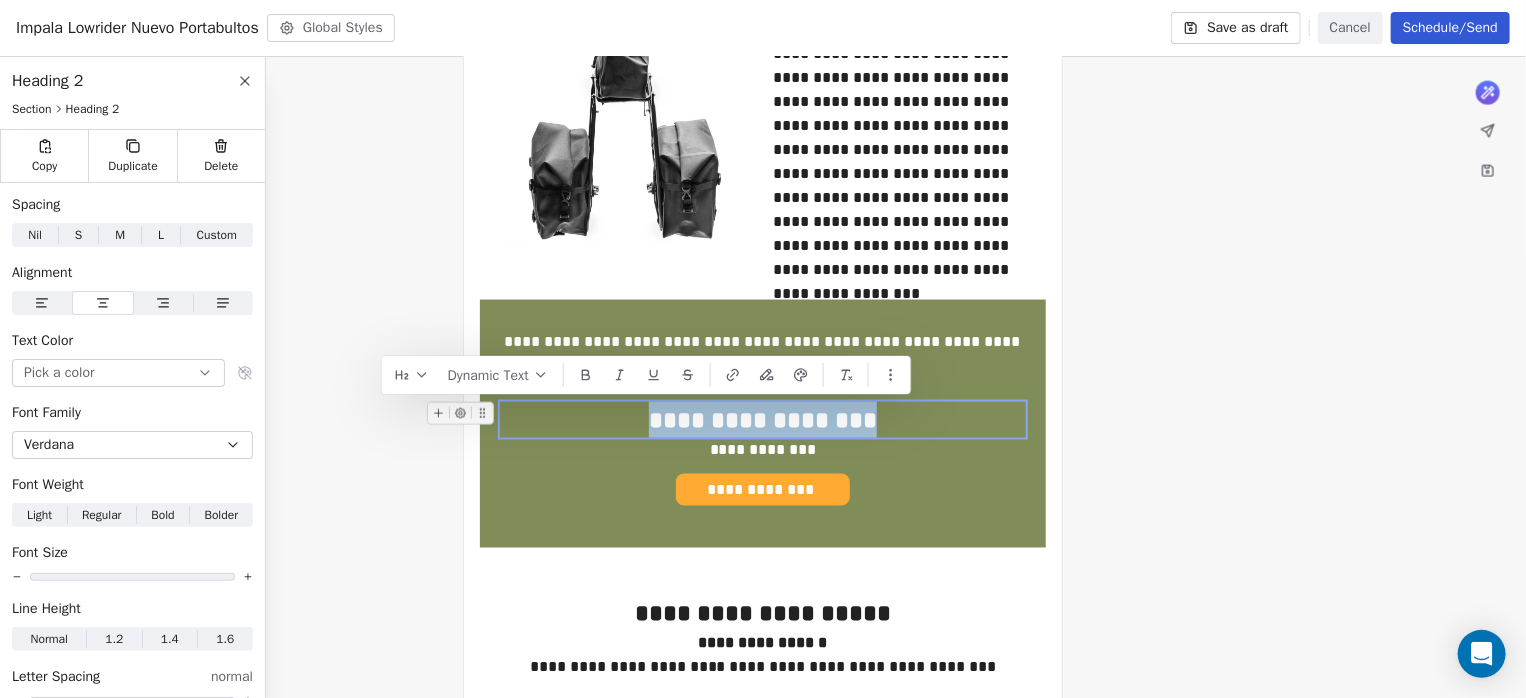drag, startPoint x: 914, startPoint y: 412, endPoint x: 604, endPoint y: 411, distance: 310.00162 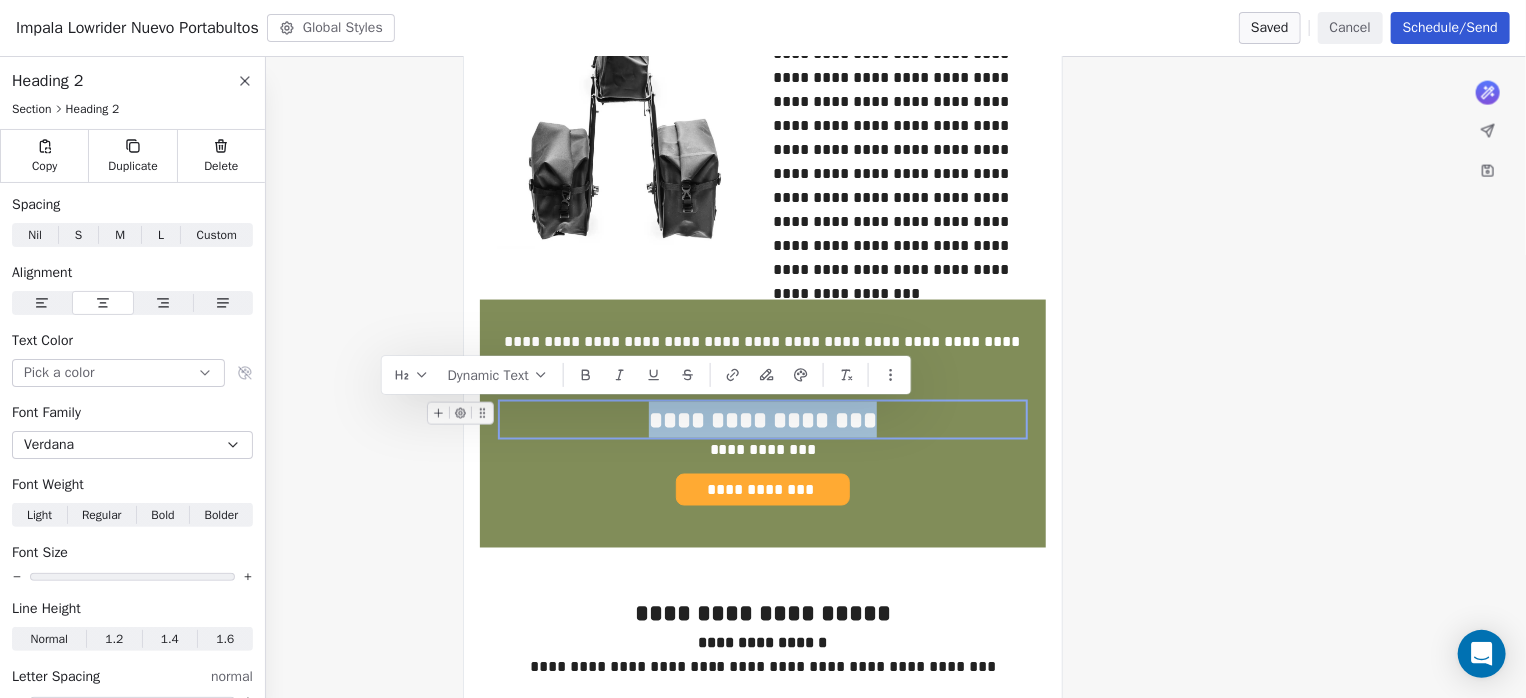 click on "**********" at bounding box center (763, 420) 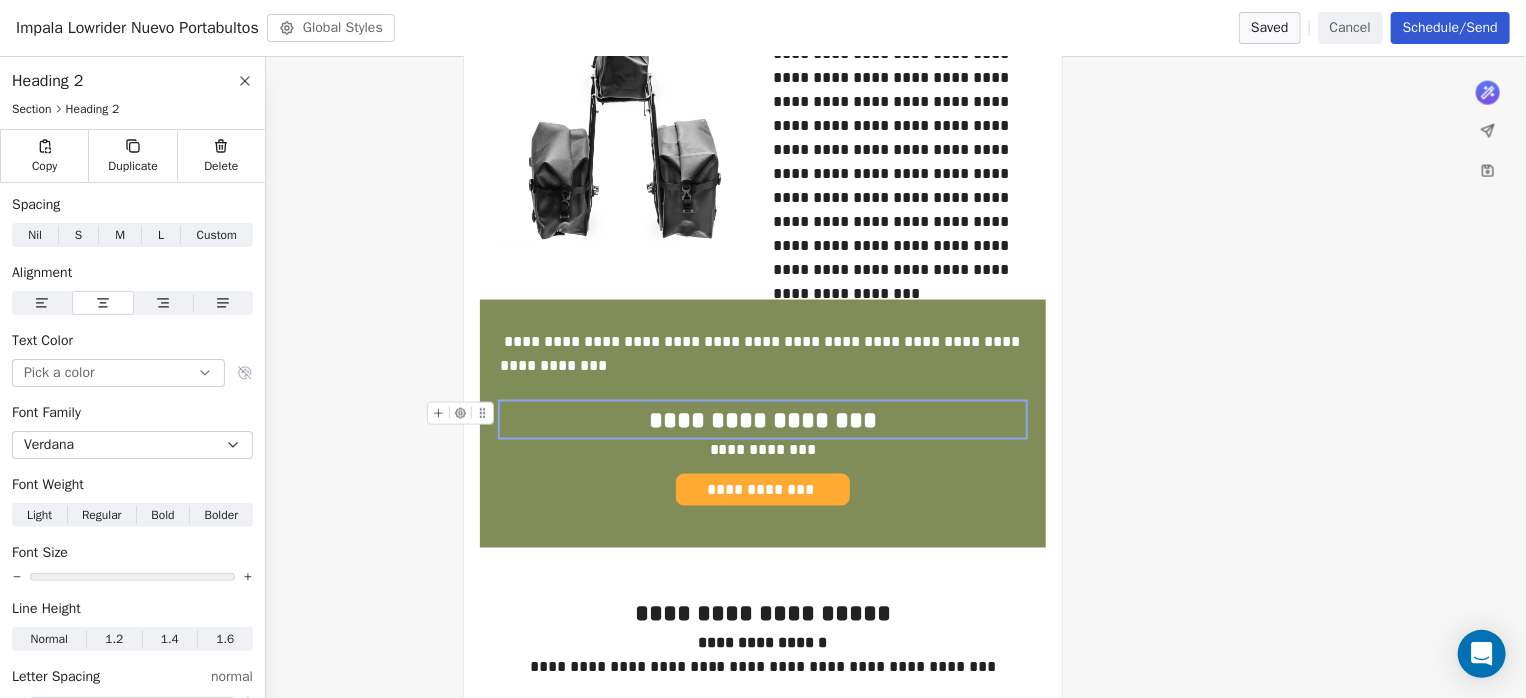 click on "**********" at bounding box center (763, 420) 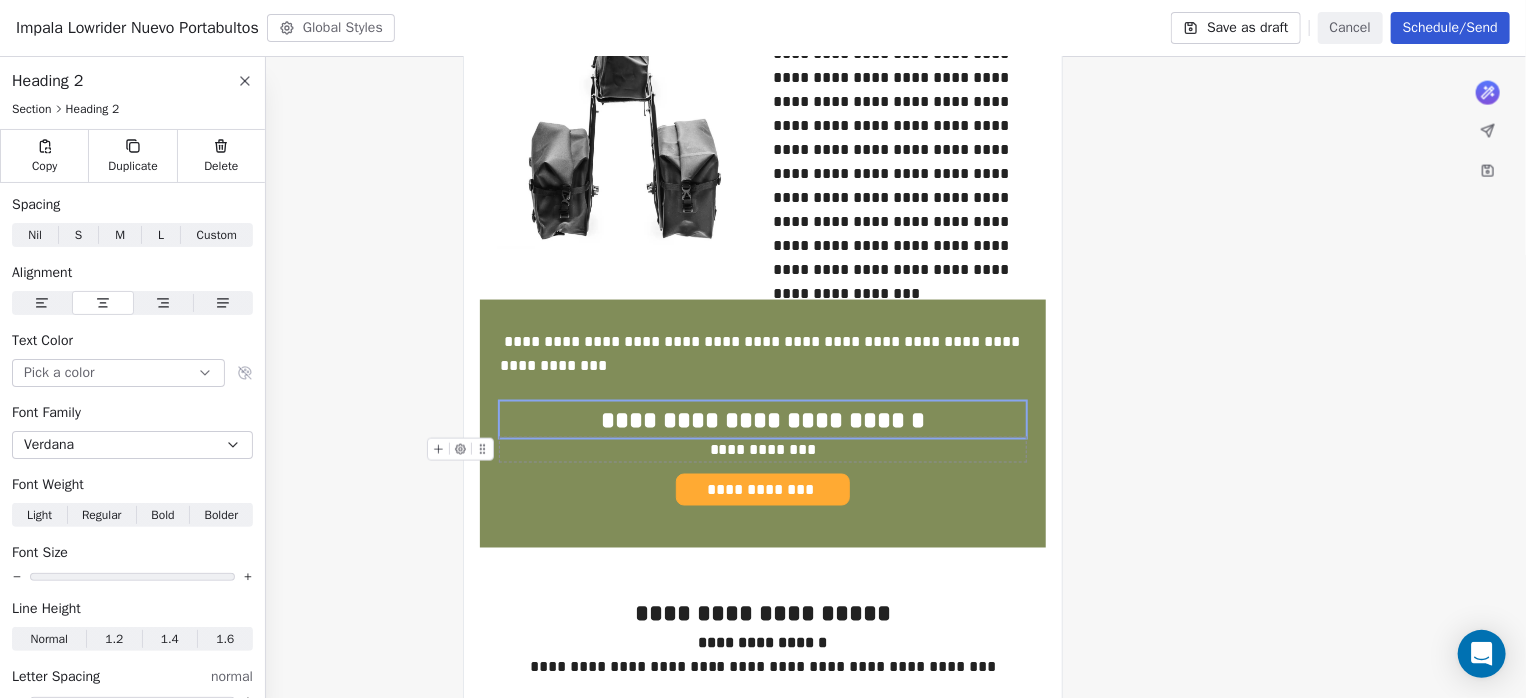 click on "**********" at bounding box center [763, 450] 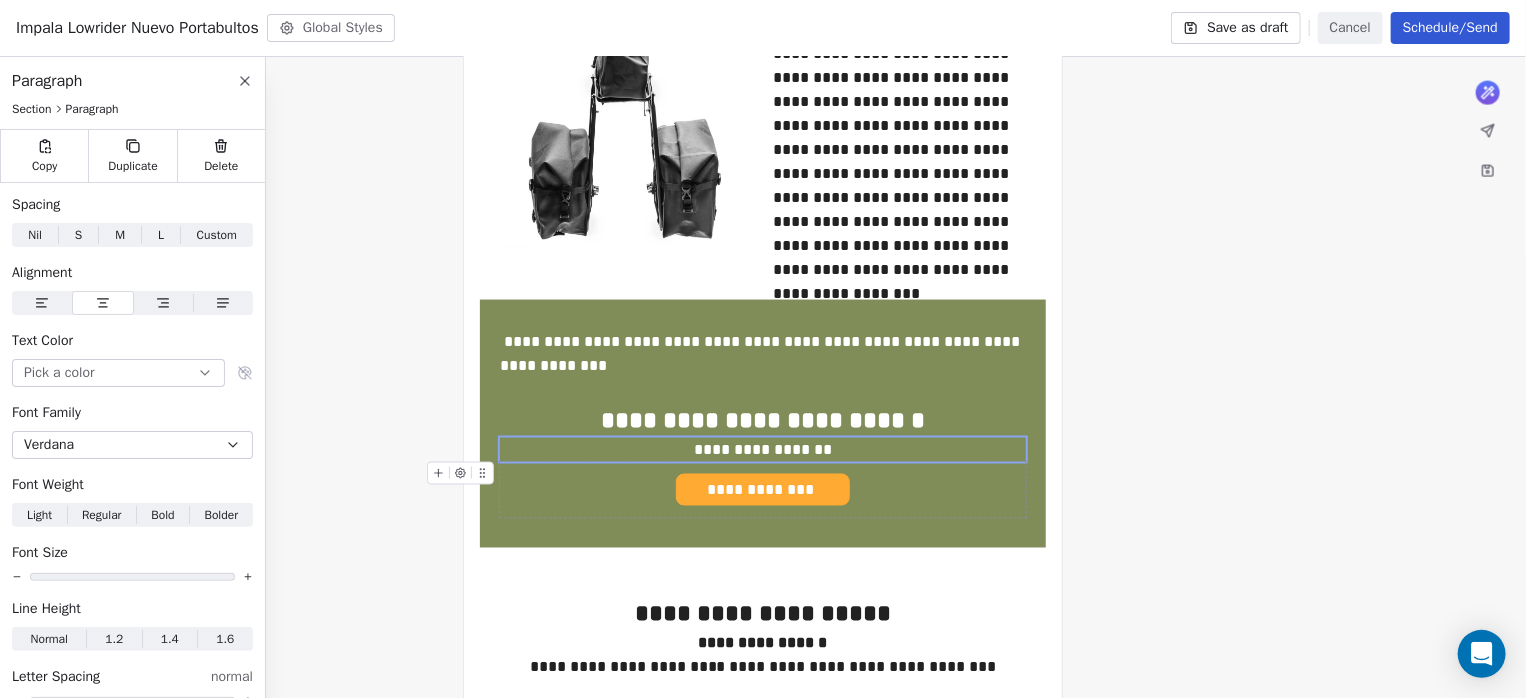 click on "**********" at bounding box center [763, 490] 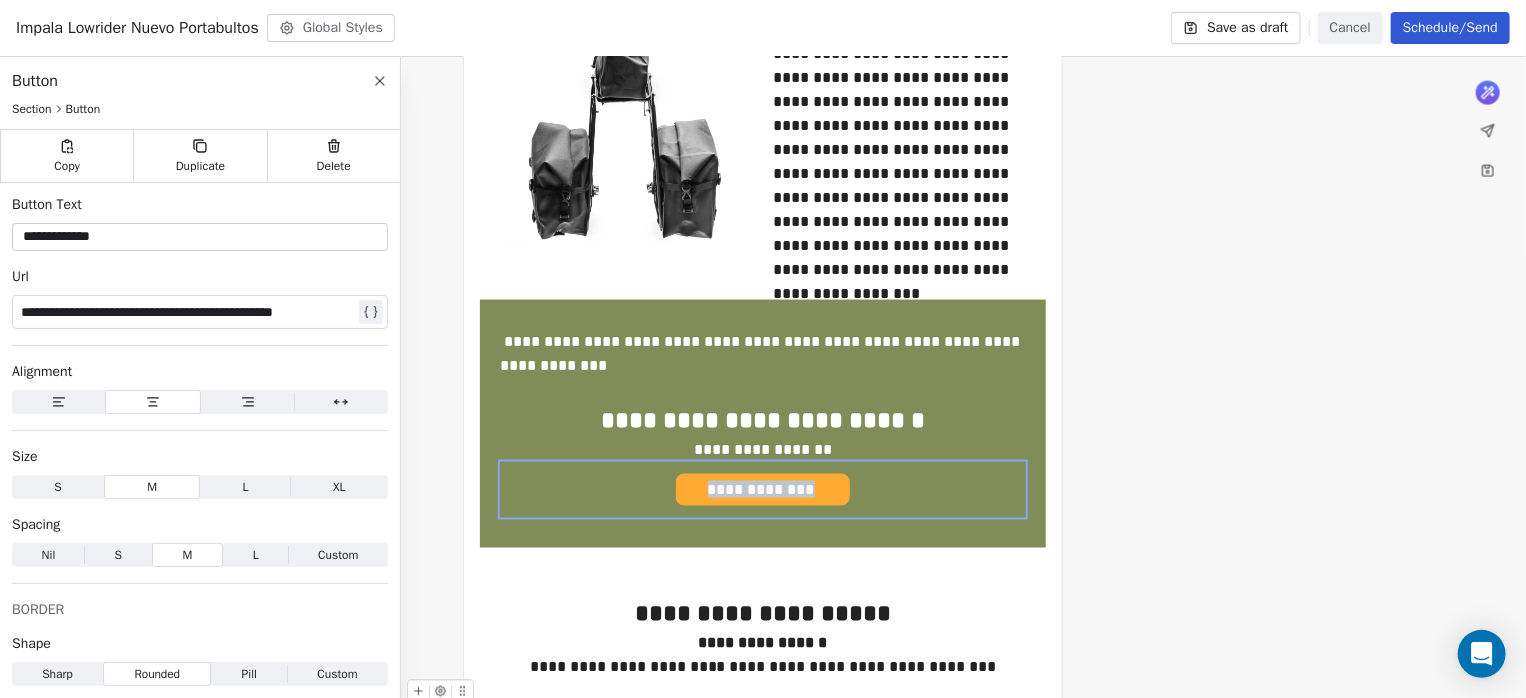 type 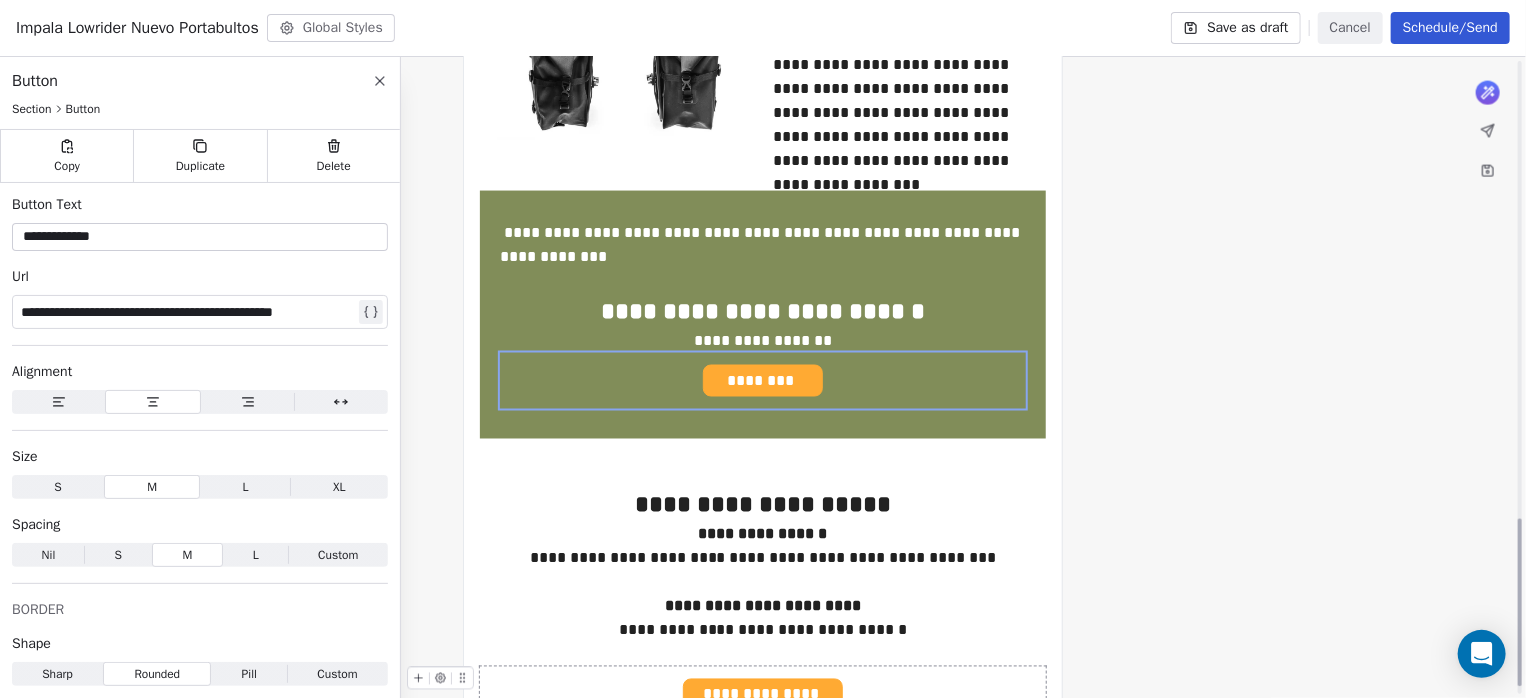 scroll, scrollTop: 1780, scrollLeft: 0, axis: vertical 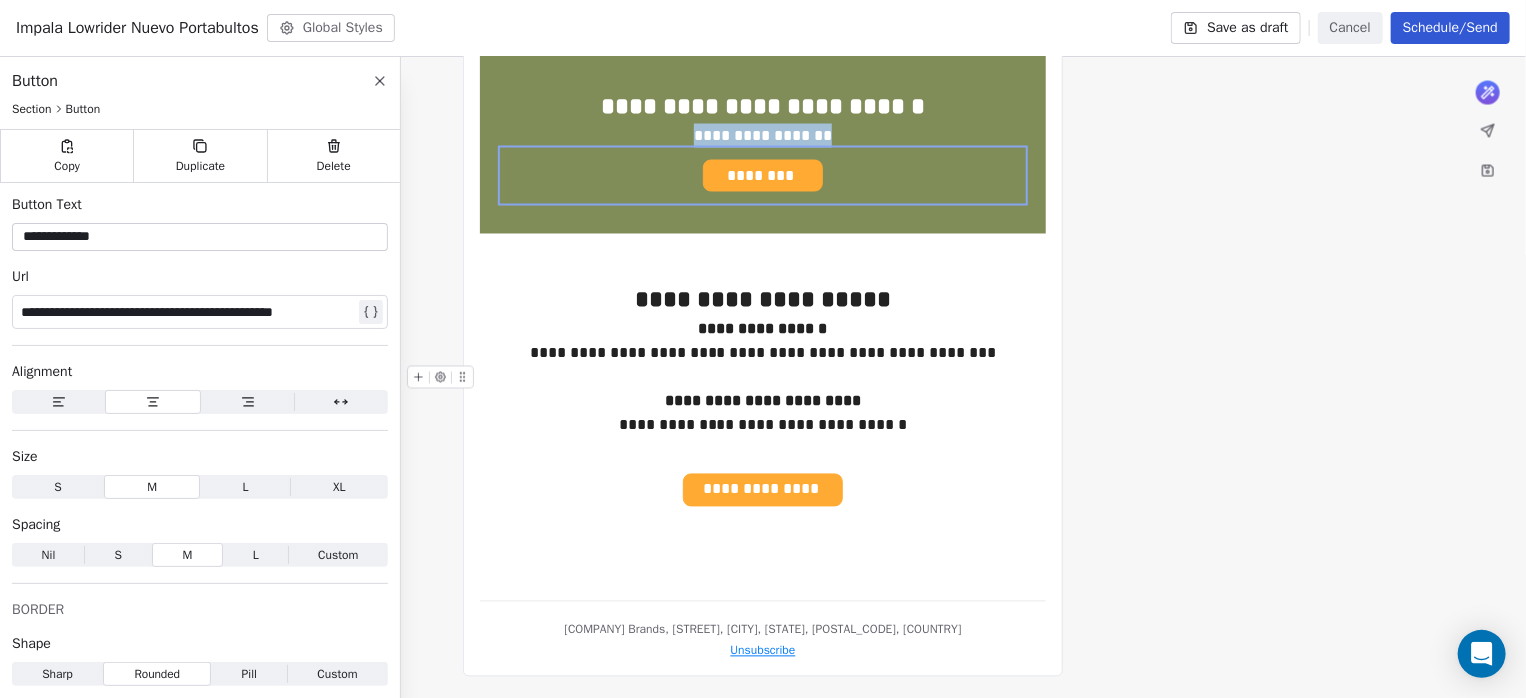 click on "**********" at bounding box center (763, 402) 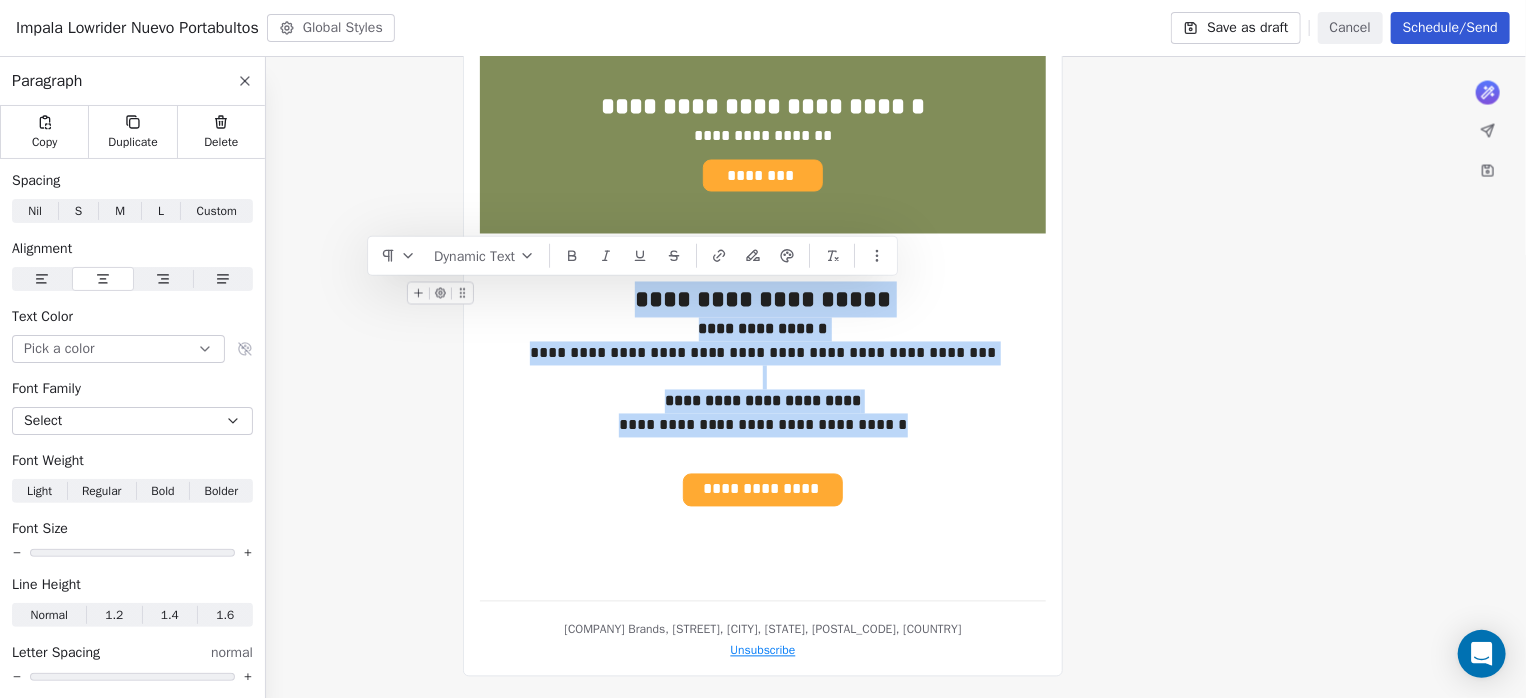 drag, startPoint x: 904, startPoint y: 426, endPoint x: 645, endPoint y: 300, distance: 288.02258 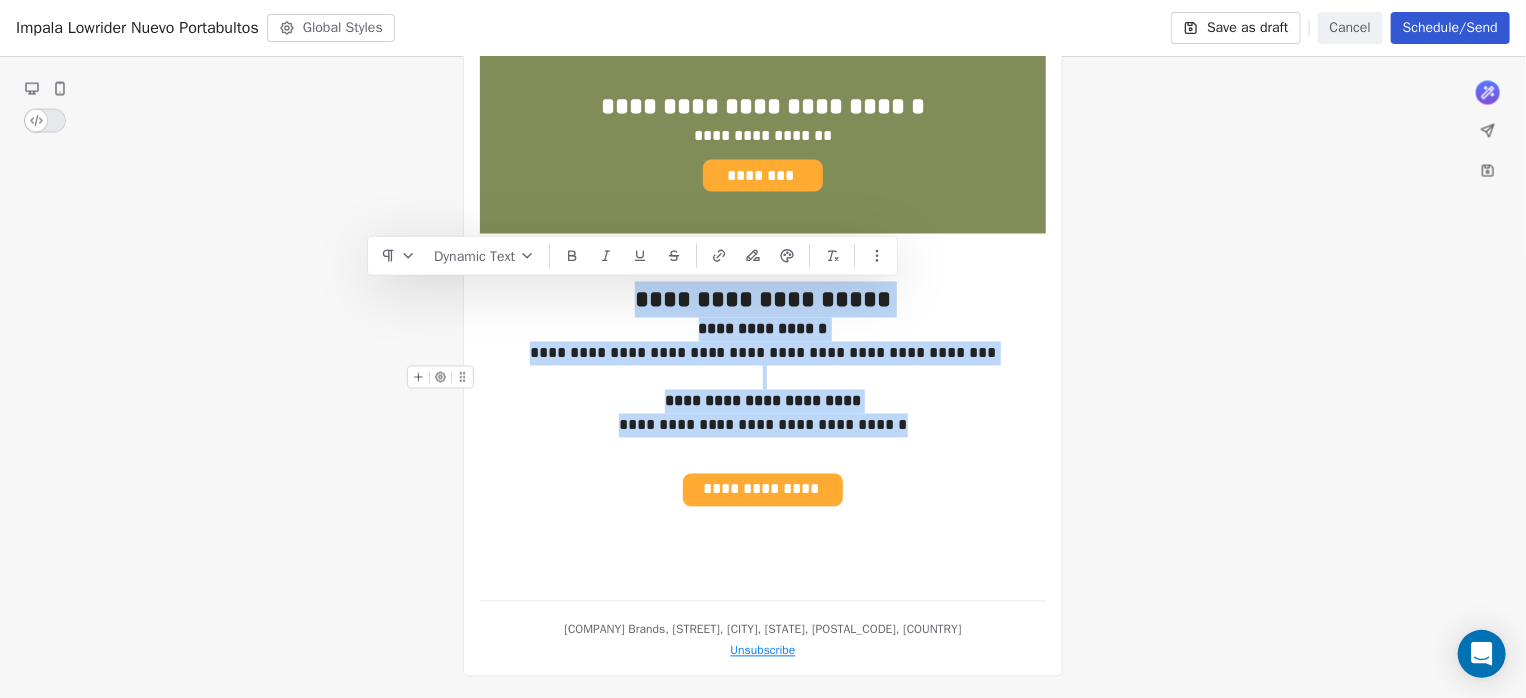 copy on "**********" 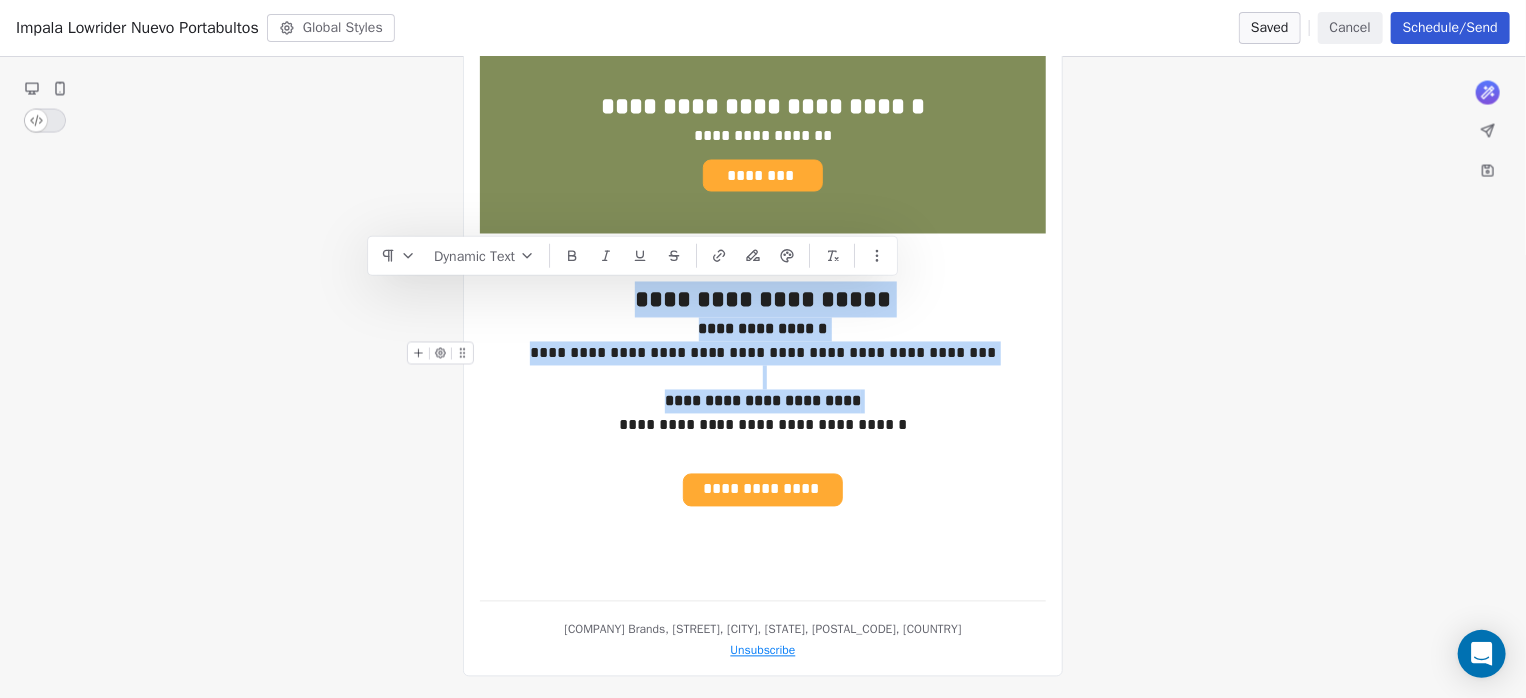 click on "**********" at bounding box center [763, 330] 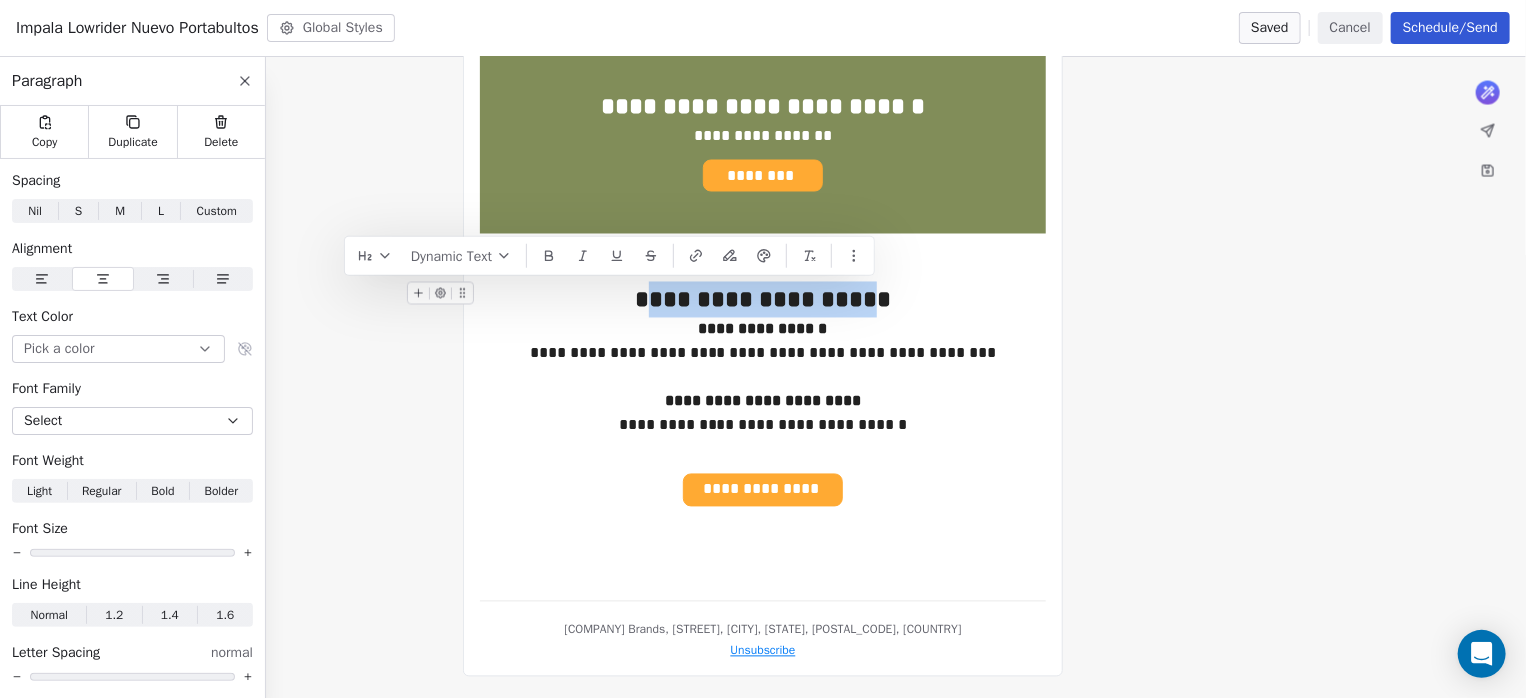 drag, startPoint x: 872, startPoint y: 297, endPoint x: 664, endPoint y: 304, distance: 208.11775 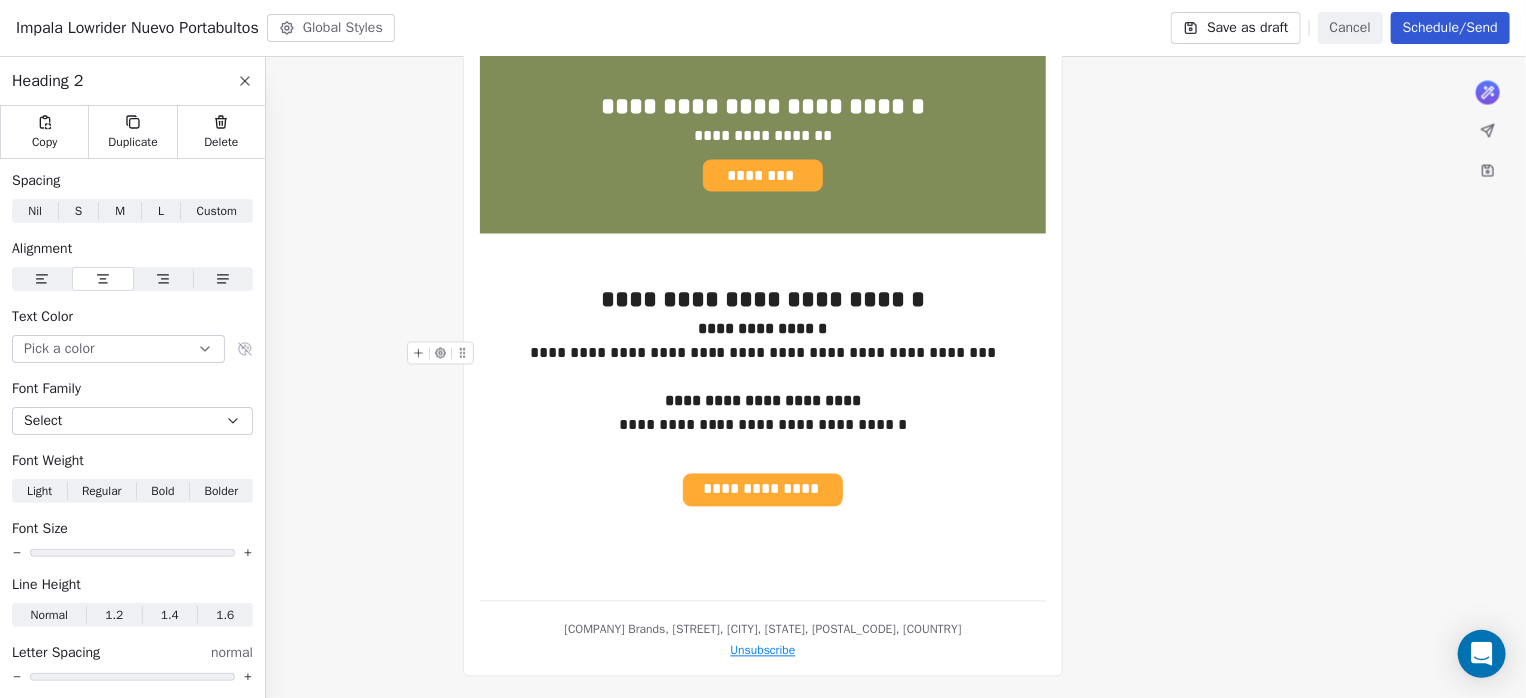 click on "**********" at bounding box center (763, 354) 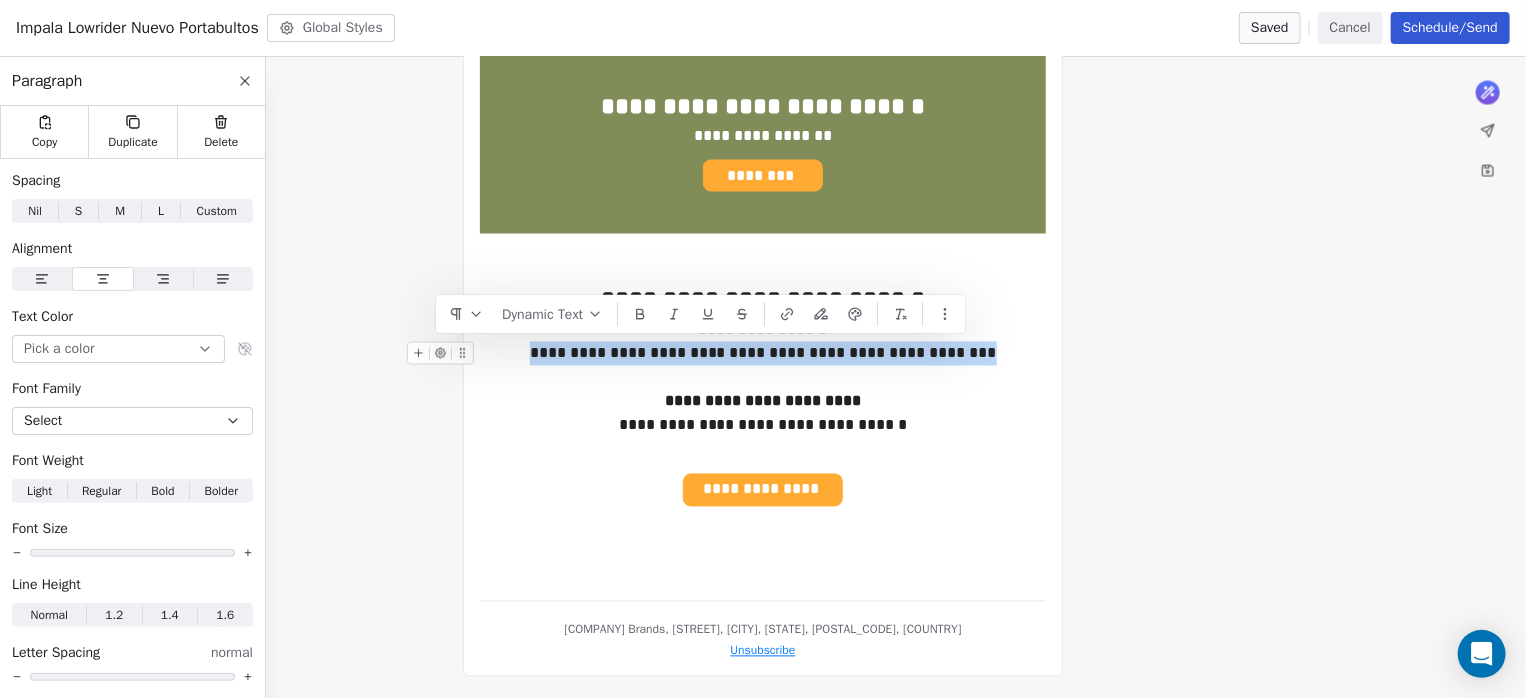 drag, startPoint x: 968, startPoint y: 351, endPoint x: 565, endPoint y: 350, distance: 403.00125 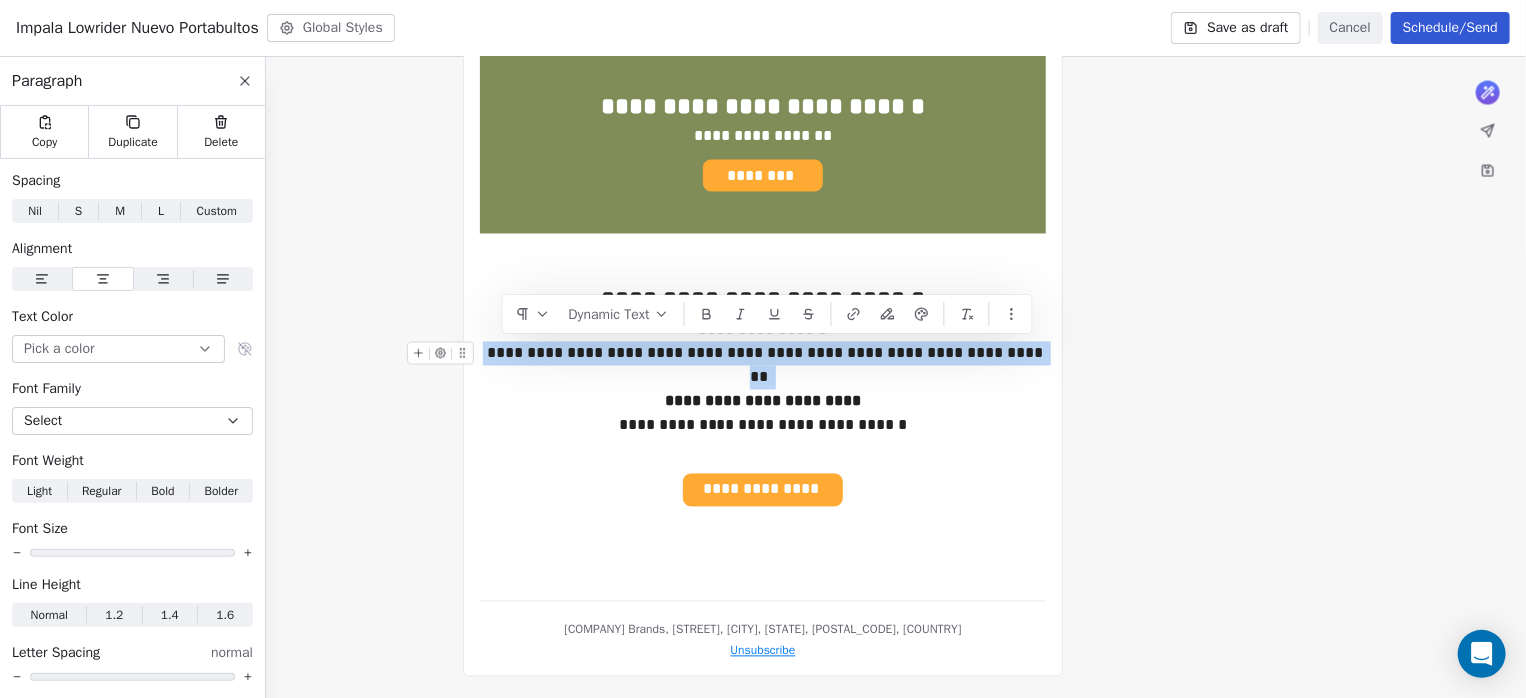 click on "**********" at bounding box center (763, 354) 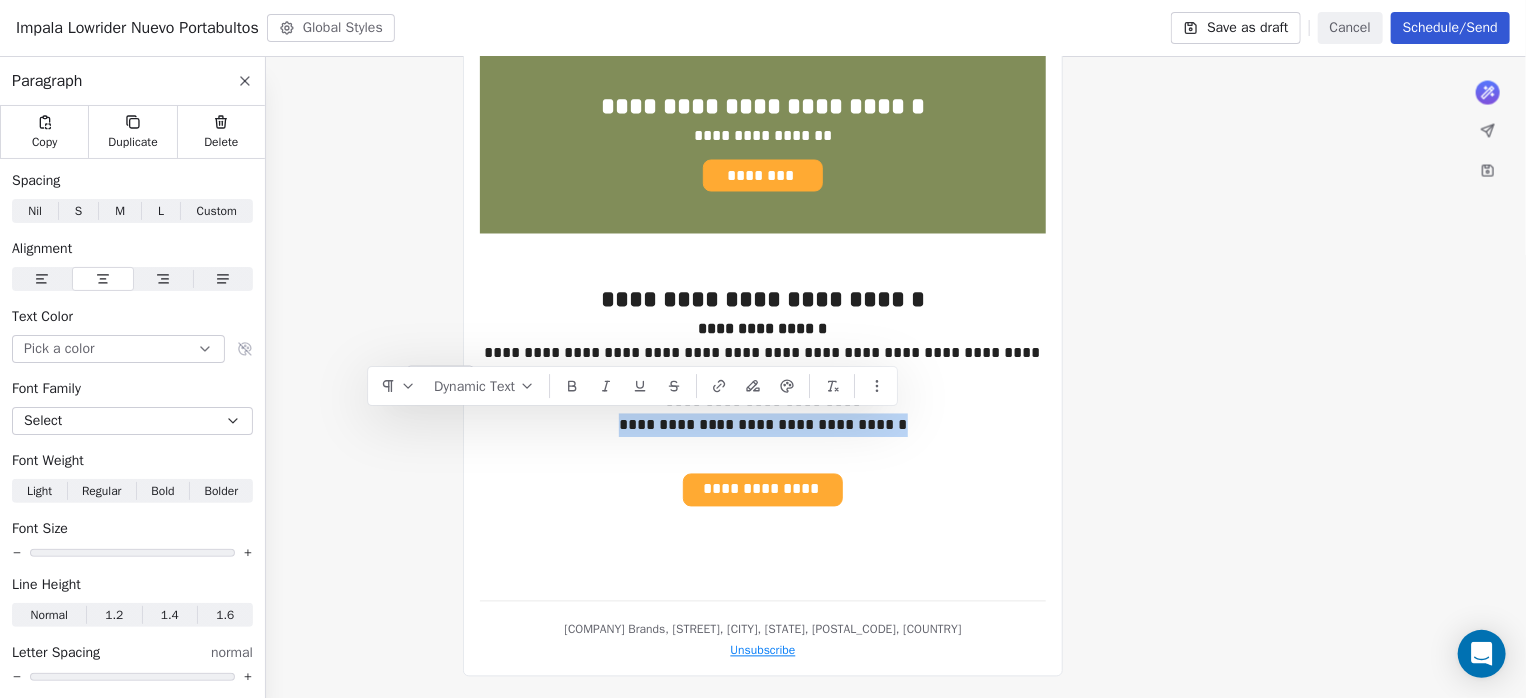 drag, startPoint x: 896, startPoint y: 426, endPoint x: 623, endPoint y: 432, distance: 273.06592 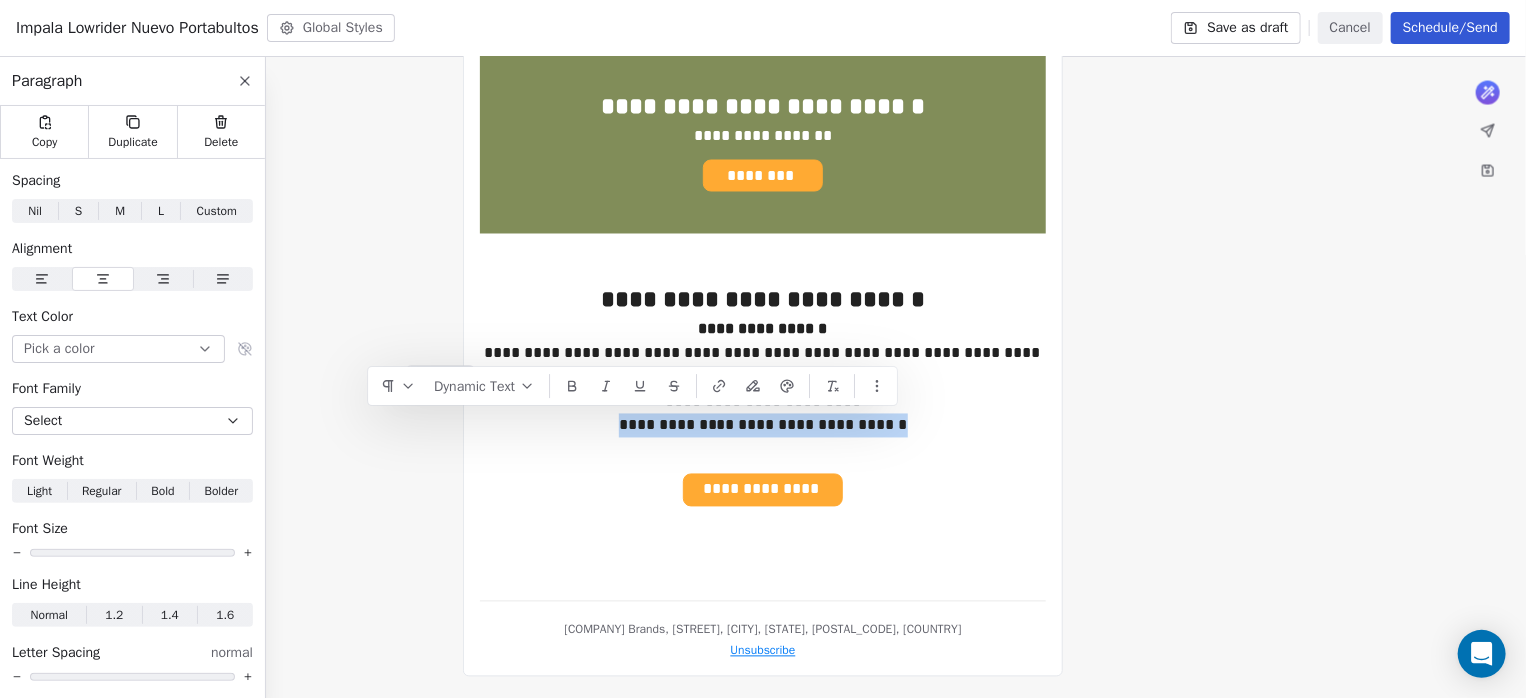 copy on "**********" 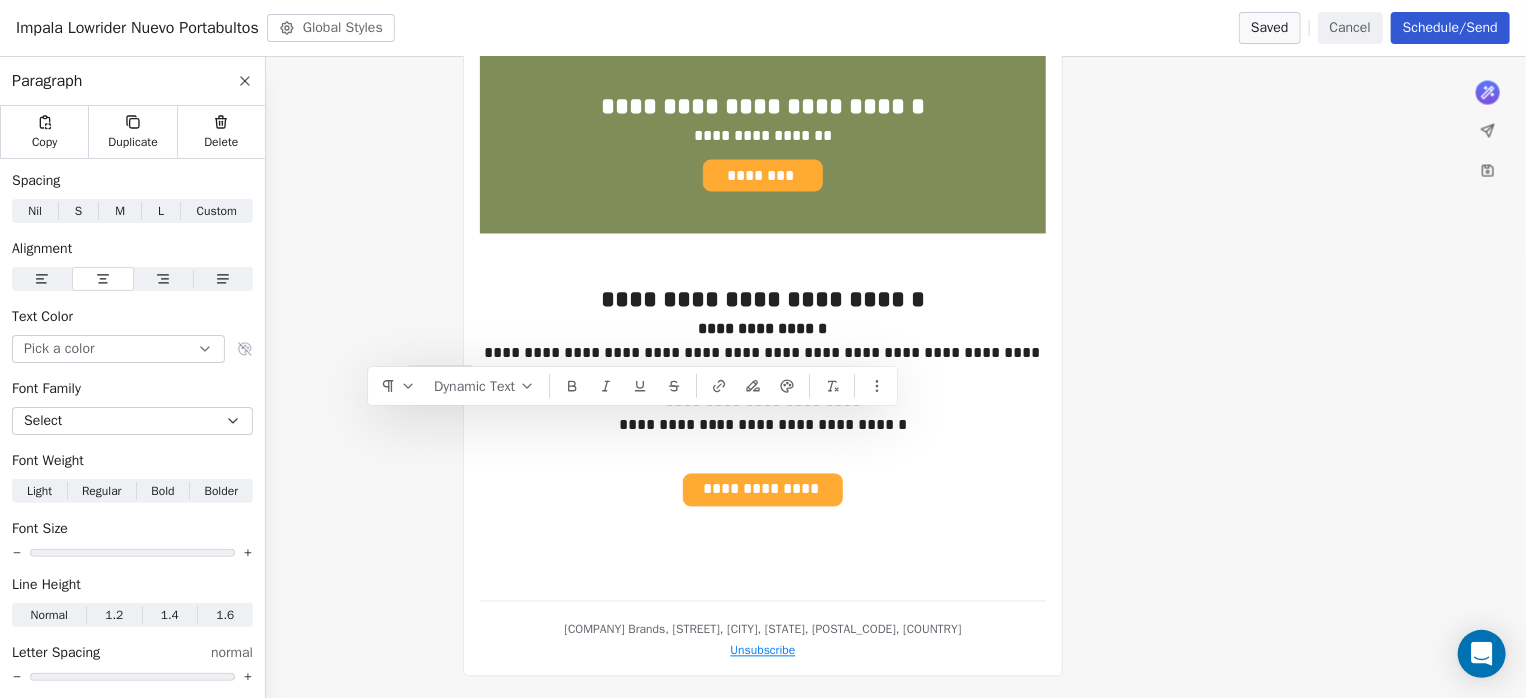 click on "**********" at bounding box center [763, 402] 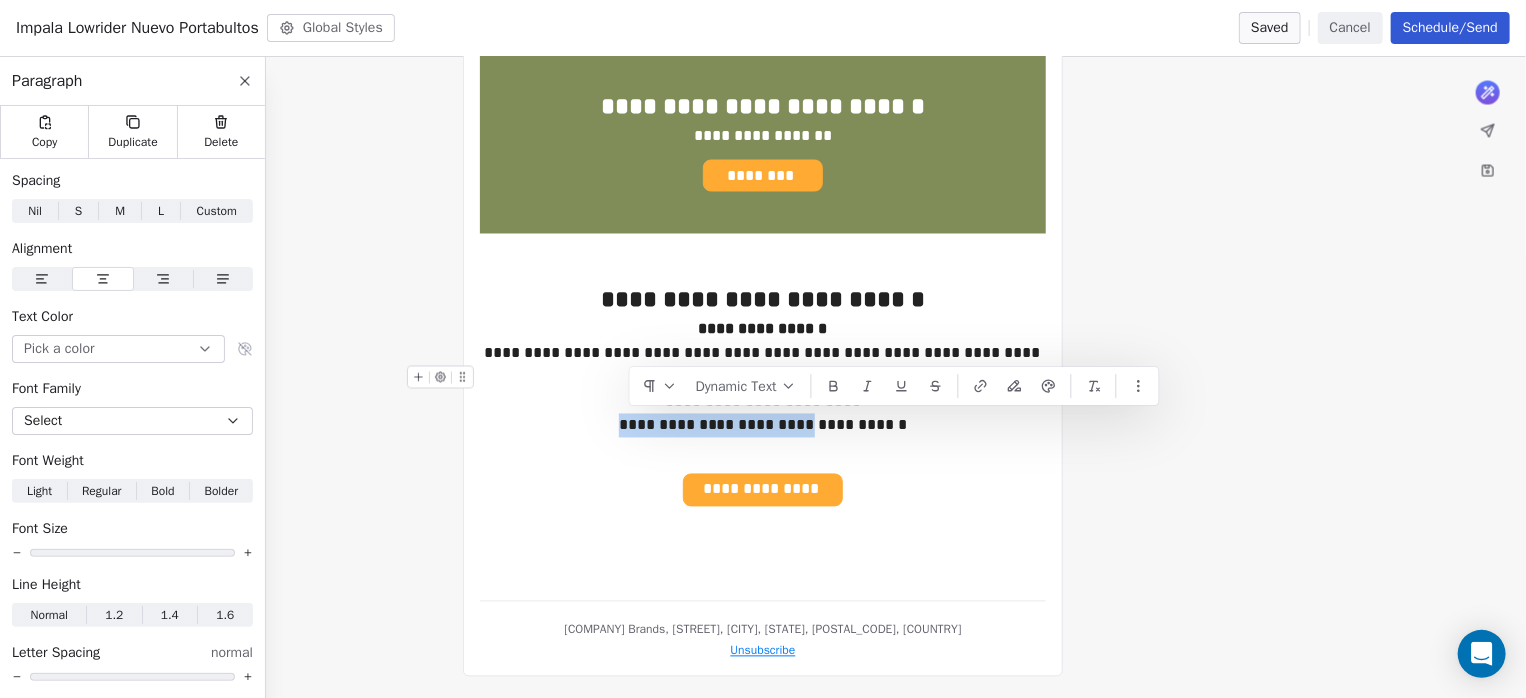 drag, startPoint x: 799, startPoint y: 424, endPoint x: 630, endPoint y: 424, distance: 169 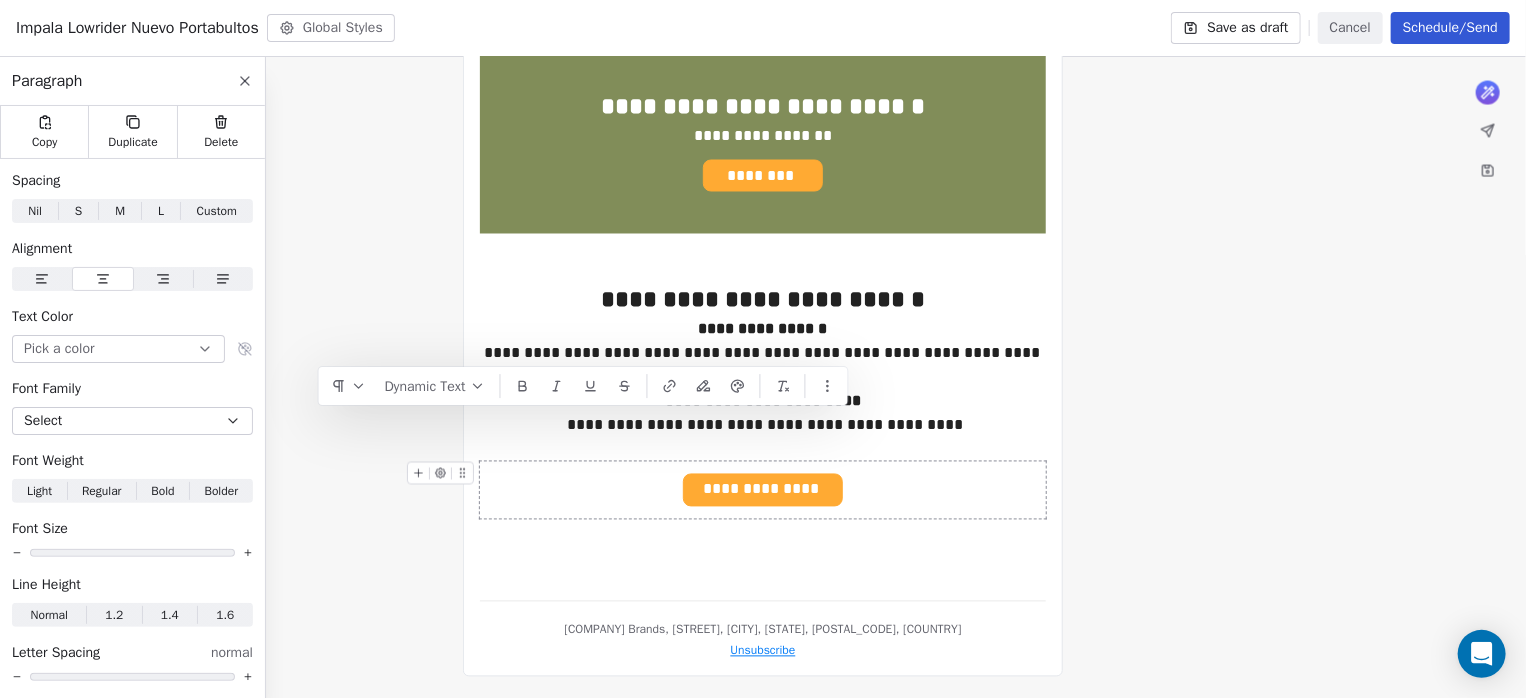 click on "**********" at bounding box center [762, 490] 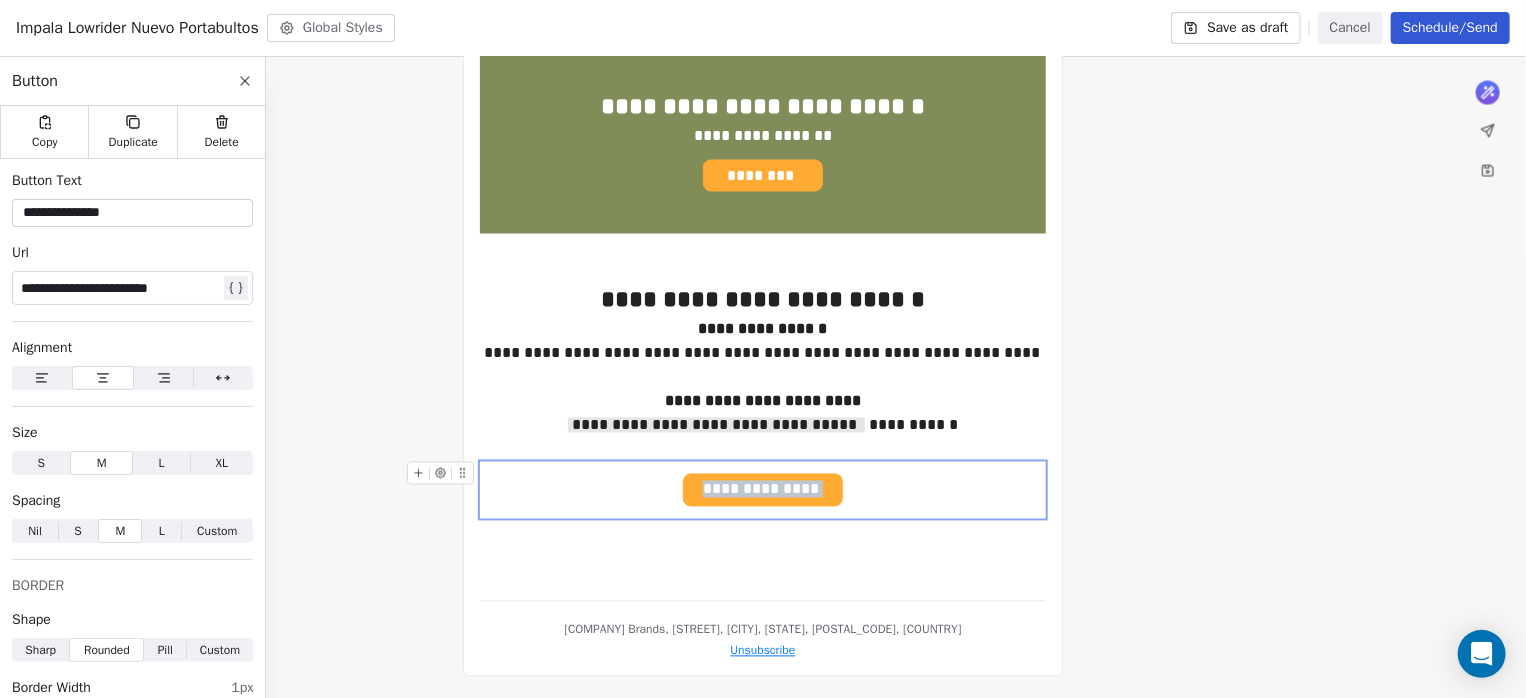 drag, startPoint x: 824, startPoint y: 487, endPoint x: 704, endPoint y: 486, distance: 120.004166 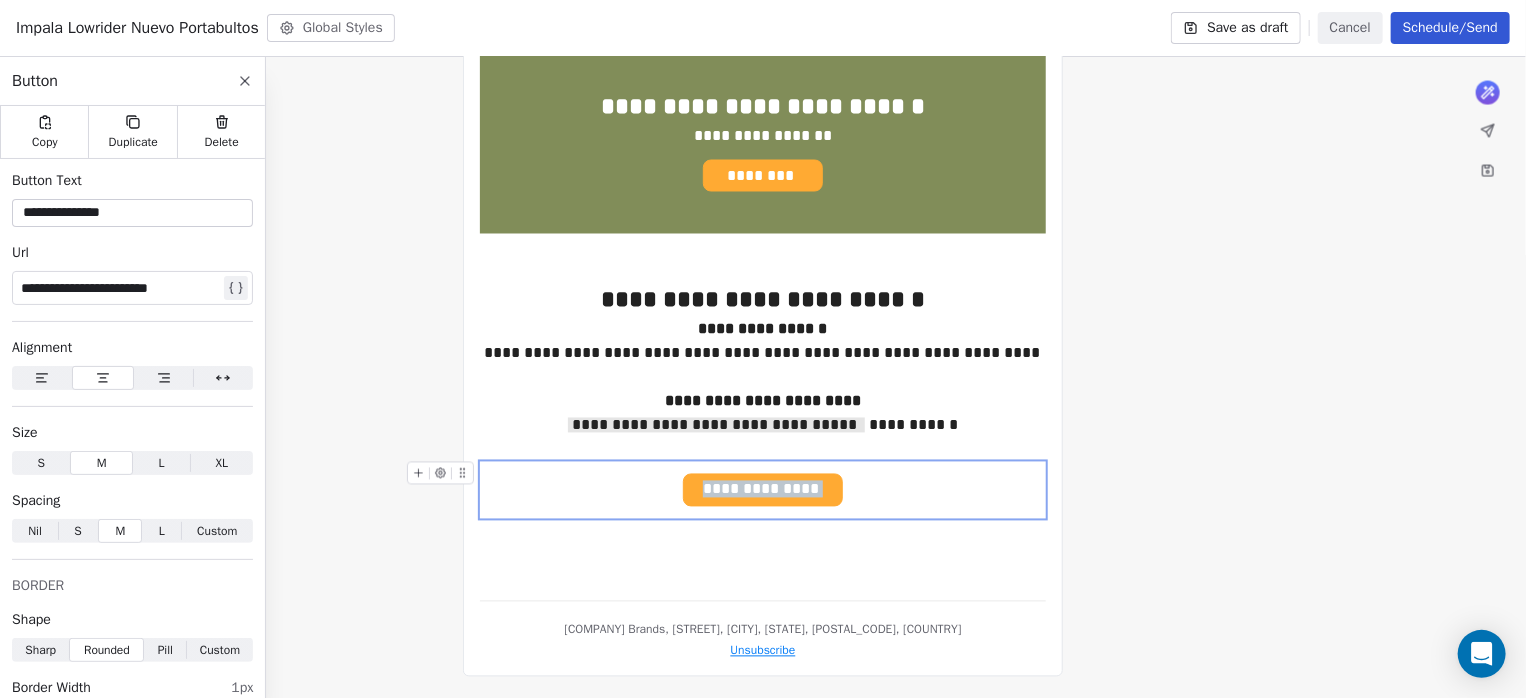 type 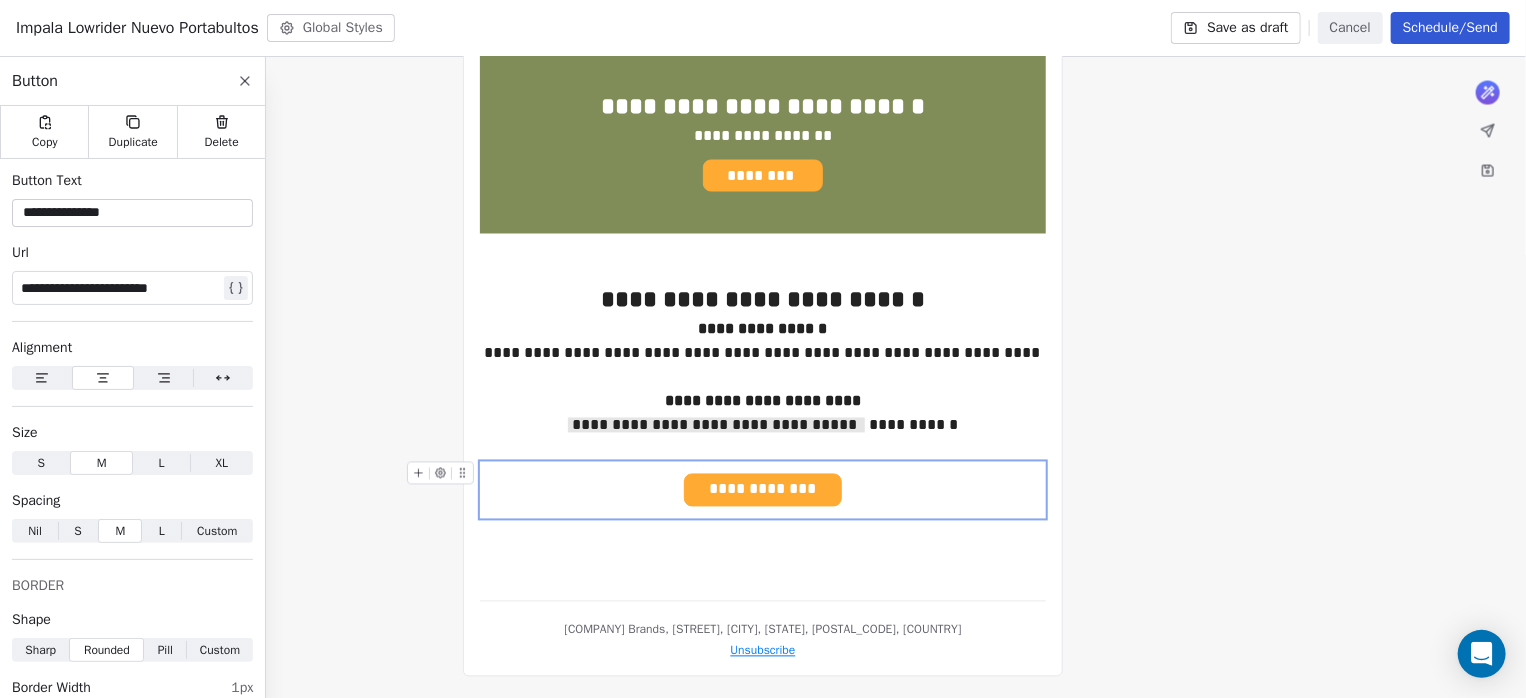 click on "**********" at bounding box center (763, -450) 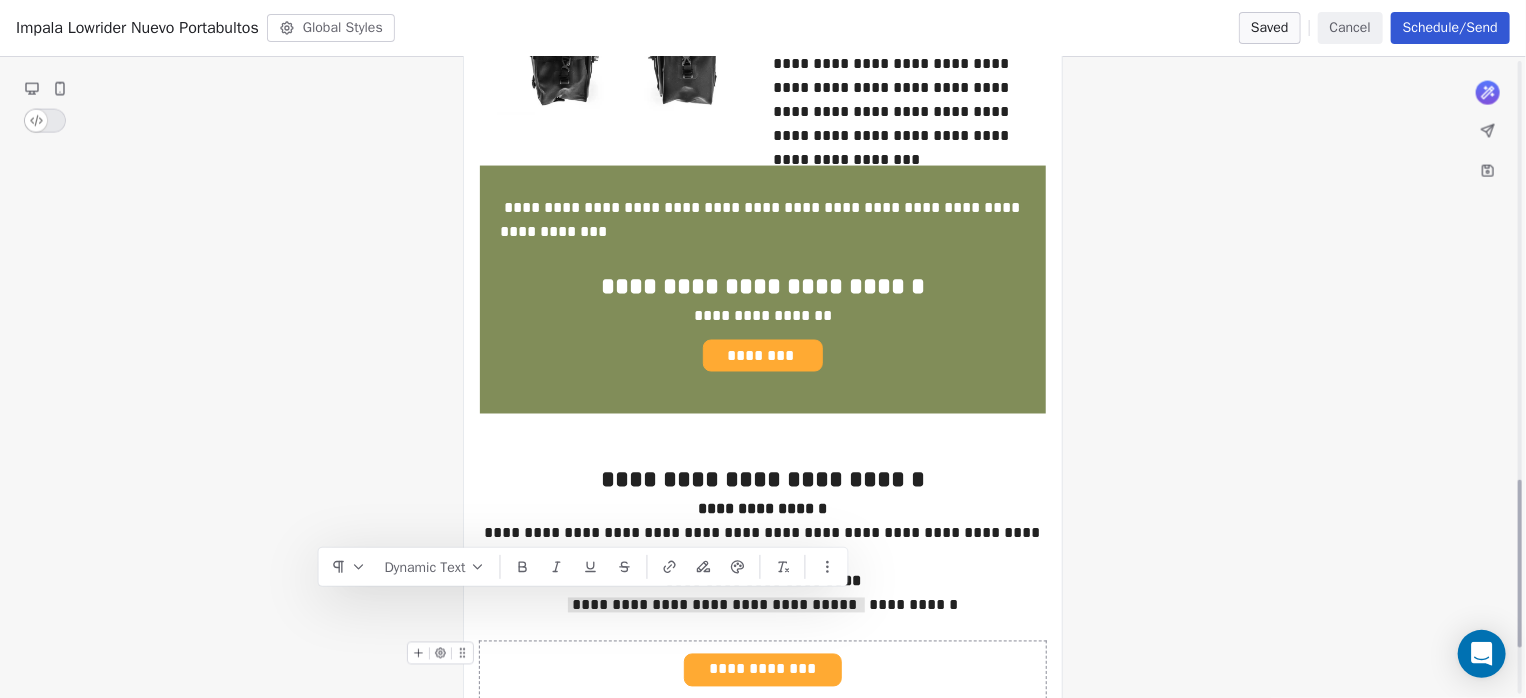 scroll, scrollTop: 1780, scrollLeft: 0, axis: vertical 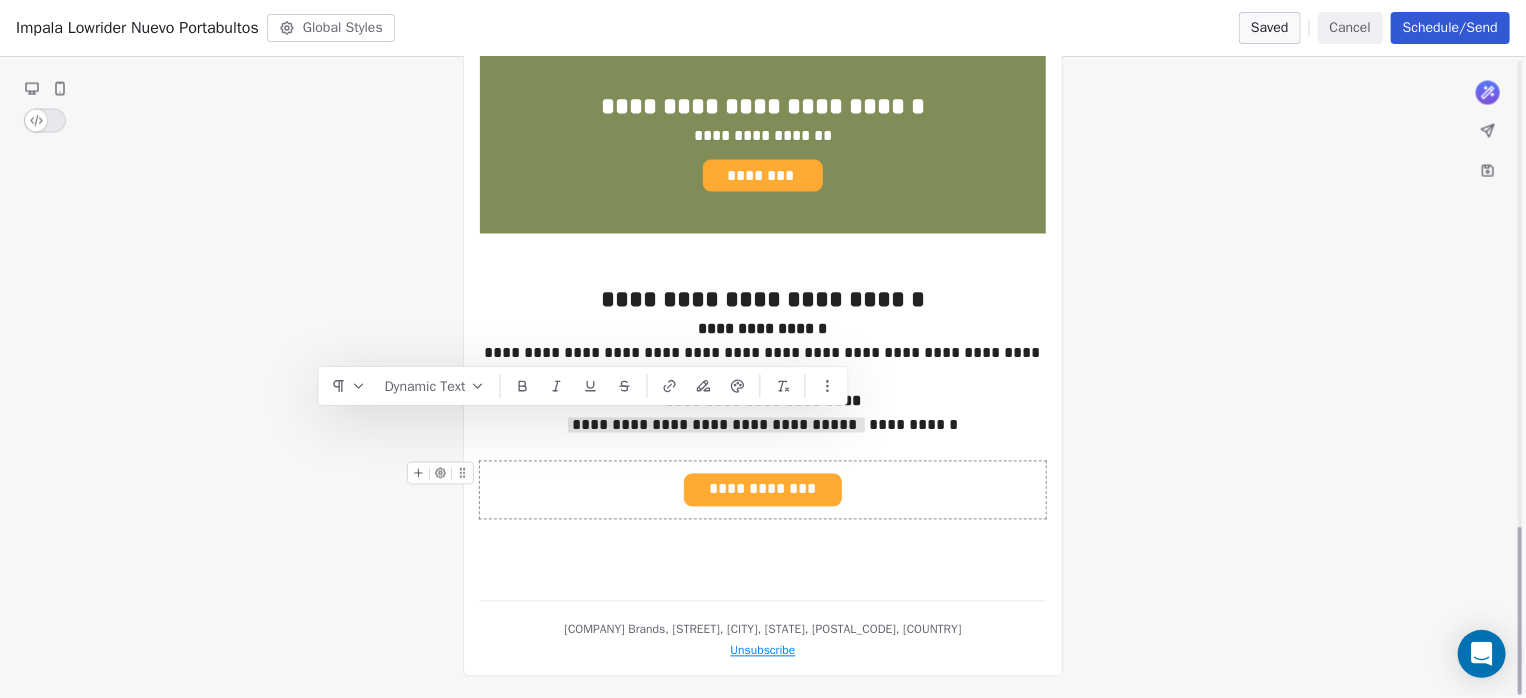 click on "**********" at bounding box center (763, -450) 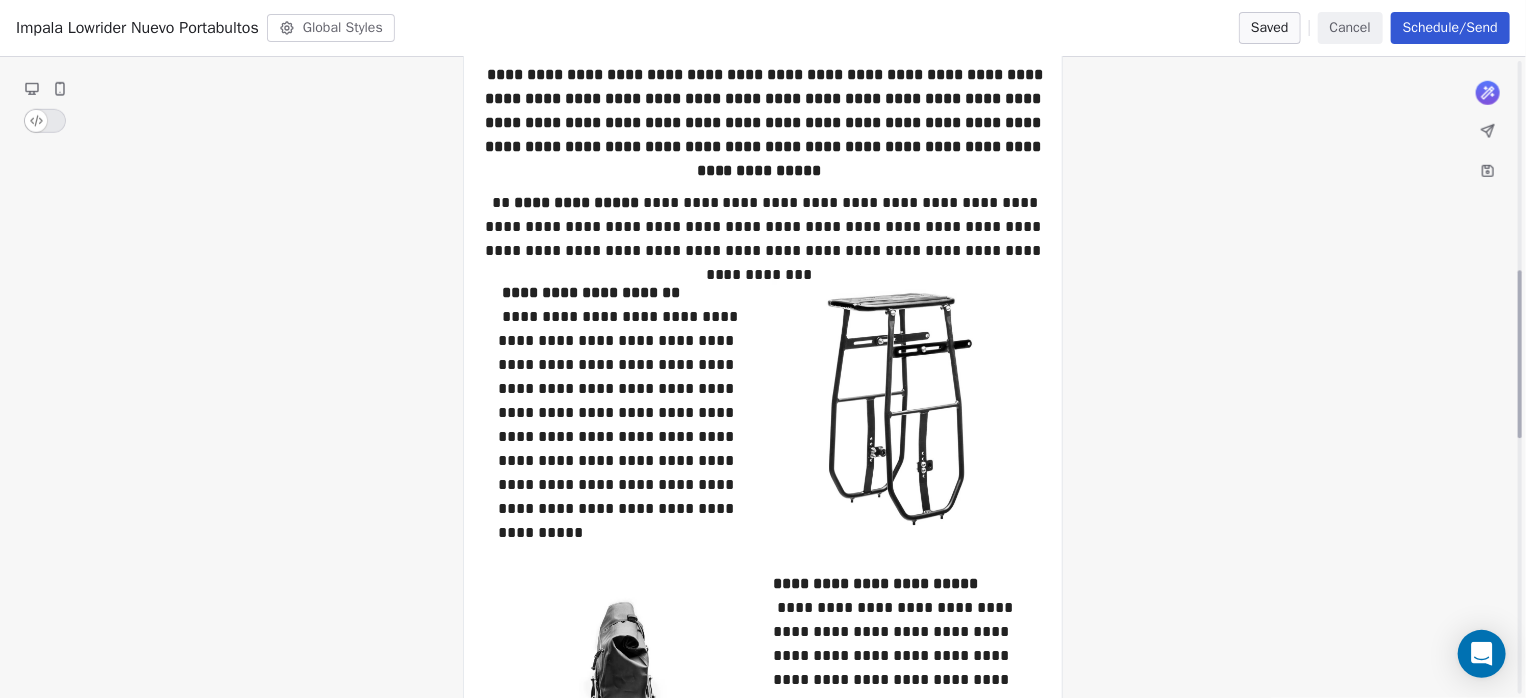 scroll, scrollTop: 800, scrollLeft: 0, axis: vertical 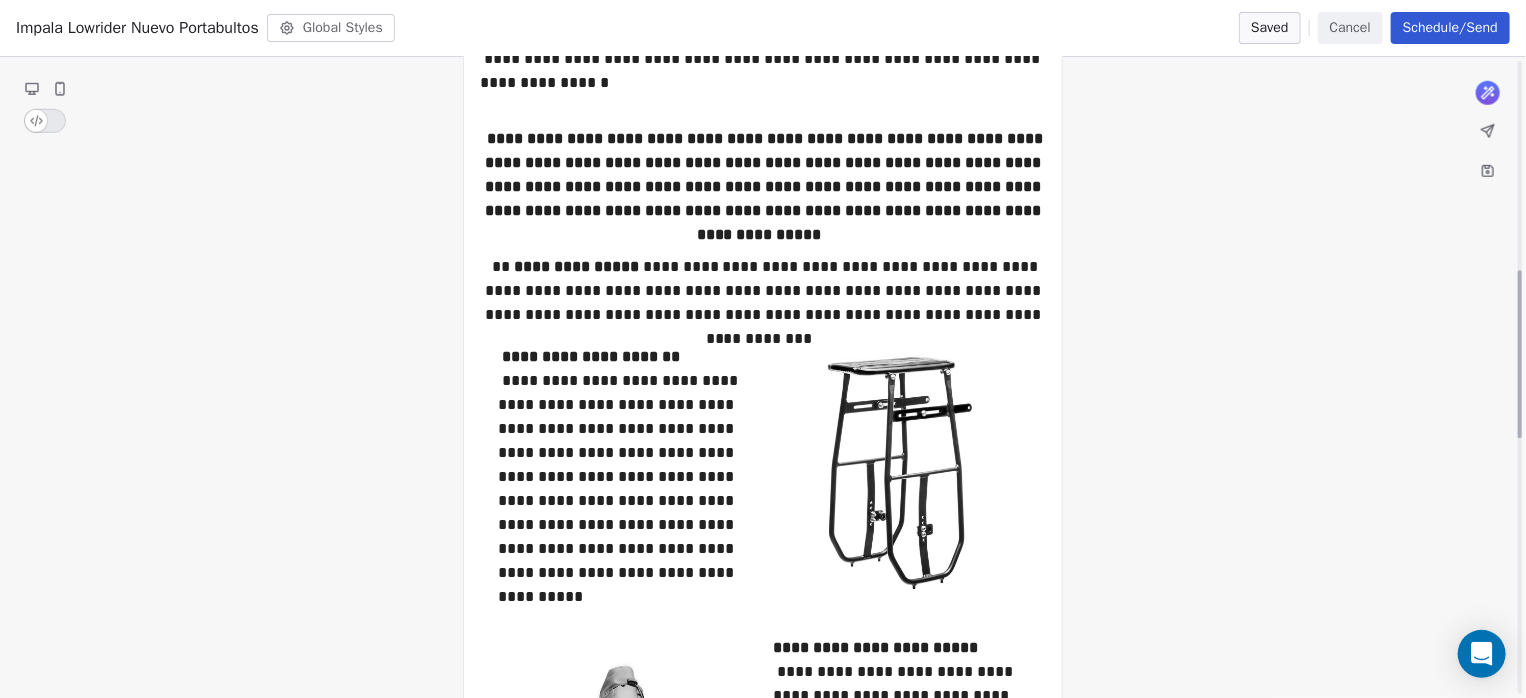 click on "Schedule/Send" at bounding box center (1450, 28) 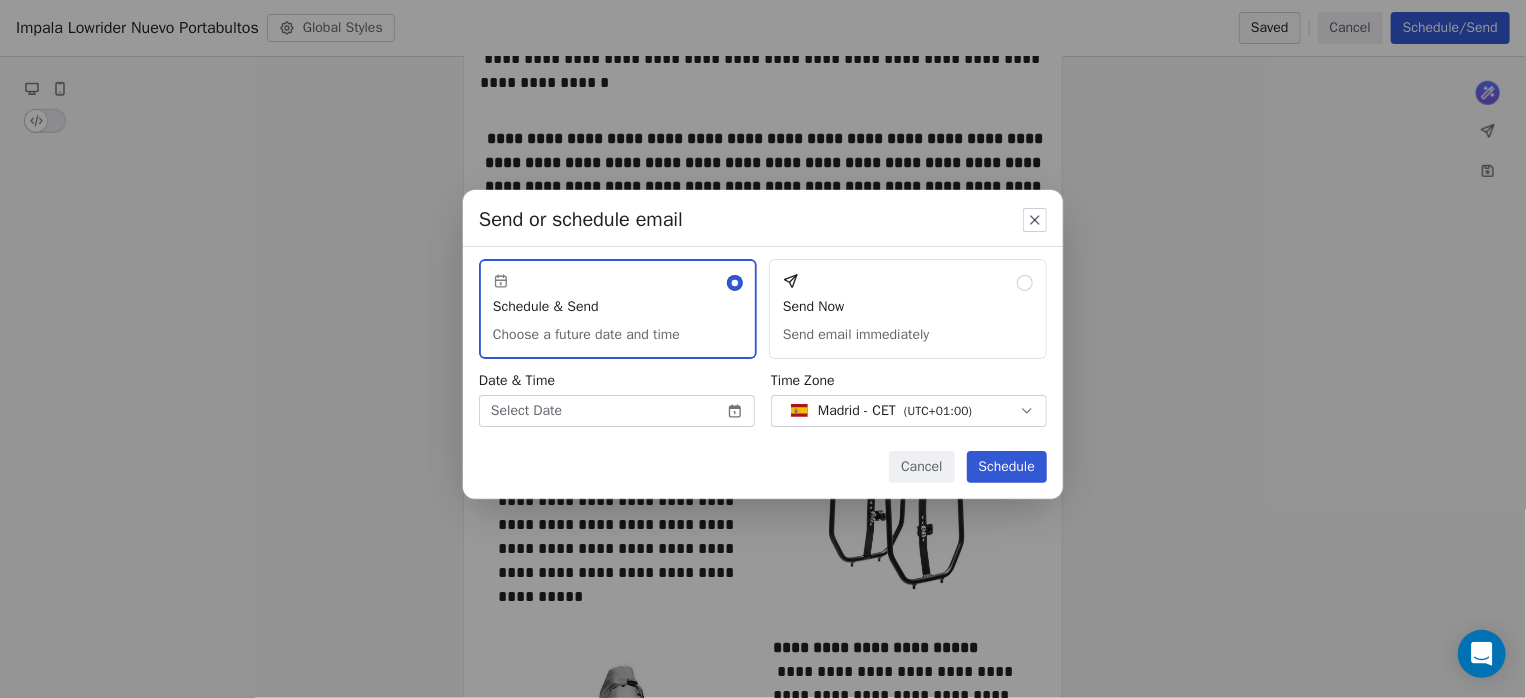 click on "Avantum Brands Contacts People Marketing Workflows Campaigns Sales Pipelines Sequences Beta Tools Apps AI Agents Help & Support Campaigns  Create new campaign All ( 5 ) All ( 5 ) Drafts ( 1 ) Drafts ( 1 ) In Progress ( 0 ) In Progress ( 0 ) Scheduled ( 1 ) Scheduled ( 1 ) Sent ( 3 ) Sent ( 3 ) Name Status Analytics Actions Impala Lowrider Nuevo Portabultos Created on Jul 20, 2025, 11:22 AM To: AV Tiendas OMM ES  Draft - Open Rate - Click Rate - Unsubscribe Impala Lowrider New Rack Scheduled on Jul 22, 2025, 9:45 AM To: OMEU Has ordered  Scheduled - Open Rate - Click Rate - Unsubscribe New Gear bikepacking Sent on Apr 15, 2025, 10:08 AM To: Buying OMEU Shops  Sent 9 / 9 33.33% (3) Open Rate - Click Rate - Unsubscribe Nuevos accesorios bikepacking Sent on Apr 15, 2025, 10:13 AM To: AV Tiendas OMM ES  Sent 77 / 77 33.82% (23) Open Rate 1.47% (1) Click Rate - Unsubscribe New Gear Sent on Mar 27, 2025, 11:45 AM To: OMEU Has ordered  Sent 194 / 194 62.79% (108) Open Rate 16.86% (29) Click Rate - Unsubscribe 1 5 5" at bounding box center (763, 349) 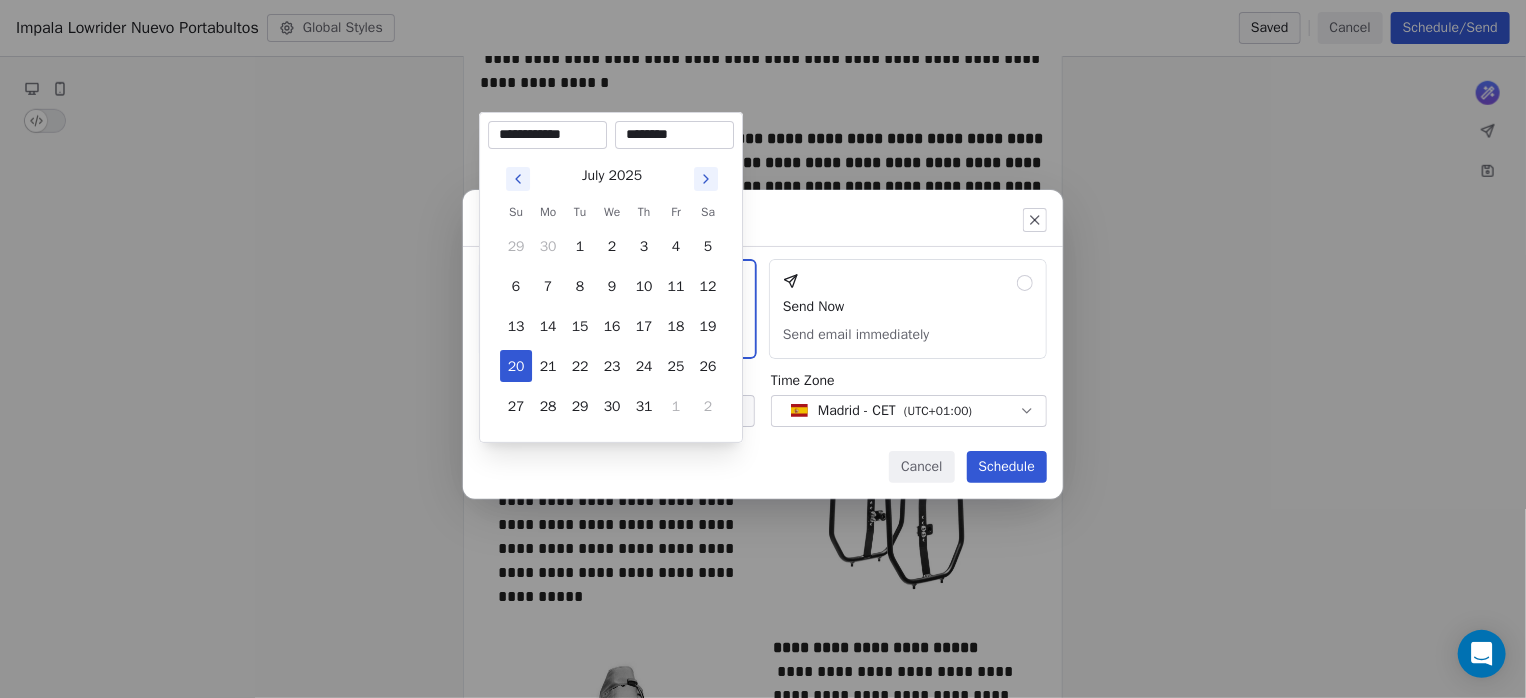 click on "********" at bounding box center [674, 135] 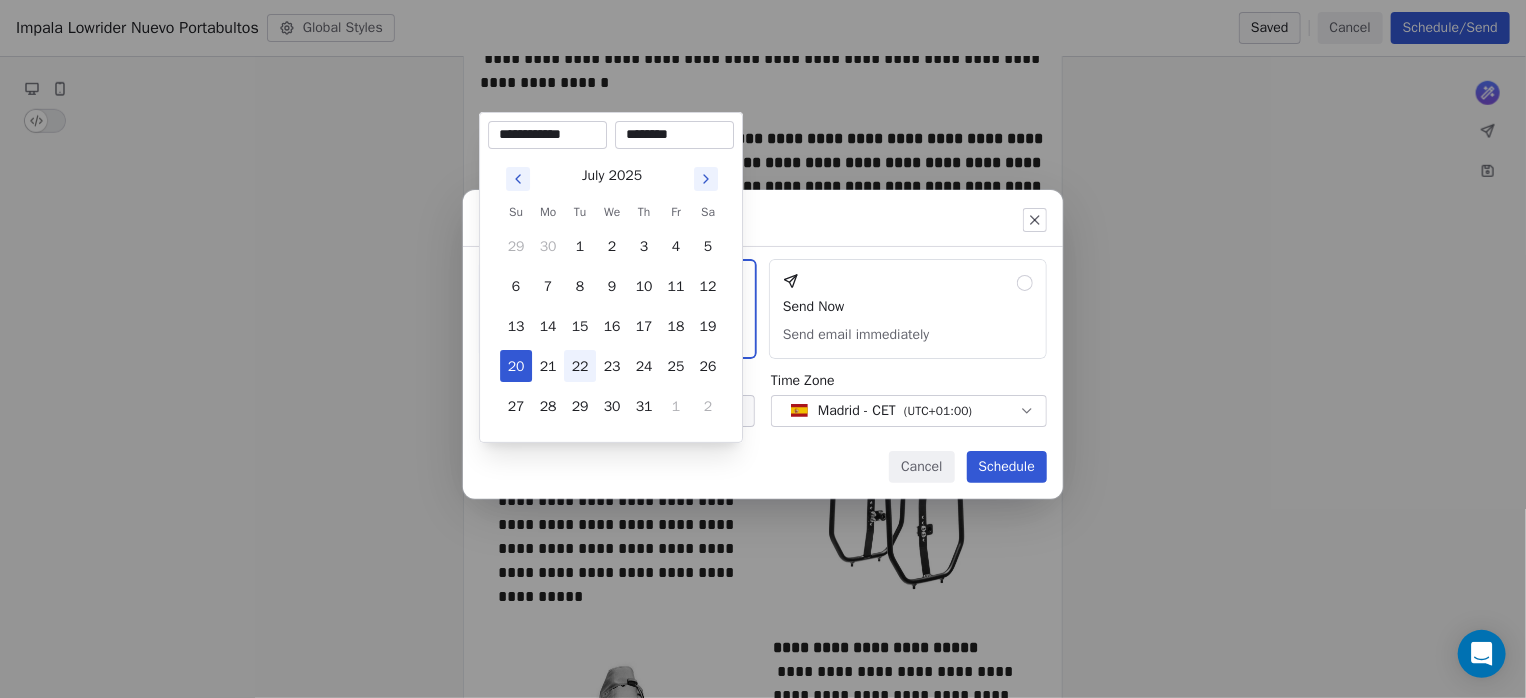 type on "********" 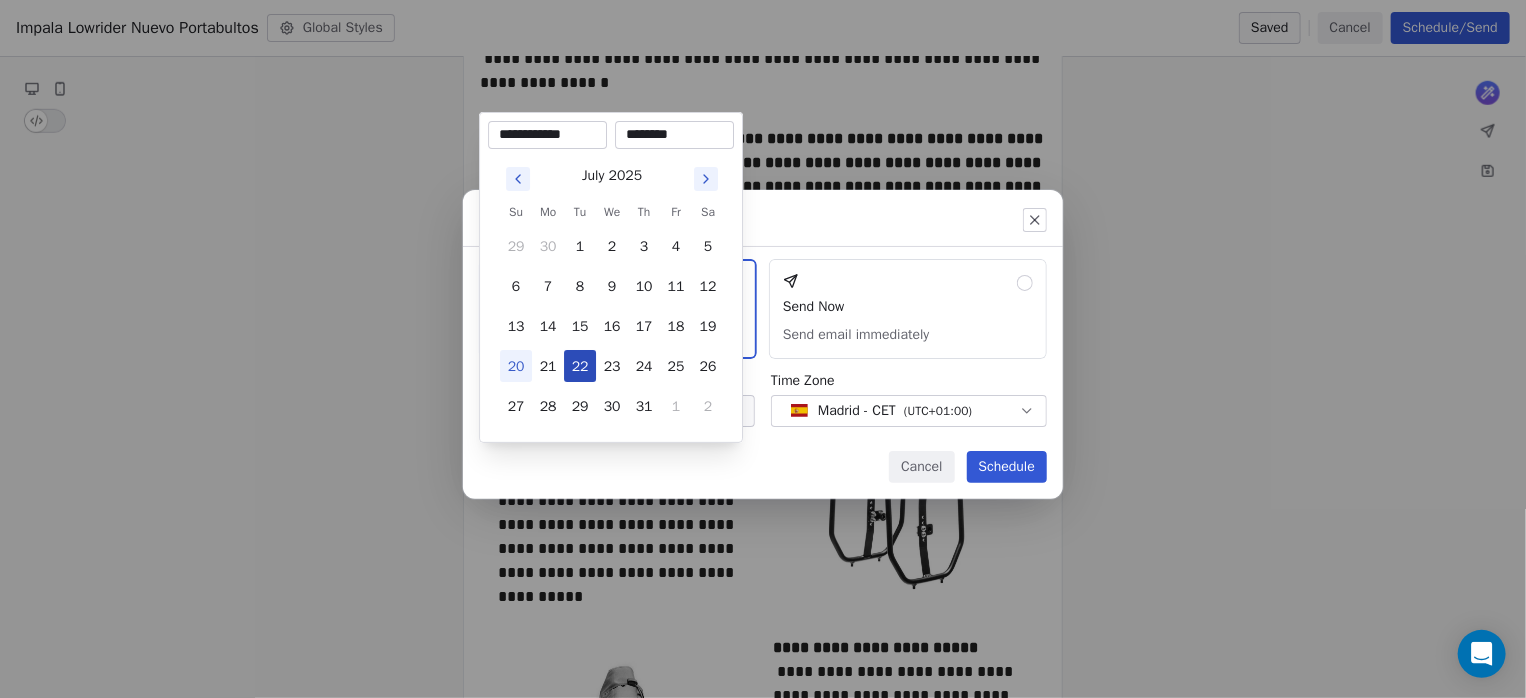 click on "22" at bounding box center [580, 366] 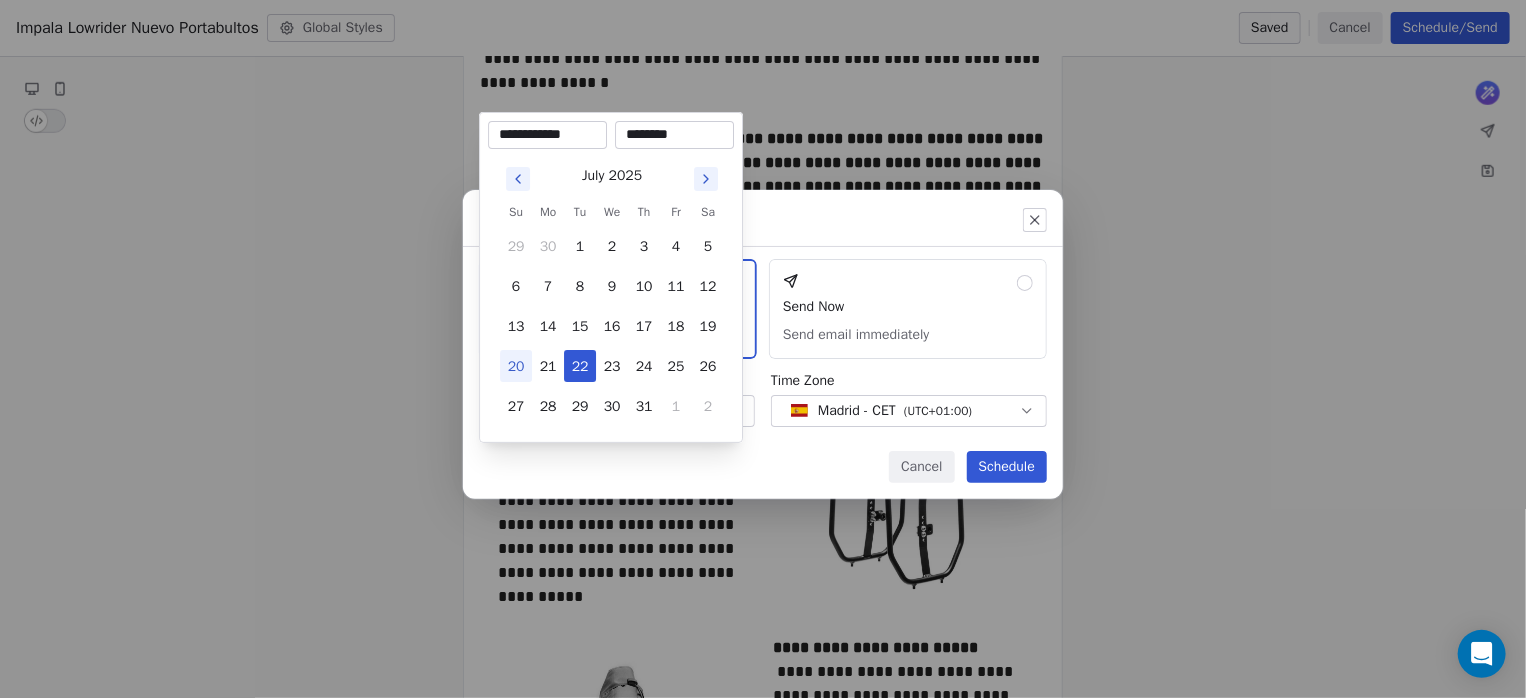 click on "Send or schedule email Schedule & Send Choose a future date and time Send Now Send email immediately Date & Time Jul 22, 2025 09:51 AM Time Zone Madrid - CET ( UTC+01:00 ) Cancel Schedule" at bounding box center [763, 349] 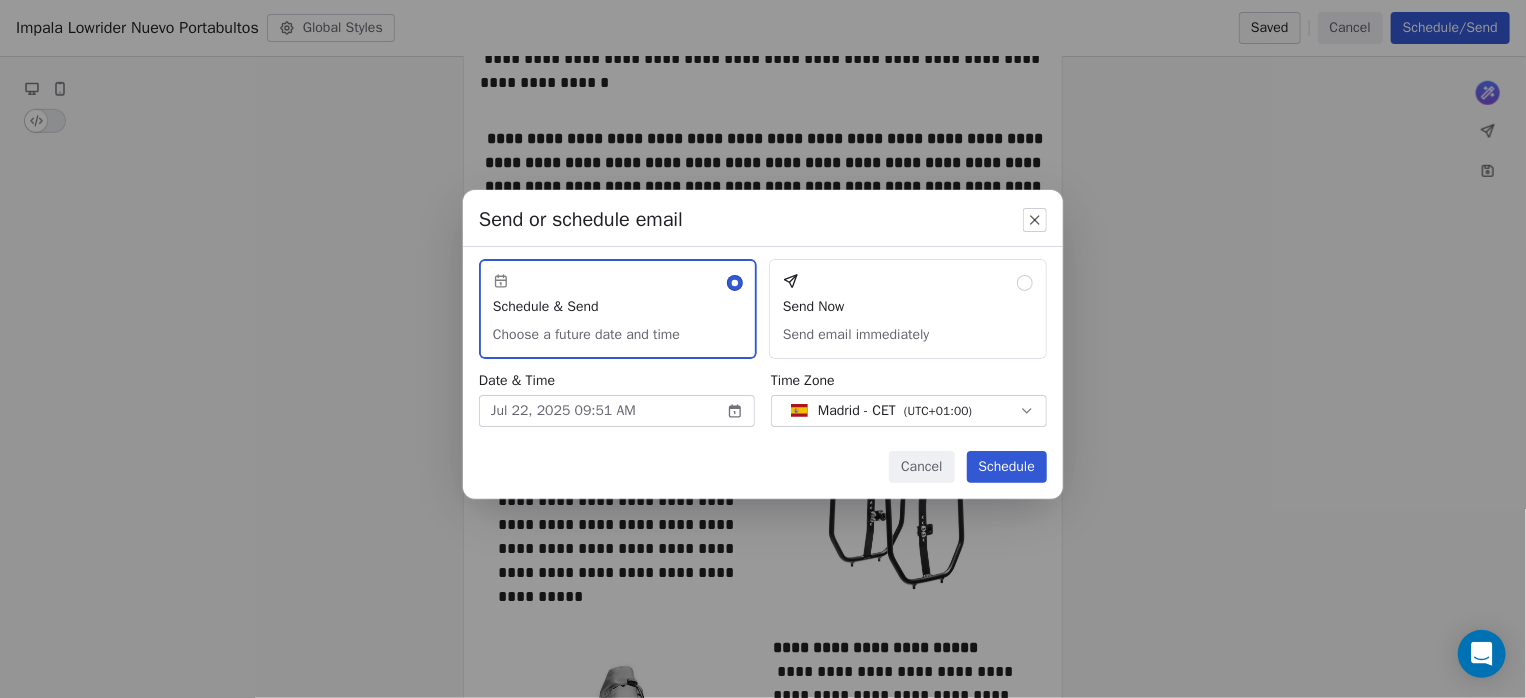 click on "Schedule" at bounding box center [1007, 467] 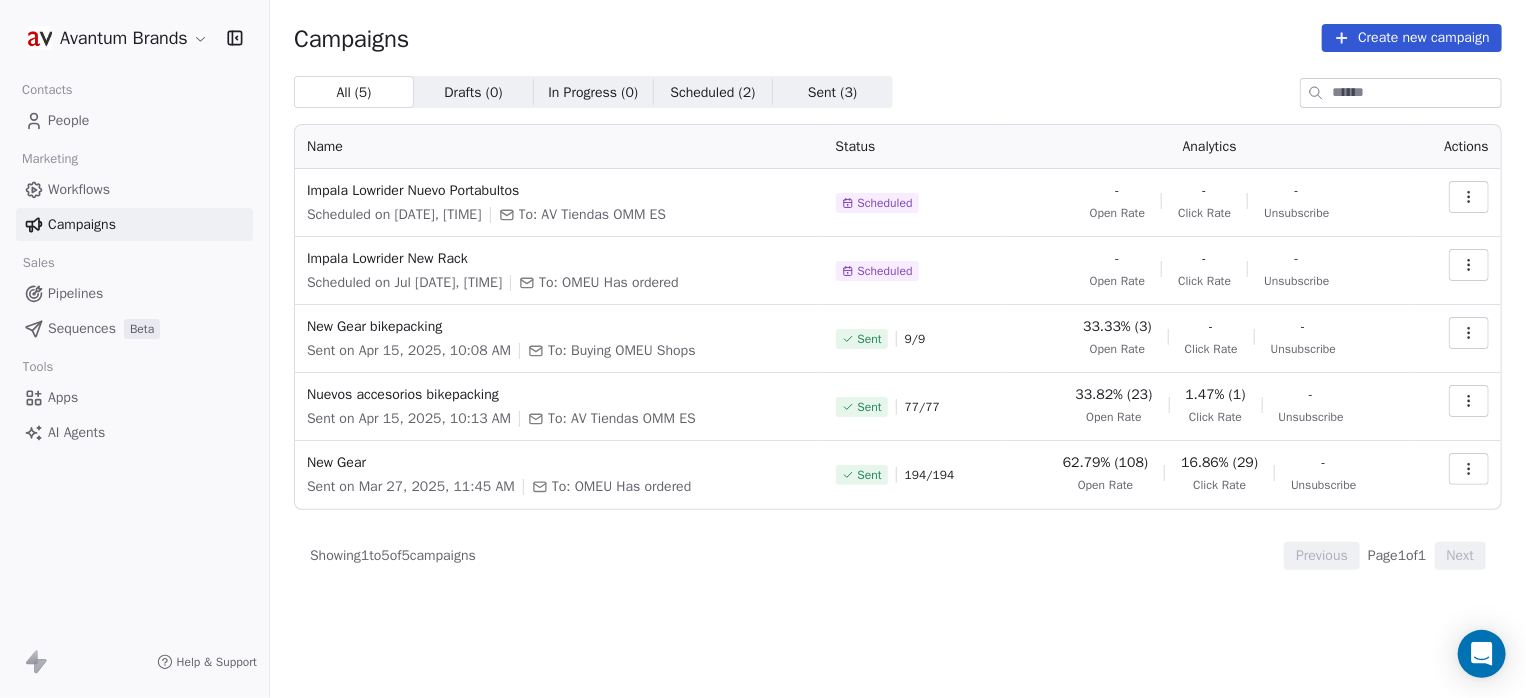 click 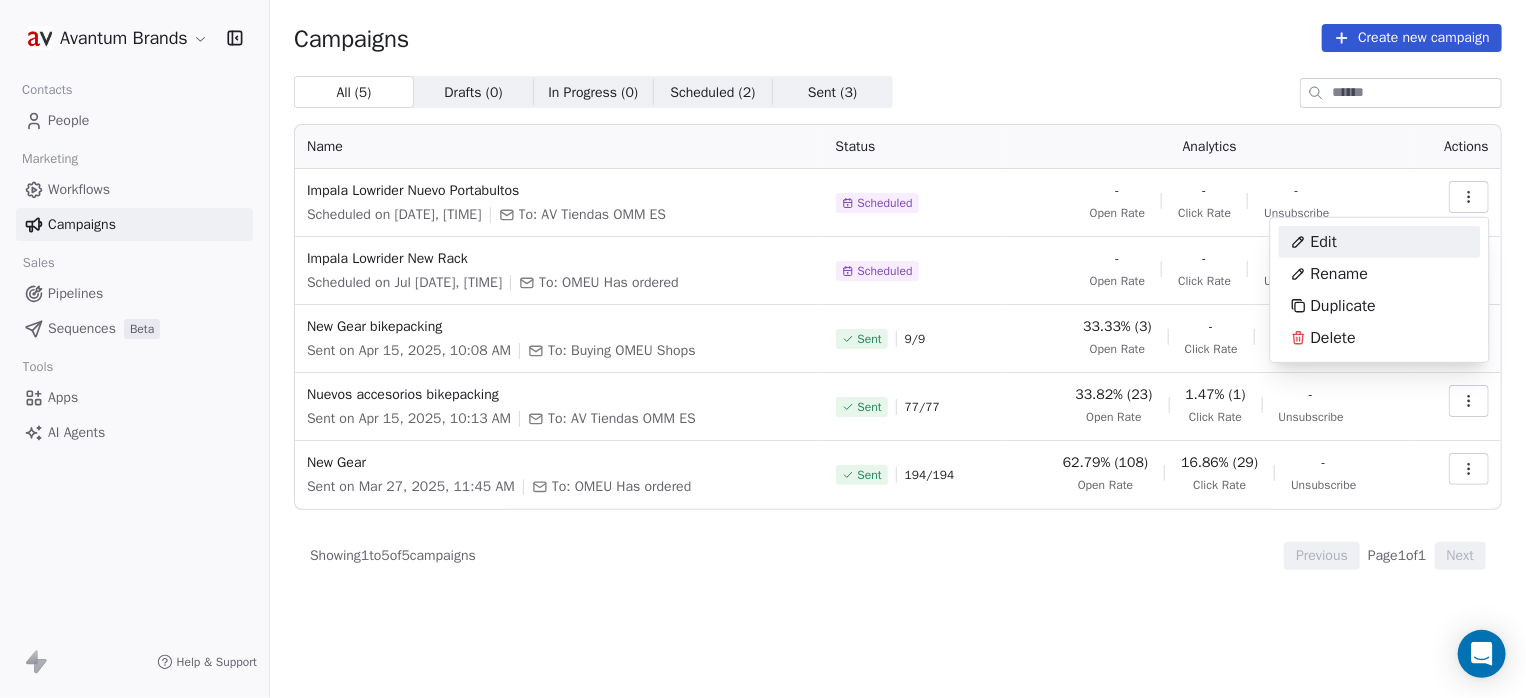 click on "Edit" at bounding box center [1324, 242] 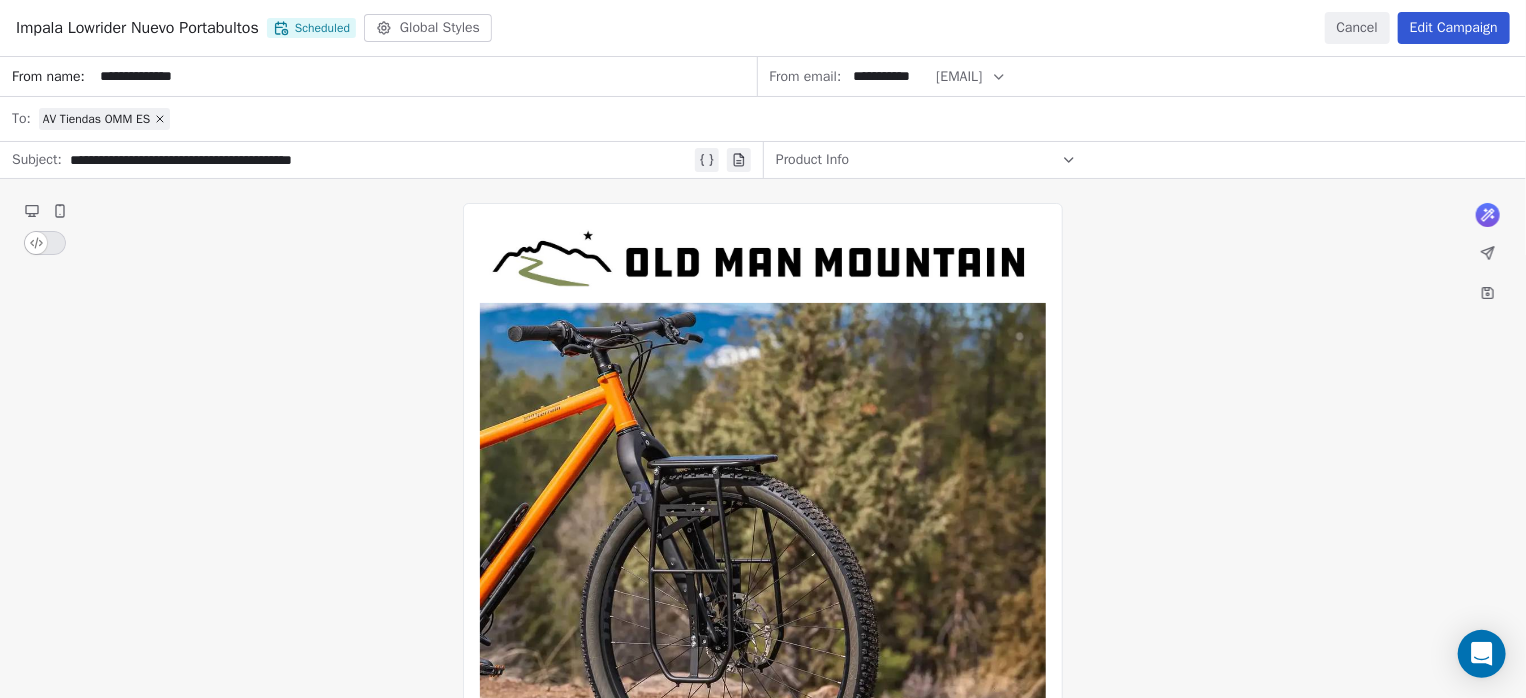 click on "**********" at bounding box center [763, 1248] 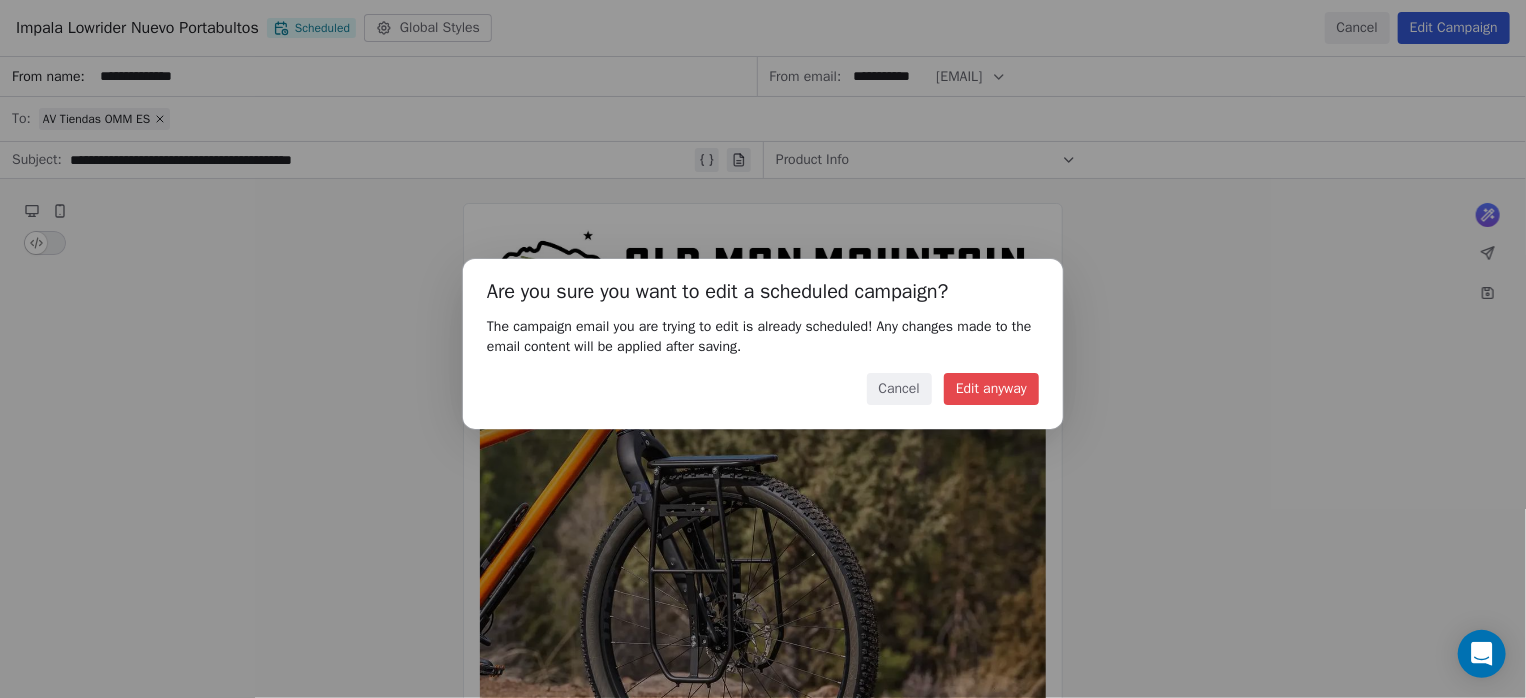 click on "Edit anyway" at bounding box center [991, 389] 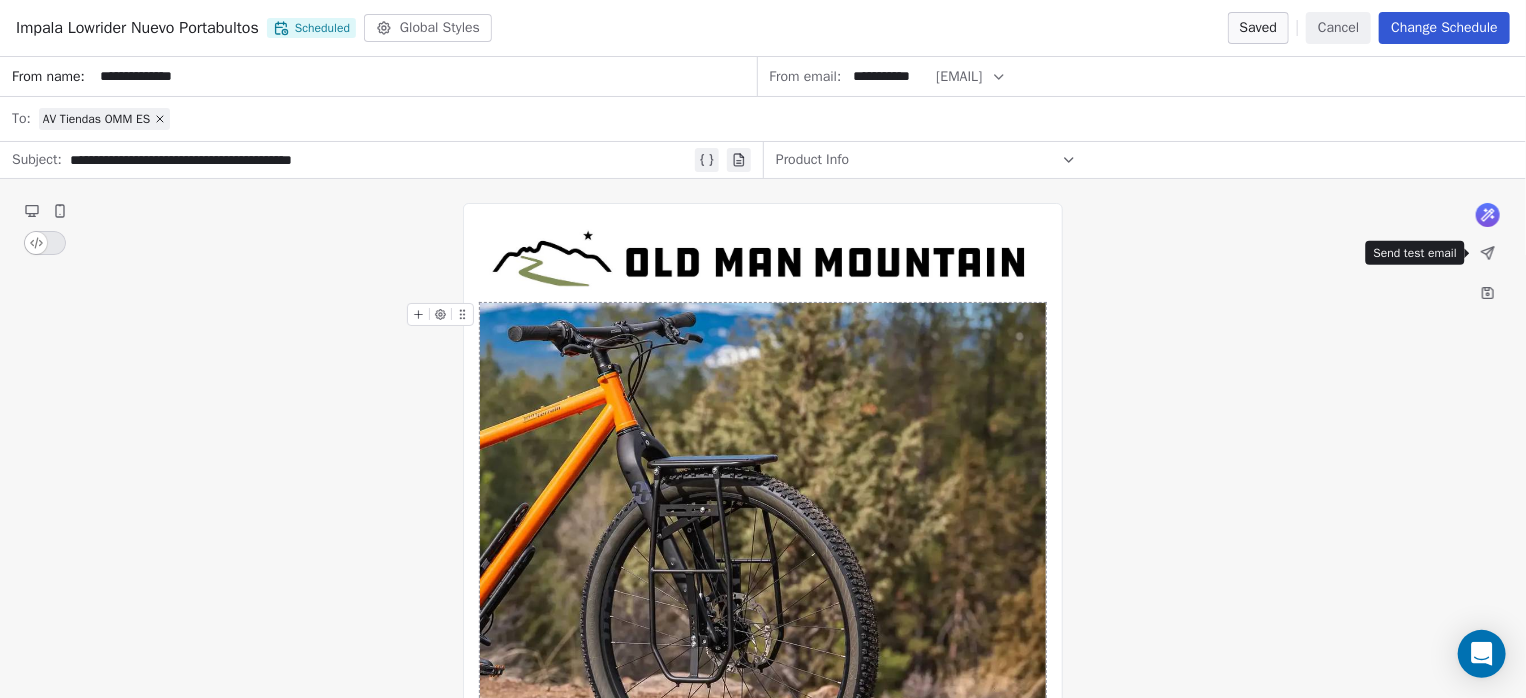 click 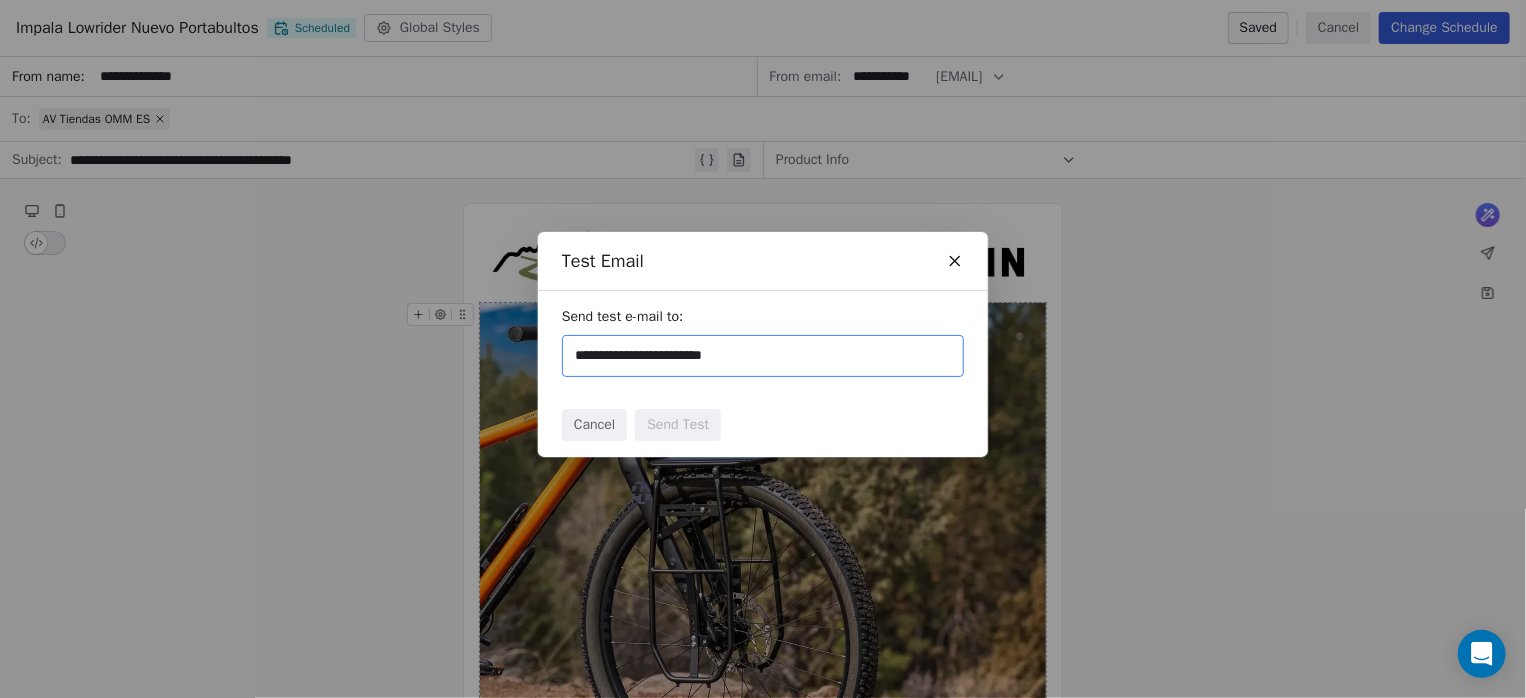 type on "**********" 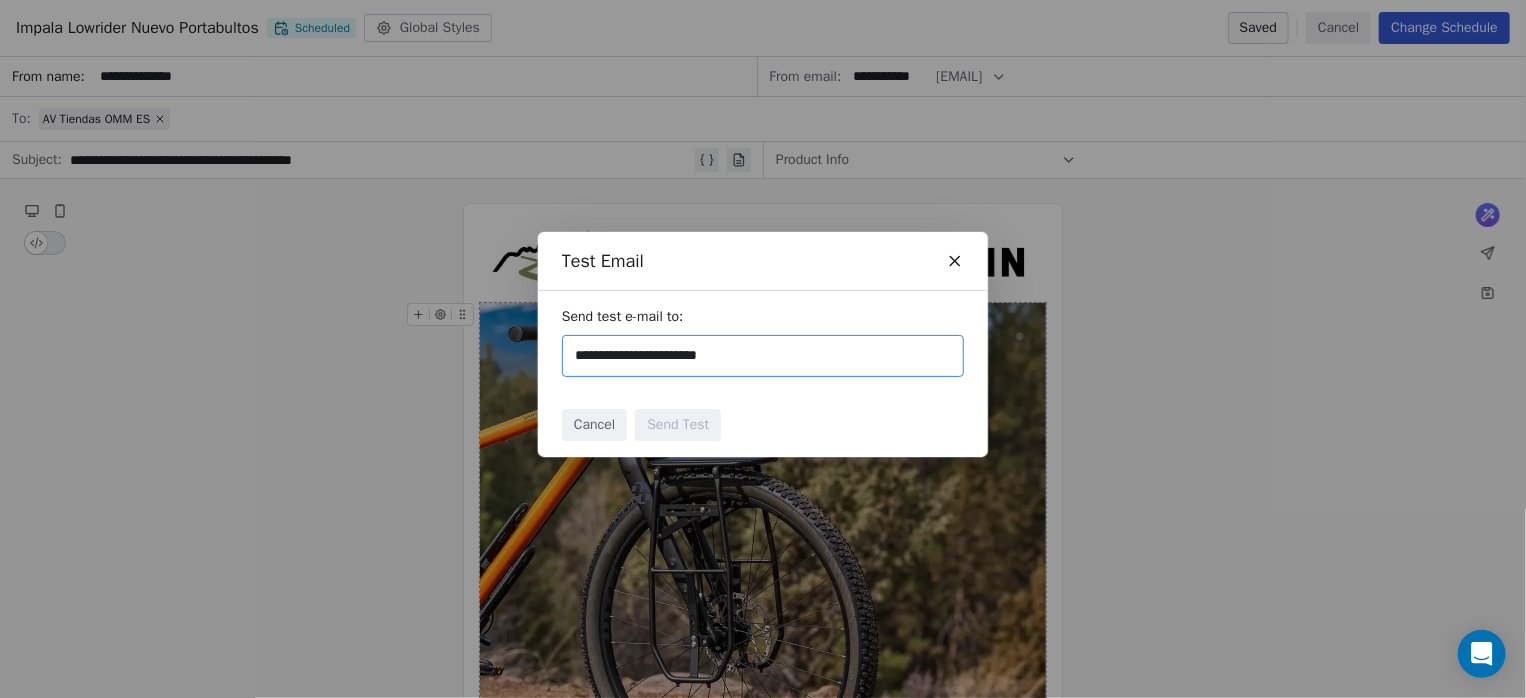 click on "**********" at bounding box center (763, 356) 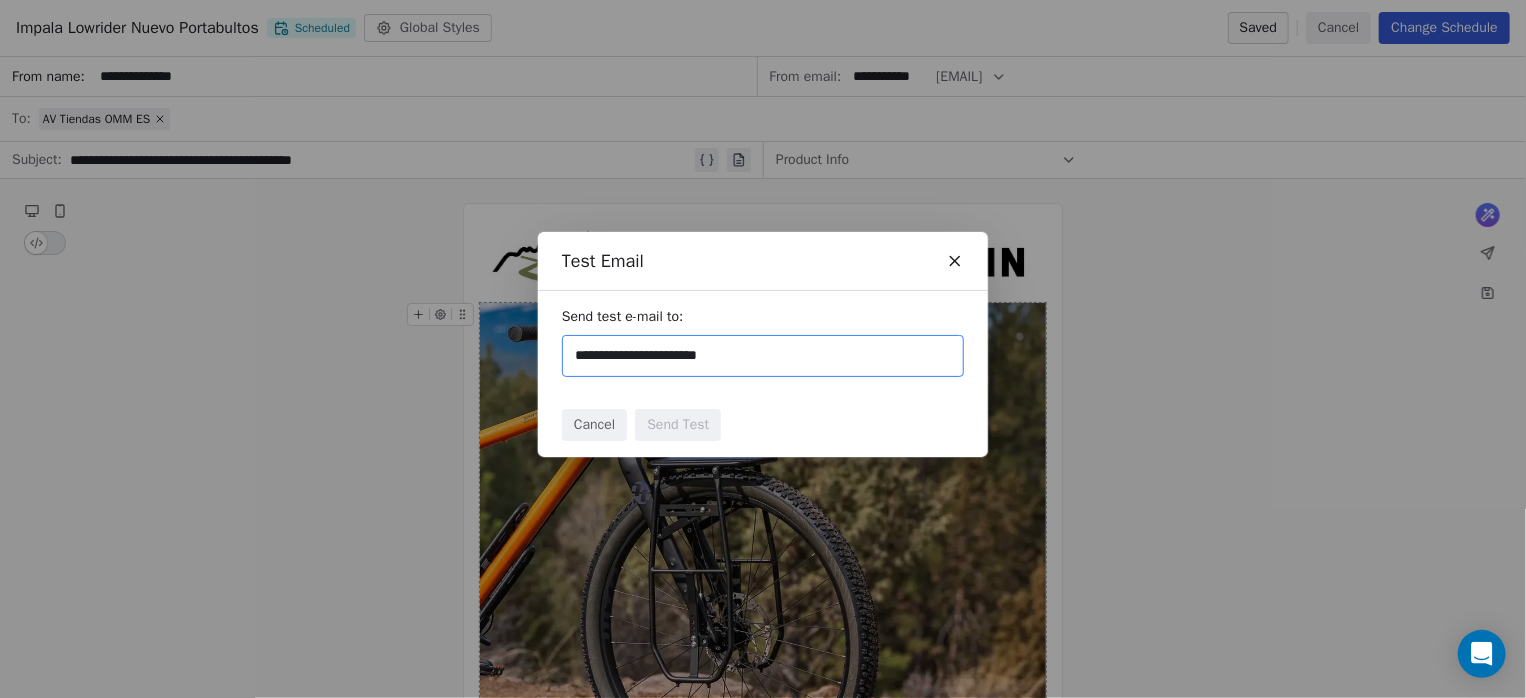 click on "**********" at bounding box center [763, 356] 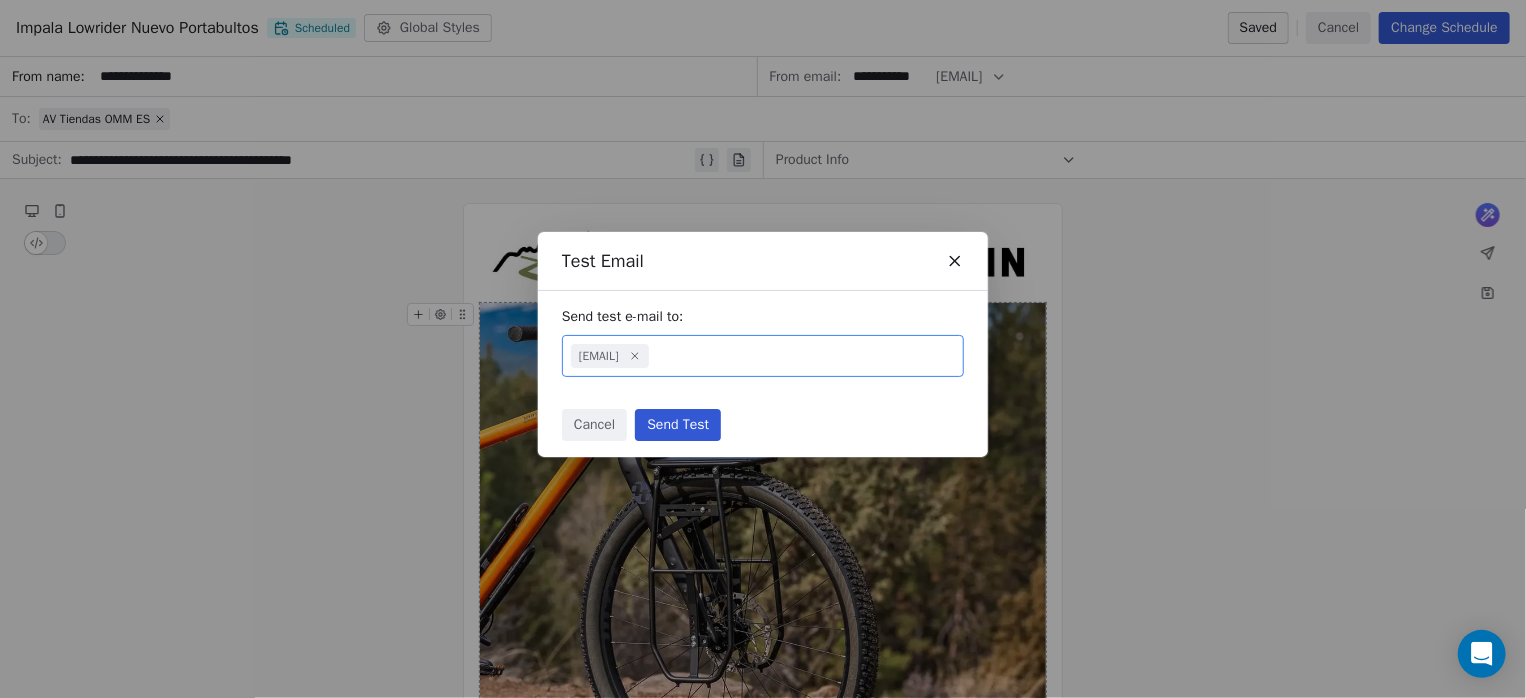click on "Send Test" at bounding box center [678, 425] 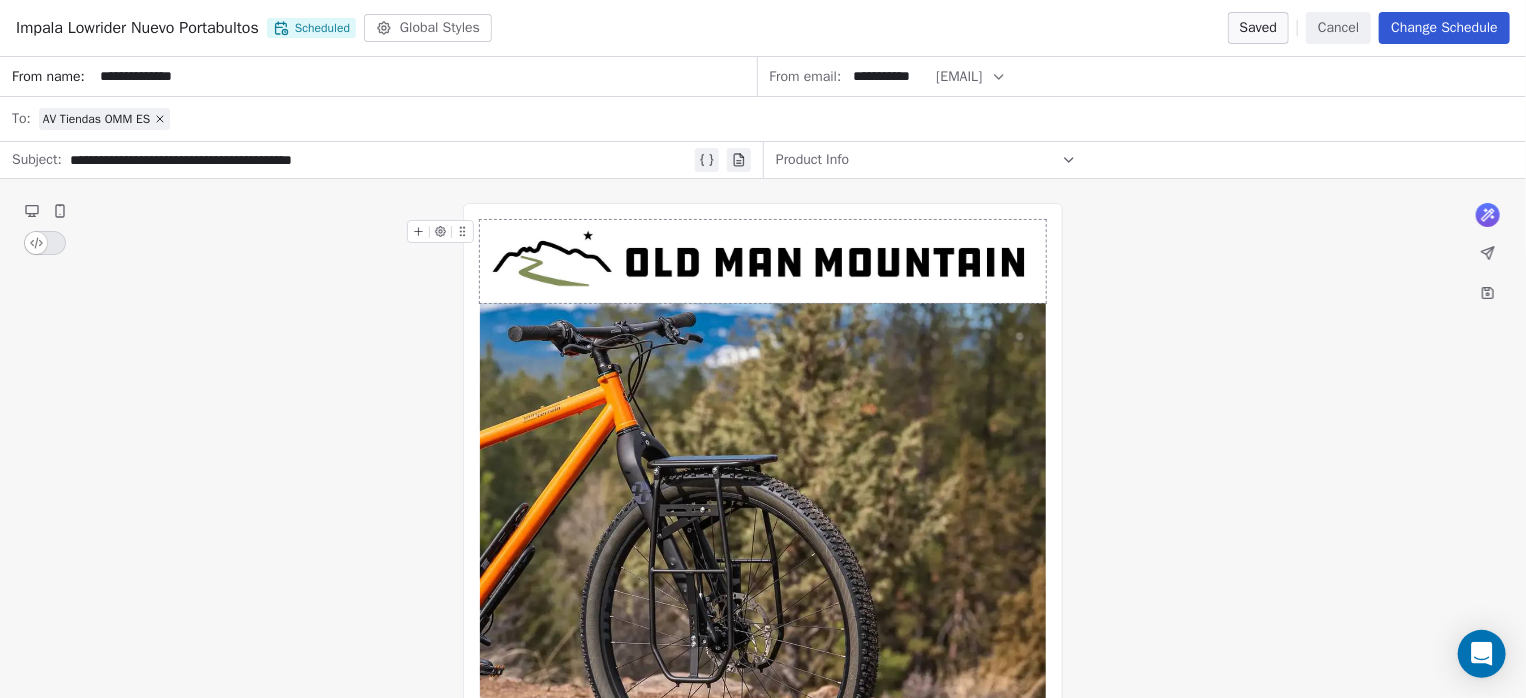 click on "Cancel" at bounding box center [1338, 28] 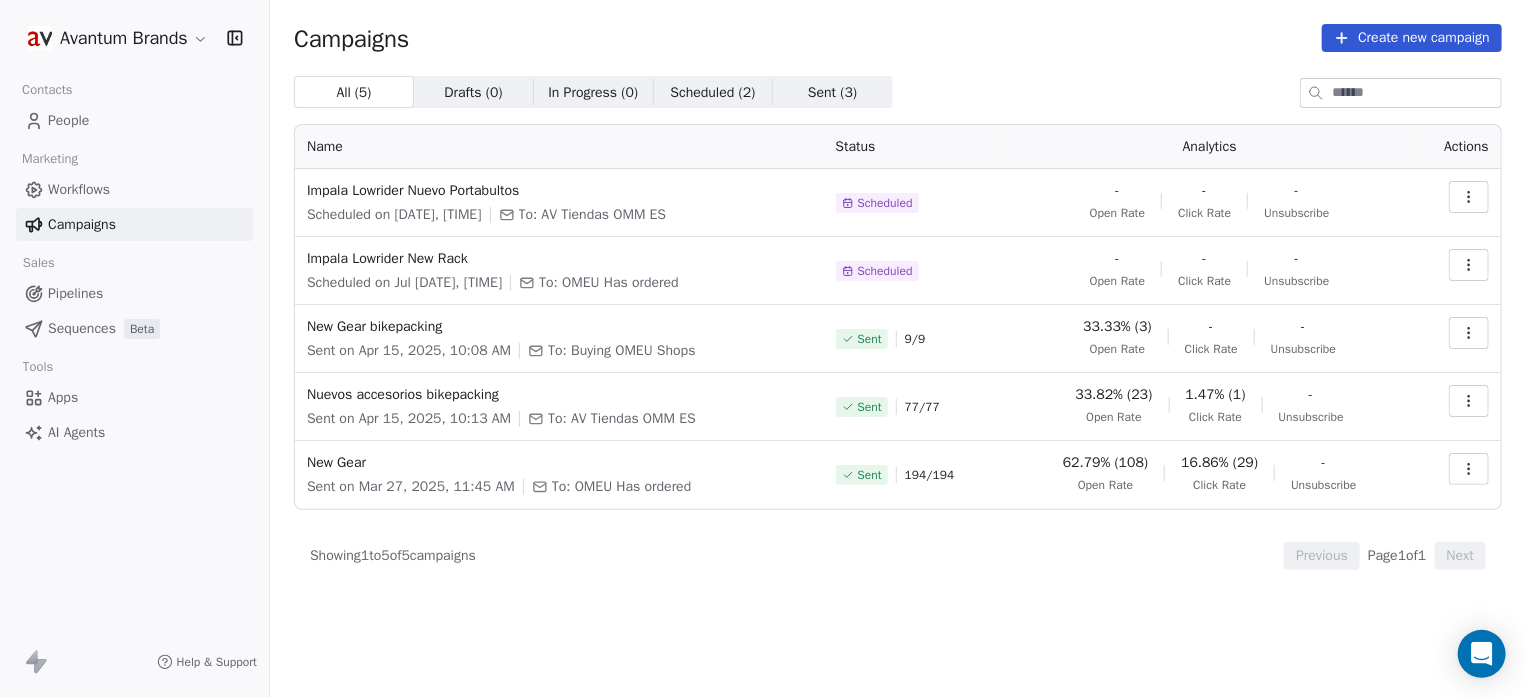 click on "Sent ( 3 )" at bounding box center (832, 92) 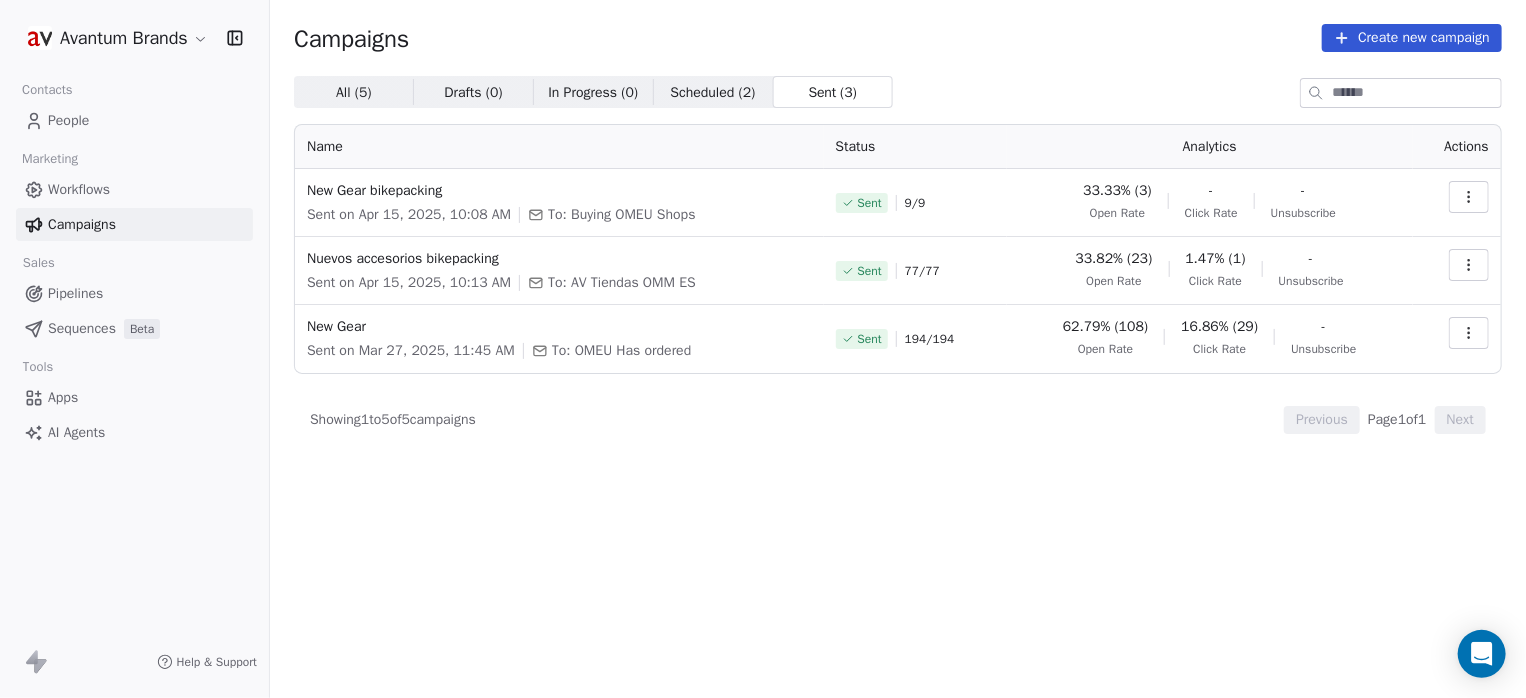 click on "All ( 5 )" at bounding box center [354, 92] 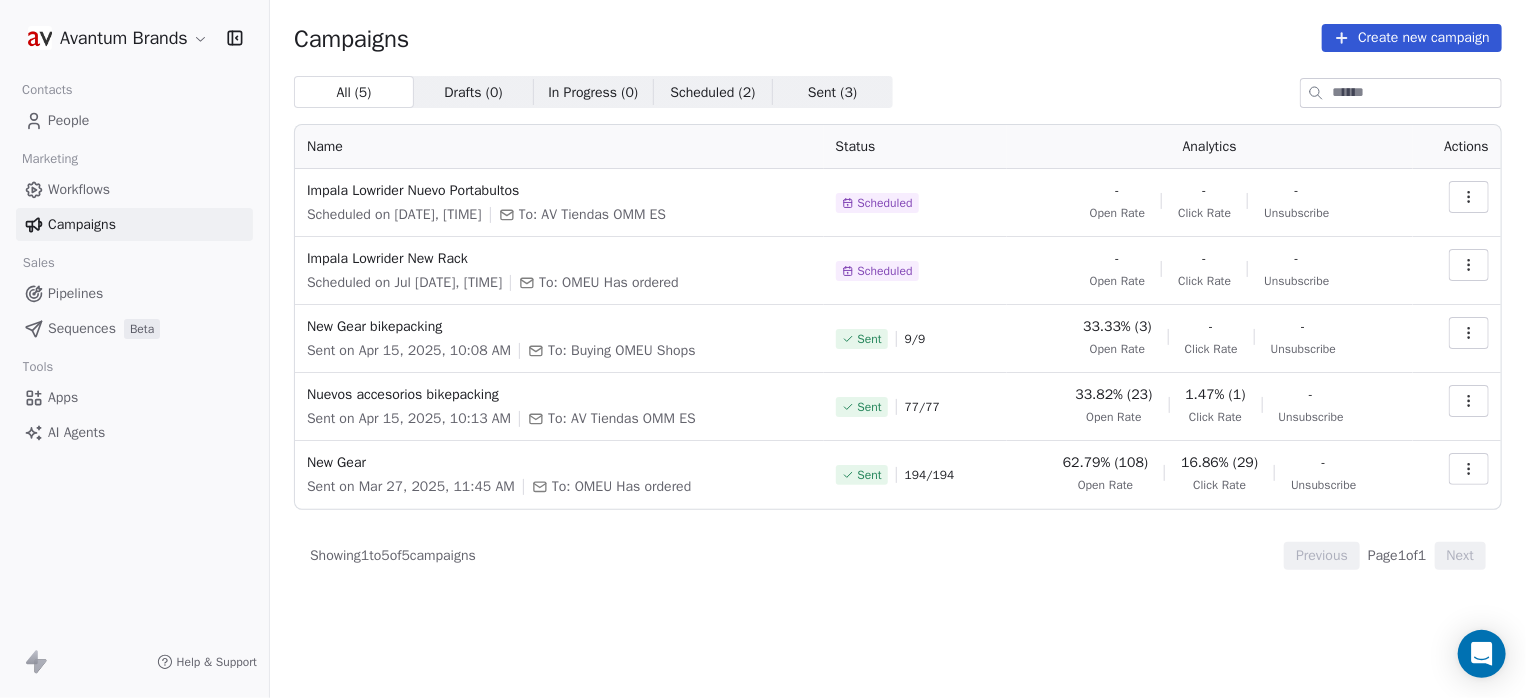 click on "People" at bounding box center (68, 120) 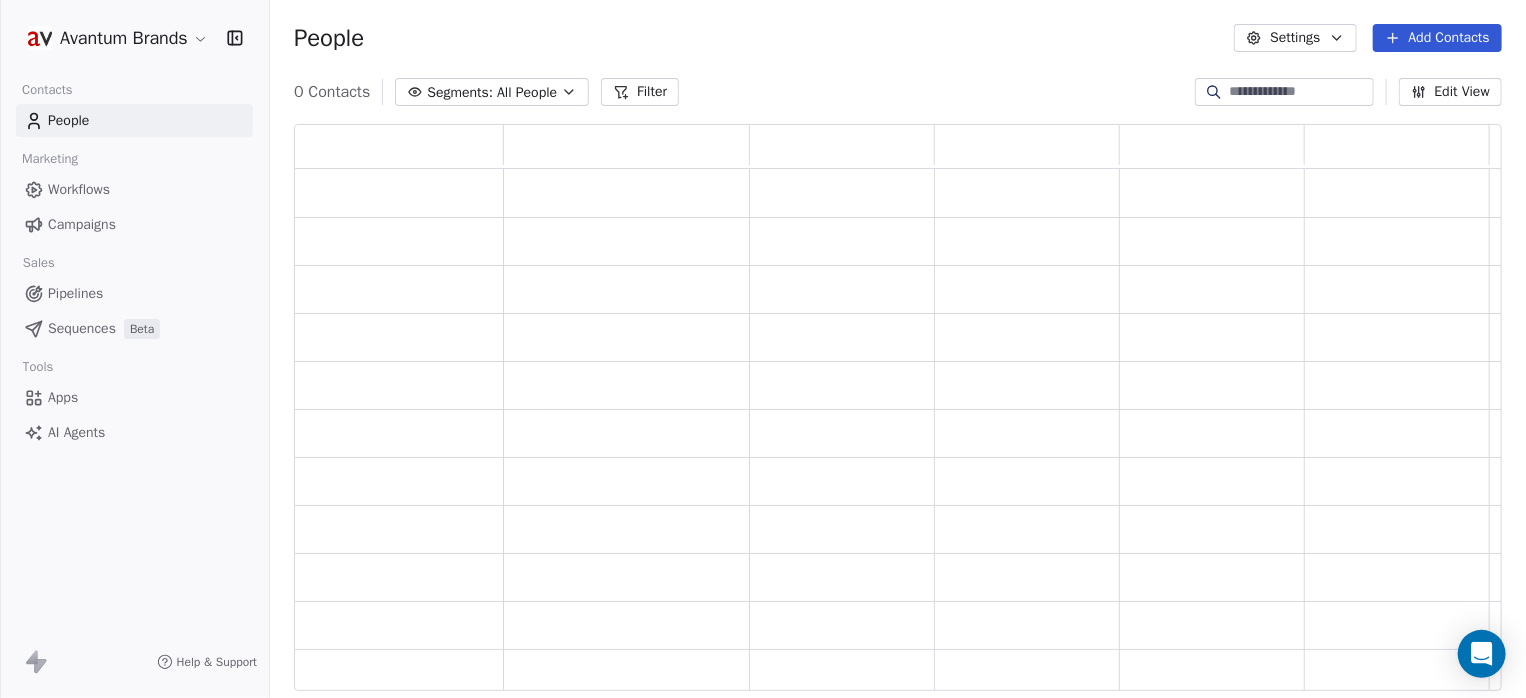 scroll, scrollTop: 16, scrollLeft: 15, axis: both 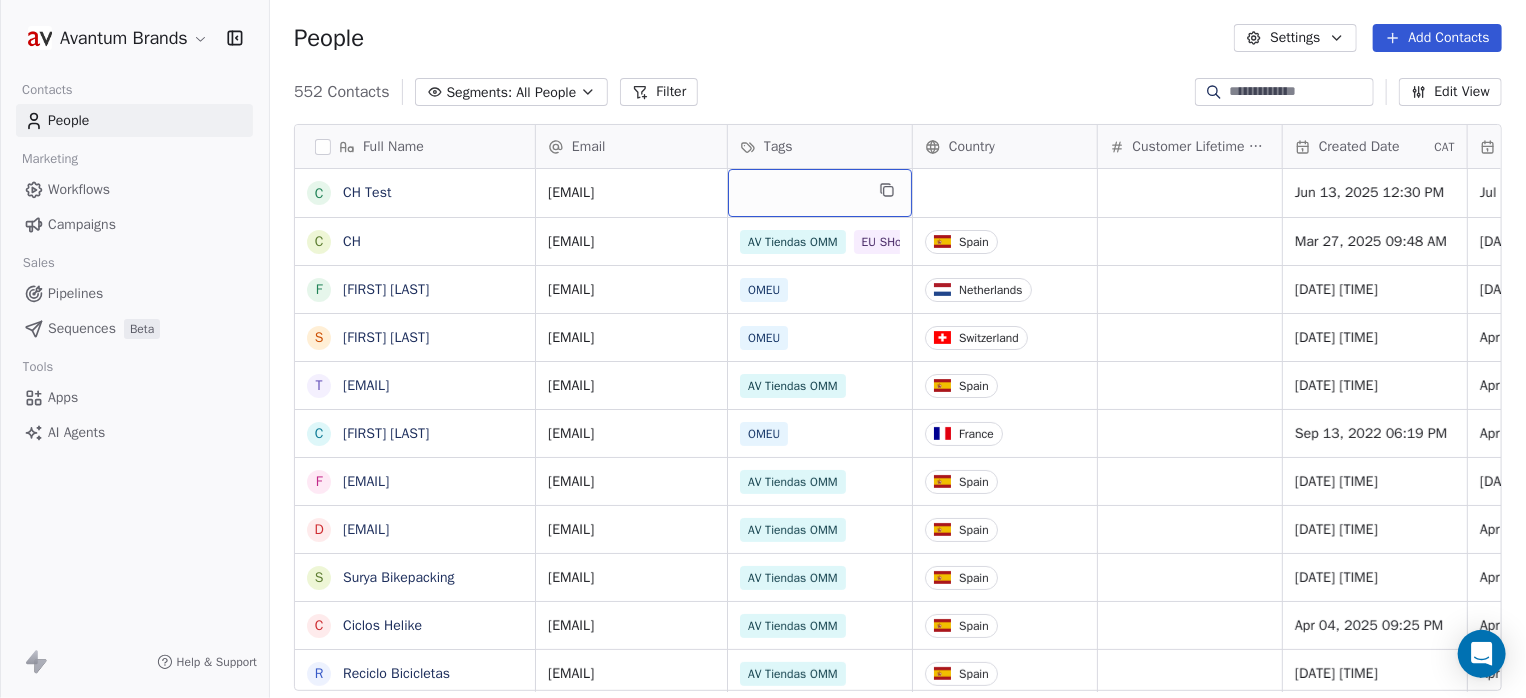 click at bounding box center (820, 193) 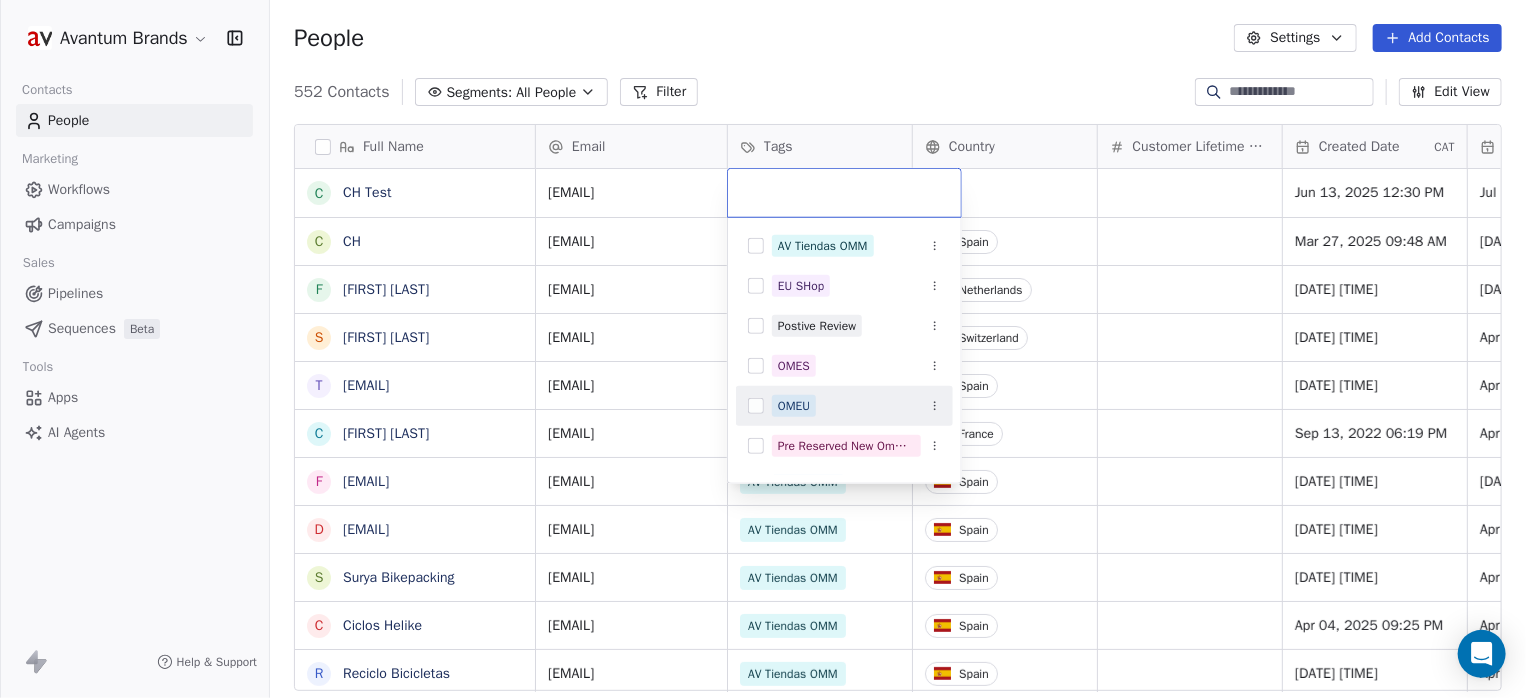 scroll, scrollTop: 133, scrollLeft: 0, axis: vertical 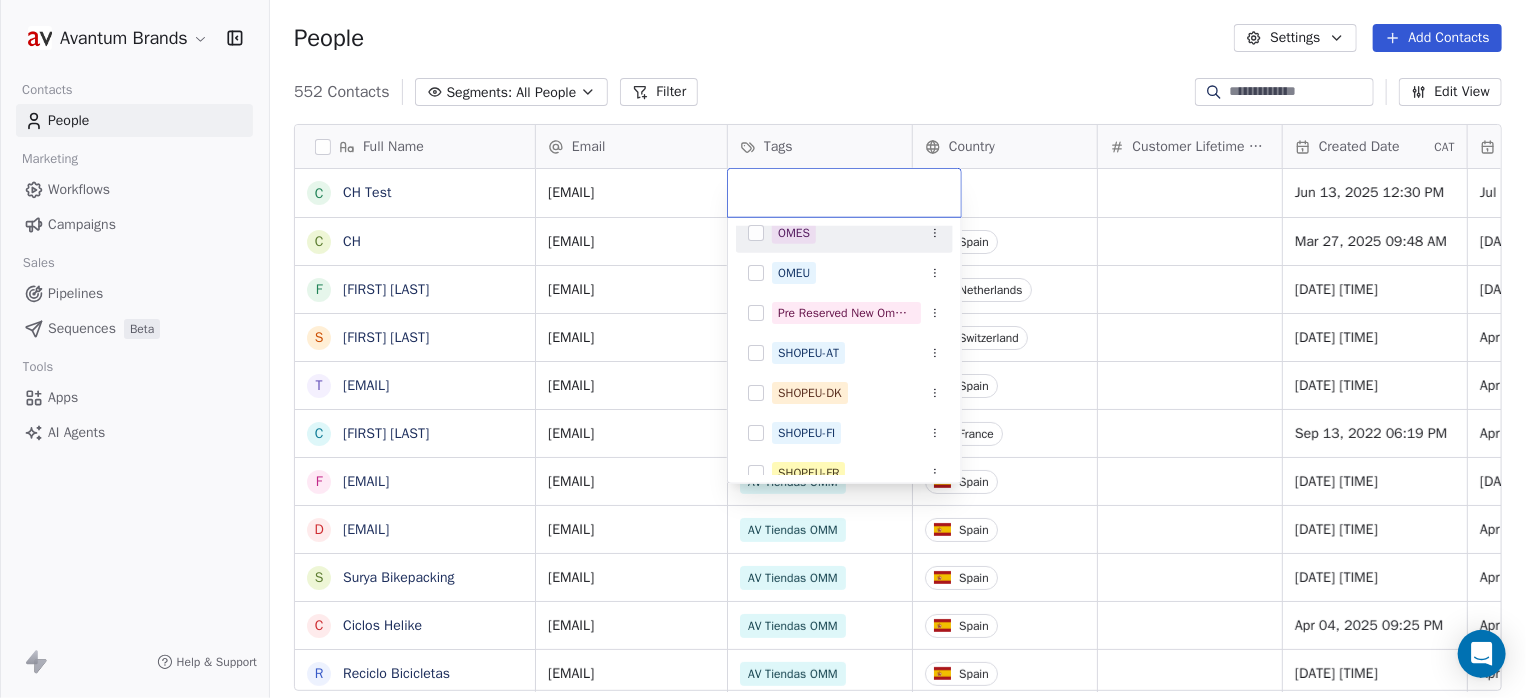 click on "Avantum Brands Contacts People Marketing Workflows Campaigns Sales Pipelines Sequences Beta Tools Apps AI Agents Help & Support People Settings  Add Contacts 552 Contacts Segments: All People Filter  Edit View Tag Add to Sequence Export Full Name C CH Test C CH F Floris Harteveld S Stefan Ek t tecnibike@hotmail.com c cyril colle f fernandoalmozara@gmail.com d dmanolo@telefonica.net S Surya Bikepacking C Ciclos Helike R Reciclo Bicicletas K Kirian Baum t tbikes@tbikes.cat d diversportmotor@yahoo.es i info@ciclosquintena.es d dario@ablocbikes.com i info@foxil.es C Ciclos La Ferro G Gregario Atelier S Suicycle-Store B Bertil Nordahl i info@ciclesfransi.com t tienda@bimont.com c ciclopuntosl@gmail.com t tienda@chapinal.com c ciclopolis@gmail.com i info@suriabicis.com m mikelyarza@hotmail.com S Suba Cycles i info@ciclesjk.com T The Bike Alliance Email Tags Country Customer Lifetime Value Created Date CAT Last Activity Date CAT Email Marketing Consent Notes Total Spent ch01@vivaldi.net Jun 13, 2025 12:30 PM OMES" at bounding box center [763, 349] 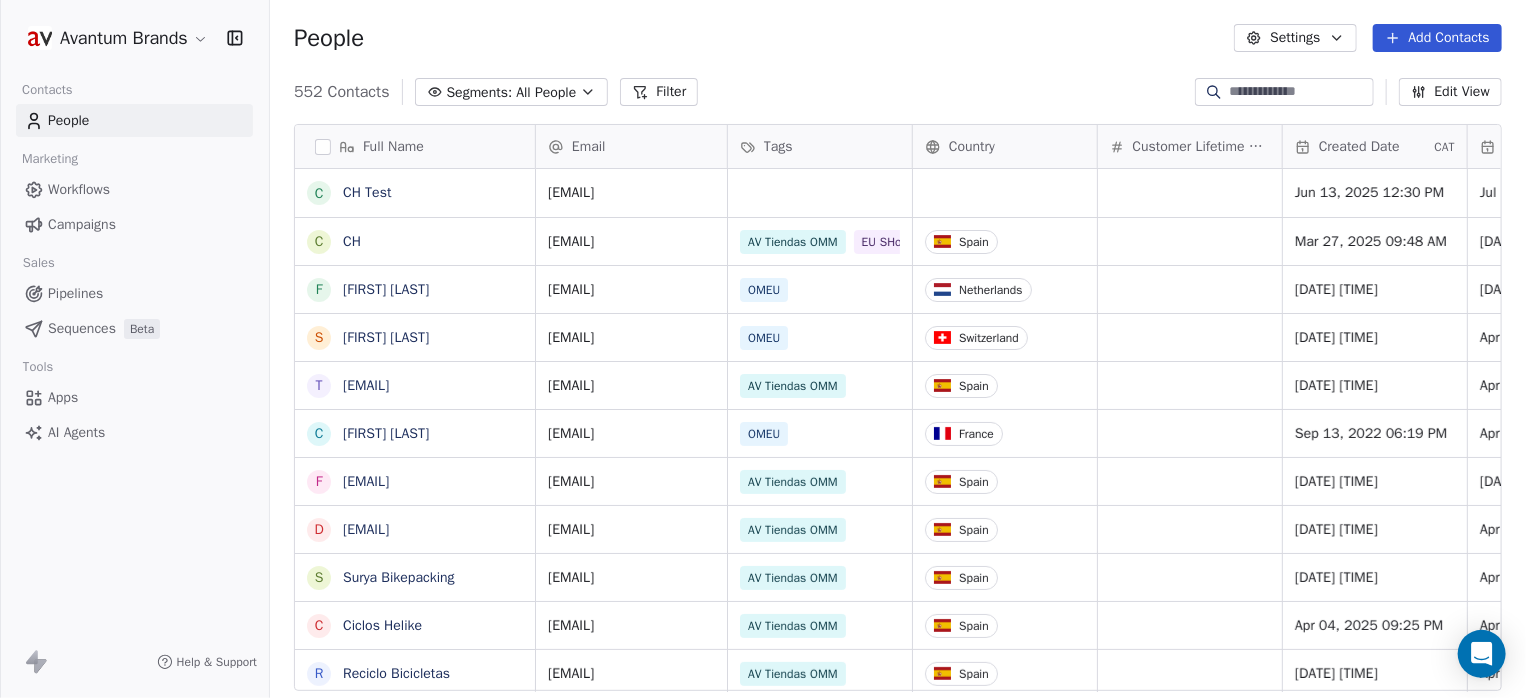 click on "Filter" at bounding box center [659, 92] 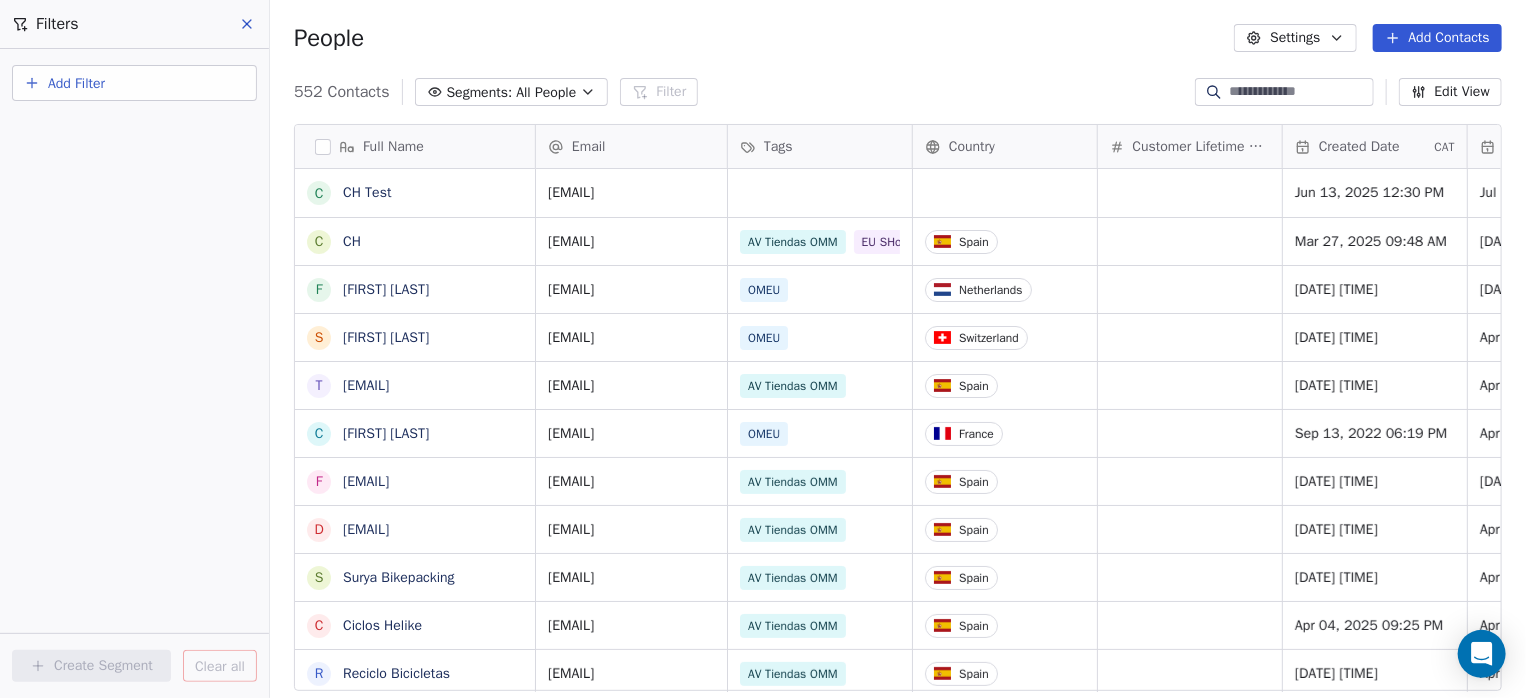 click on "Add Filter" at bounding box center [134, 83] 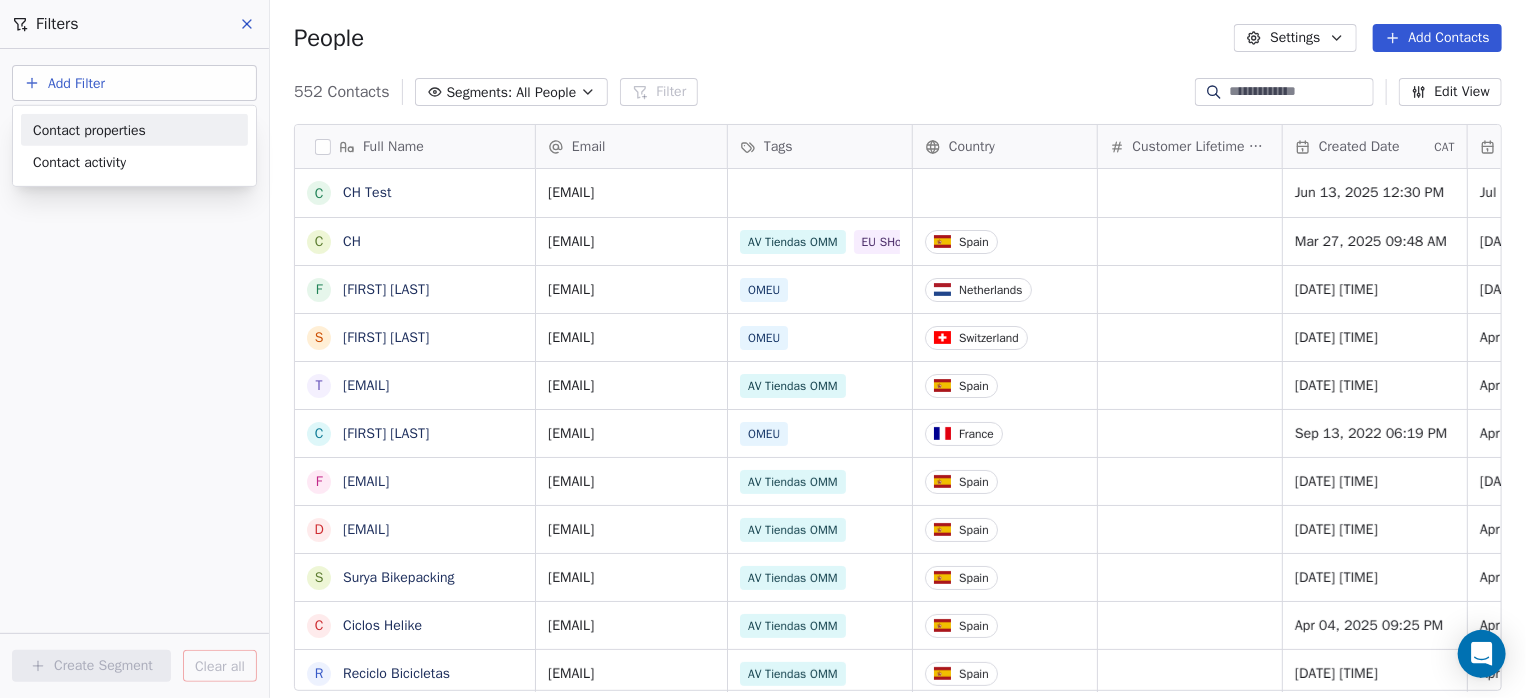 click on "Contact properties" at bounding box center [89, 129] 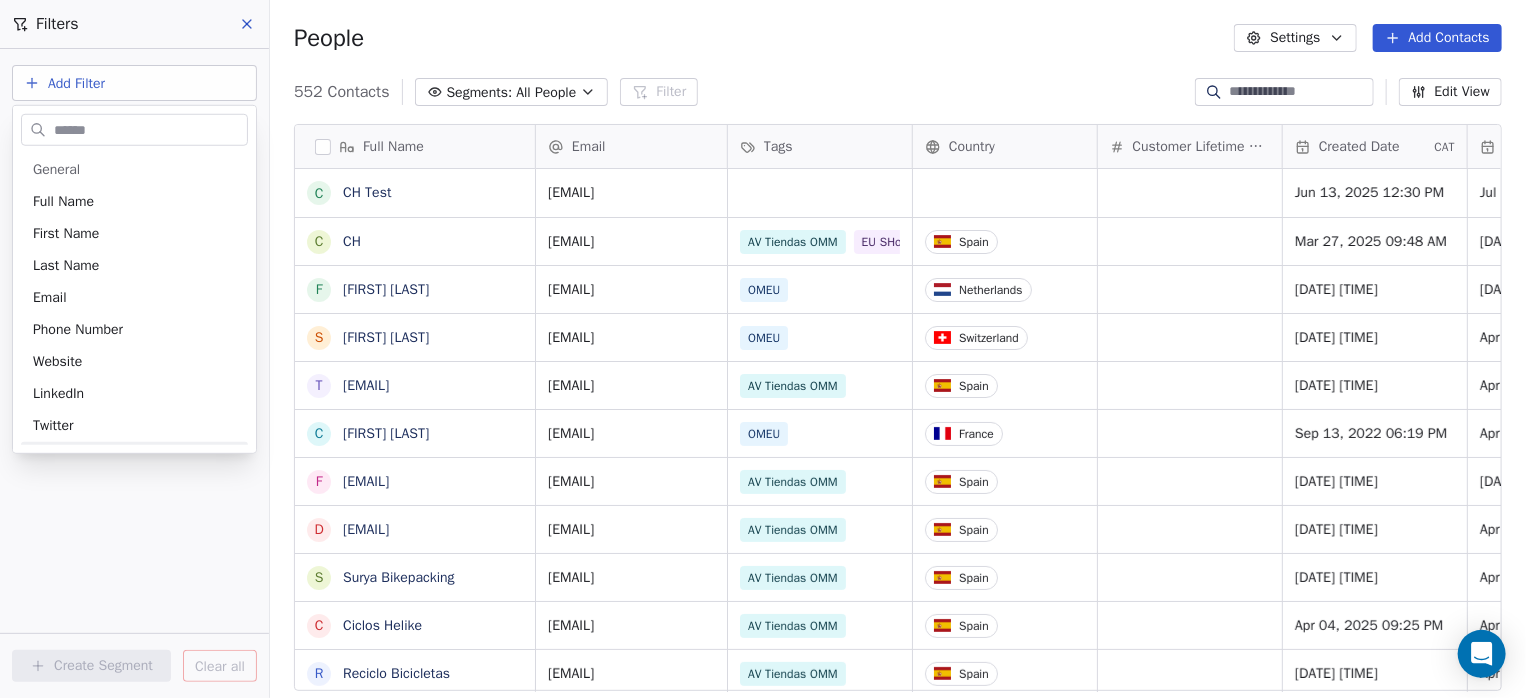 click on "Avantum Brands Contacts People Marketing Workflows Campaigns Sales Pipelines Sequences Beta Tools Apps AI Agents Help & Support Filters Add Filter  Create Segment Clear all People Settings  Add Contacts 552 Contacts Segments: All People Filter  Edit View Tag Add to Sequence Export Full Name C CH Test C CH F Floris Harteveld S Stefan Ek t tecnibike@hotmail.com c cyril colle f fernandoalmozara@gmail.com d dmanolo@telefonica.net S Surya Bikepacking C Ciclos Helike R Reciclo Bicicletas K Kirian Baum t tbikes@tbikes.cat d diversportmotor@yahoo.es i info@ciclosquintena.es d dario@ablocbikes.com i info@foxil.es C Ciclos La Ferro G Gregario Atelier S Suicycle-Store B Bertil Nordahl i info@ciclesfransi.com t tienda@bimont.com c ciclopuntosl@gmail.com t tienda@chapinal.com c ciclopolis@gmail.com i info@suriabicis.com m mikelyarza@hotmail.com S Suba Cycles i info@ciclesjk.com T The Bike Alliance Email Tags Country Customer Lifetime Value Created Date CAT Last Activity Date CAT Email Marketing Consent Notes Total Spent" at bounding box center (763, 349) 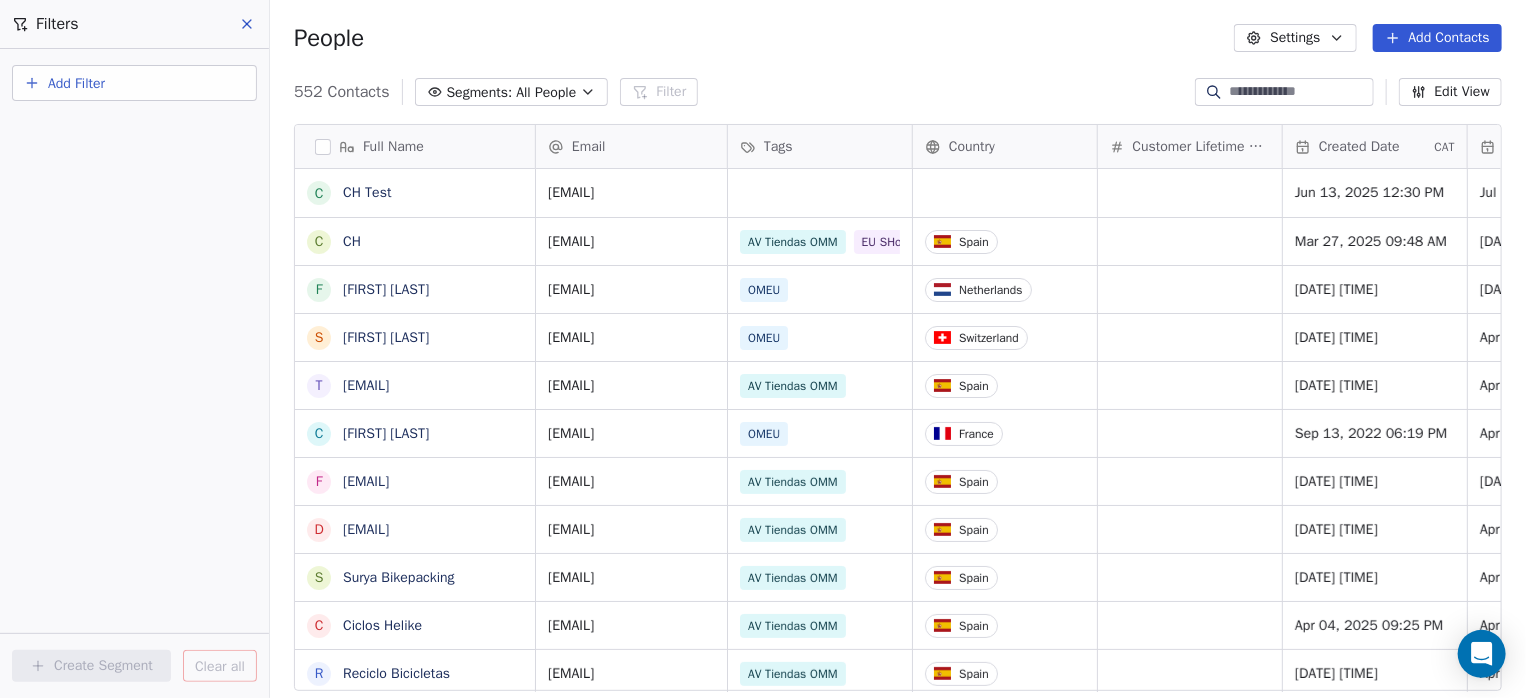 click 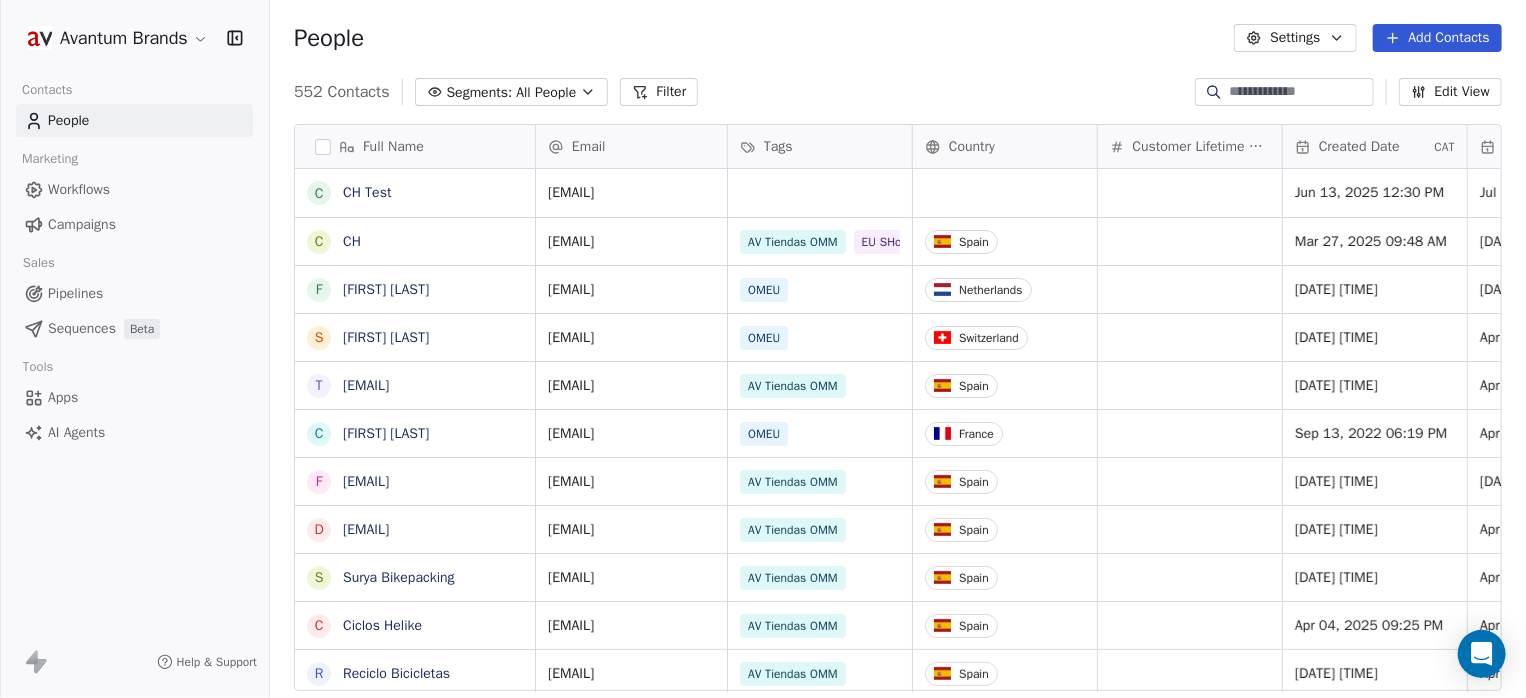 click on "Avantum Brands Contacts People Marketing Workflows Campaigns Sales Pipelines Sequences Beta Tools Apps AI Agents Help & Support People Settings  Add Contacts 552 Contacts Segments: All People Filter  Edit View Tag Add to Sequence Export Full Name C CH Test C CH F Floris Harteveld S Stefan Ek t tecnibike@hotmail.com c cyril colle f fernandoalmozara@gmail.com d dmanolo@telefonica.net S Surya Bikepacking C Ciclos Helike R Reciclo Bicicletas K Kirian Baum t tbikes@tbikes.cat d diversportmotor@yahoo.es i info@ciclosquintena.es d dario@ablocbikes.com i info@foxil.es C Ciclos La Ferro G Gregario Atelier S Suicycle-Store B Bertil Nordahl i info@ciclesfransi.com t tienda@bimont.com c ciclopuntosl@gmail.com t tienda@chapinal.com c ciclopolis@gmail.com i info@suriabicis.com m mikelyarza@hotmail.com S Suba Cycles i info@ciclesjk.com T The Bike Alliance Email Tags Country Customer Lifetime Value Created Date CAT Last Activity Date CAT Email Marketing Consent Notes Total Spent ch01@vivaldi.net Jun 13, 2025 12:30 PM OMES" at bounding box center (763, 349) 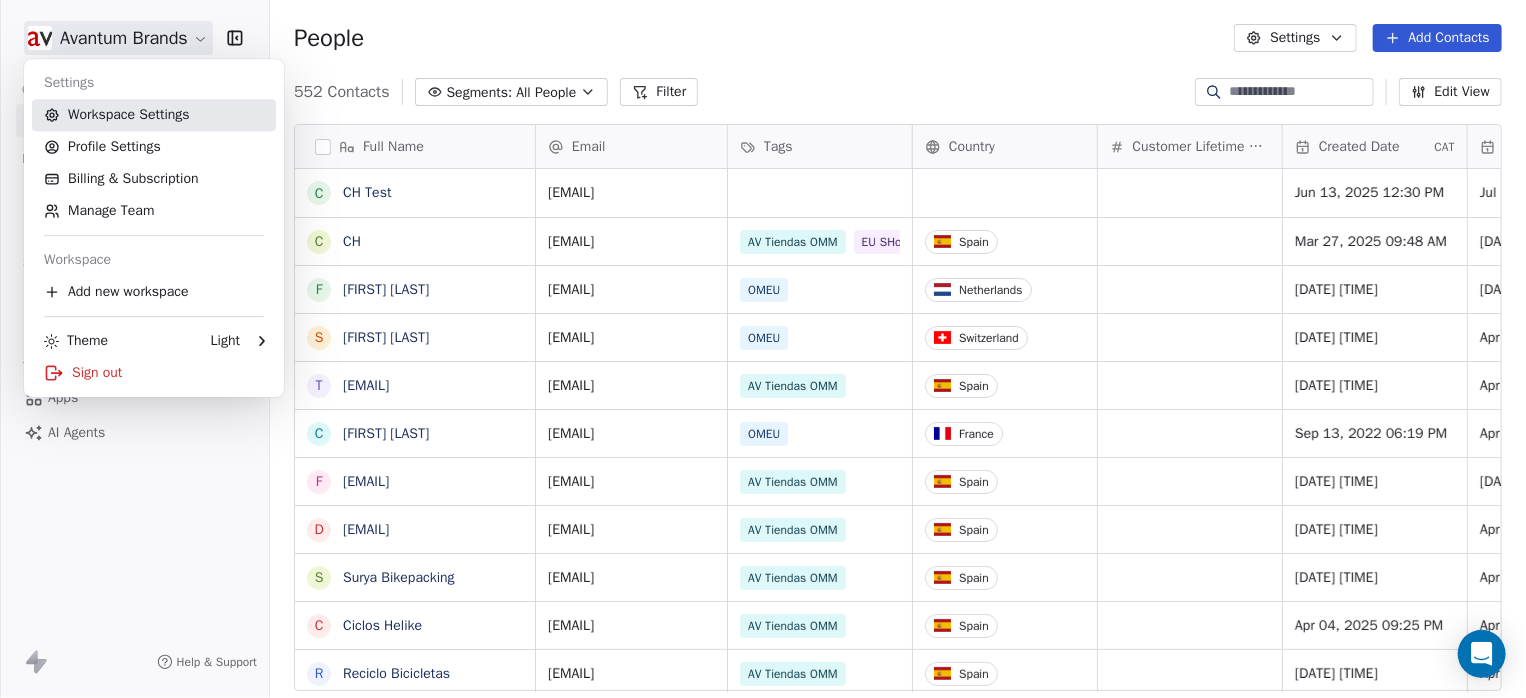click on "Workspace Settings" at bounding box center (154, 115) 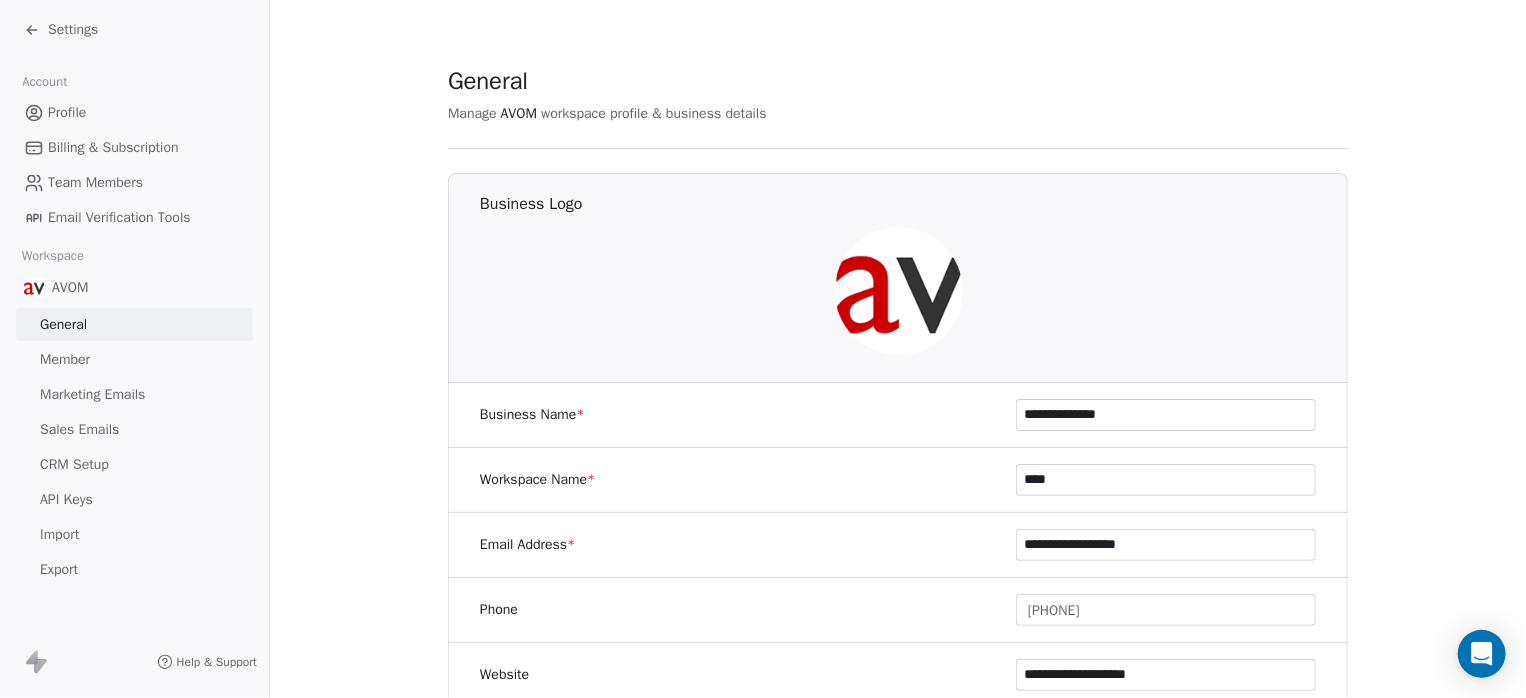 click on "Profile" at bounding box center [67, 112] 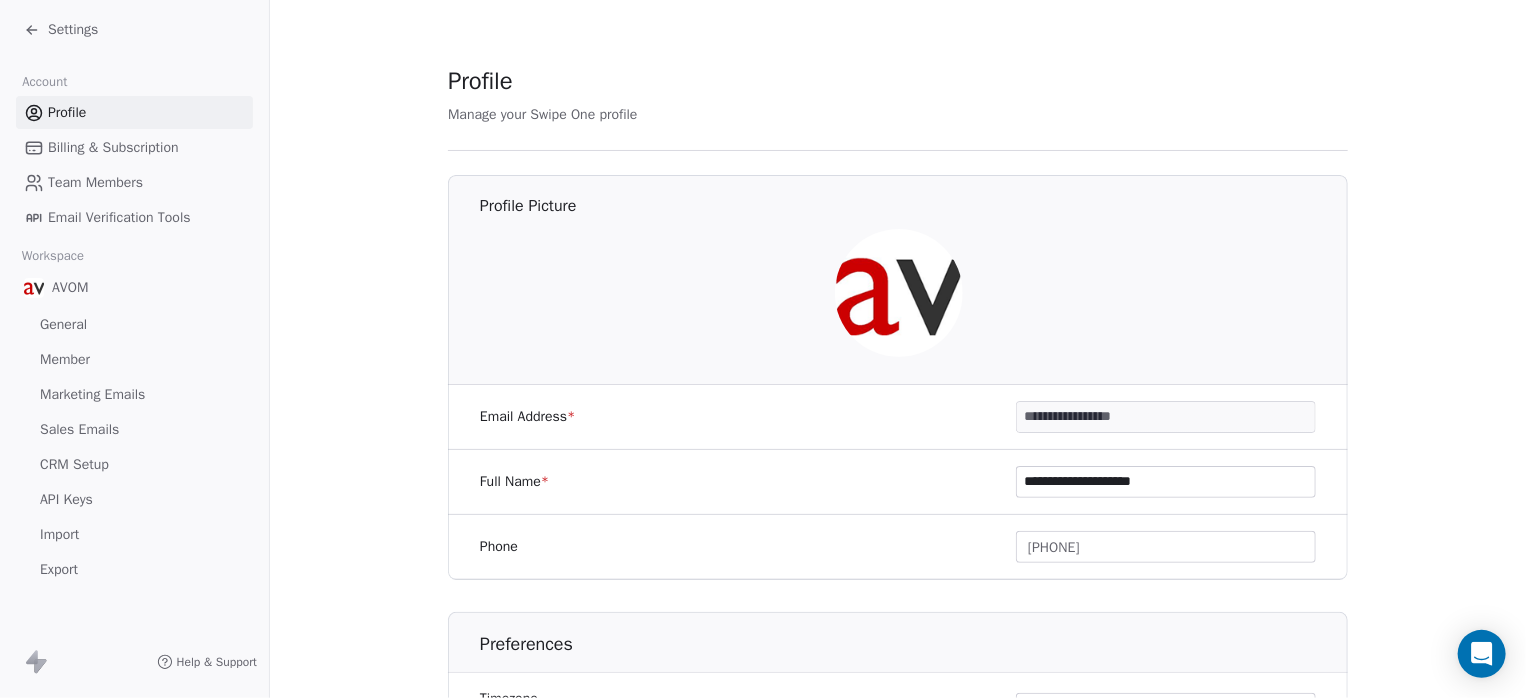 click on "Billing & Subscription" at bounding box center (113, 147) 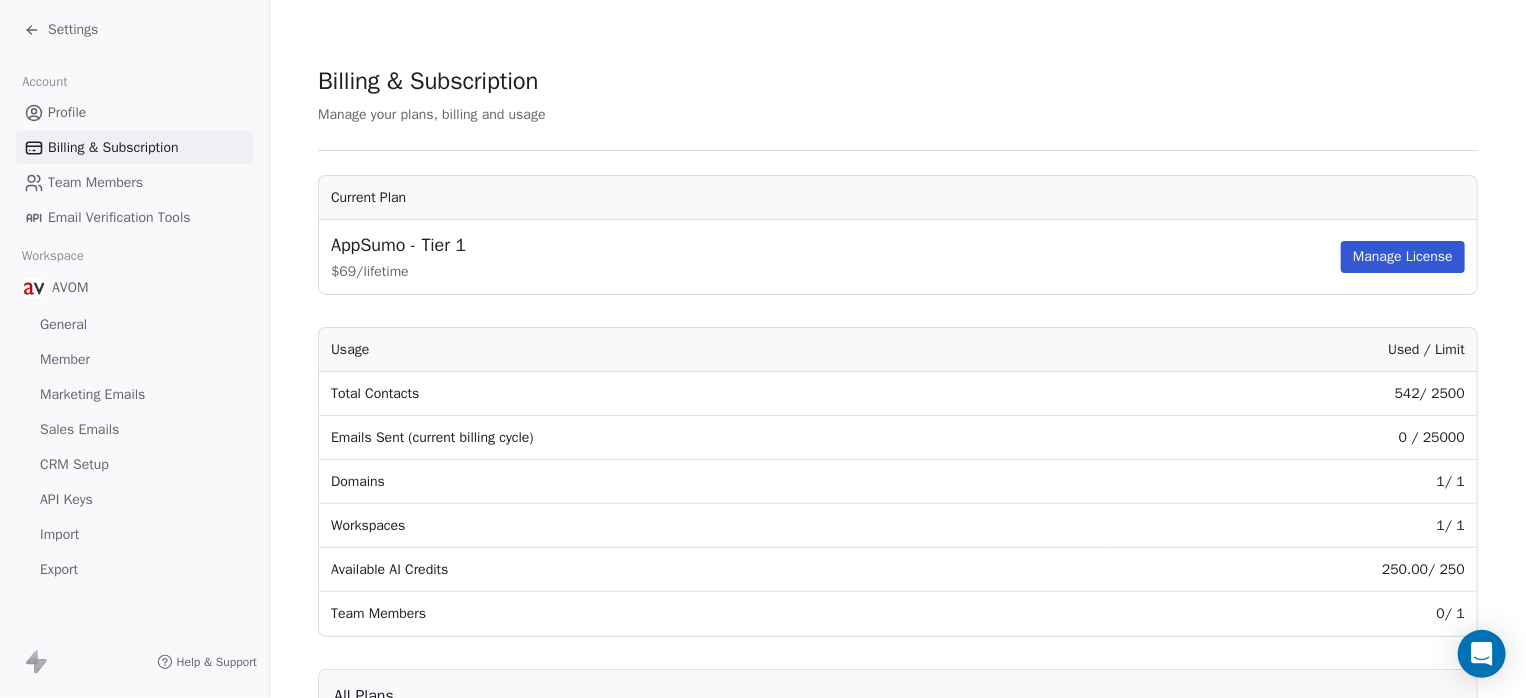 click on "Team Members" at bounding box center [95, 182] 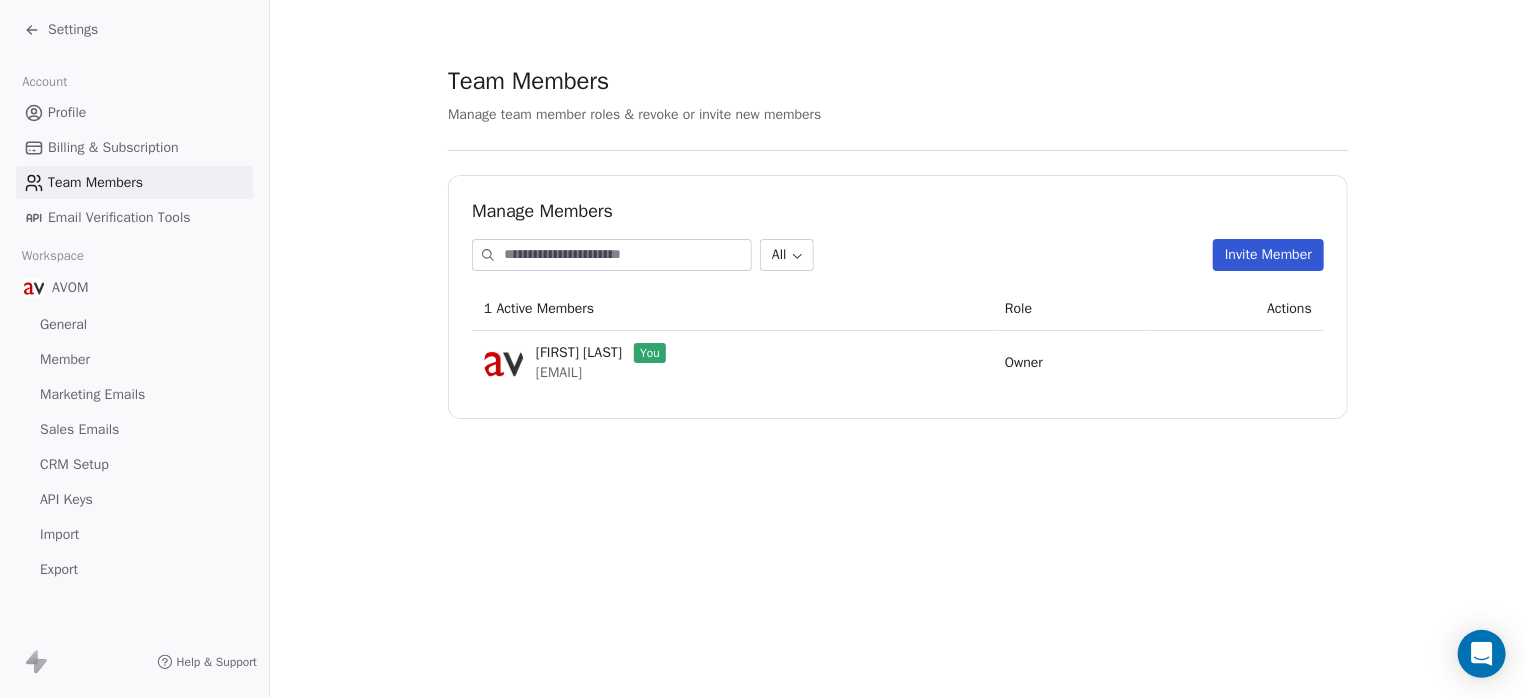 click on "Email Verification Tools" at bounding box center [119, 217] 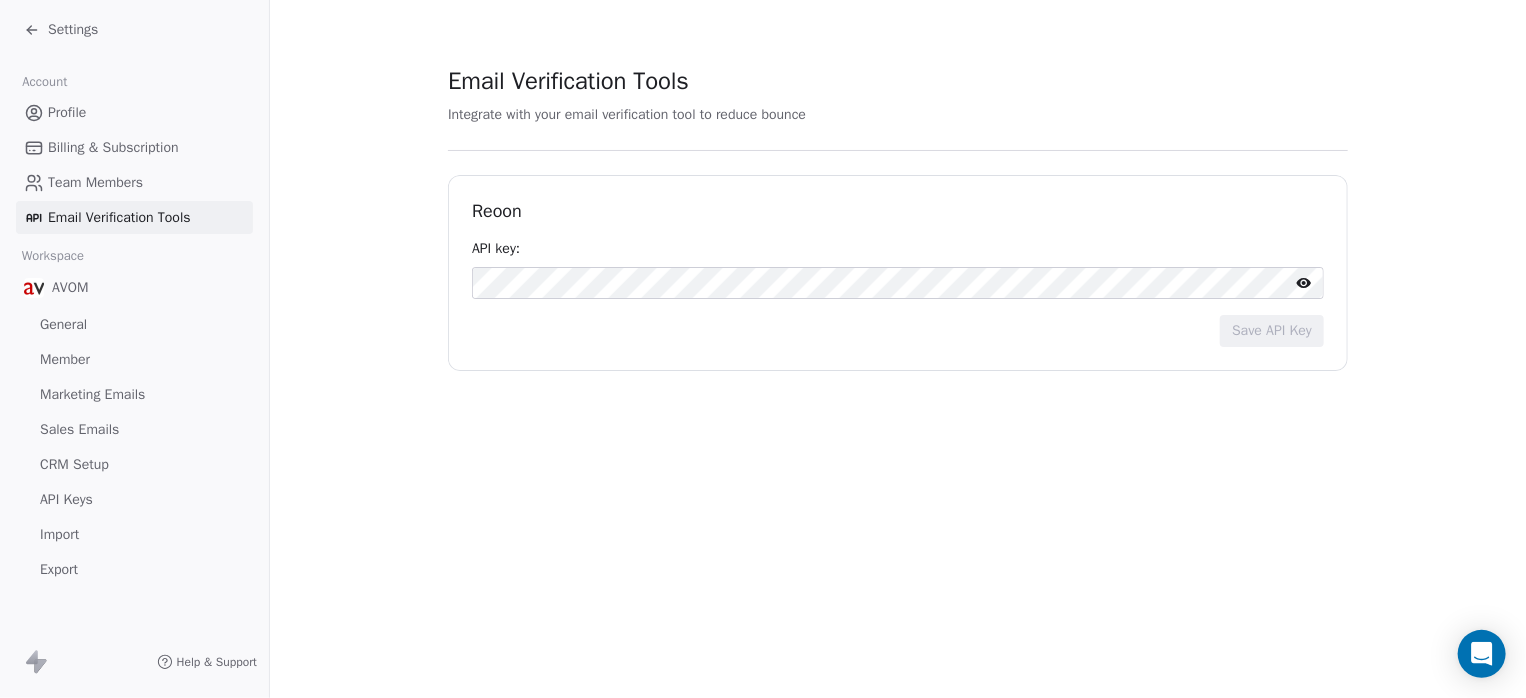 click on "General" at bounding box center (63, 324) 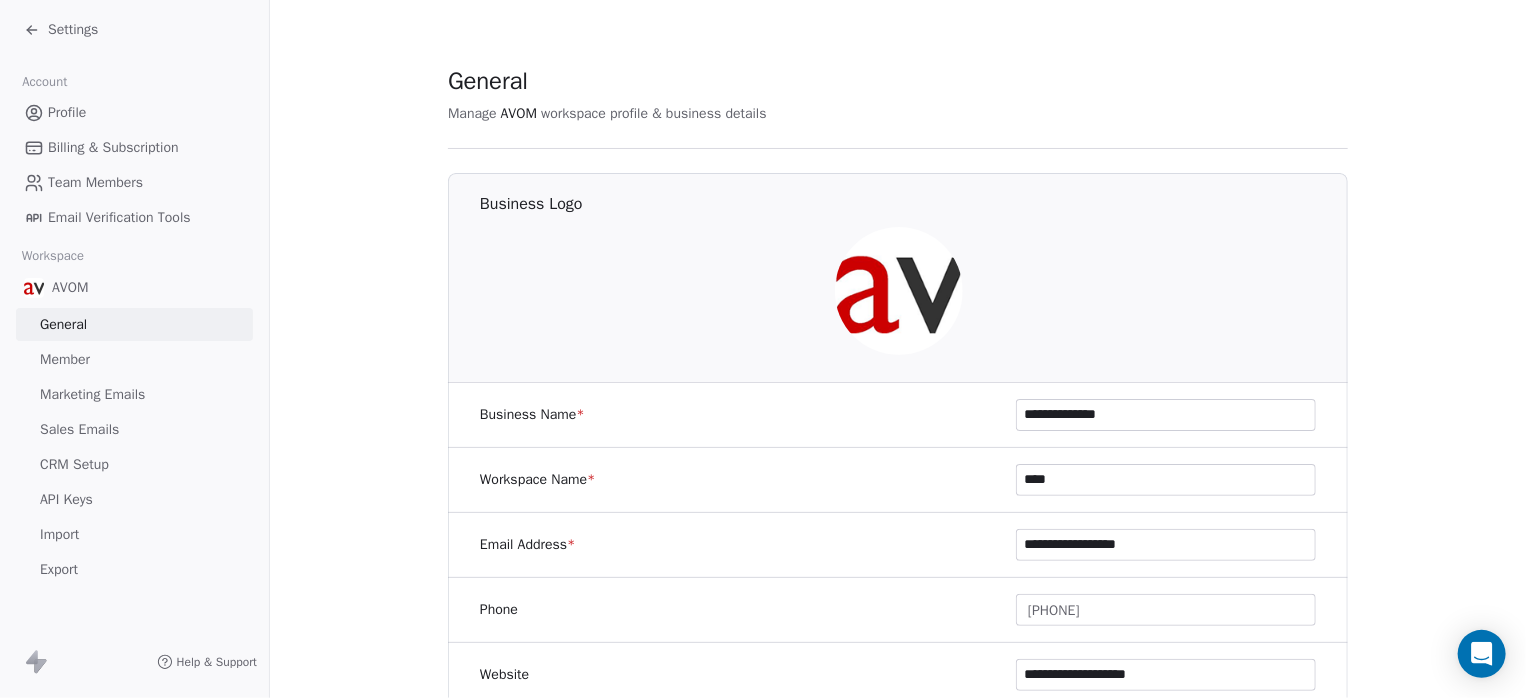 click on "Member" at bounding box center [65, 359] 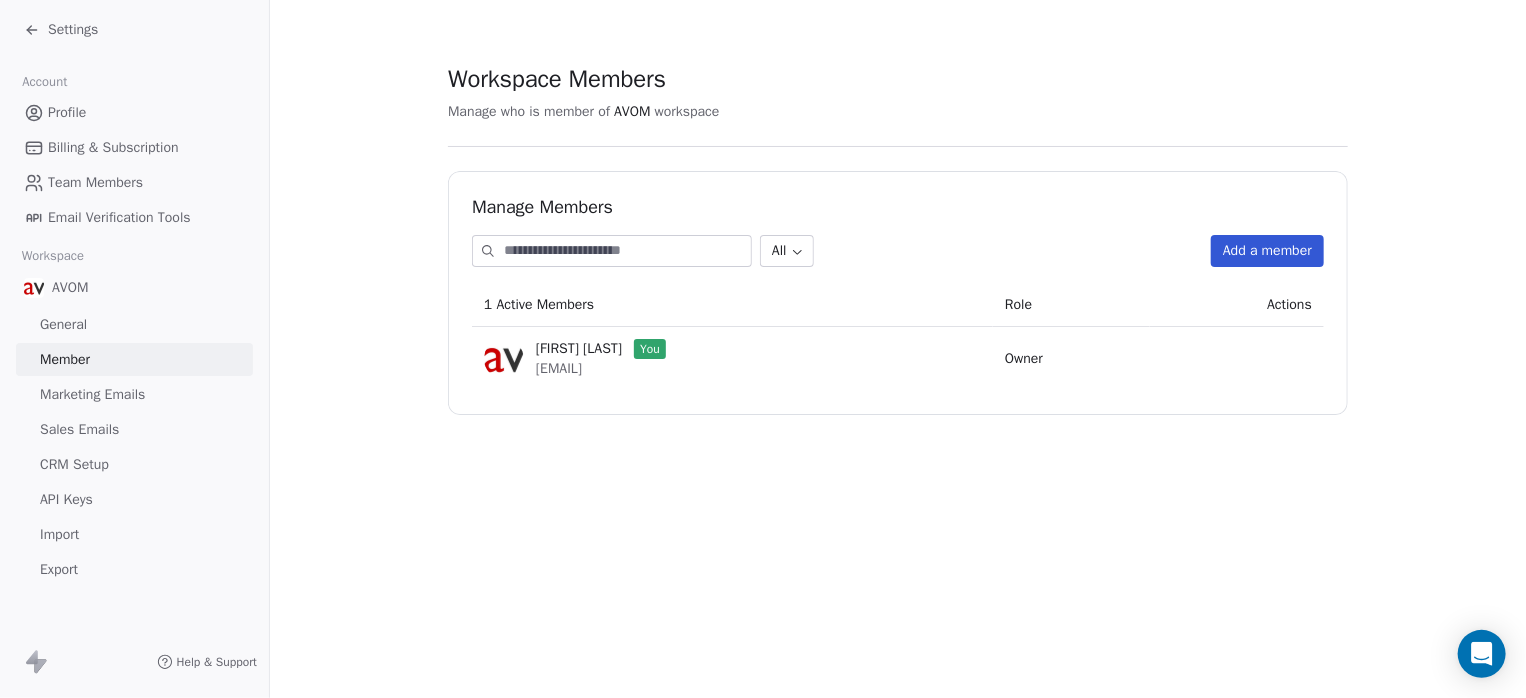 click on "Marketing Emails" at bounding box center [92, 394] 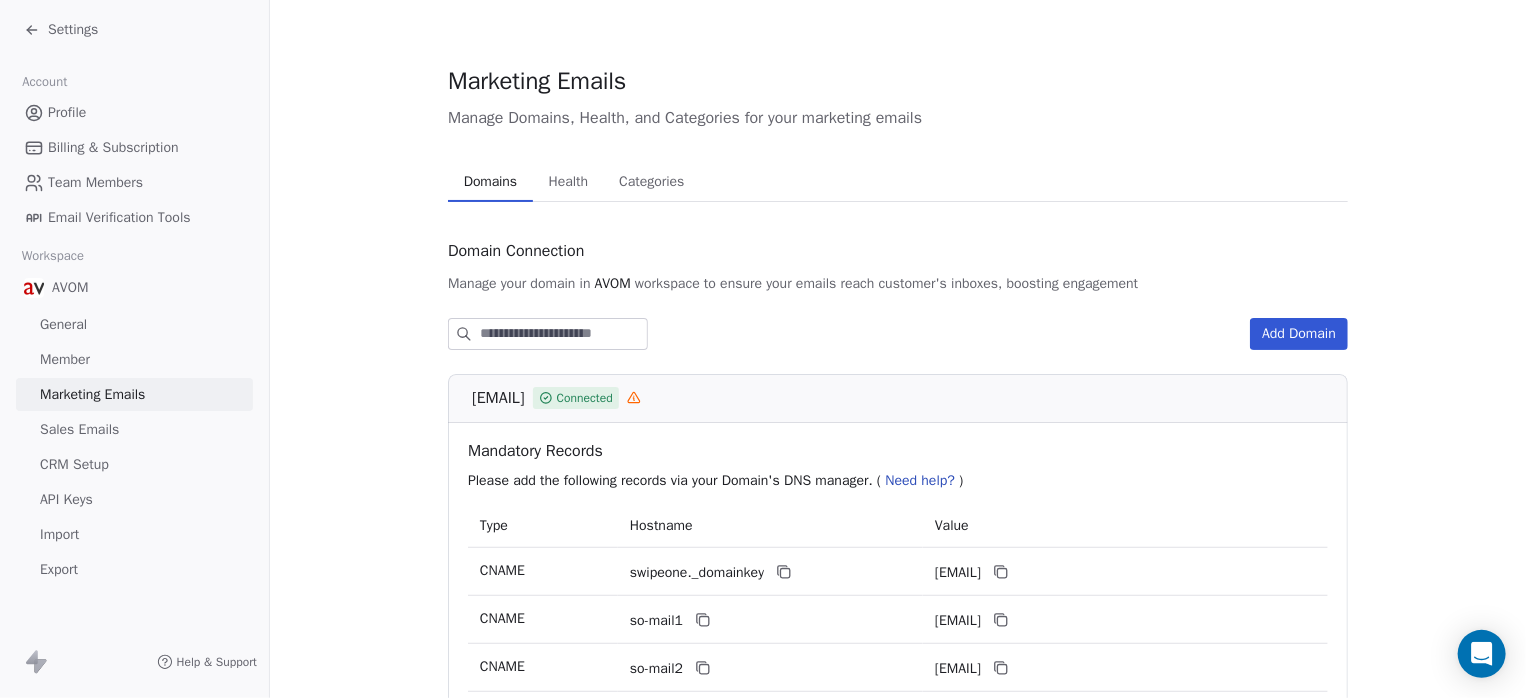 scroll, scrollTop: 133, scrollLeft: 0, axis: vertical 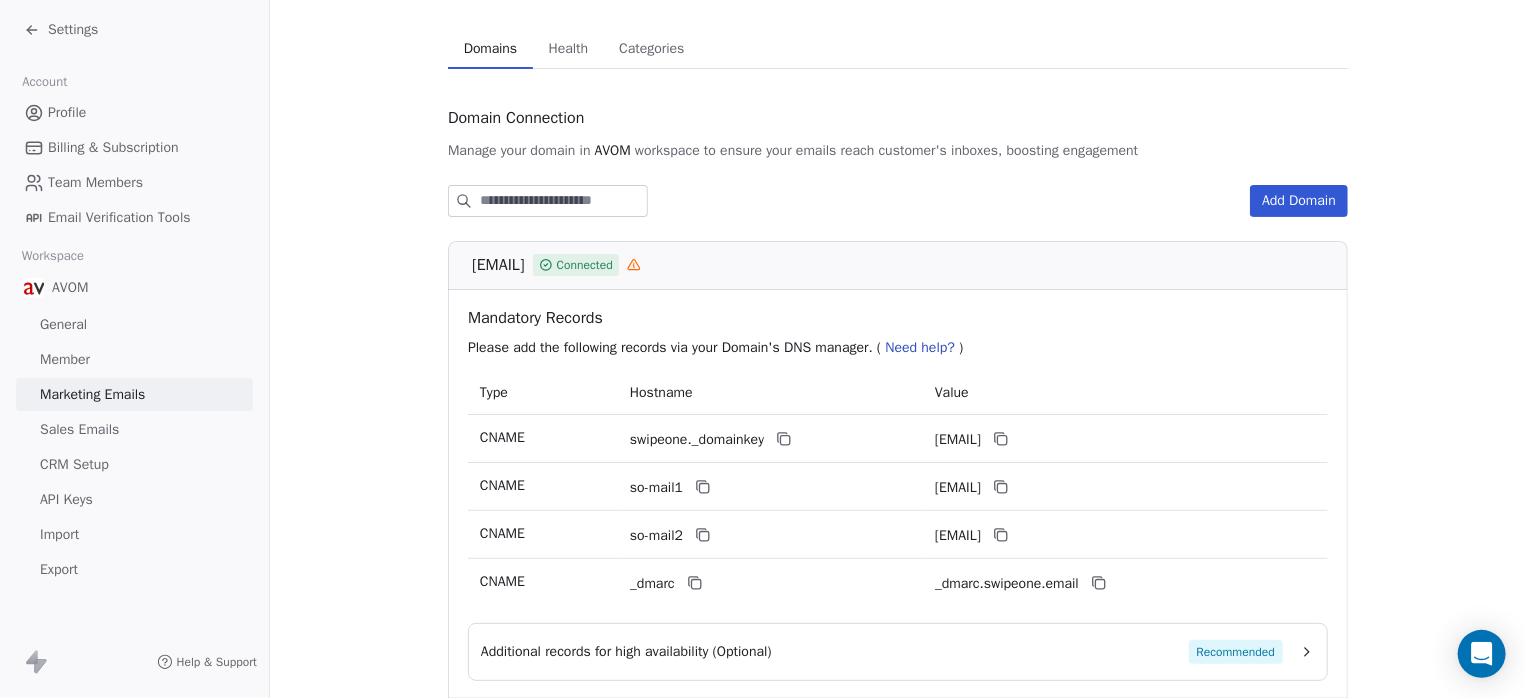 click on "Sales Emails" at bounding box center [79, 429] 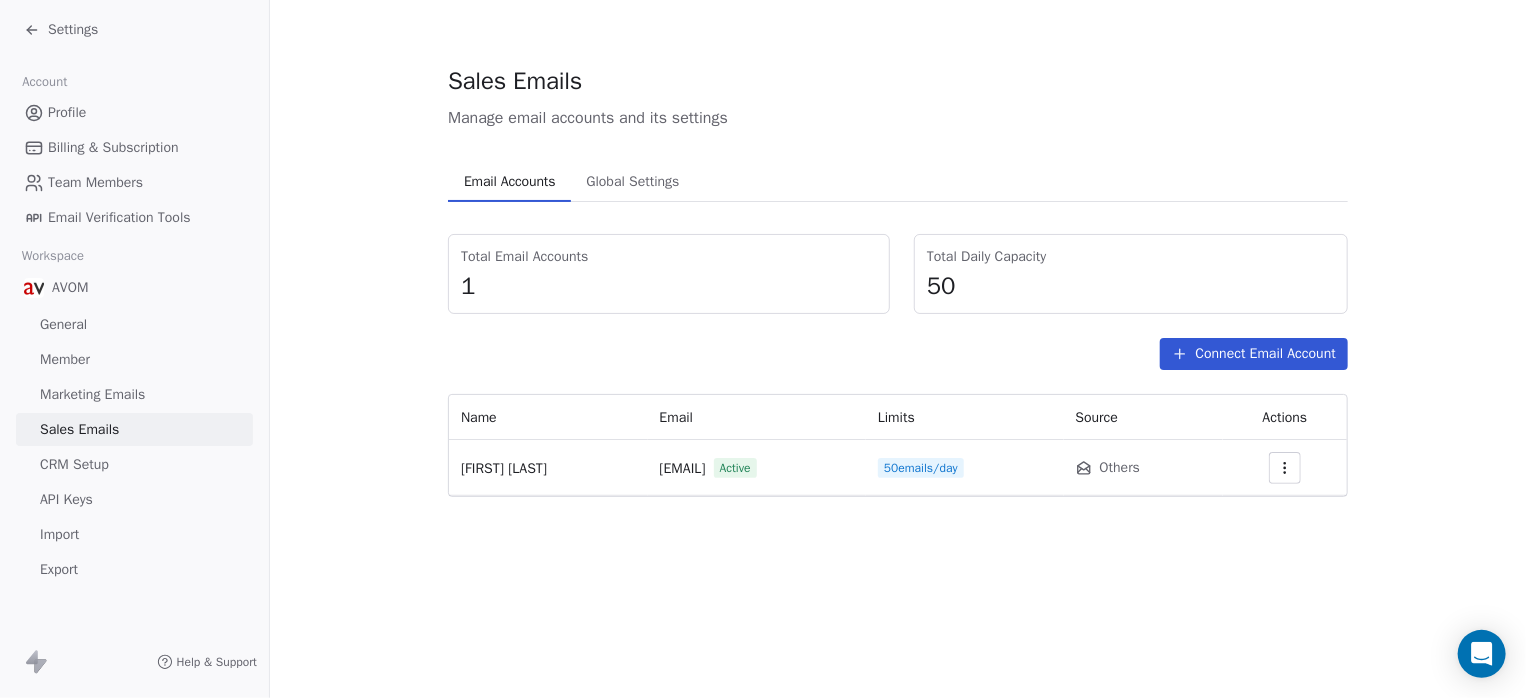 click on "CRM Setup" at bounding box center (74, 464) 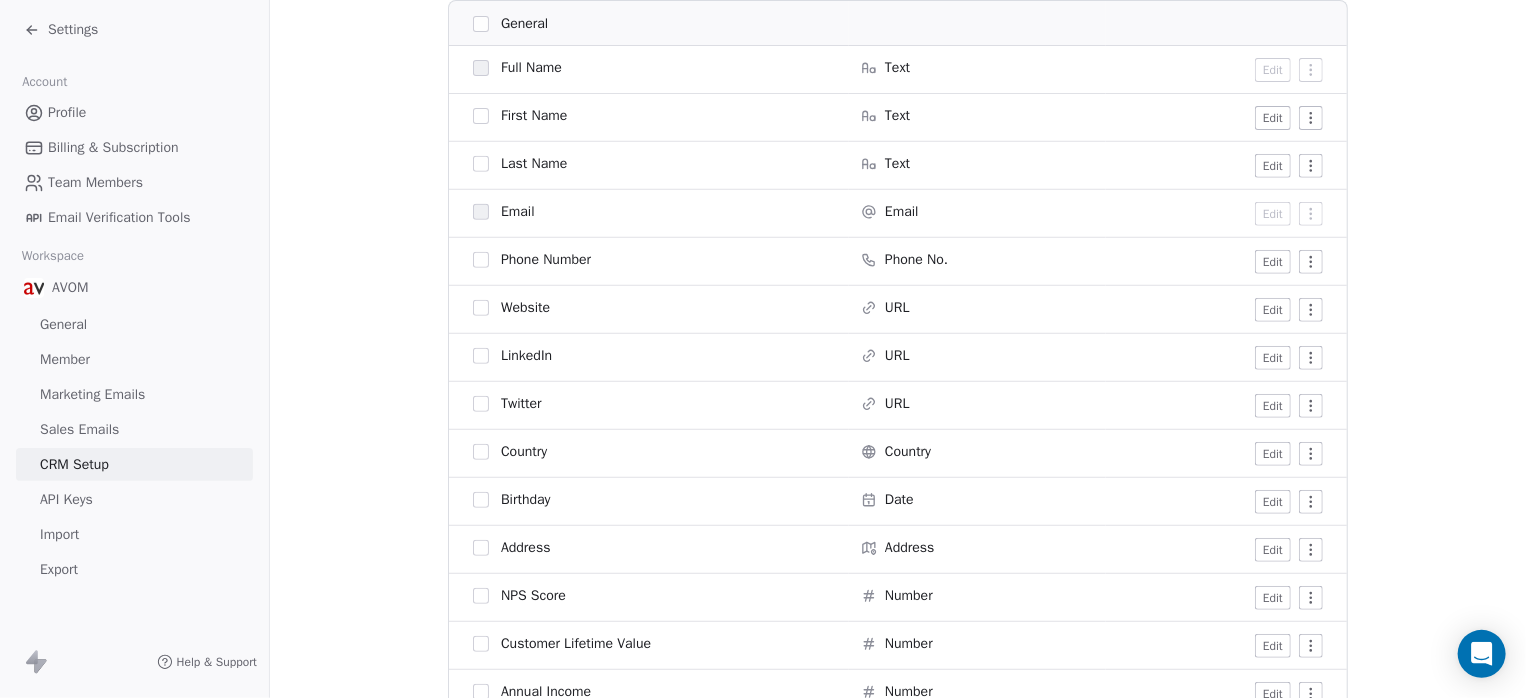 scroll, scrollTop: 400, scrollLeft: 0, axis: vertical 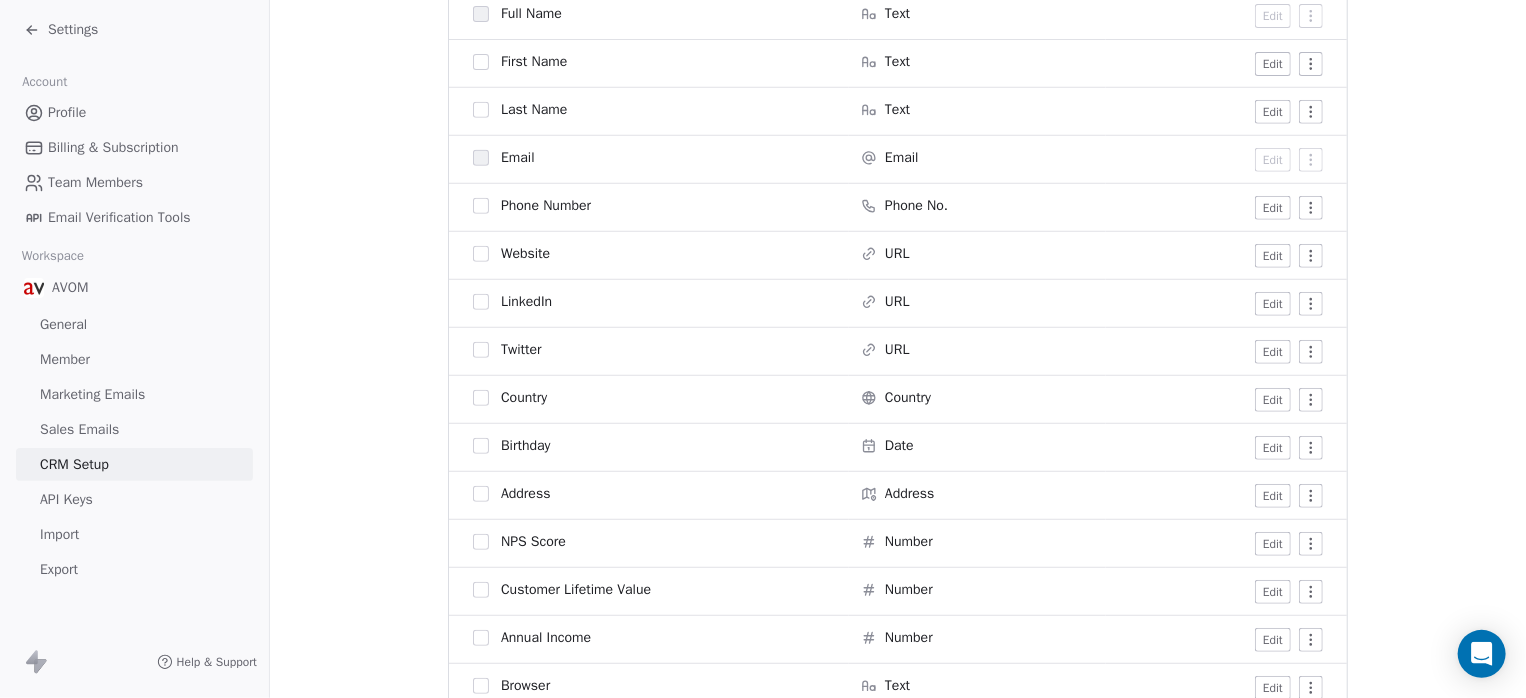 click on "Settings" at bounding box center [73, 30] 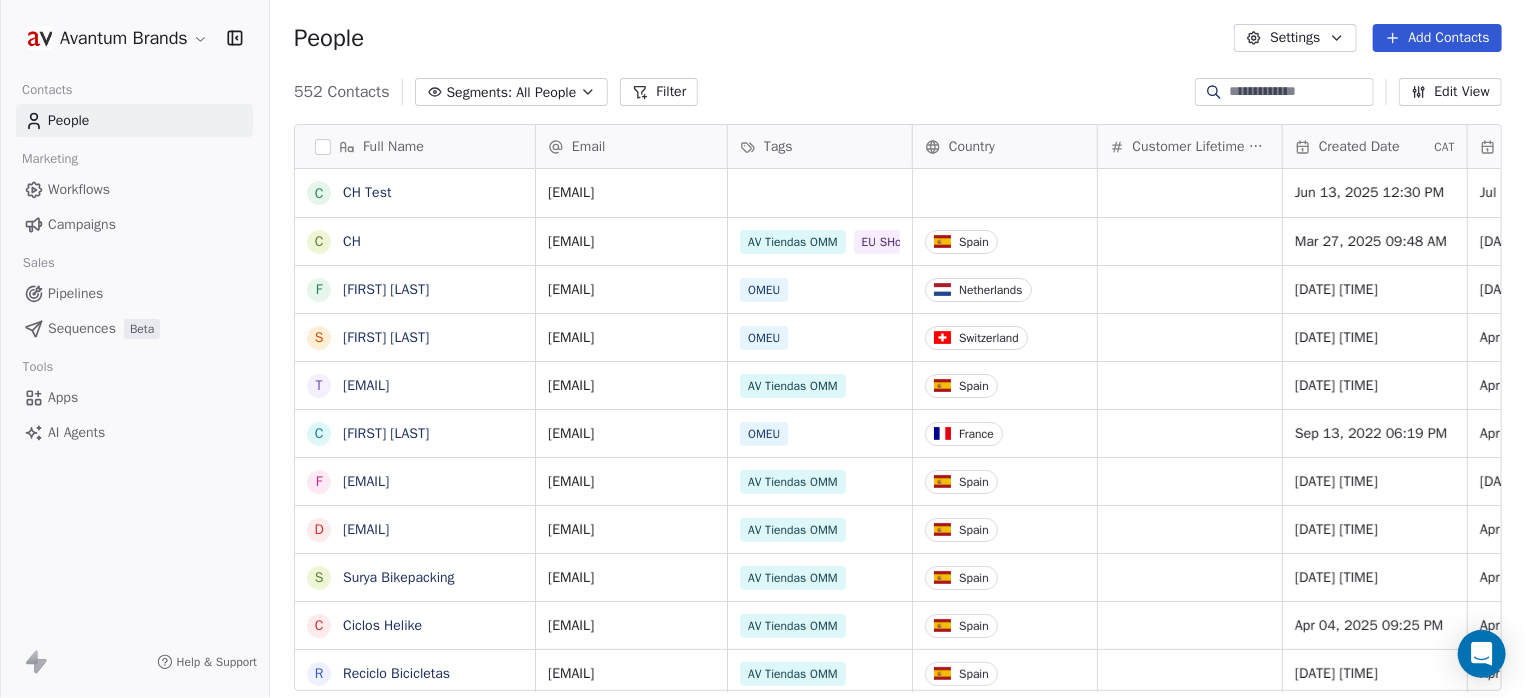 scroll, scrollTop: 16, scrollLeft: 15, axis: both 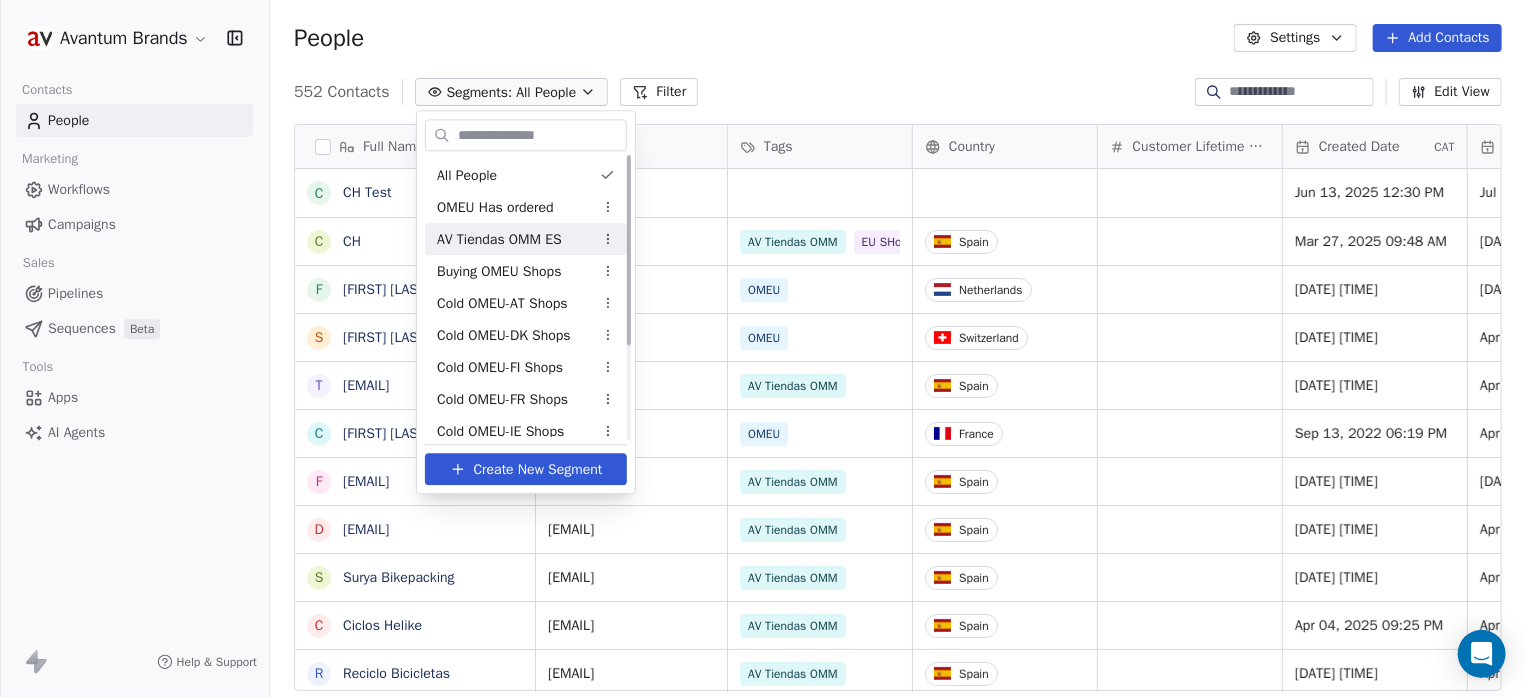 click on "Avantum Brands Contacts People Marketing Workflows Campaigns Sales Pipelines Sequences Beta Tools Apps AI Agents Help & Support People Settings  Add Contacts 552 Contacts Segments: All People Filter  Edit View Tag Add to Sequence Export Full Name C CH Test C CH F Floris Harteveld S Stefan Ek t tecnibike@hotmail.com c cyril colle f fernandoalmozara@gmail.com d dmanolo@telefonica.net S Surya Bikepacking C Ciclos Helike R Reciclo Bicicletas K Kirian Baum t tbikes@tbikes.cat d diversportmotor@yahoo.es i info@ciclosquintena.es d dario@ablocbikes.com i info@foxil.es C Ciclos La Ferro G Gregario Atelier S Suicycle-Store B Bertil Nordahl i info@ciclesfransi.com t tienda@bimont.com c ciclopuntosl@gmail.com t tienda@chapinal.com c ciclopolis@gmail.com i info@suriabicis.com m mikelyarza@hotmail.com S Suba Cycles i info@ciclesjk.com T The Bike Alliance Email Tags Country Customer Lifetime Value Created Date CAT Last Activity Date CAT Email Marketing Consent Notes Total Spent ch01@vivaldi.net Jun 13, 2025 12:30 PM OMES" at bounding box center [763, 349] 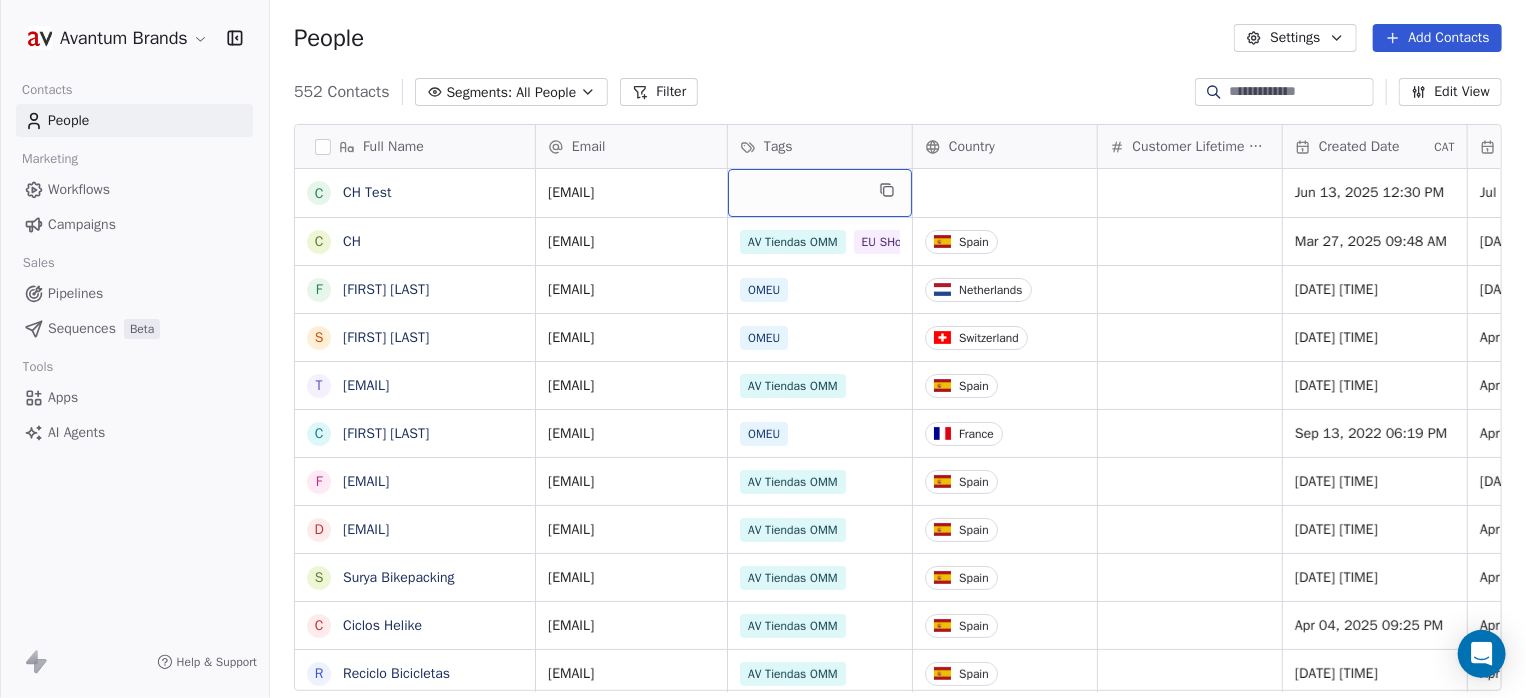 click at bounding box center (820, 193) 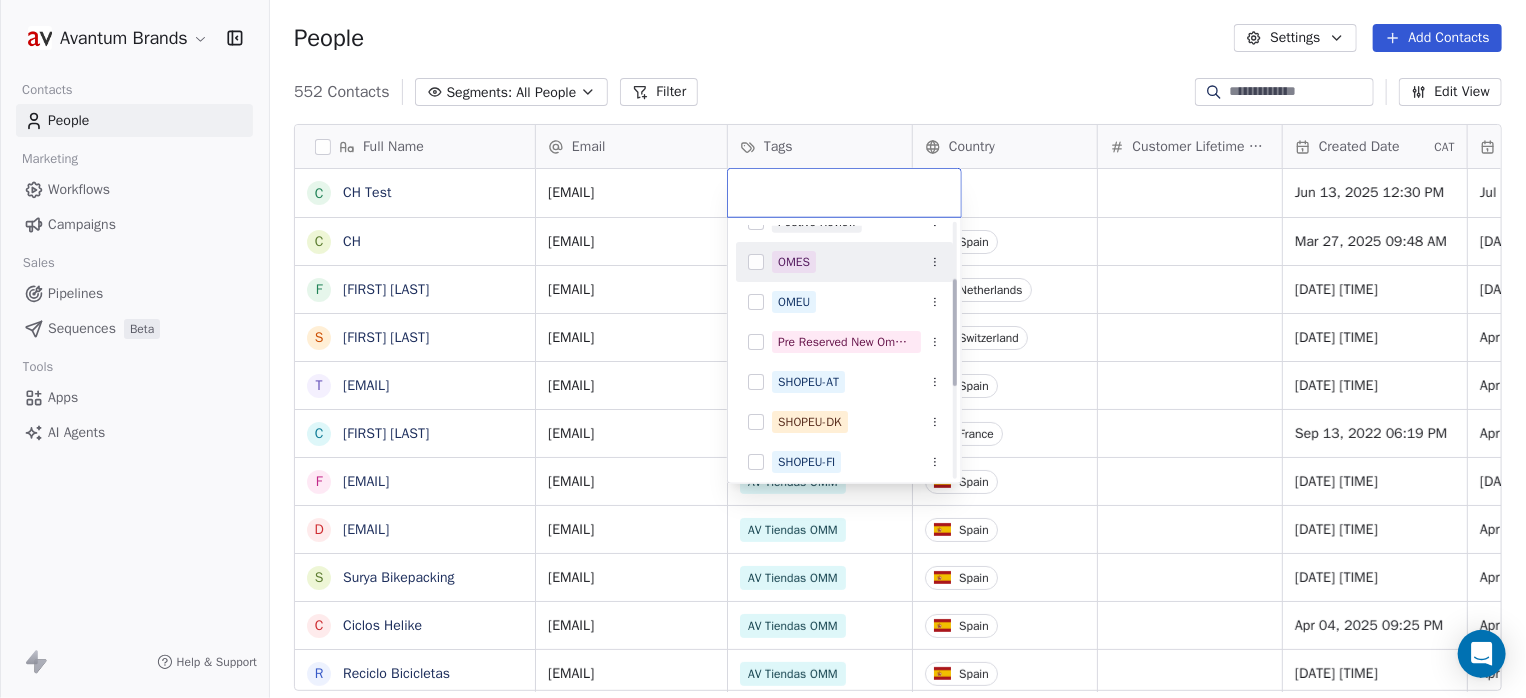 scroll, scrollTop: 133, scrollLeft: 0, axis: vertical 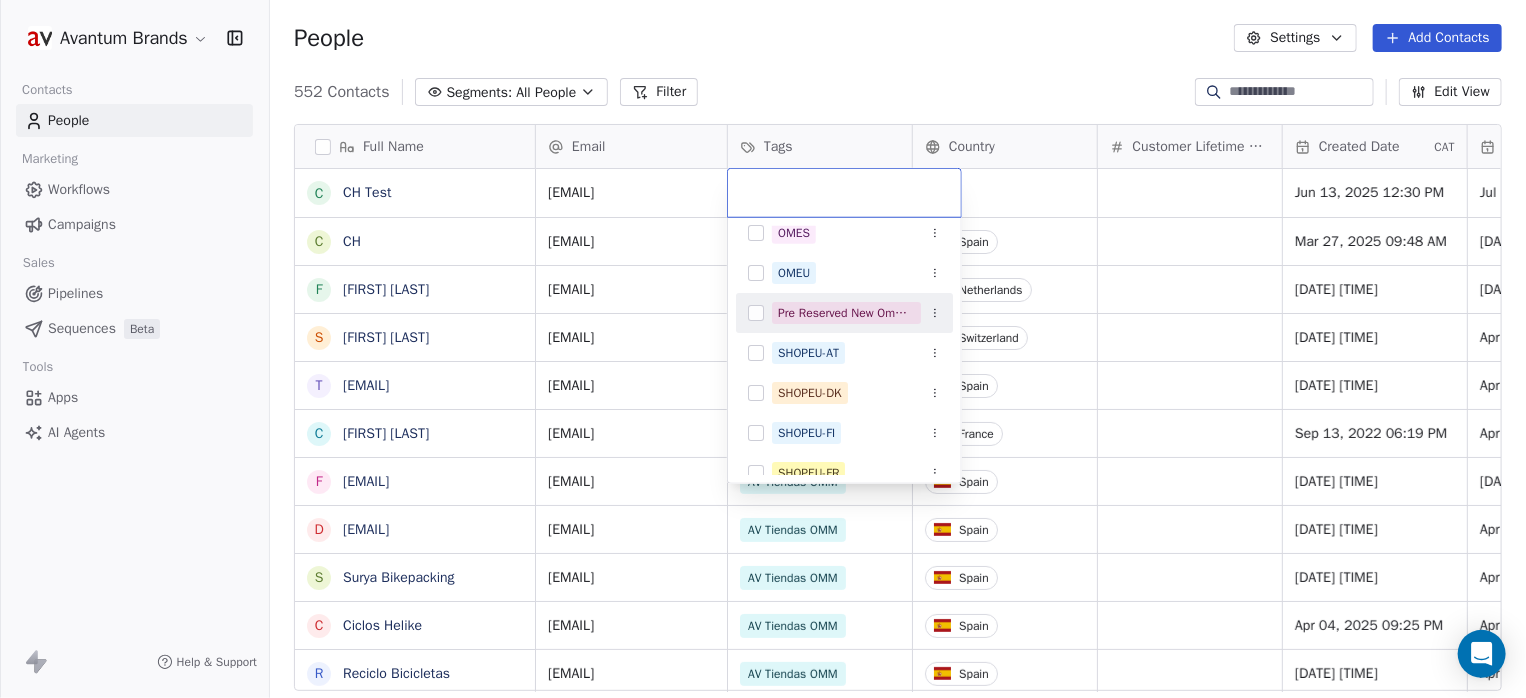 click 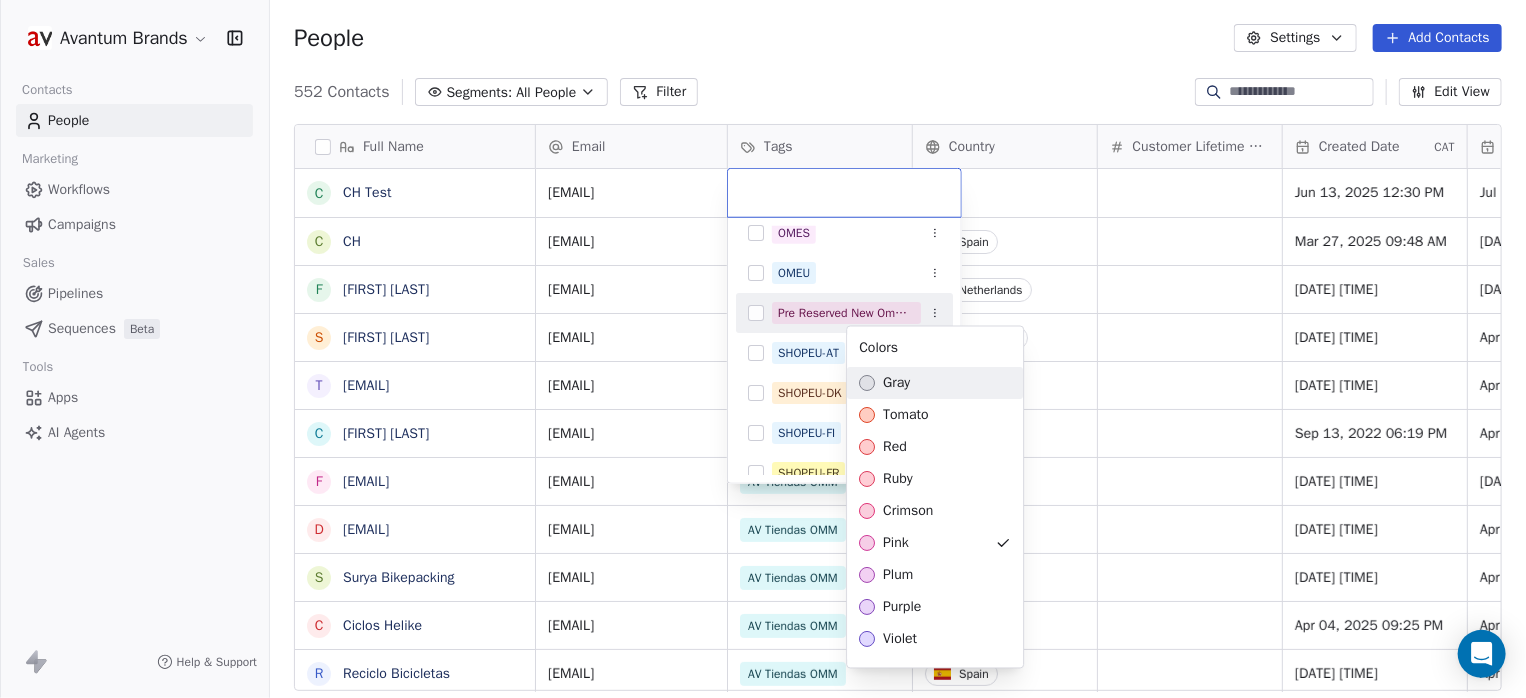 click on "Avantum Brands Contacts People Marketing Workflows Campaigns Sales Pipelines Sequences Beta Tools Apps AI Agents Help & Support People Settings  Add Contacts 552 Contacts Segments: All People Filter  Edit View Tag Add to Sequence Export Full Name C CH Test C CH F Floris Harteveld S Stefan Ek t tecnibike@hotmail.com c cyril colle f fernandoalmozara@gmail.com d dmanolo@telefonica.net S Surya Bikepacking C Ciclos Helike R Reciclo Bicicletas K Kirian Baum t tbikes@tbikes.cat d diversportmotor@yahoo.es i info@ciclosquintena.es d dario@ablocbikes.com i info@foxil.es C Ciclos La Ferro G Gregario Atelier S Suicycle-Store B Bertil Nordahl i info@ciclesfransi.com t tienda@bimont.com c ciclopuntosl@gmail.com t tienda@chapinal.com c ciclopolis@gmail.com i info@suriabicis.com m mikelyarza@hotmail.com S Suba Cycles i info@ciclesjk.com T The Bike Alliance Email Tags Country Customer Lifetime Value Created Date CAT Last Activity Date CAT Email Marketing Consent Notes Total Spent ch01@vivaldi.net Jun 13, 2025 12:30 PM OMES" at bounding box center [763, 349] 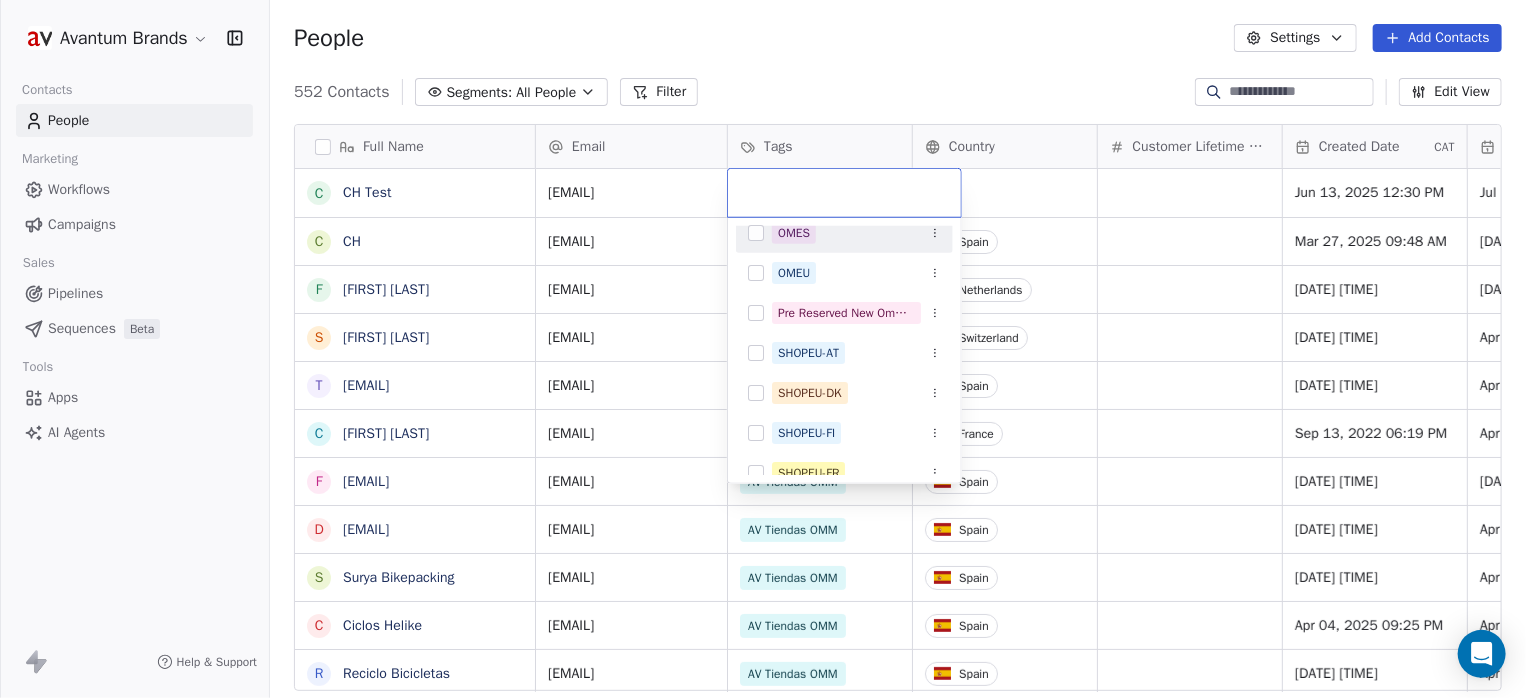 click on "Avantum Brands Contacts People Marketing Workflows Campaigns Sales Pipelines Sequences Beta Tools Apps AI Agents Help & Support People Settings  Add Contacts 552 Contacts Segments: All People Filter  Edit View Tag Add to Sequence Export Full Name C CH Test C CH F Floris Harteveld S Stefan Ek t tecnibike@hotmail.com c cyril colle f fernandoalmozara@gmail.com d dmanolo@telefonica.net S Surya Bikepacking C Ciclos Helike R Reciclo Bicicletas K Kirian Baum t tbikes@tbikes.cat d diversportmotor@yahoo.es i info@ciclosquintena.es d dario@ablocbikes.com i info@foxil.es C Ciclos La Ferro G Gregario Atelier S Suicycle-Store B Bertil Nordahl i info@ciclesfransi.com t tienda@bimont.com c ciclopuntosl@gmail.com t tienda@chapinal.com c ciclopolis@gmail.com i info@suriabicis.com m mikelyarza@hotmail.com S Suba Cycles i info@ciclesjk.com T The Bike Alliance Email Tags Country Customer Lifetime Value Created Date CAT Last Activity Date CAT Email Marketing Consent Notes Total Spent ch01@vivaldi.net Jun 13, 2025 12:30 PM OMES" at bounding box center [763, 349] 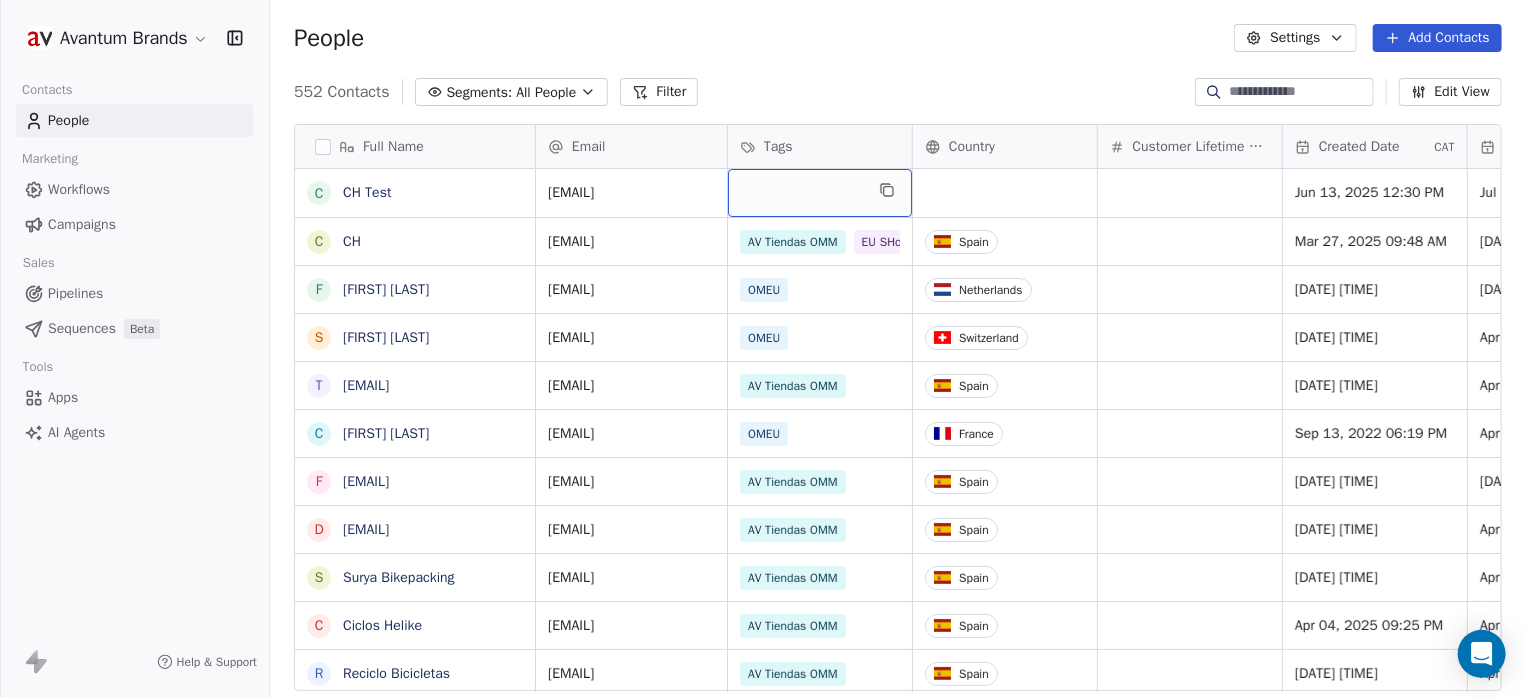 click at bounding box center (820, 193) 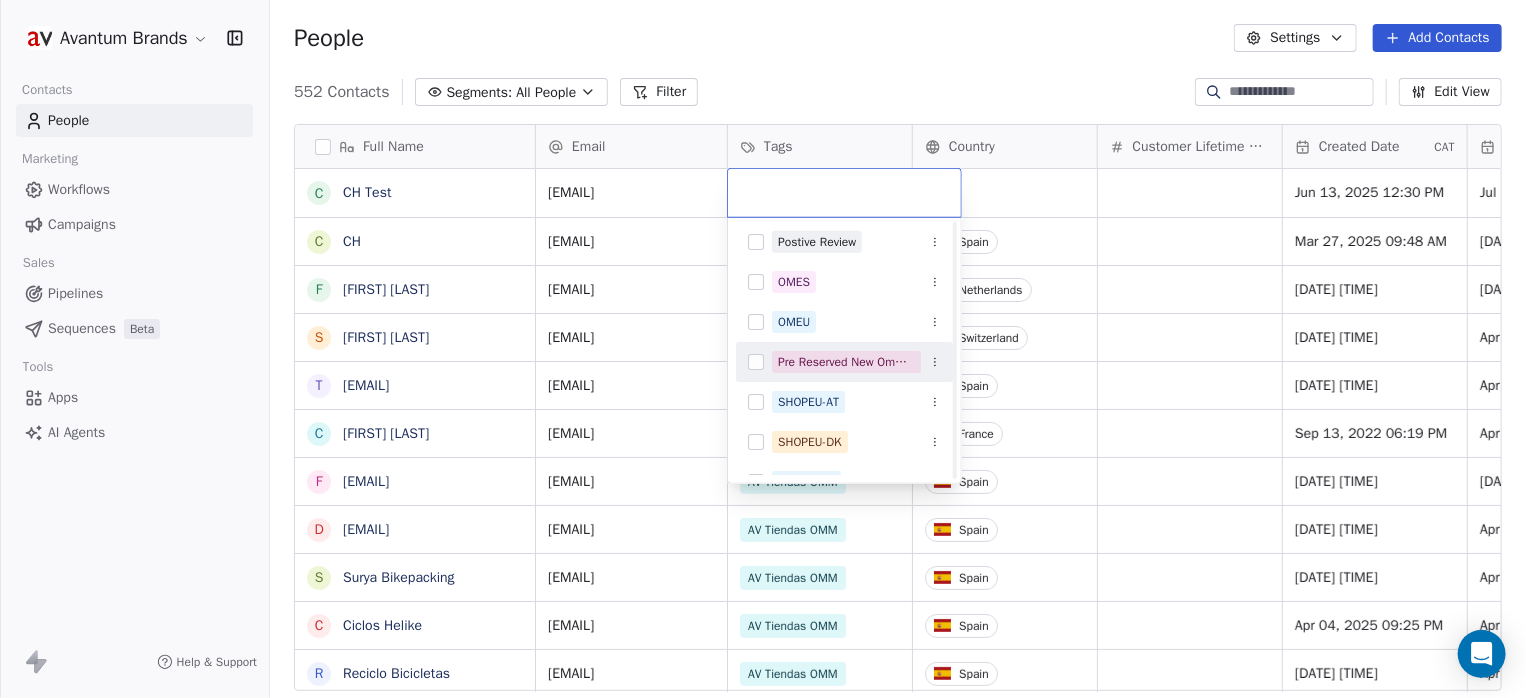 scroll, scrollTop: 0, scrollLeft: 0, axis: both 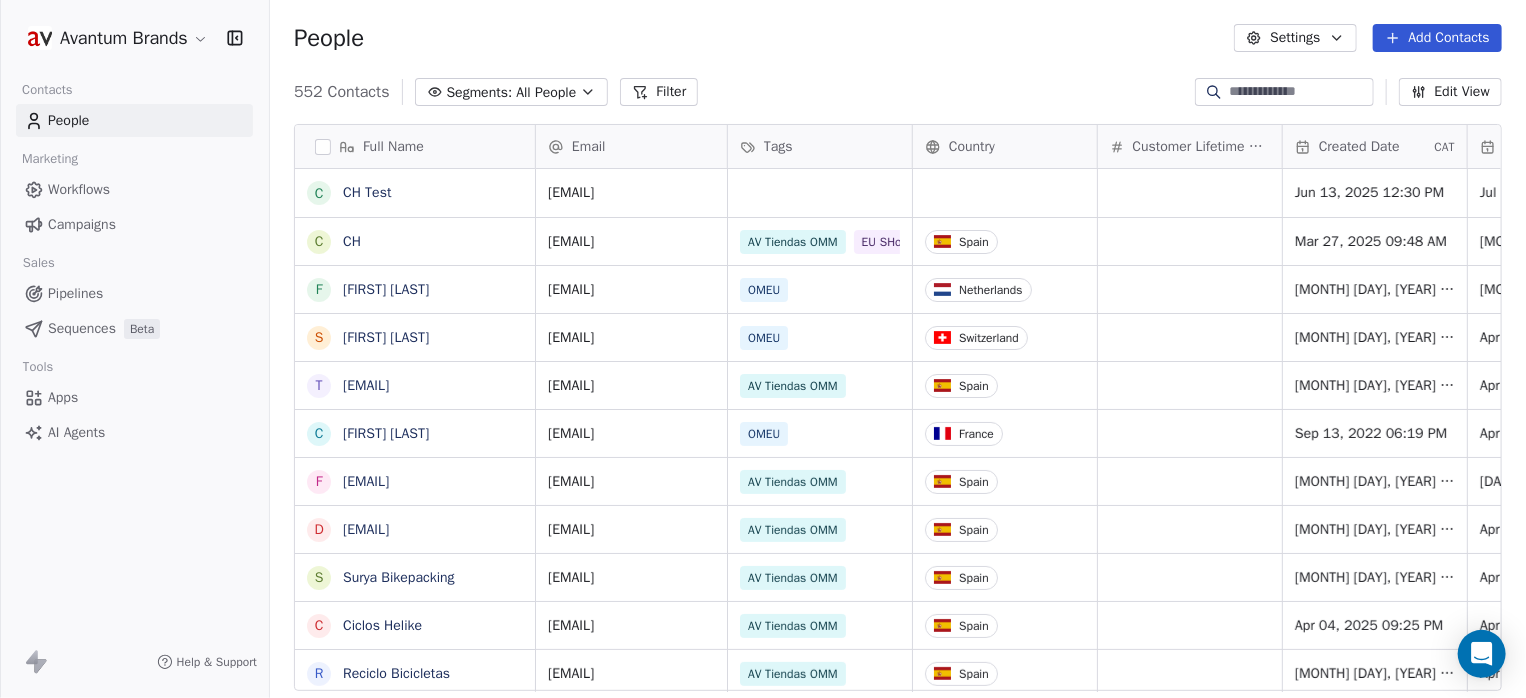 click on "Help & Support" at bounding box center (217, 662) 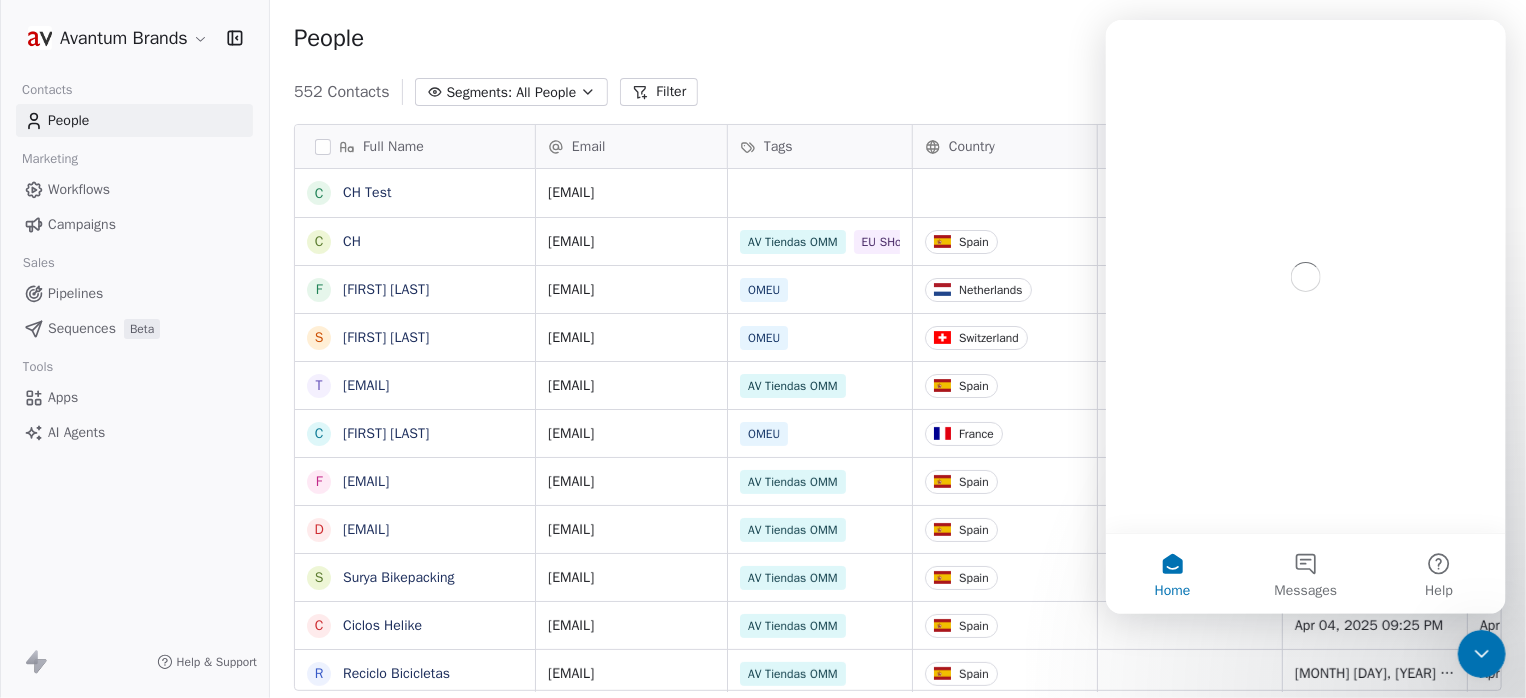 scroll, scrollTop: 0, scrollLeft: 0, axis: both 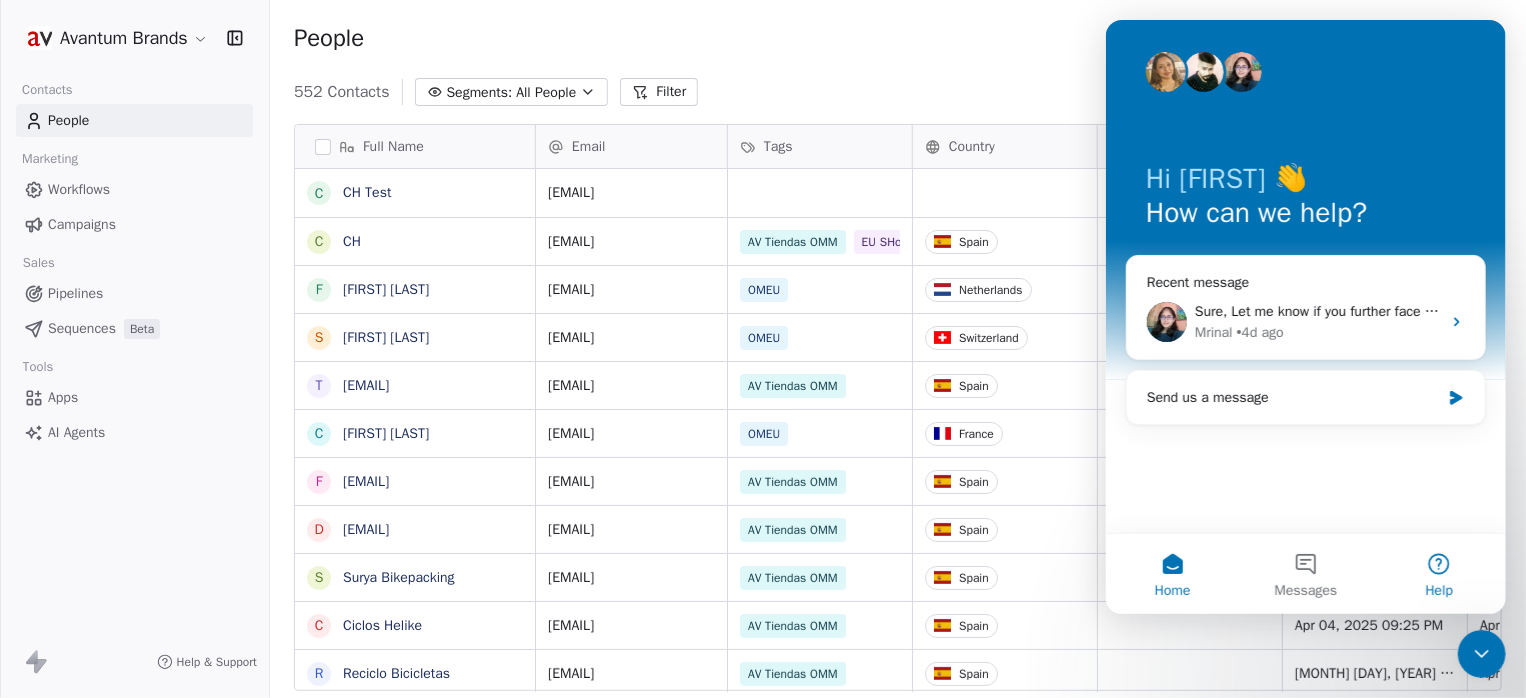click on "Help" at bounding box center [1438, 574] 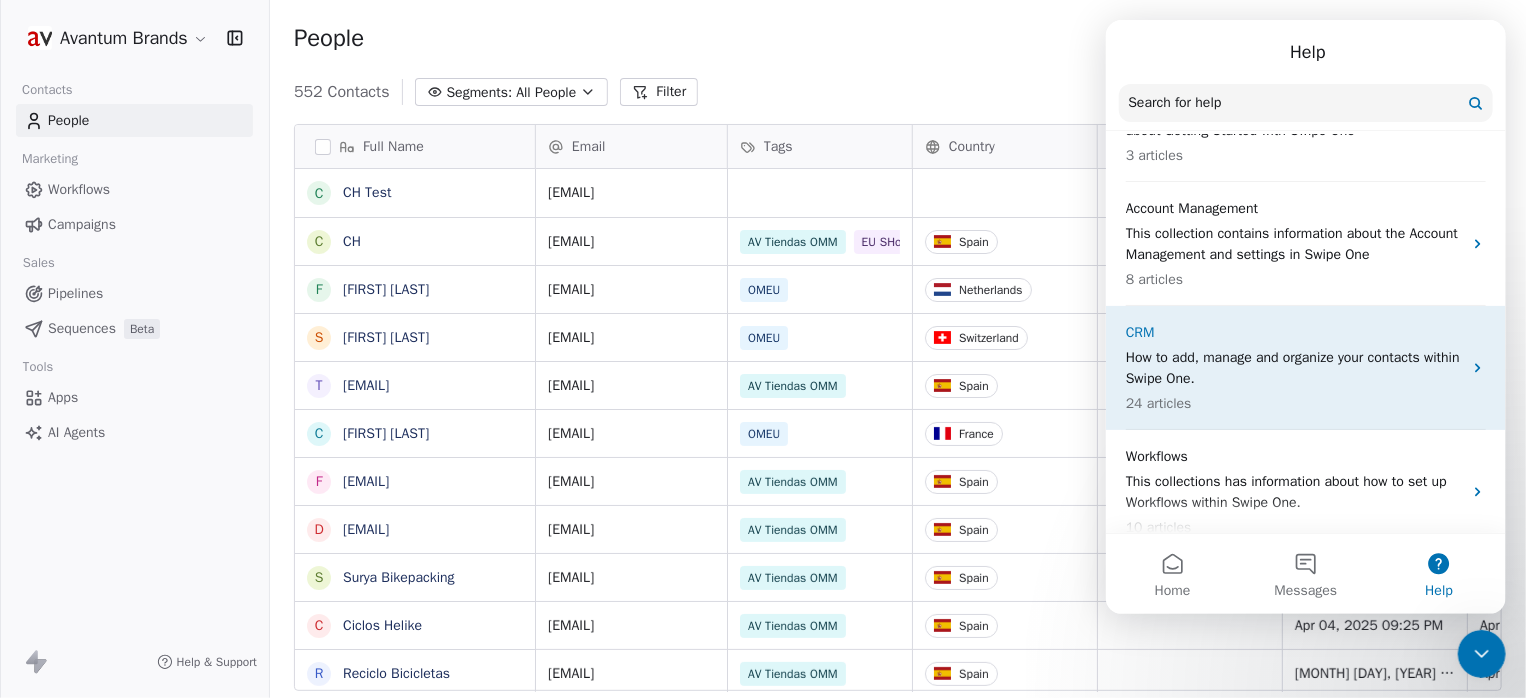 scroll, scrollTop: 0, scrollLeft: 0, axis: both 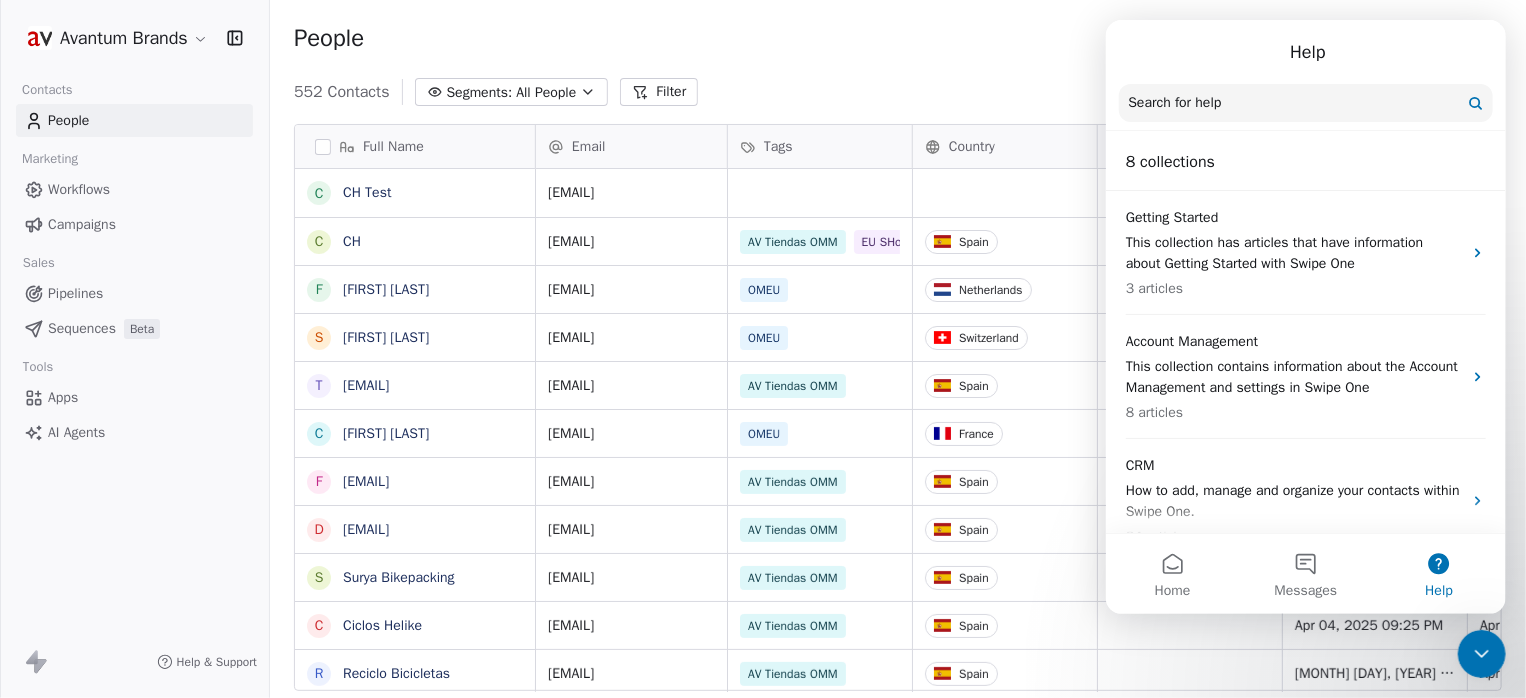 click on "Search for help" at bounding box center [1174, 103] 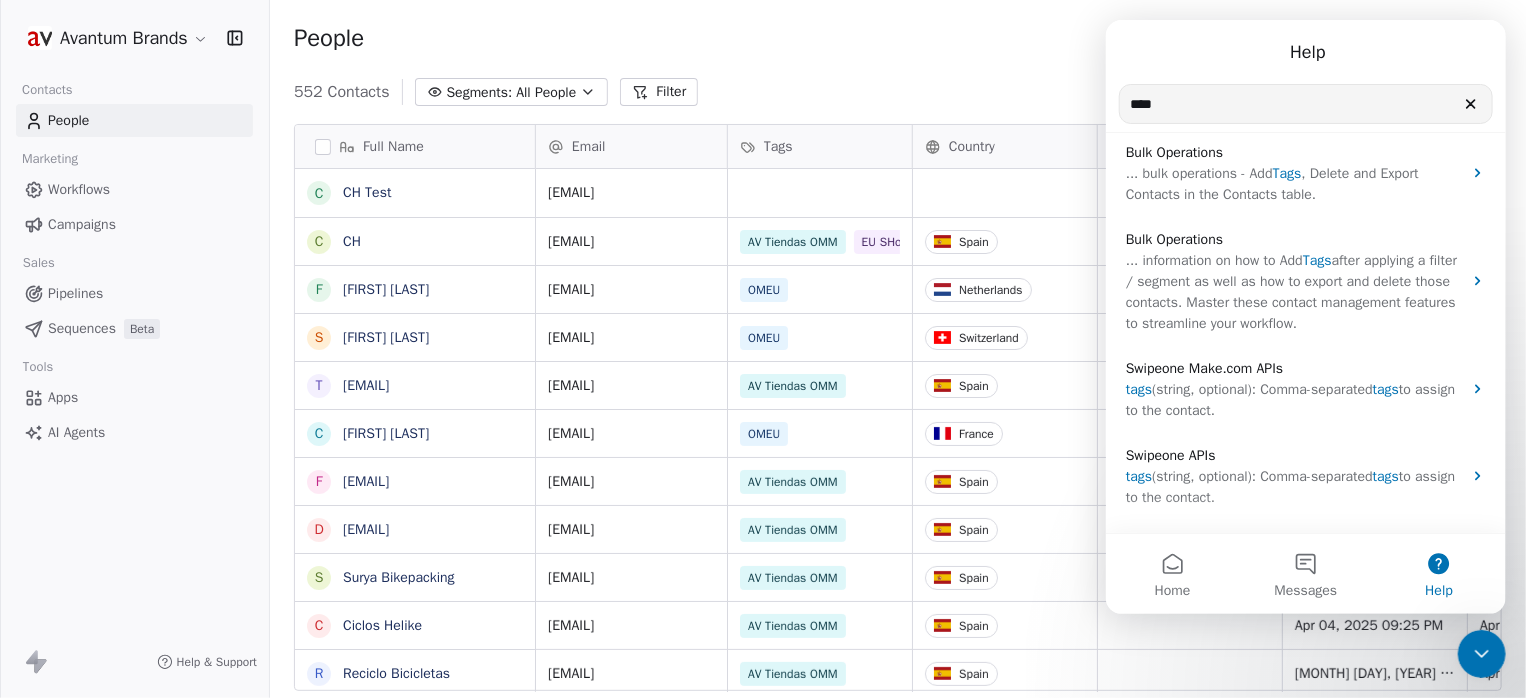 scroll, scrollTop: 0, scrollLeft: 0, axis: both 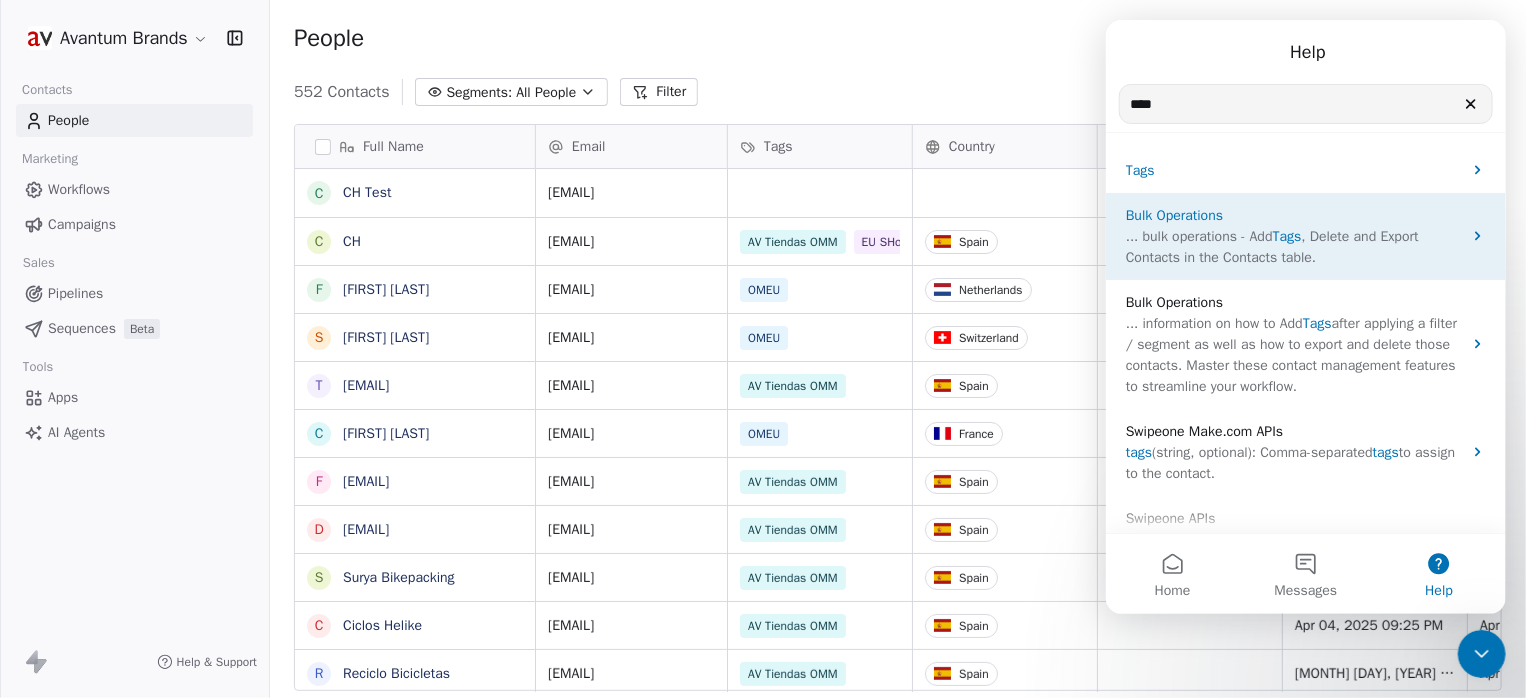 type on "****" 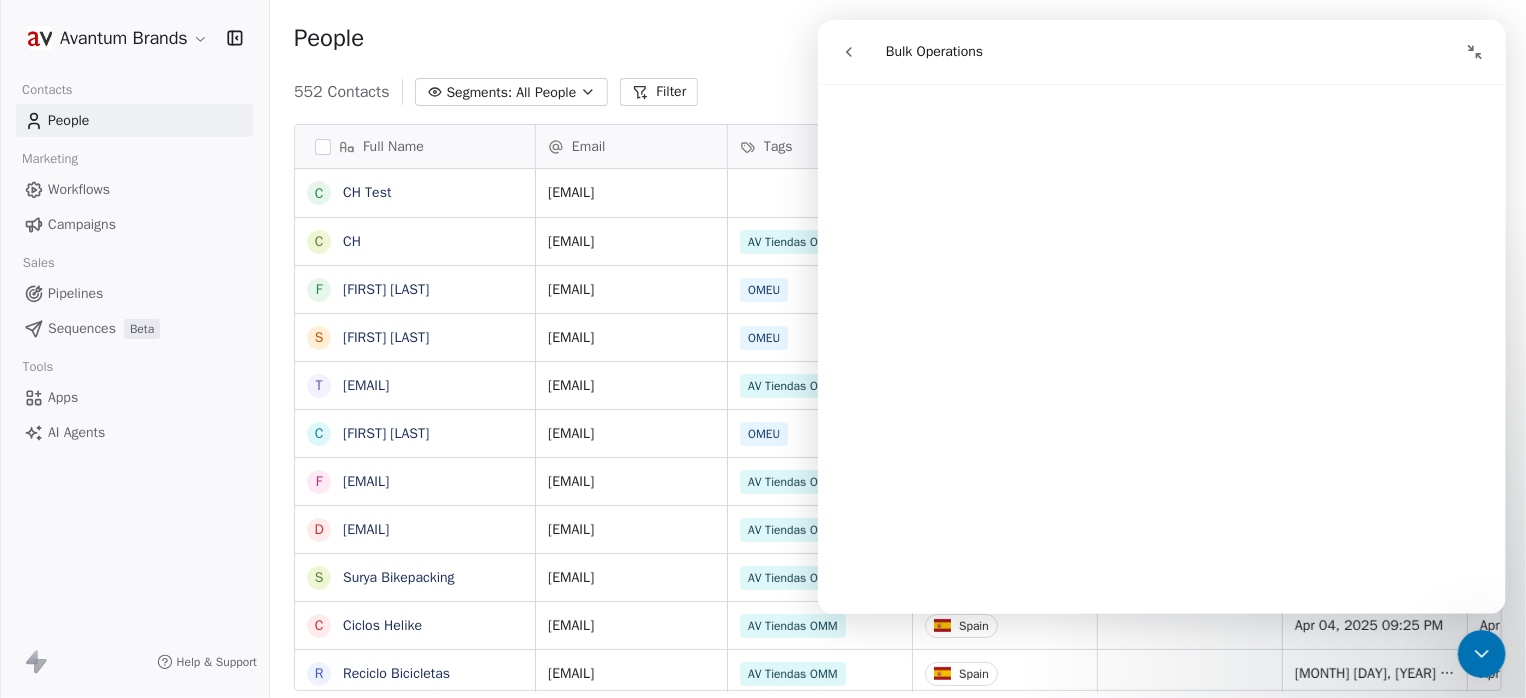 scroll, scrollTop: 933, scrollLeft: 0, axis: vertical 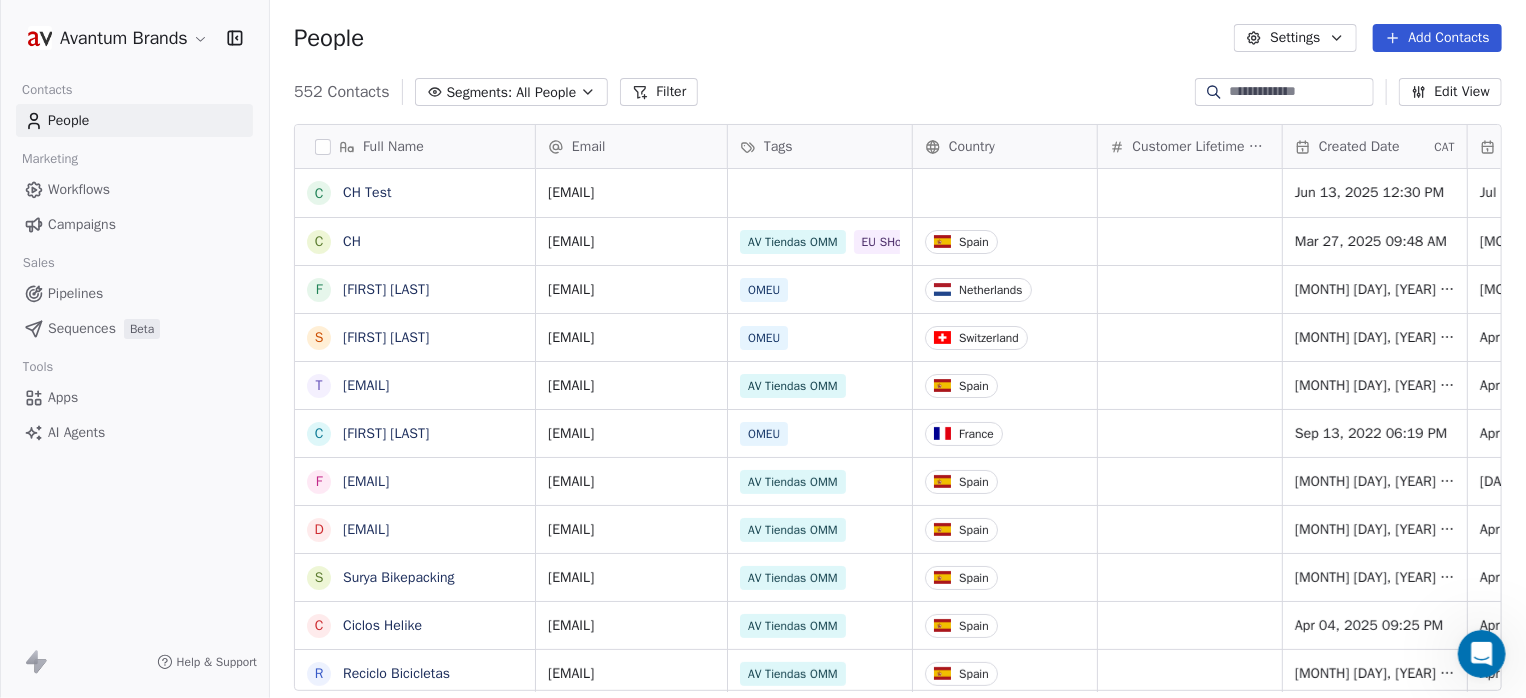 click 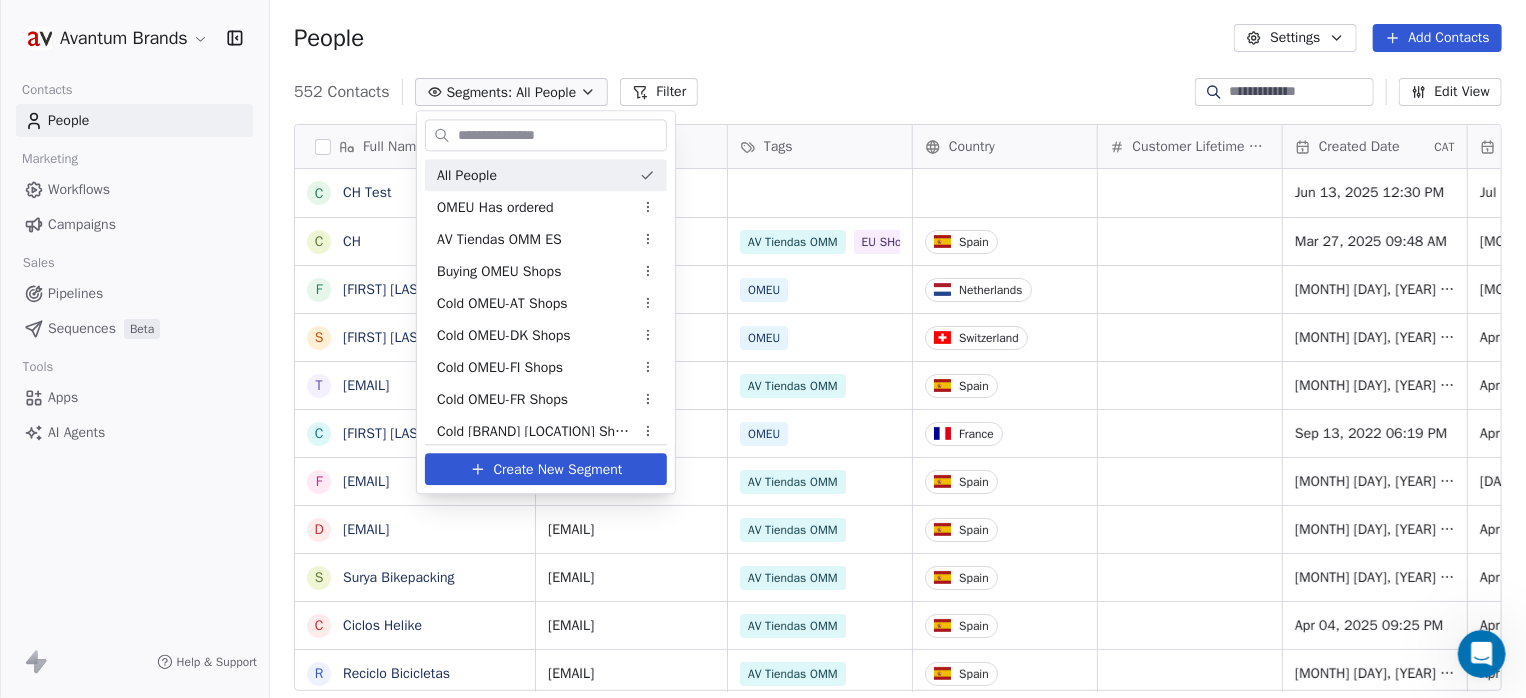 click on "Avantum Brands Contacts People Marketing Workflows Campaigns Sales Pipelines Sequences Beta Tools Apps AI Agents Help & Support People Settings  Add Contacts 552 Contacts Segments: All People Filter  Edit View Tag Add to Sequence Export Full Name C CH Test C CH F Floris Harteveld S Stefan Ek t tecnibike@hotmail.com c cyril colle f fernandoalmozara@gmail.com d dmanolo@telefonica.net S Surya Bikepacking C Ciclos Helike R Reciclo Bicicletas K Kirian Baum t tbikes@tbikes.cat d diversportmotor@yahoo.es i info@ciclosquintena.es d dario@ablocbikes.com i info@foxil.es C Ciclos La Ferro G Gregario Atelier S Suicycle-Store B Bertil Nordahl i info@ciclesfransi.com t tienda@bimont.com c ciclopuntosl@gmail.com t tienda@chapinal.com c ciclopolis@gmail.com i info@suriabicis.com m mikelyarza@hotmail.com S Suba Cycles i info@ciclesjk.com T The Bike Alliance Email Tags Country Customer Lifetime Value Created Date CAT Last Activity Date CAT Email Marketing Consent Notes Total Spent ch01@vivaldi.net Jun 13, 2025 12:30 PM OMES" at bounding box center (763, 349) 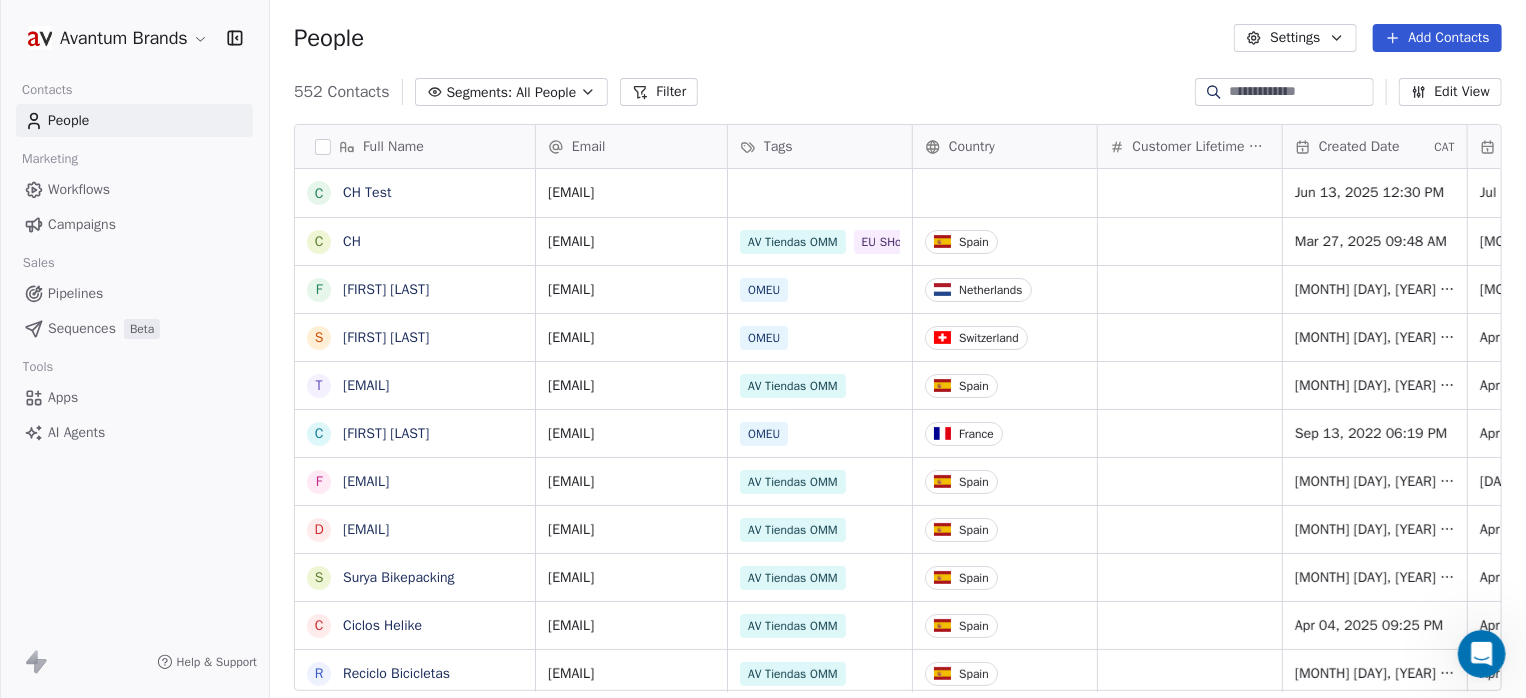 click on "People Settings  Add Contacts" at bounding box center [898, 38] 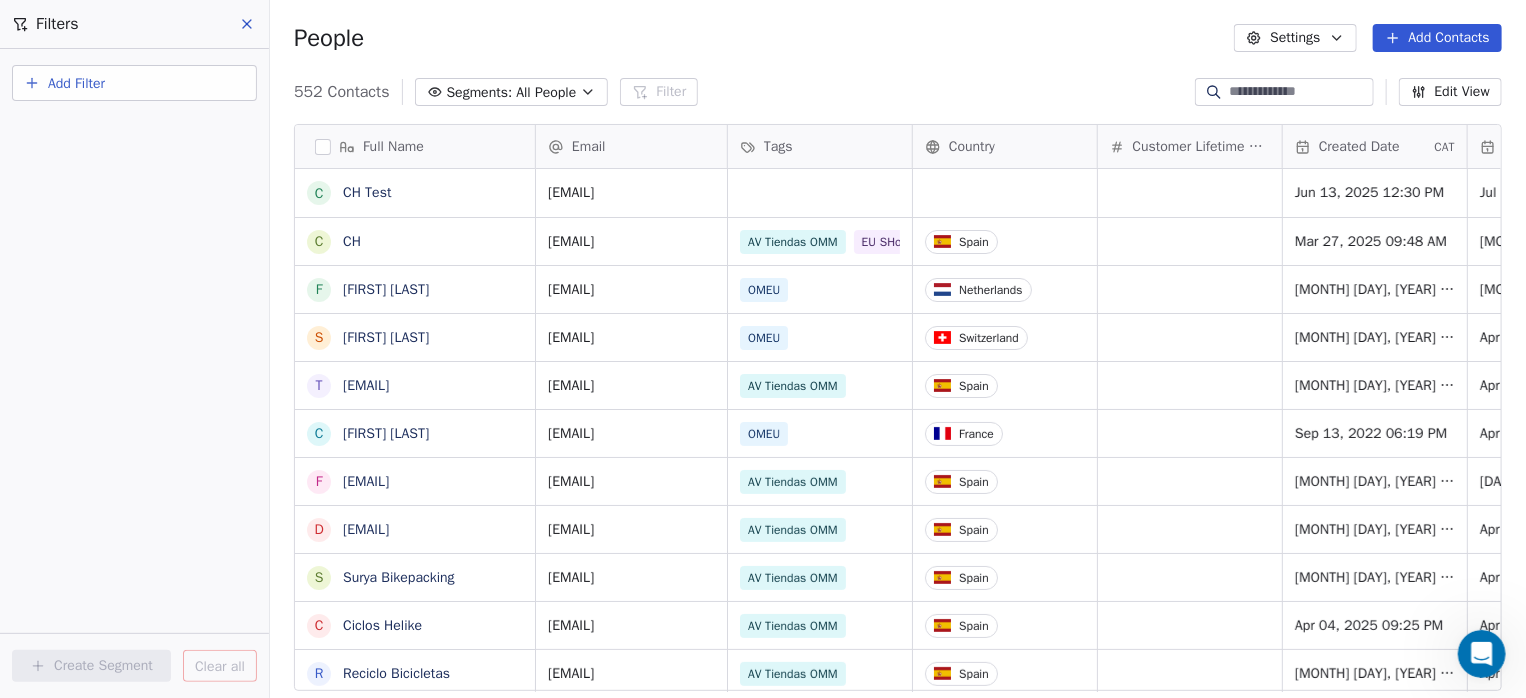 click on "Add Filter" at bounding box center [76, 83] 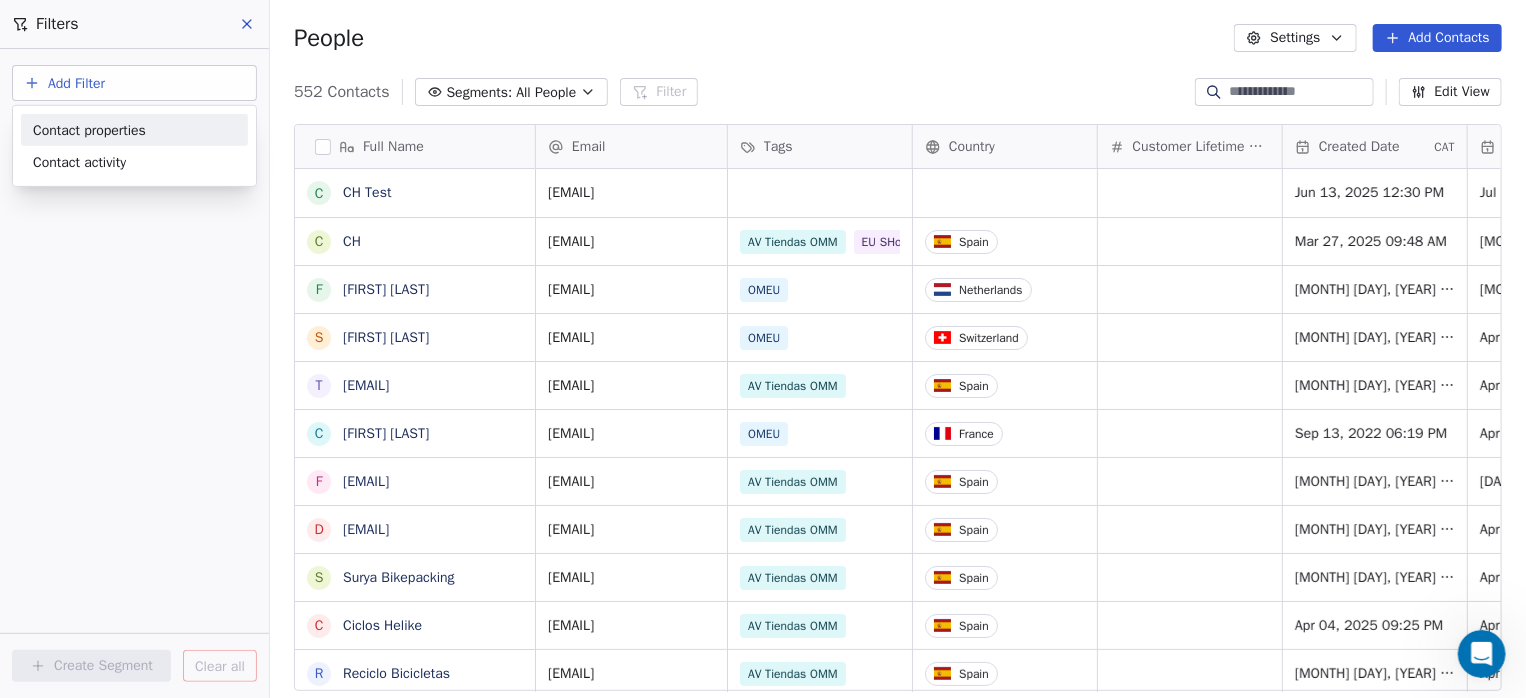 click on "Contact properties" at bounding box center (89, 129) 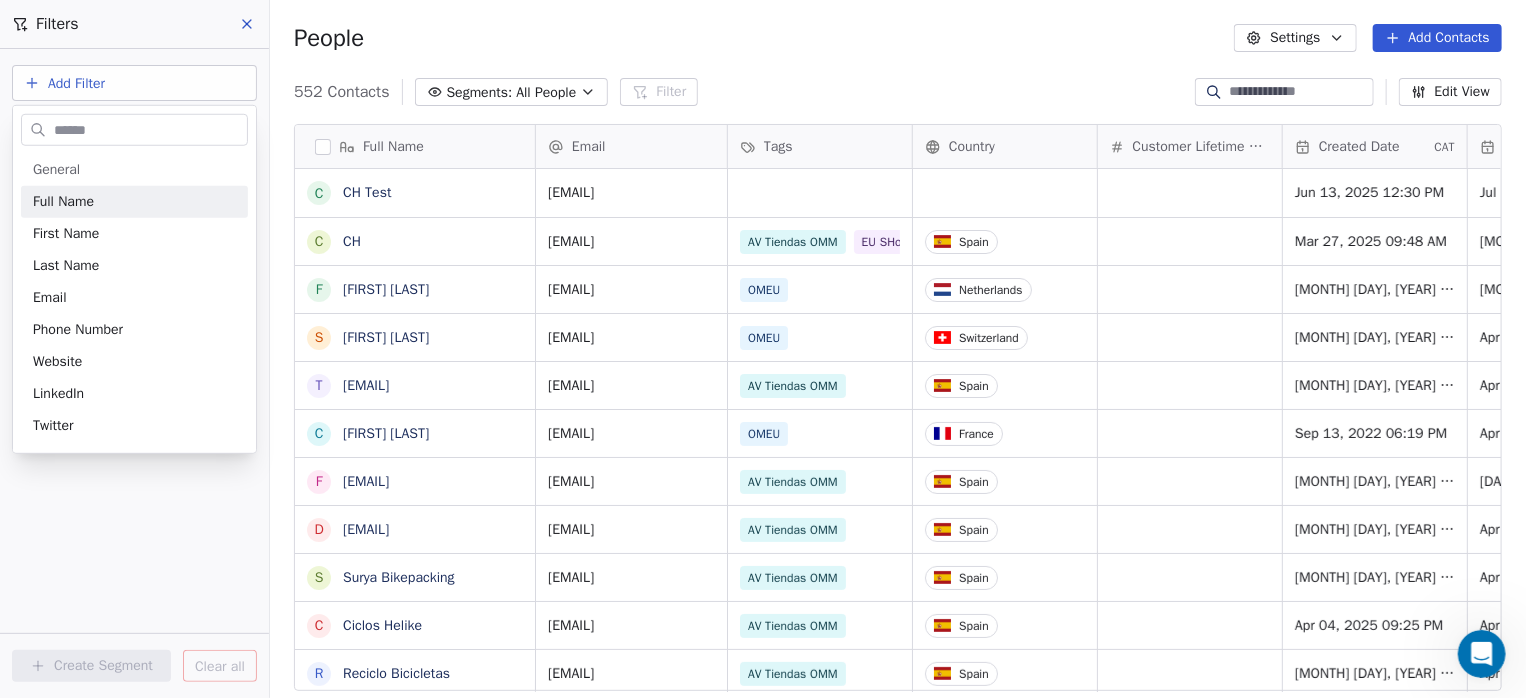 click on "Avantum Brands Contacts People Marketing Workflows Campaigns Sales Pipelines Sequences Beta Tools Apps AI Agents Help & Support Filters Add Filter  Create Segment Clear all People Settings  Add Contacts 552 Contacts Segments: All People Filter  Edit View Tag Add to Sequence Export Full Name C CH Test C CH F Floris Harteveld S Stefan Ek t tecnibike@hotmail.com c cyril colle f fernandoalmozara@gmail.com d dmanolo@telefonica.net S Surya Bikepacking C Ciclos Helike R Reciclo Bicicletas K Kirian Baum t tbikes@tbikes.cat d diversportmotor@yahoo.es i info@ciclosquintena.es d dario@ablocbikes.com i info@foxil.es C Ciclos La Ferro G Gregario Atelier S Suicycle-Store B Bertil Nordahl i info@ciclesfransi.com t tienda@bimont.com c ciclopuntosl@gmail.com t tienda@chapinal.com c ciclopolis@gmail.com i info@suriabicis.com m mikelyarza@hotmail.com S Suba Cycles i info@ciclesjk.com T The Bike Alliance Email Tags Country Customer Lifetime Value Created Date CAT Last Activity Date CAT Email Marketing Consent Notes Total Spent" at bounding box center (763, 349) 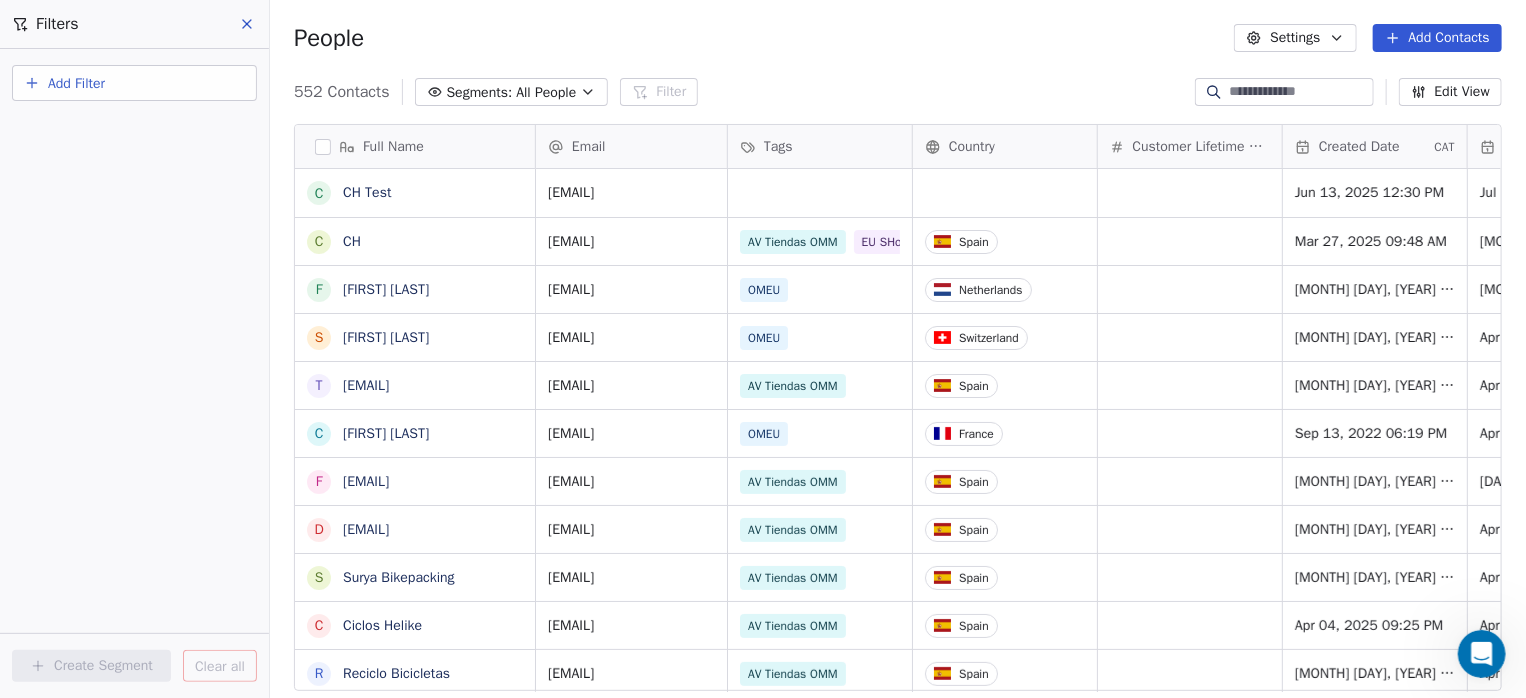 click on "Add Filter" at bounding box center [134, 83] 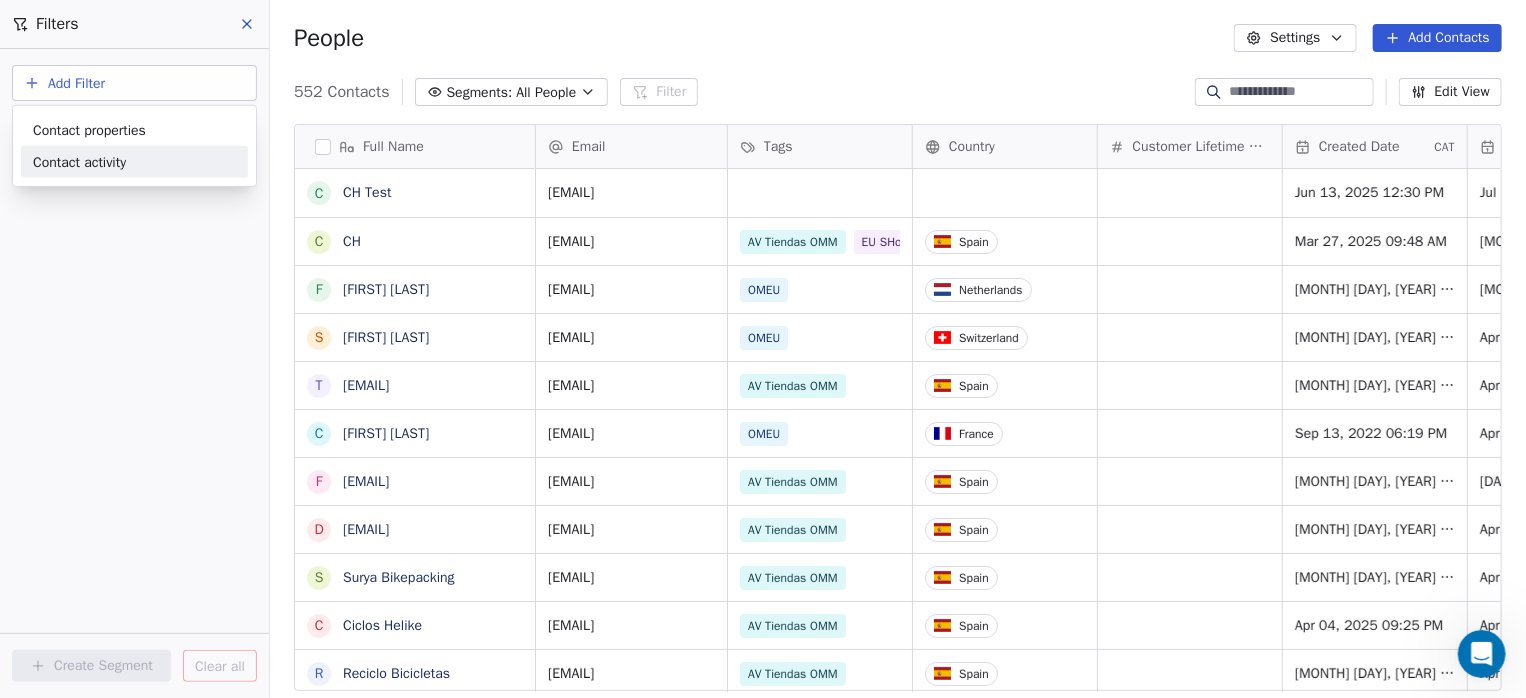 click on "Contact activity" at bounding box center (79, 161) 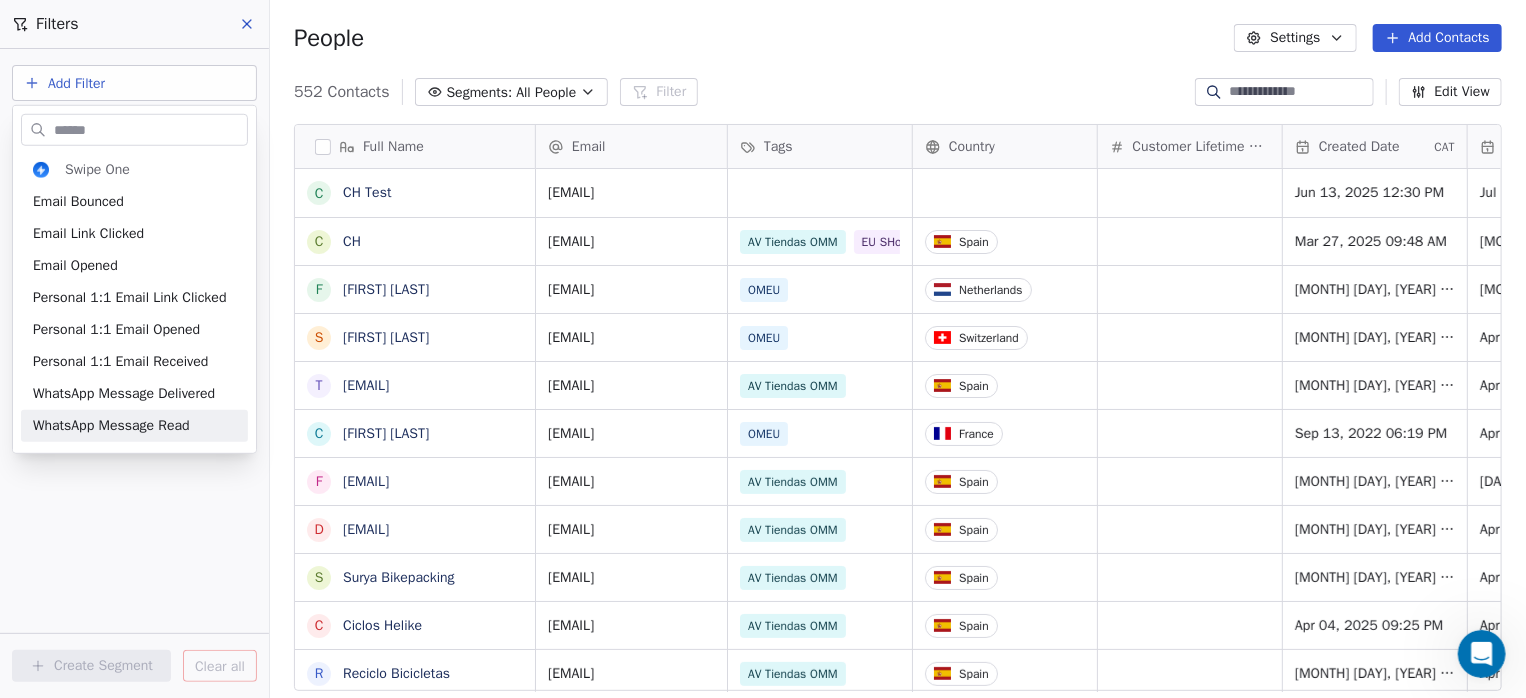 click on "Avantum Brands Contacts People Marketing Workflows Campaigns Sales Pipelines Sequences Beta Tools Apps AI Agents Help & Support Filters Add Filter  Create Segment Clear all People Settings  Add Contacts 552 Contacts Segments: All People Filter  Edit View Tag Add to Sequence Export Full Name C CH Test C CH F Floris Harteveld S Stefan Ek t tecnibike@hotmail.com c cyril colle f fernandoalmozara@gmail.com d dmanolo@telefonica.net S Surya Bikepacking C Ciclos Helike R Reciclo Bicicletas K Kirian Baum t tbikes@tbikes.cat d diversportmotor@yahoo.es i info@ciclosquintena.es d dario@ablocbikes.com i info@foxil.es C Ciclos La Ferro G Gregario Atelier S Suicycle-Store B Bertil Nordahl i info@ciclesfransi.com t tienda@bimont.com c ciclopuntosl@gmail.com t tienda@chapinal.com c ciclopolis@gmail.com i info@suriabicis.com m mikelyarza@hotmail.com S Suba Cycles i info@ciclesjk.com T The Bike Alliance Email Tags Country Customer Lifetime Value Created Date CAT Last Activity Date CAT Email Marketing Consent Notes Total Spent" at bounding box center [763, 349] 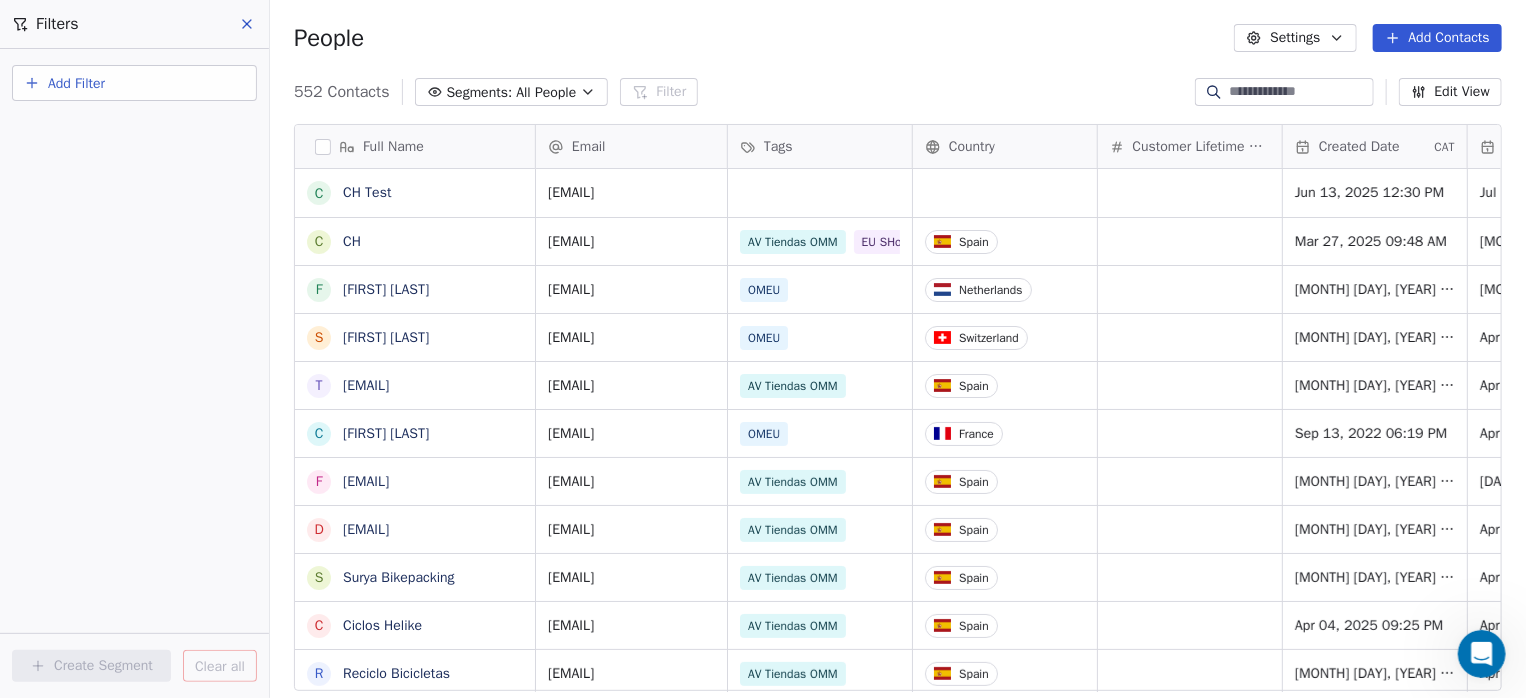 click 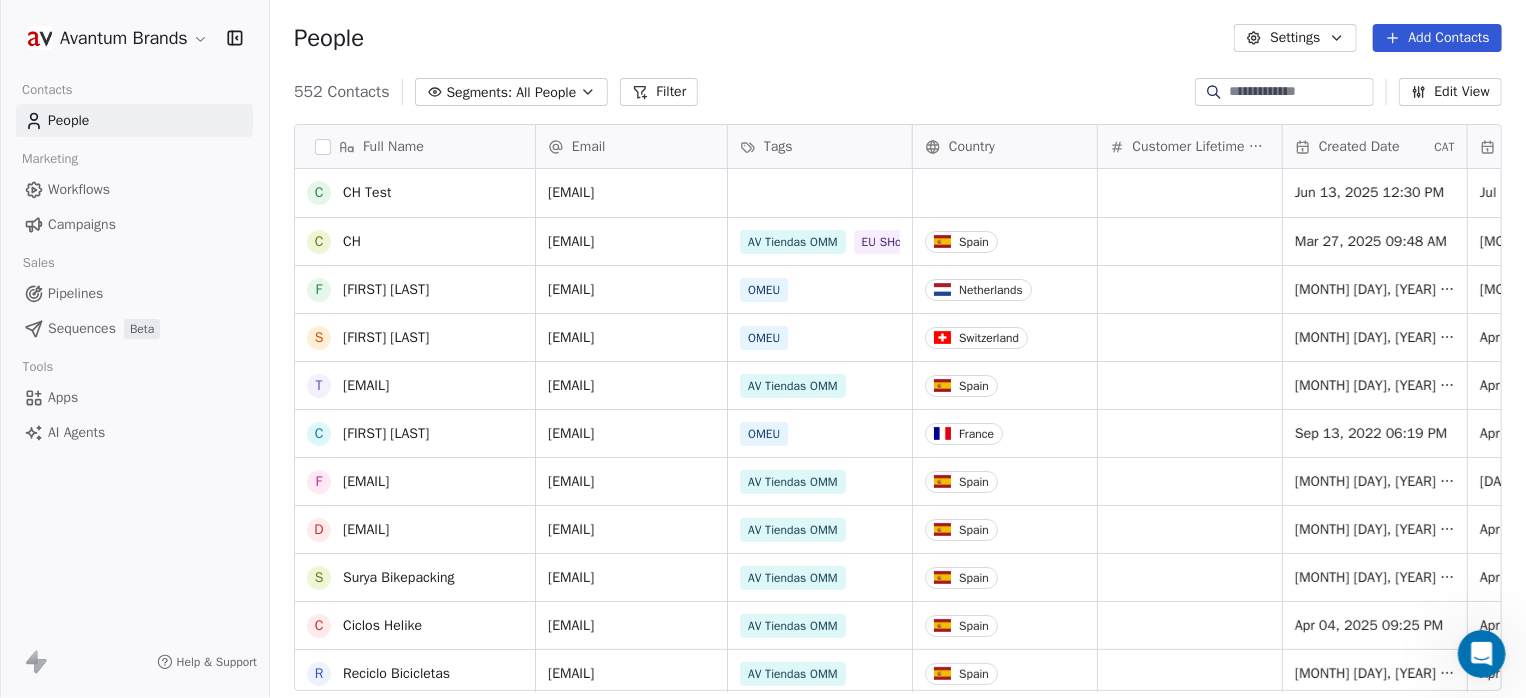 scroll, scrollTop: 400, scrollLeft: 0, axis: vertical 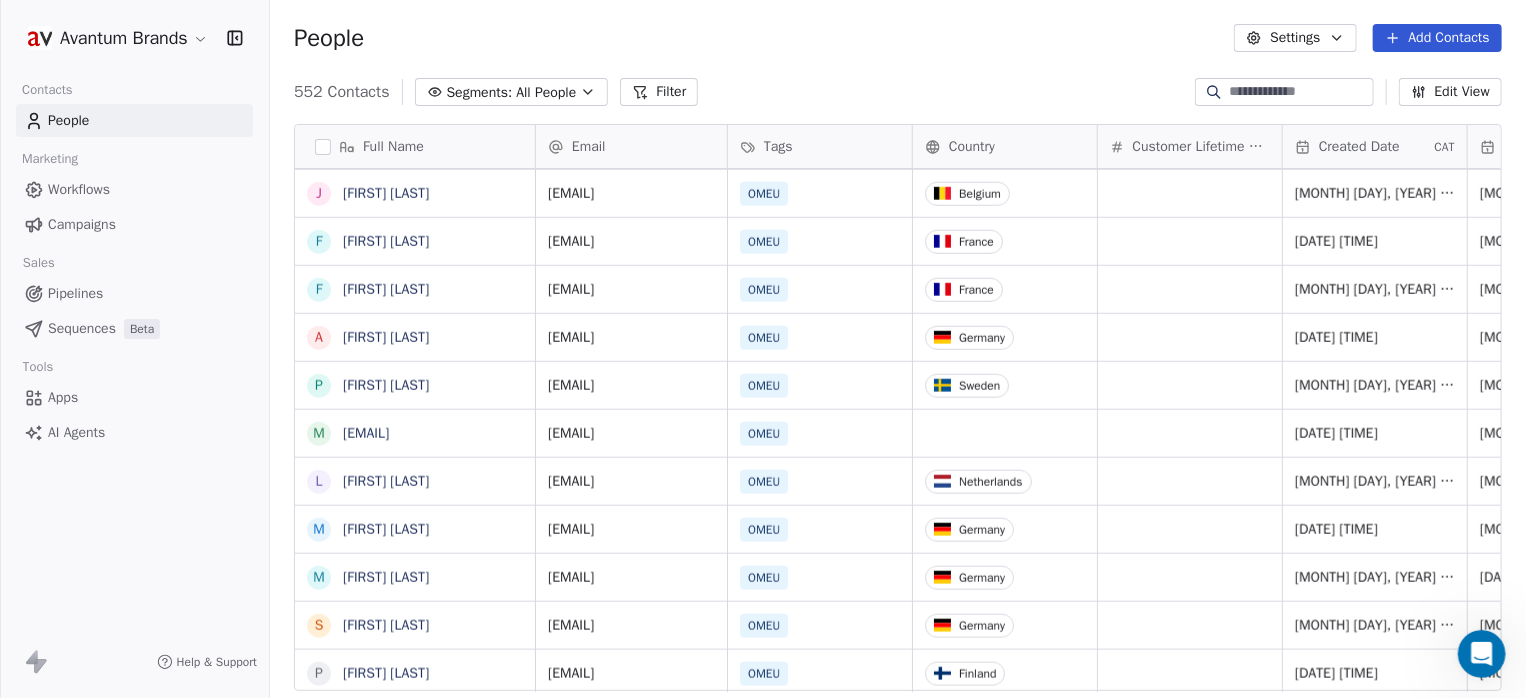 click 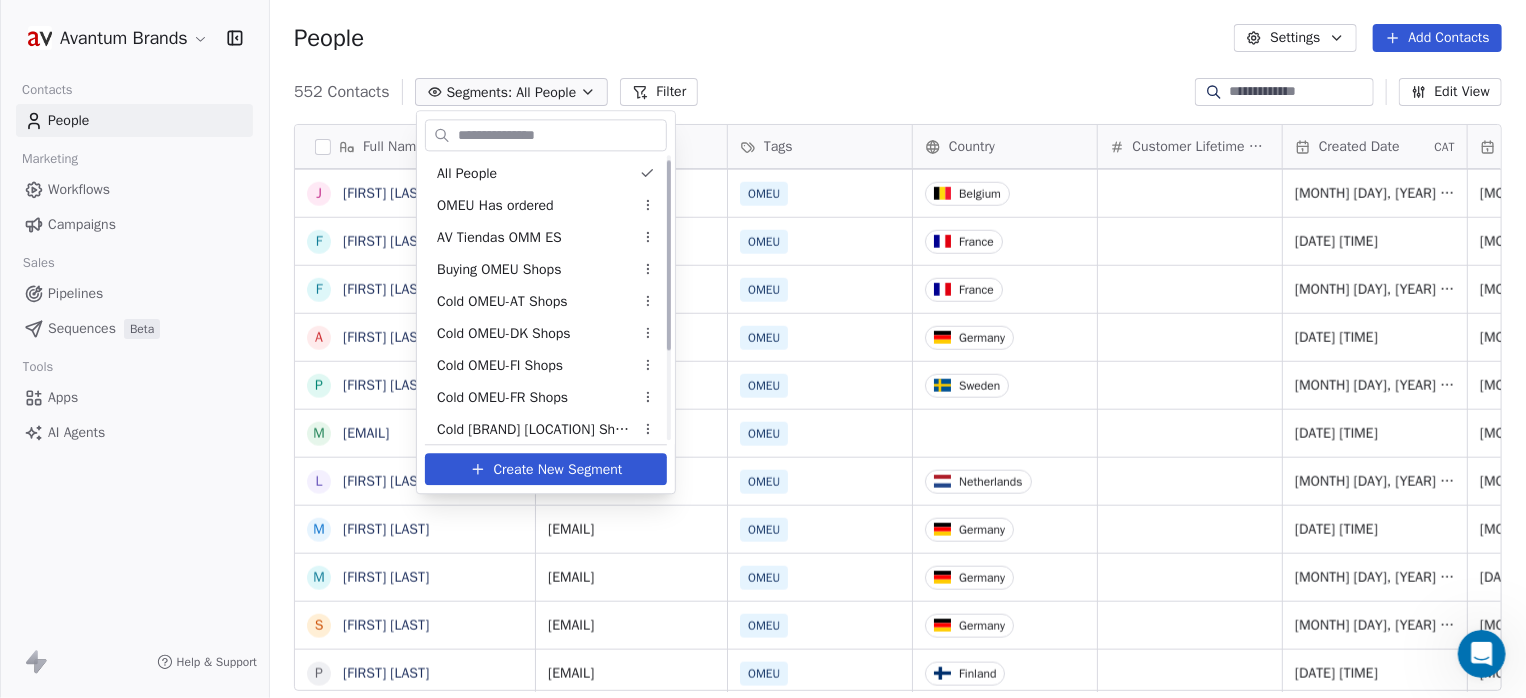 scroll, scrollTop: 0, scrollLeft: 0, axis: both 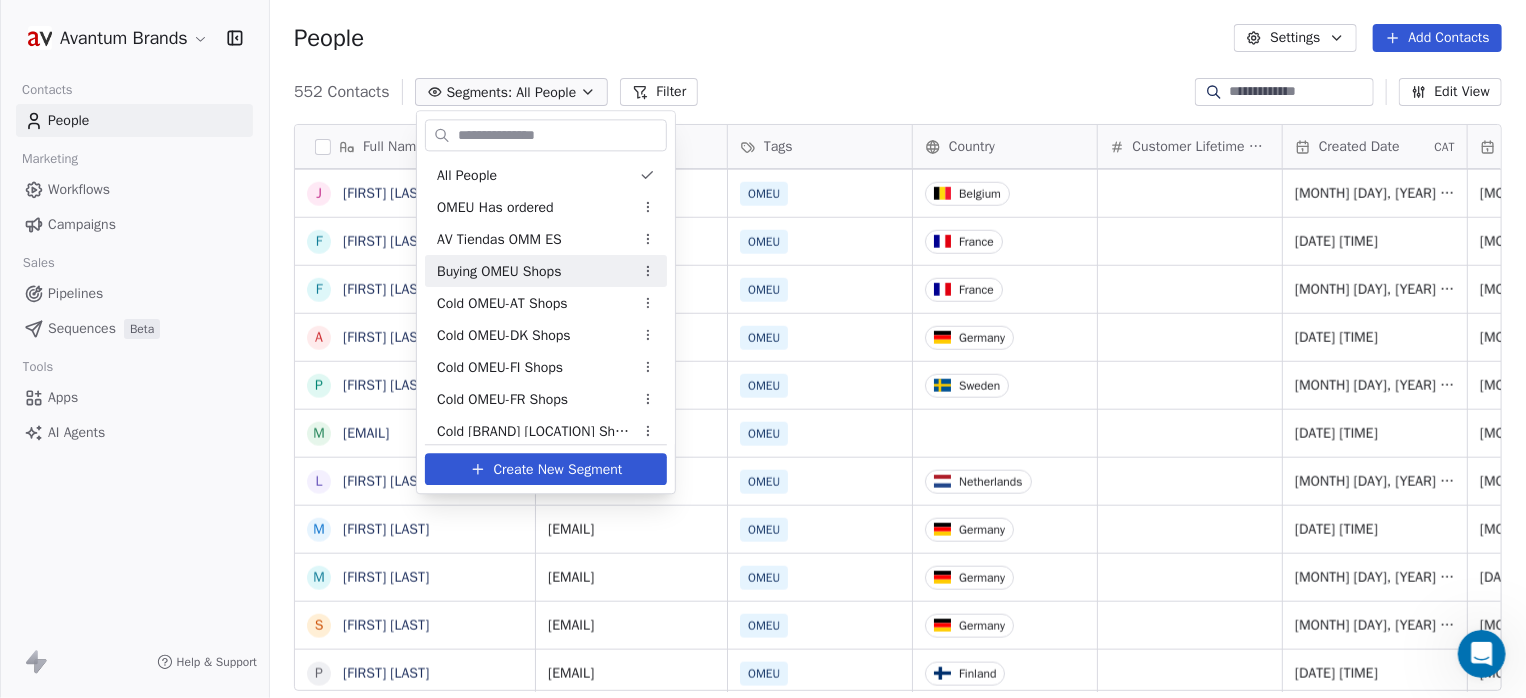 click on "Avantum Brands Contacts People Marketing Workflows Campaigns Sales Pipelines Sequences Beta Tools Apps AI Agents Help & Support People Settings  Add Contacts 552 Contacts Segments: All People Filter  Edit View Tag Add to Sequence Export Full Name l lasa@cicloslasa.com l lluis@sbrstore.com E Elisa Bessega E Elmar Steinbach D Dirk Kiefer R Roel van der Horst A Alexander Cook j joao ribeiro C Chandra Mohan Sarkar m moshe Kaptowsky J Jonathan Arnal C Claudio Carbone c calinissa@gmail.com R Rasmus Halling S Simon Lundberg P PAOLO ABBATE f frans hollman T Tapani Leppänen J Jan Gorniak X Xavier Borrega J Jaro De Taye F Francois LEONARD F Florian Dournel A Andreas Kösling P Paul Evans m mark.goldingay@gmail.com L Lawrence Bailey M Mario Pörner M Marc Collet S Sabine Olbrück P Pasi Allinen L Luc Van den Dorpel B Bert Brilleman S Sven Jordis E Elina Vihriälä G Gregor Skaletz N Neil Walton G Geralf Gerbes S Sophie Roguiez M Marc DELAIRE E Essi Oravametsä R Ralph G Gonzalo Rofso Herraiz M Mara Enzo P D X t S S G" at bounding box center [763, 349] 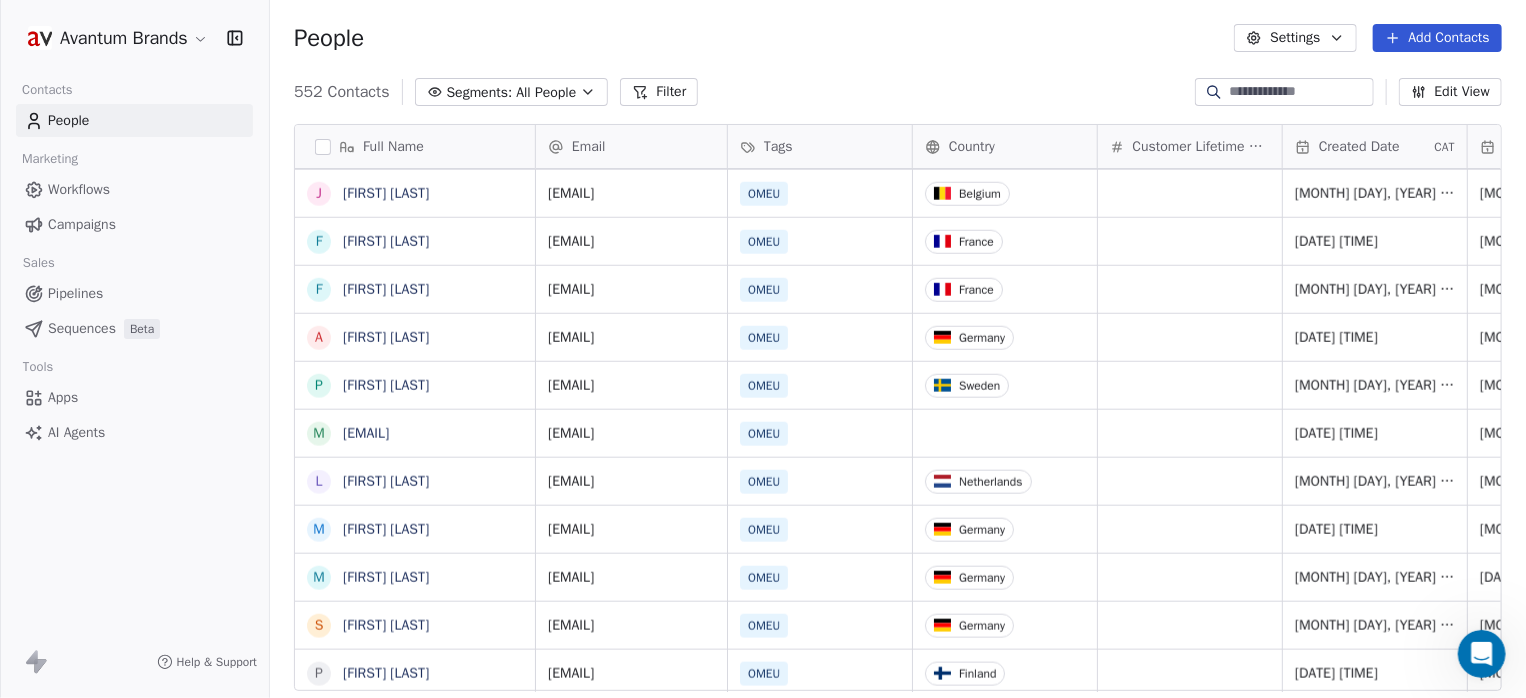 scroll, scrollTop: 5733, scrollLeft: 0, axis: vertical 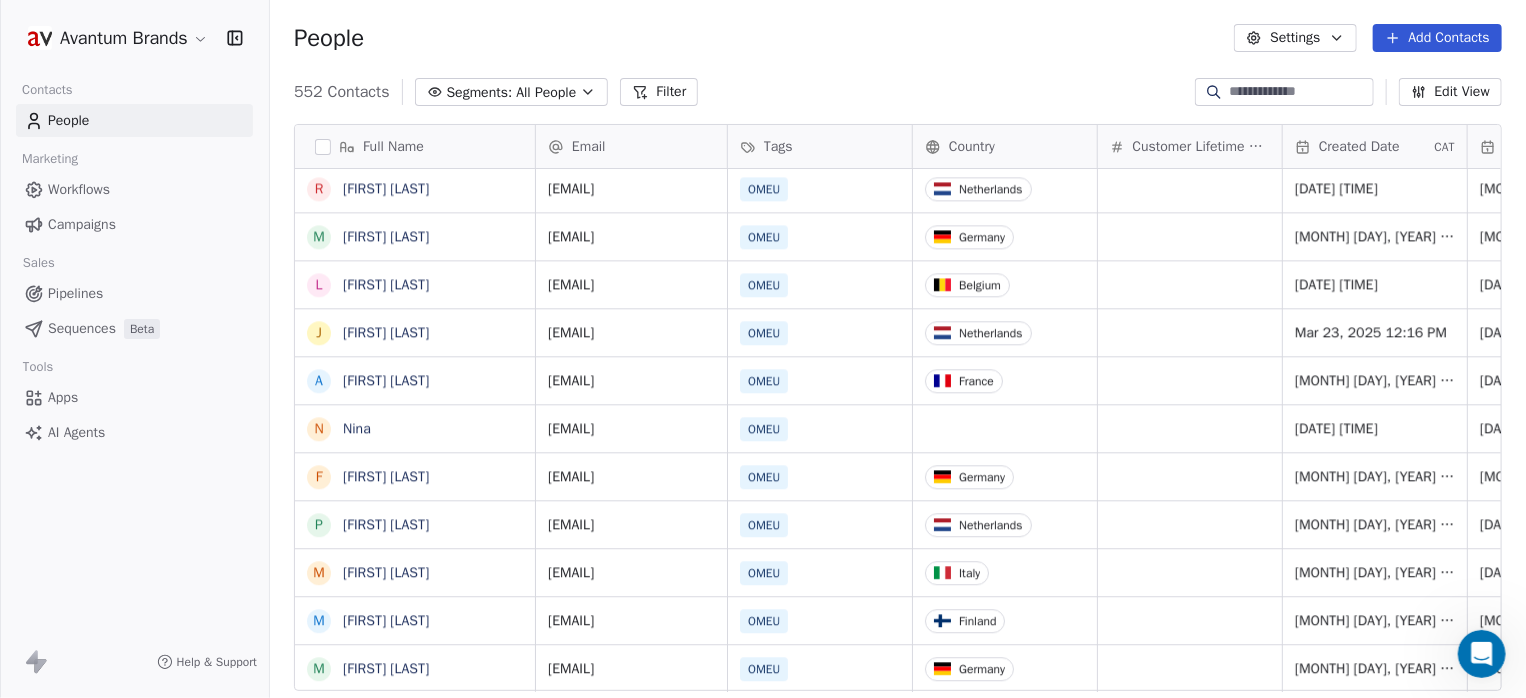 click 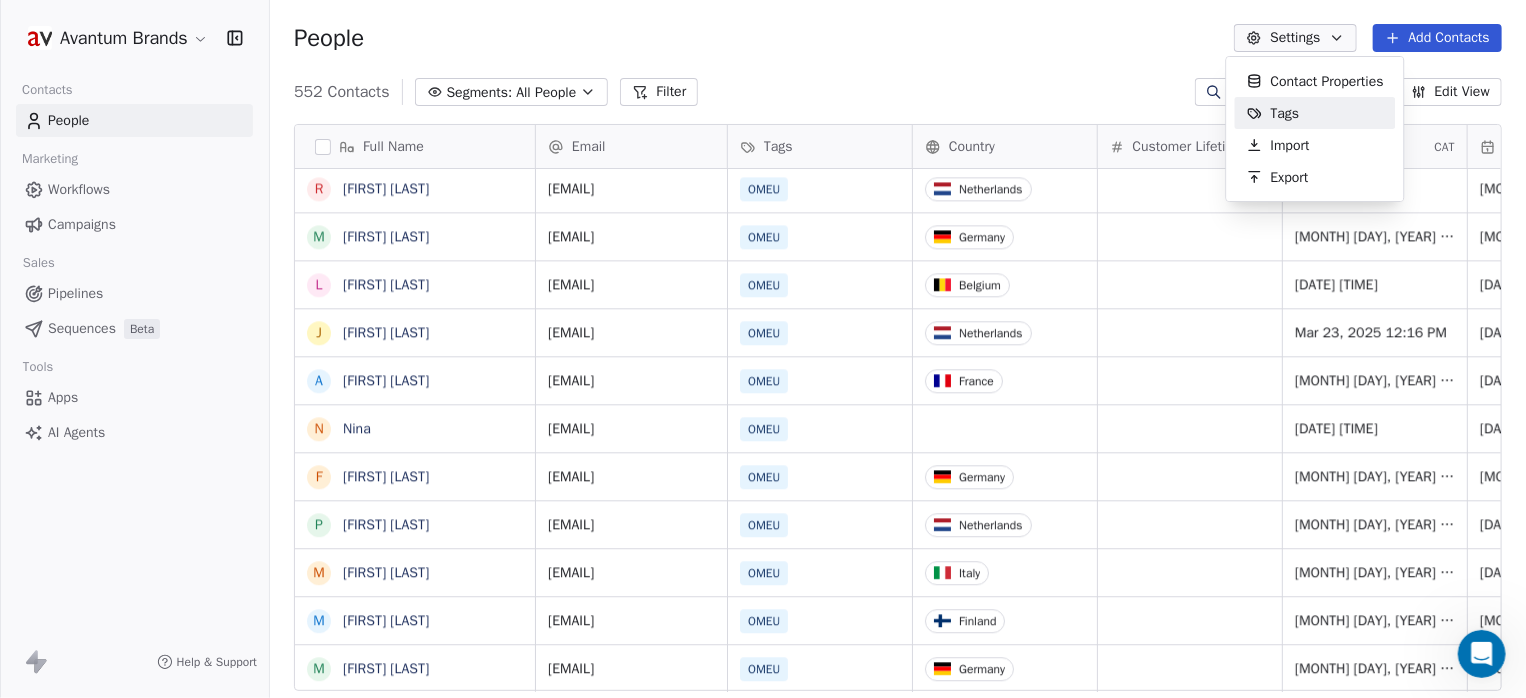 click on "Tags" at bounding box center (1285, 113) 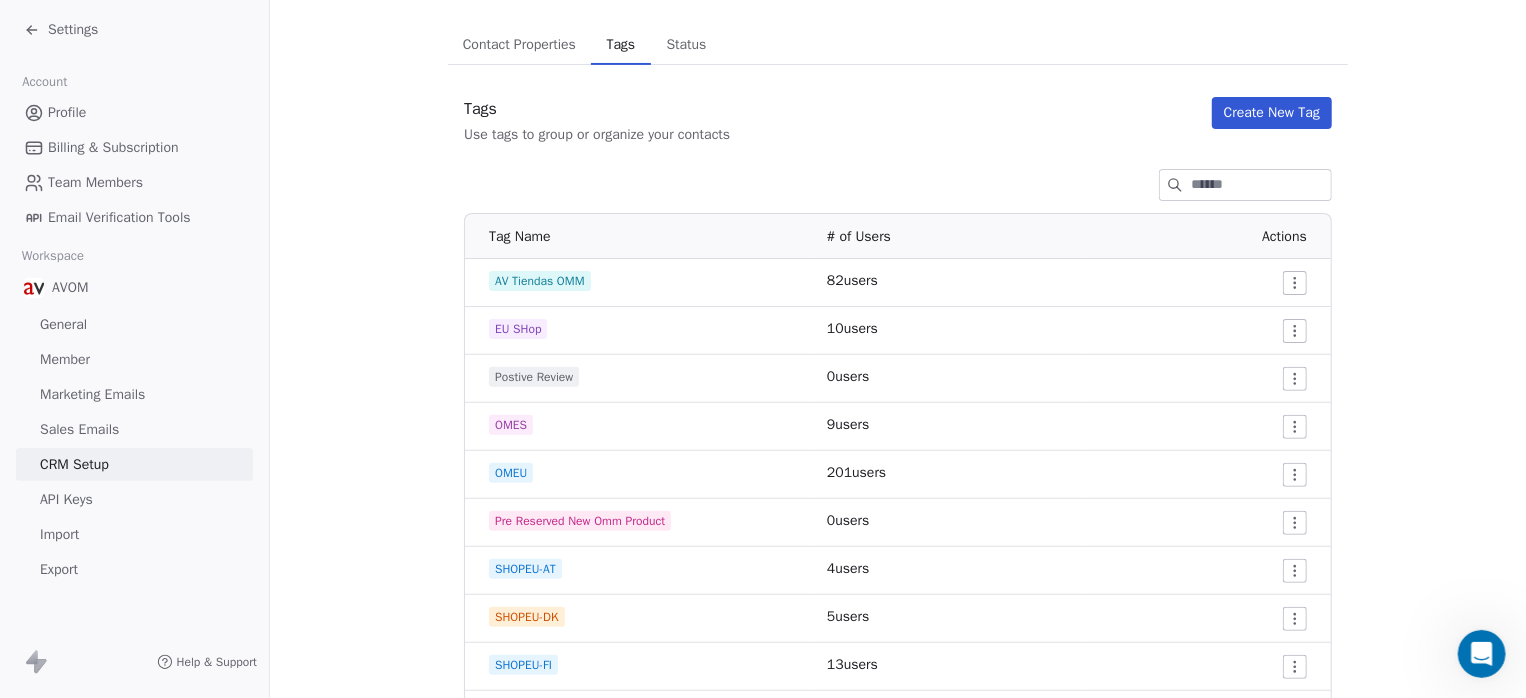 click on "Settings Account Profile Billing & Subscription Team Members Email Verification Tools Workspace AVOM General Member Marketing Emails Sales Emails CRM Setup API Keys Import Export Help & Support CRM Setup Manage people properties and other relevant settings. Contact Properties Contact Properties Tags Tags Status Status Tags Use tags to group or organize your contacts Create New Tag Tag Name # of Users Actions AV Tiendas OMM 82  users EU SHop 10  users Postive Review 0  users OMES 9  users OMEU 201  users Pre Reserved New Omm Product 0  users SHOPEU-AT 4  users SHOPEU-DK 5  users SHOPEU-FI 13  users SHOPEU-FR 56  users SHOPEU-IE 3  users SHOPEU-IT 28  users SHOPEU-PL 2  users SHOPEU-SE 62  users VIP 0  users" at bounding box center (763, 349) 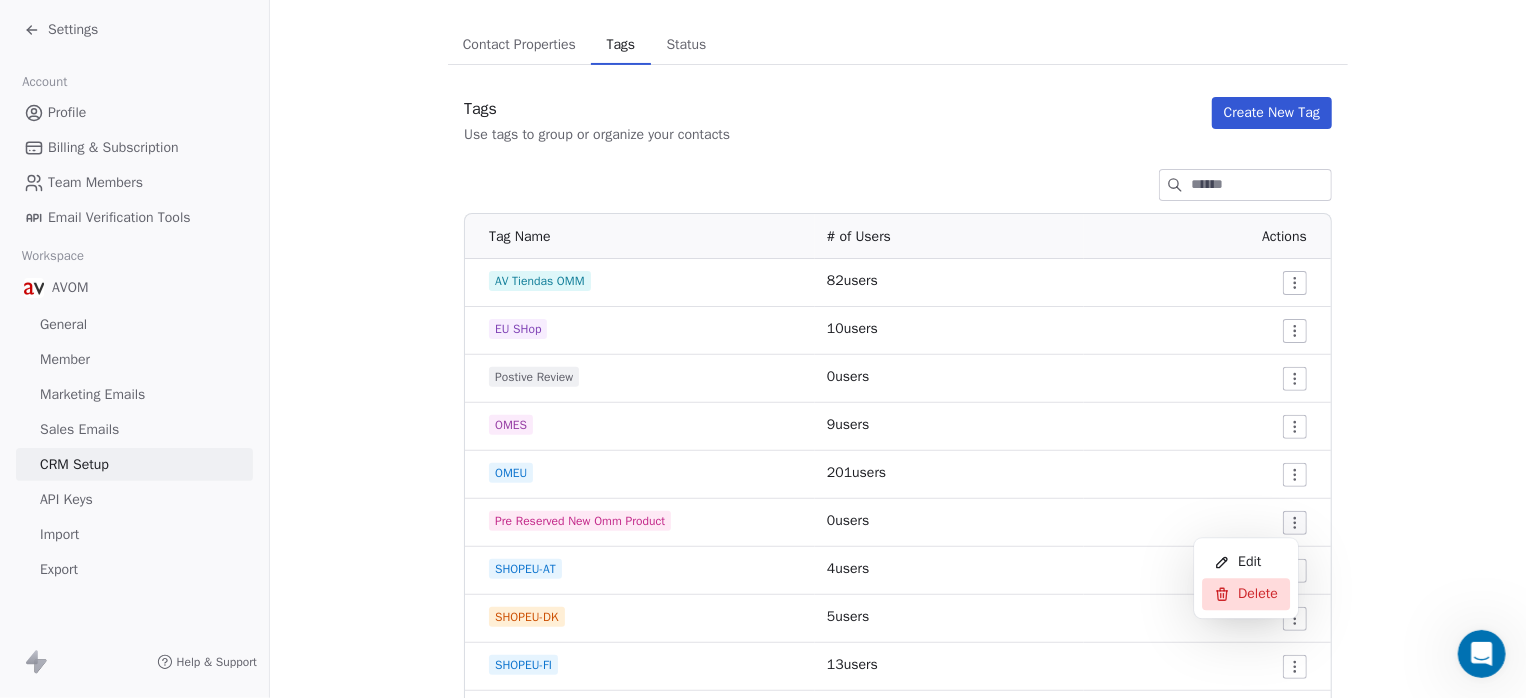 click on "Delete" at bounding box center [1258, 594] 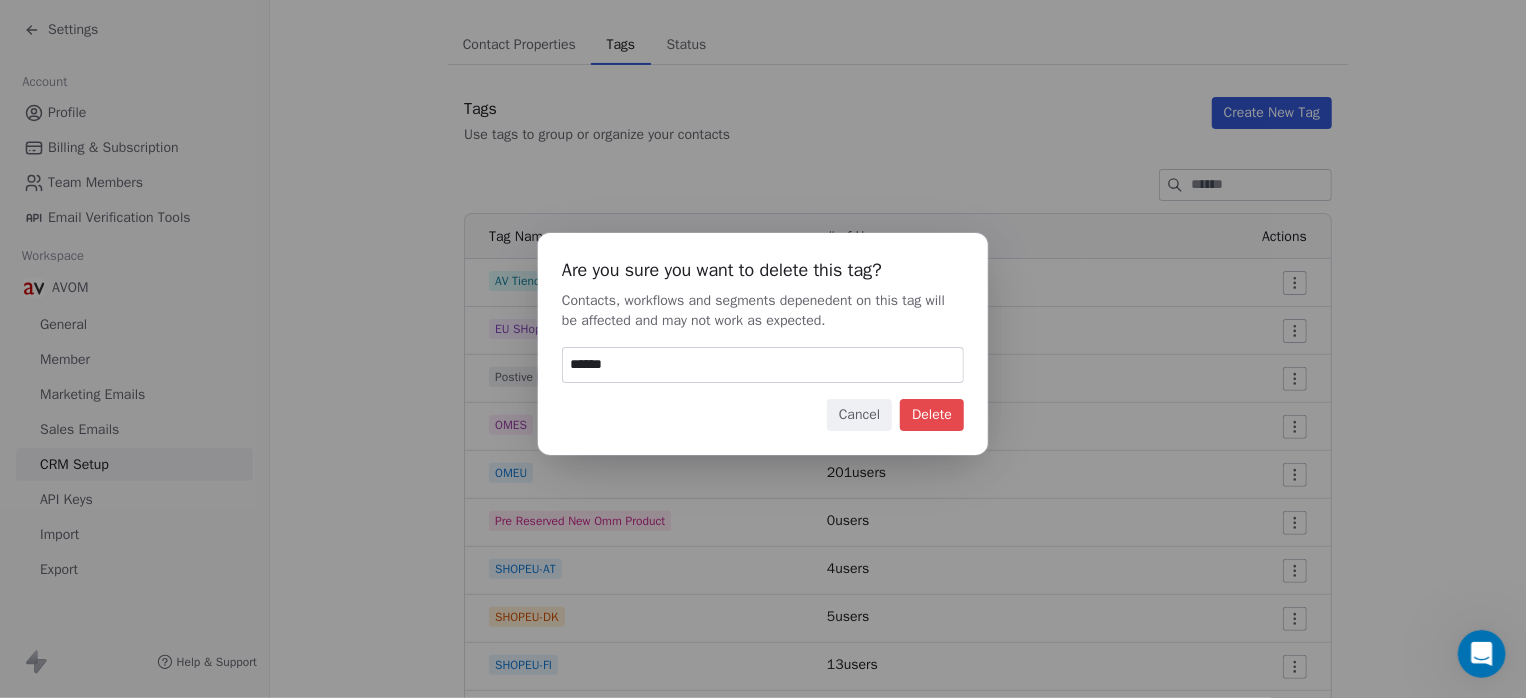 type on "******" 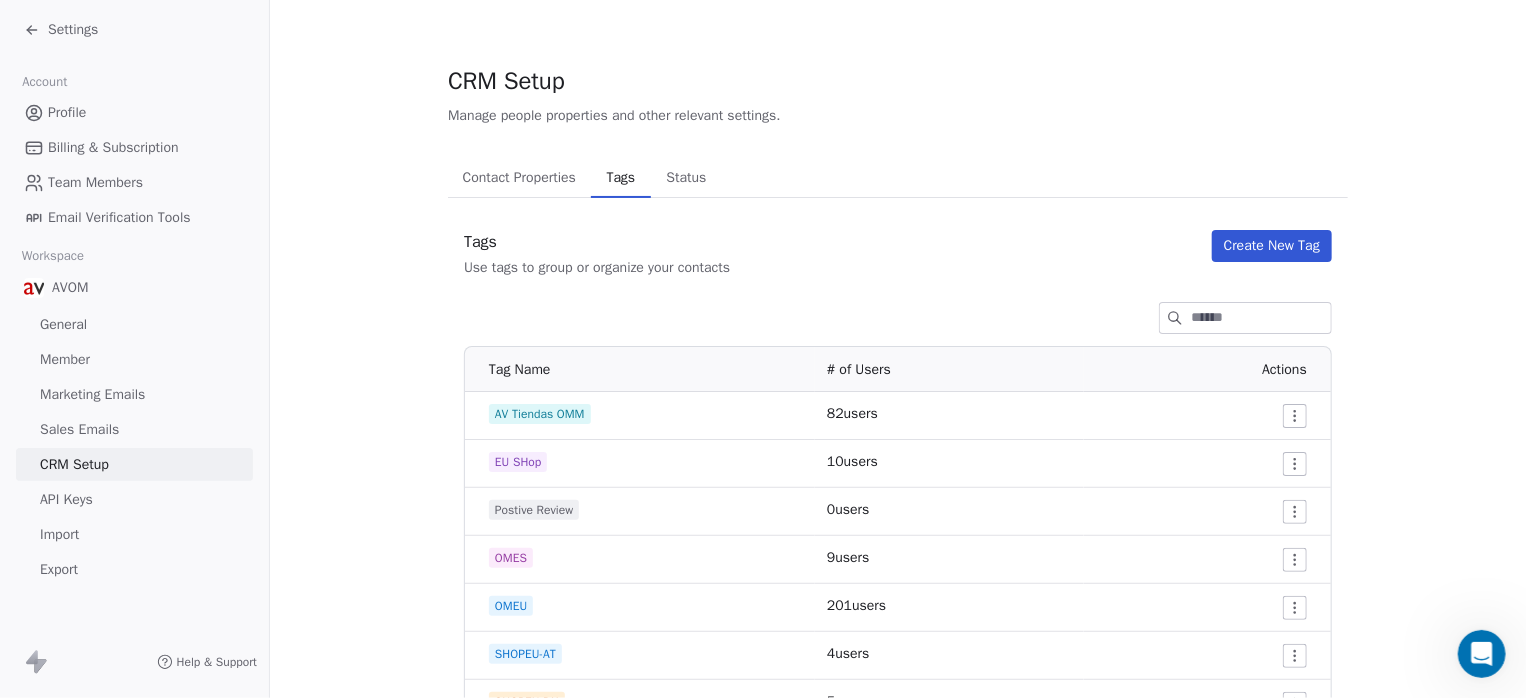 scroll, scrollTop: 0, scrollLeft: 0, axis: both 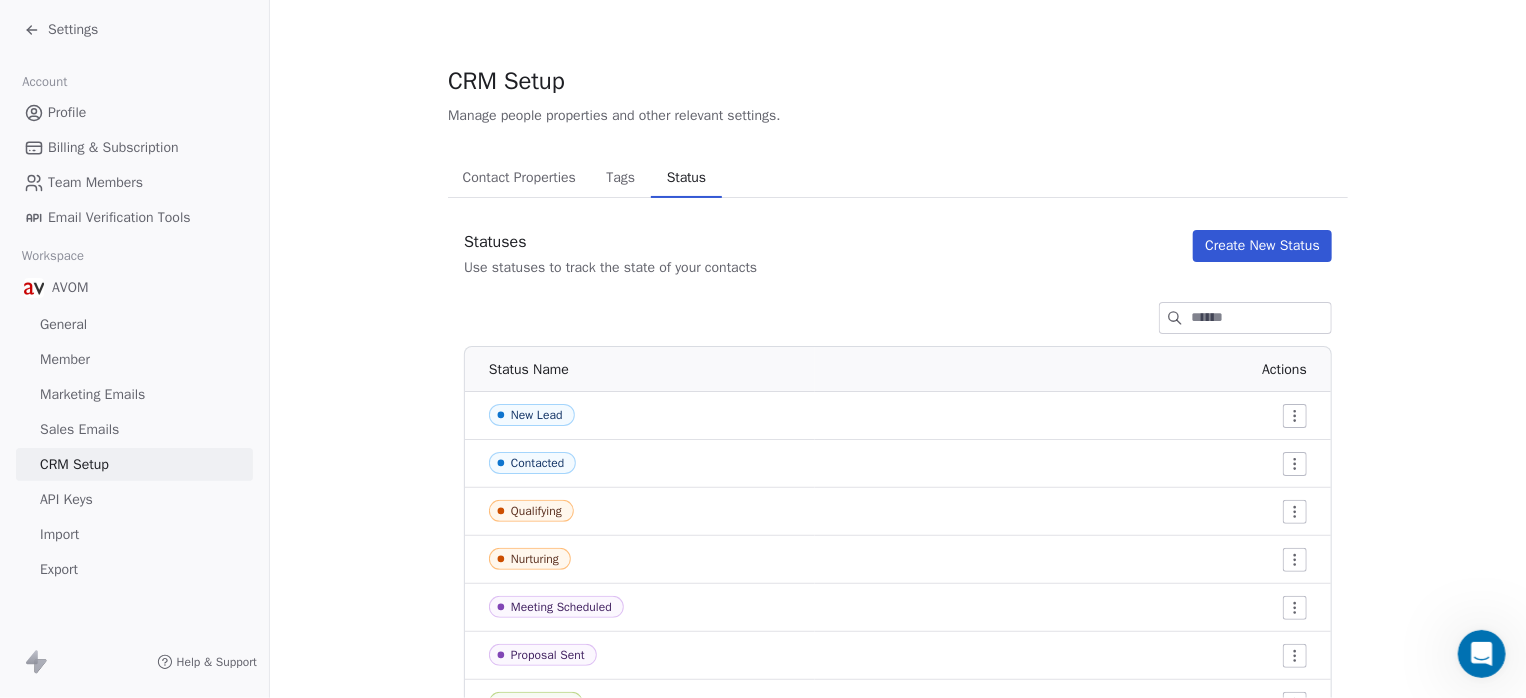 click on "Contact Properties" at bounding box center (519, 178) 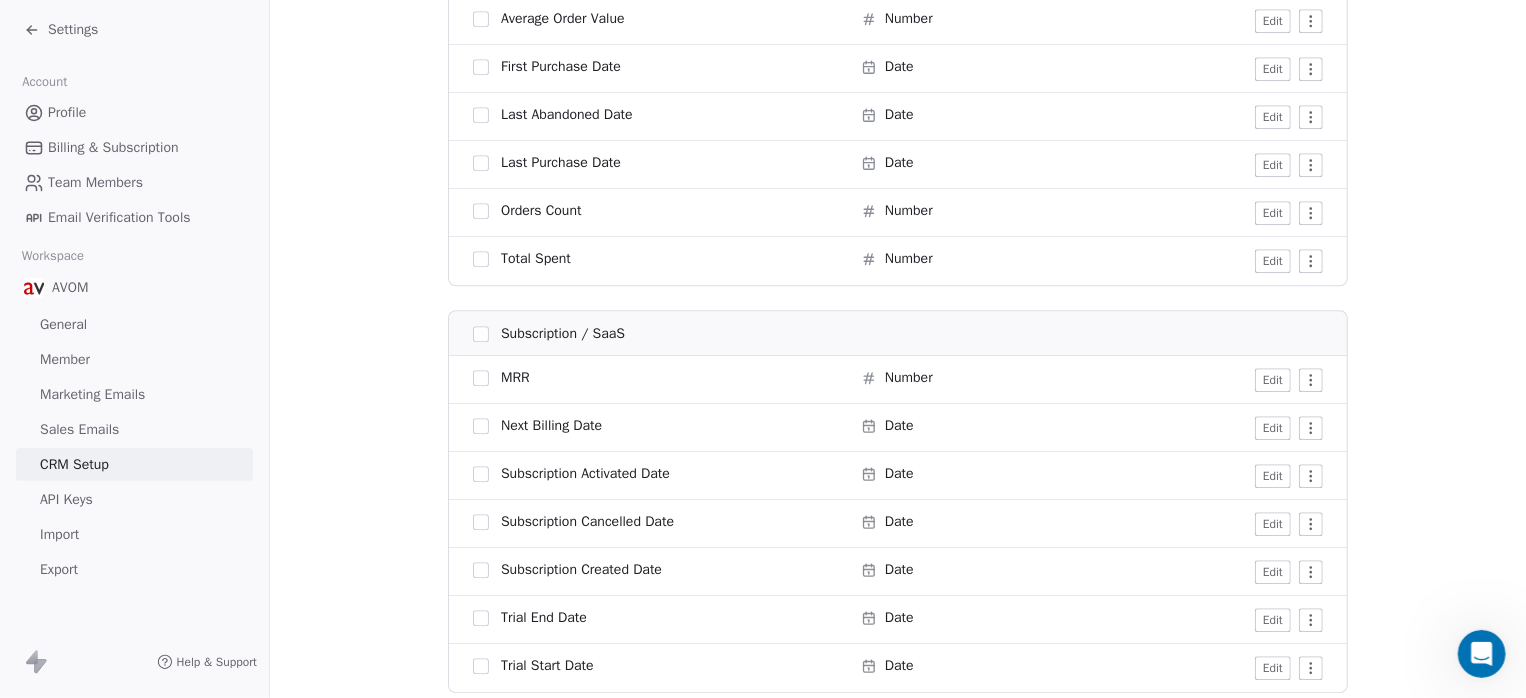 scroll, scrollTop: 2593, scrollLeft: 0, axis: vertical 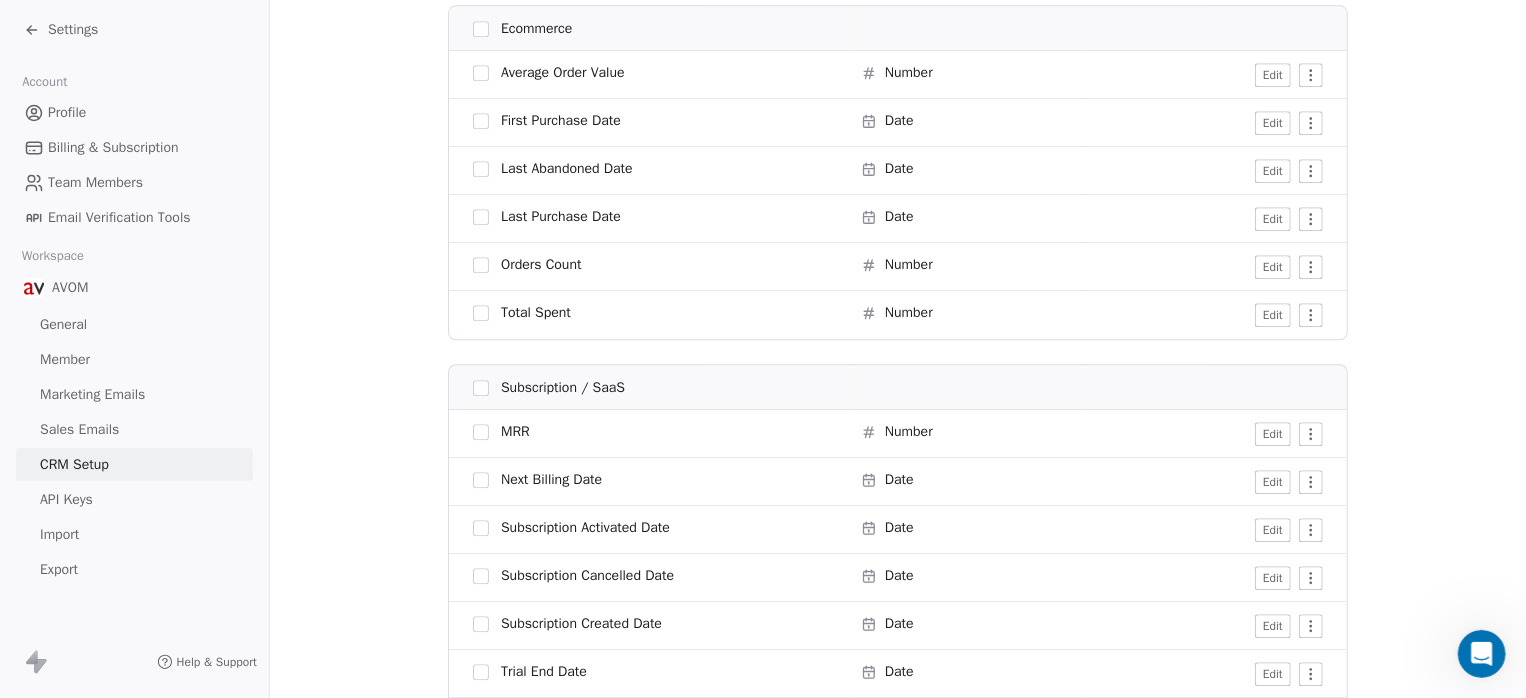 click on "CRM Setup Manage people properties and other relevant settings. Contact Properties Contact Properties Tags Tags Status Status Contact Properties Modify and Create contact properties Create New Property Active Active Archived Archived All General Full Name Text   Edit First Name Text   Edit Last Name Text   Edit Email Email   Edit Phone Number Phone No.   Edit Website URL   Edit LinkedIn URL   Edit Twitter URL   Edit Country Country   Edit Birthday Date   Edit Address Address   Edit NPS Score Number   Edit Customer Lifetime Value Number   Edit Annual Income Number   Edit Browser Text   Edit Device Text   Edit Facebook URL   Edit Gender Select   Edit Language Text   Edit Occupation Text   Edit Timezone Text   Edit WhatsApp Marketing Consent Select   Edit System Tags Tags   Manage Status Status   Manage Subscribed Email Categories Multi-select   Manage Subscribed Email Categories Multi-select   Manage Contact Source Text   Edit Email Marketing Consent Select   Edit Email Verification Status Select   Edit Date" at bounding box center (898, -879) 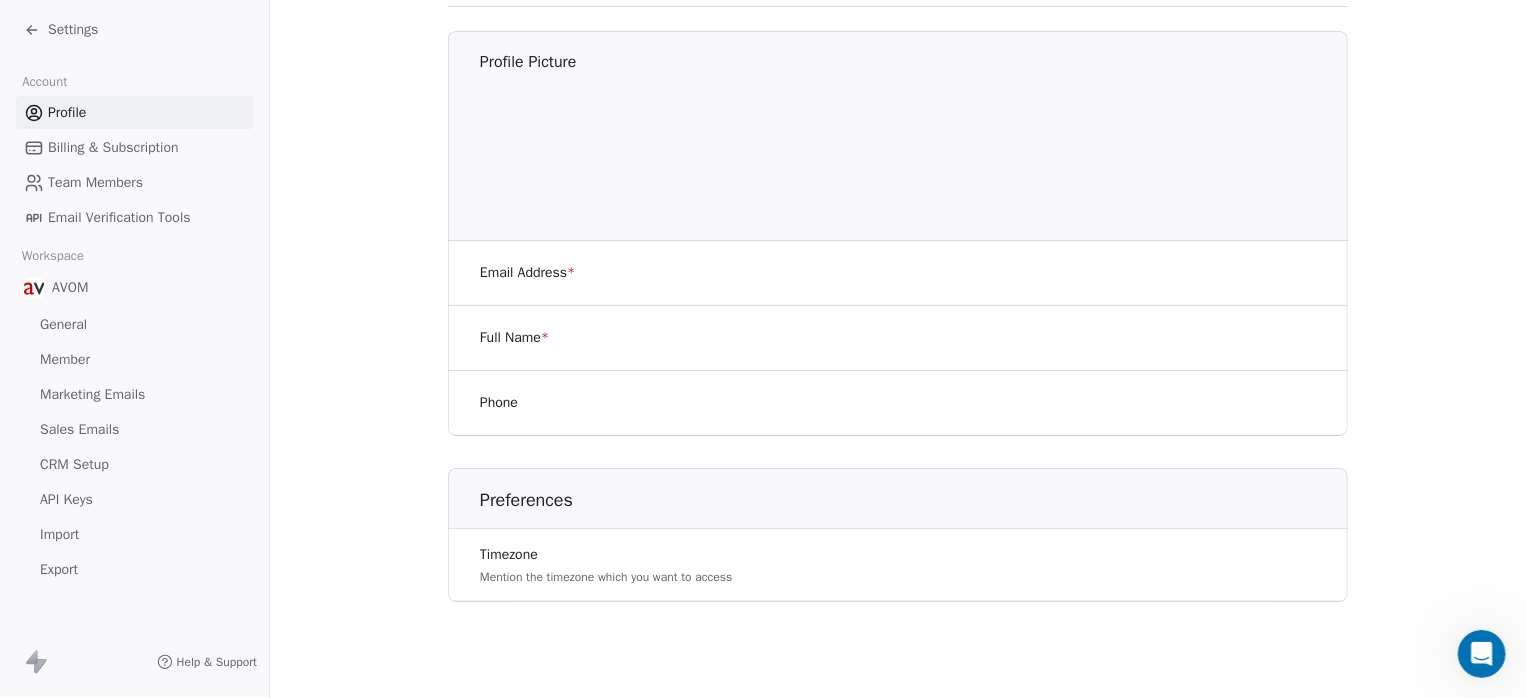 scroll, scrollTop: 0, scrollLeft: 0, axis: both 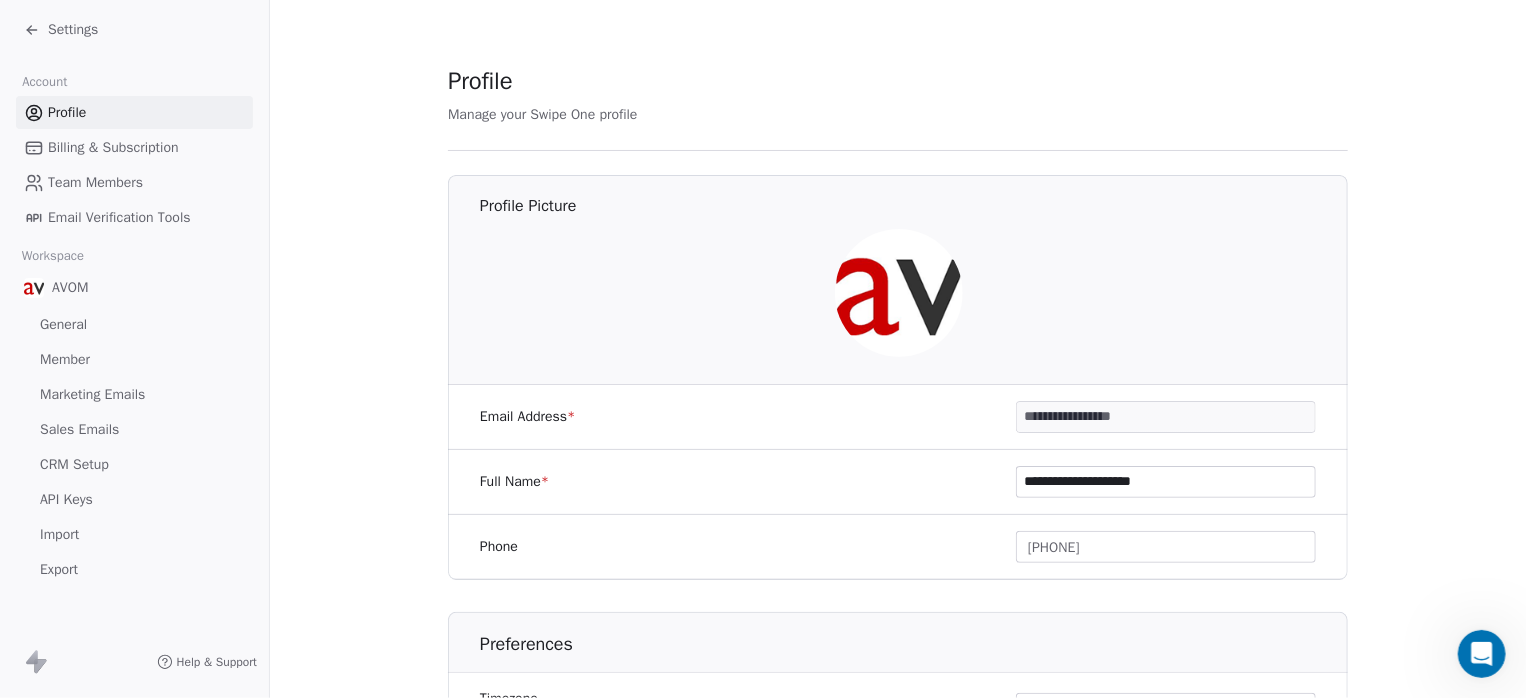 click on "Settings" at bounding box center (73, 30) 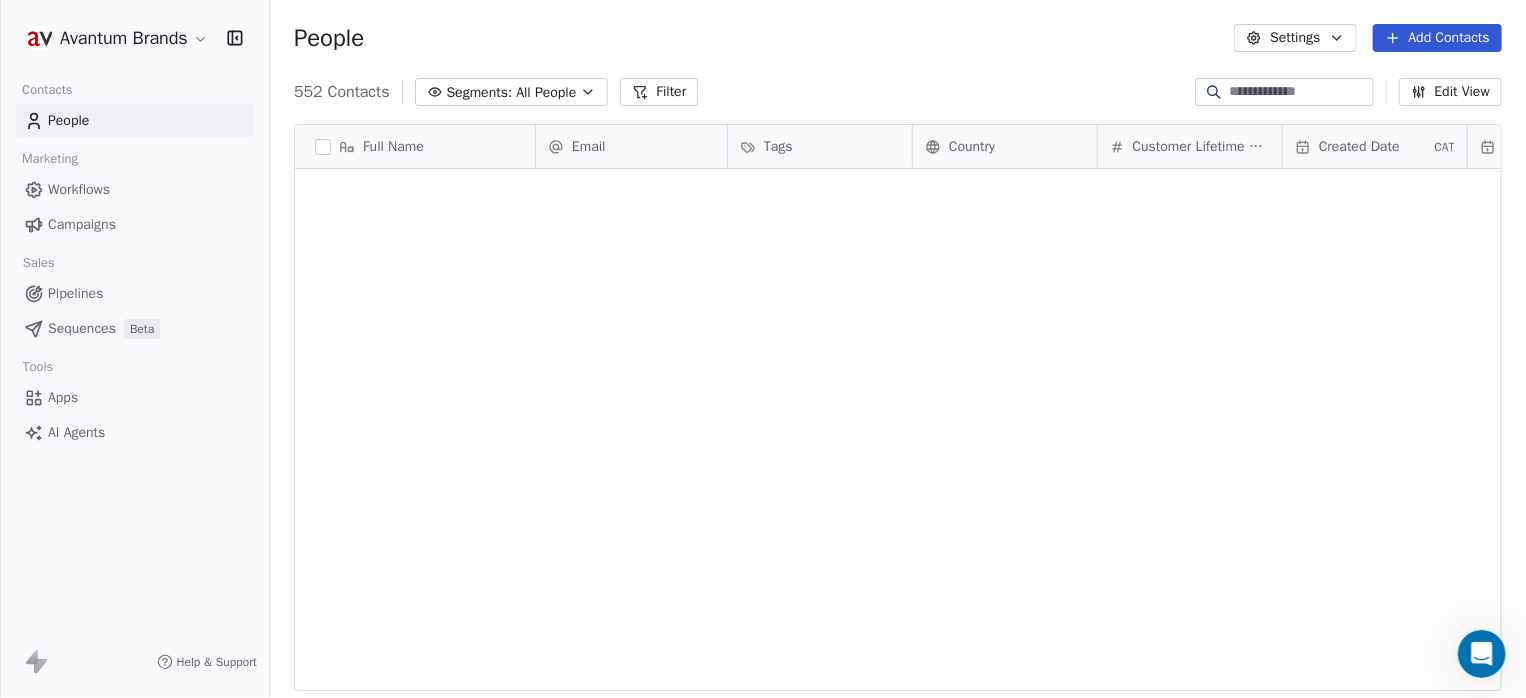 scroll, scrollTop: 10133, scrollLeft: 0, axis: vertical 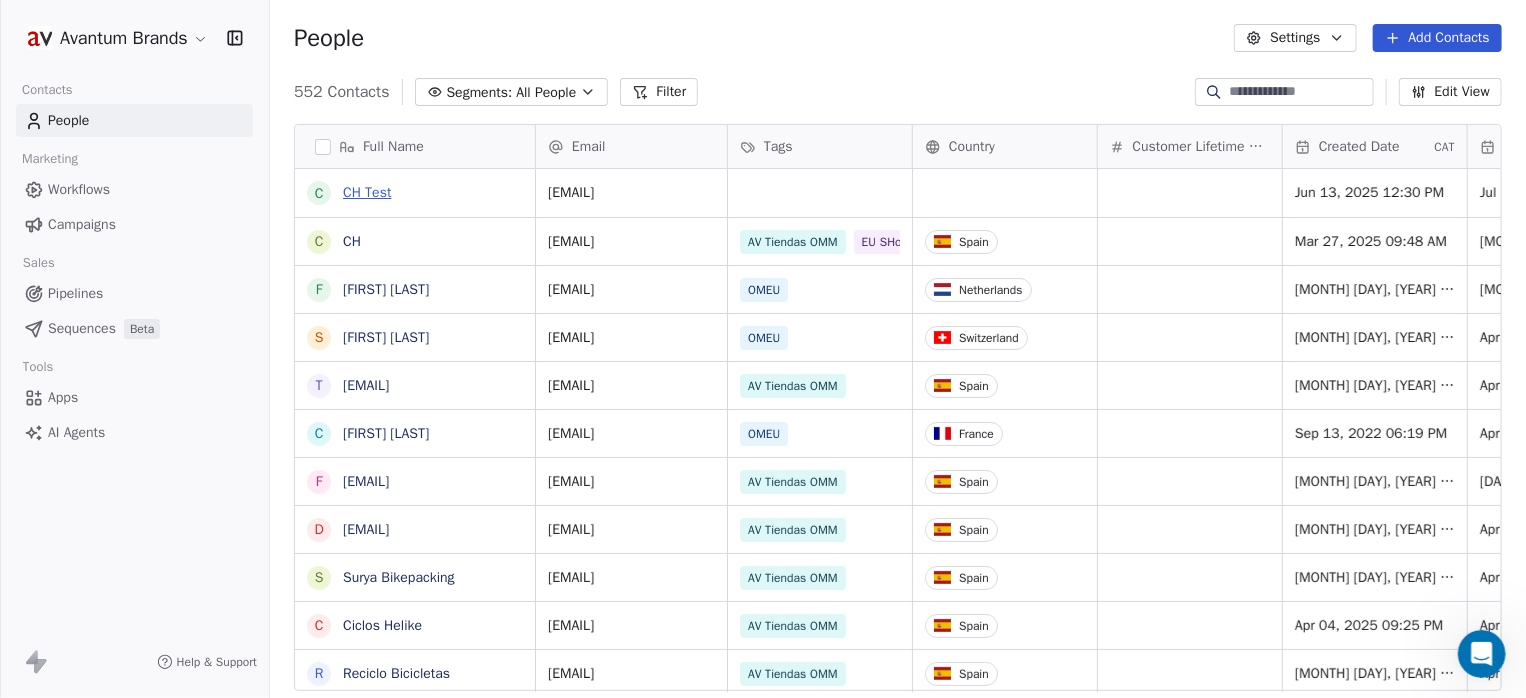 click on "CH Test" at bounding box center [367, 192] 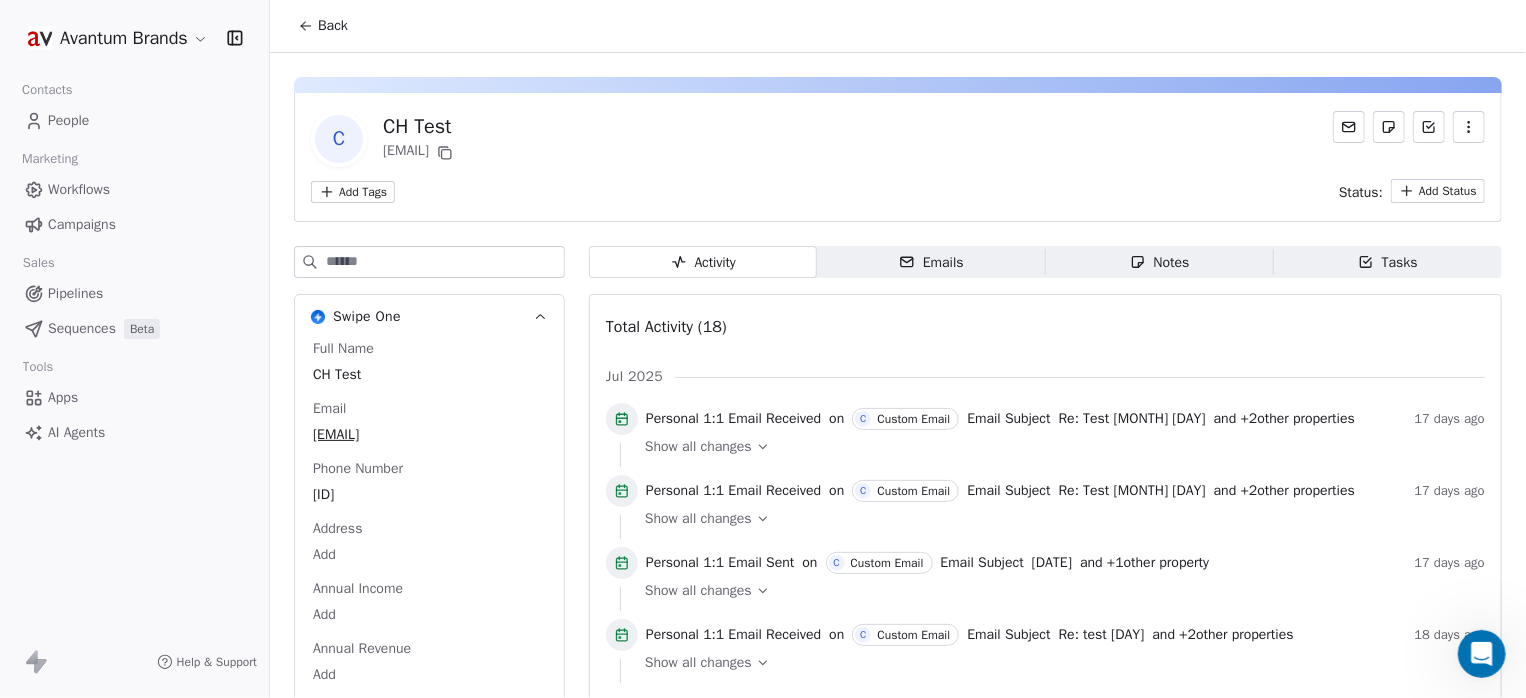 click 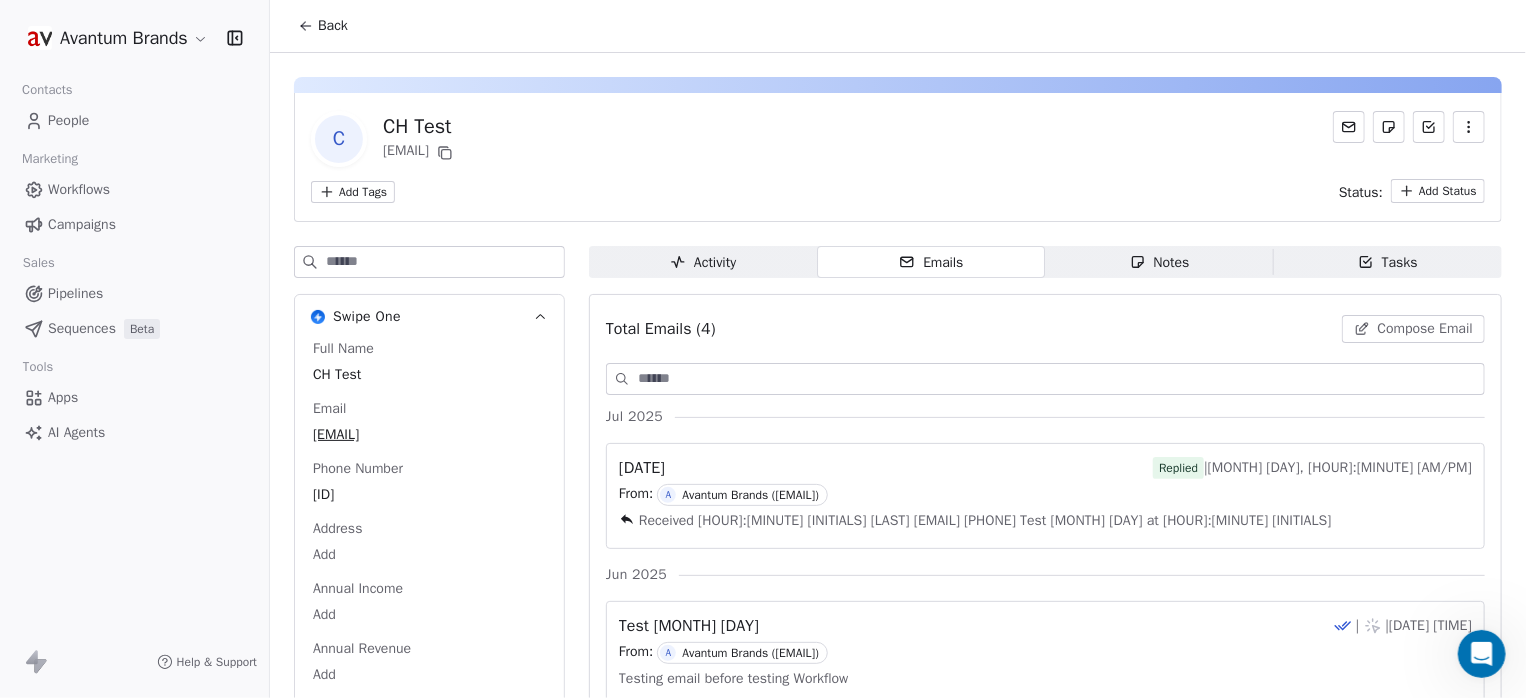 click on "Notes" at bounding box center [1160, 262] 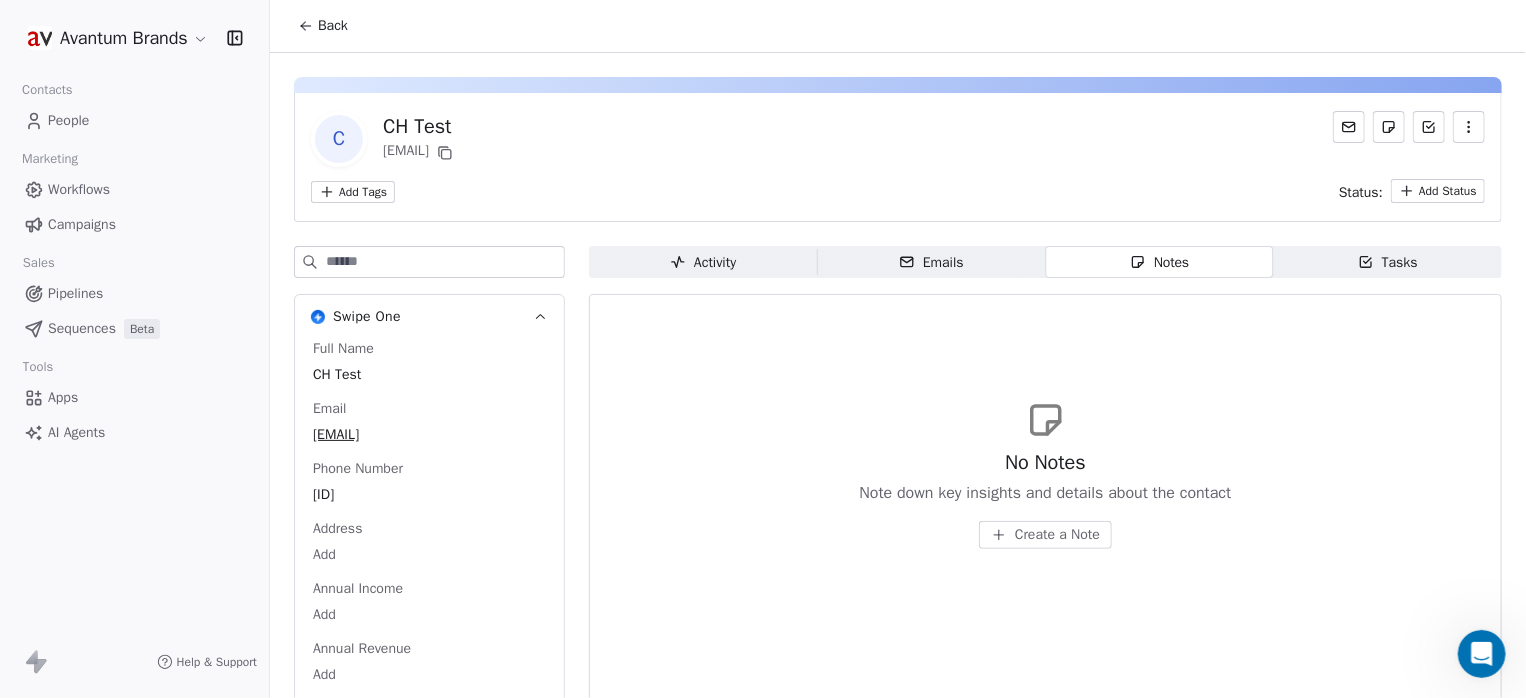 click on "Tasks" at bounding box center [1388, 262] 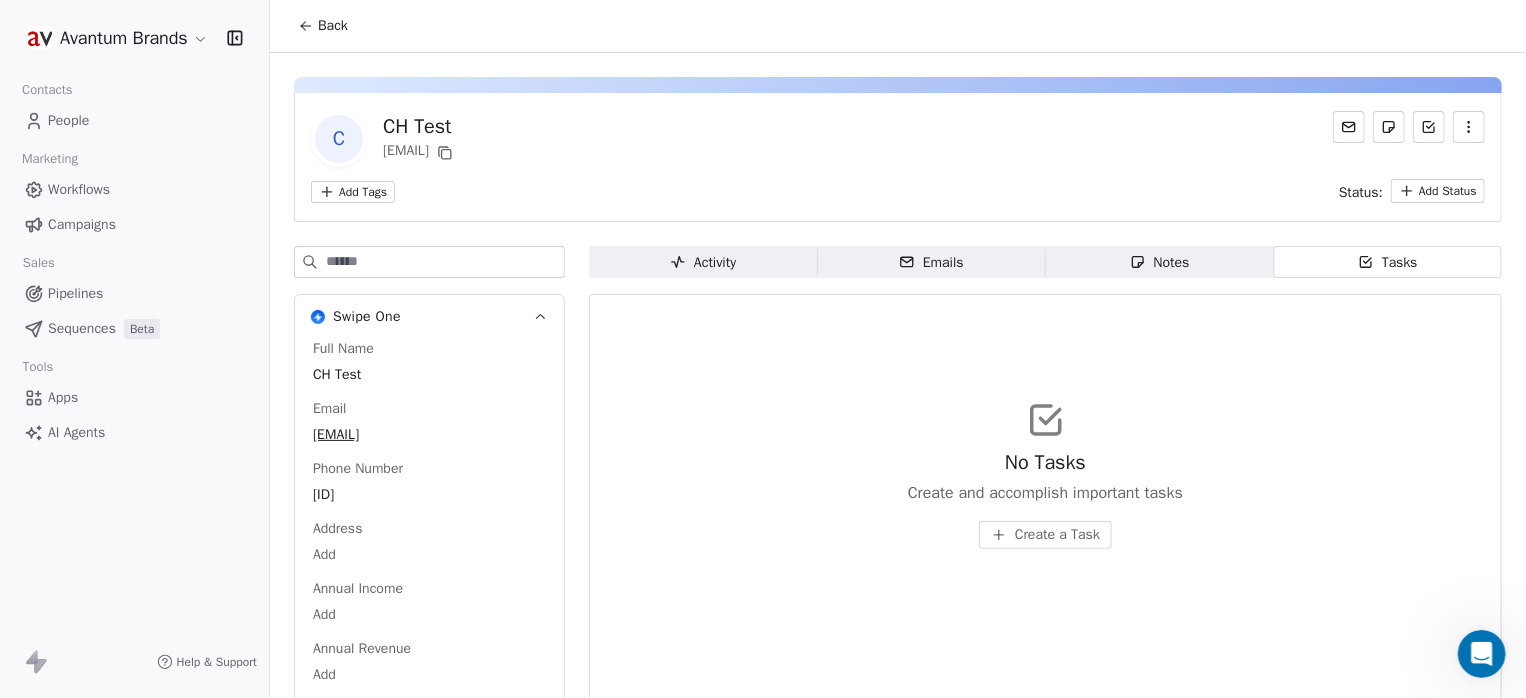 click on "Avantum Brands Contacts People Marketing Workflows Campaigns Sales Pipelines Sequences Beta Tools Apps AI Agents Help & Support Back C CH Test ch01@vivaldi.net  Add Tags Status:   Add Status Swipe One Full Name CH Test Email ch01@vivaldi.net Phone Number ES0034-630074072 Address Add Annual Income Add Annual Revenue Add See   45   More   Activity Activity Emails Emails   Notes   Notes Tasks Tasks No Tasks Create and accomplish important tasks   Create a Task" at bounding box center [763, 349] 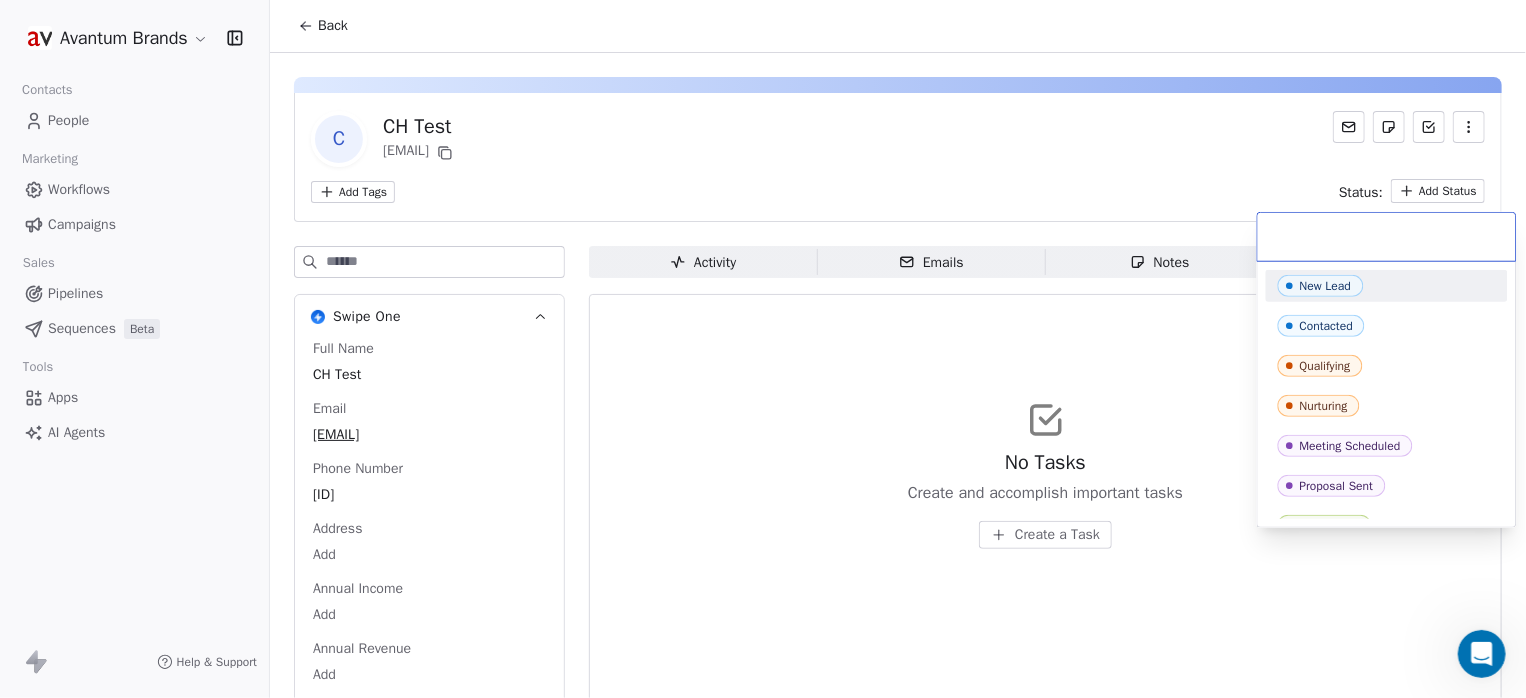 click on "Avantum Brands Contacts People Marketing Workflows Campaigns Sales Pipelines Sequences Beta Tools Apps AI Agents Help & Support Back C CH Test ch01@vivaldi.net  Add Tags Status:   Add Status Swipe One Full Name CH Test Email ch01@vivaldi.net Phone Number ES0034-630074072 Address Add Annual Income Add Annual Revenue Add See   45   More   Activity Activity Emails Emails   Notes   Notes Tasks Tasks No Tasks Create and accomplish important tasks   Create a Task   New Lead Contacted Qualifying Nurturing Meeting Scheduled Proposal Sent Negotiating Decision Pending Closed Won Closed Lost Unqualified" at bounding box center [763, 349] 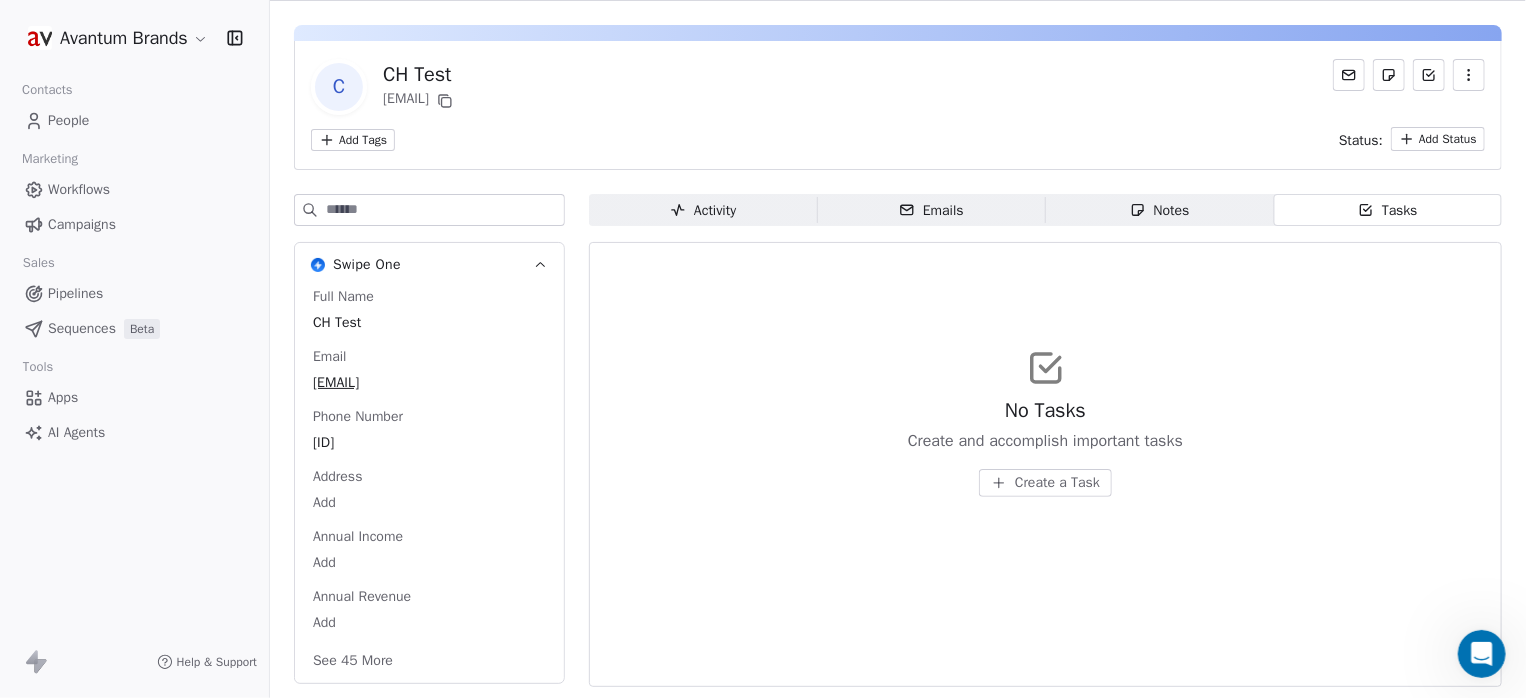 click on "See   45   More" at bounding box center [353, 661] 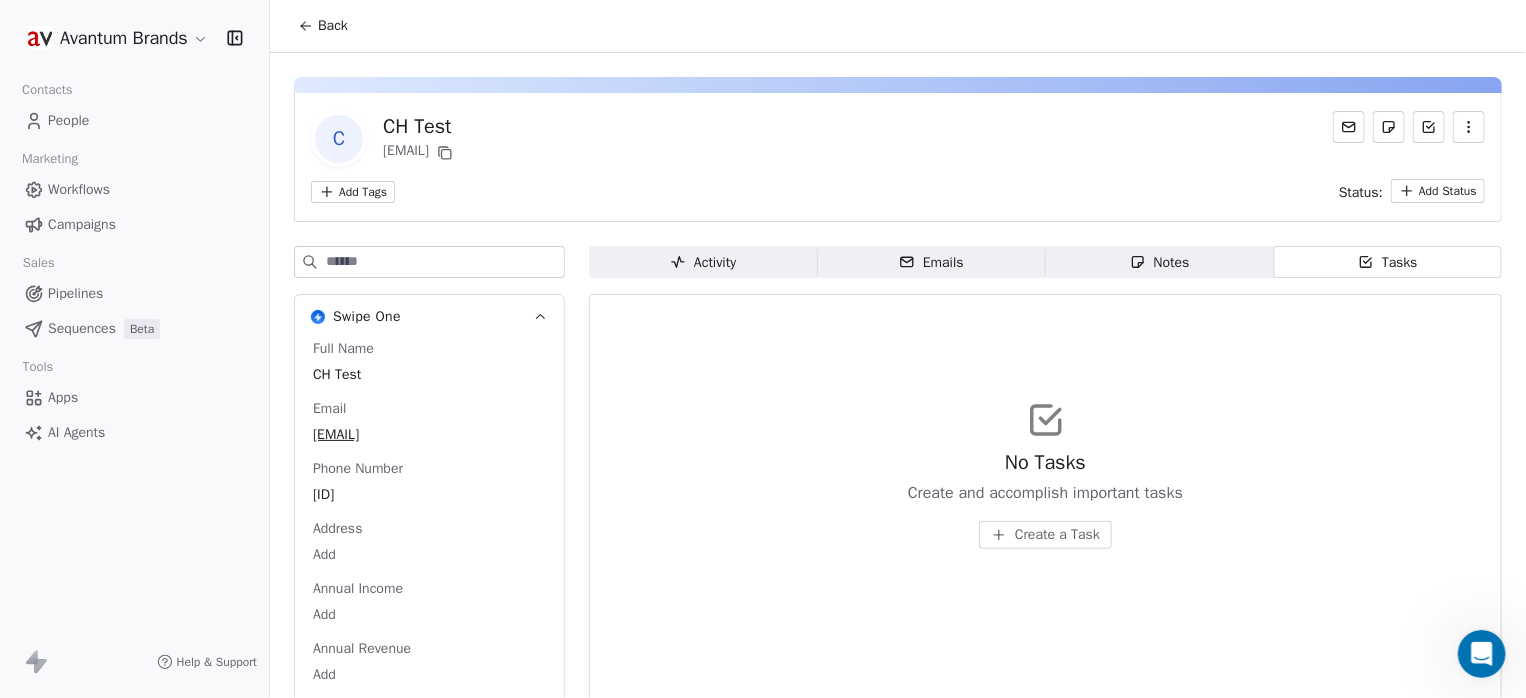 click on "Back" at bounding box center [333, 26] 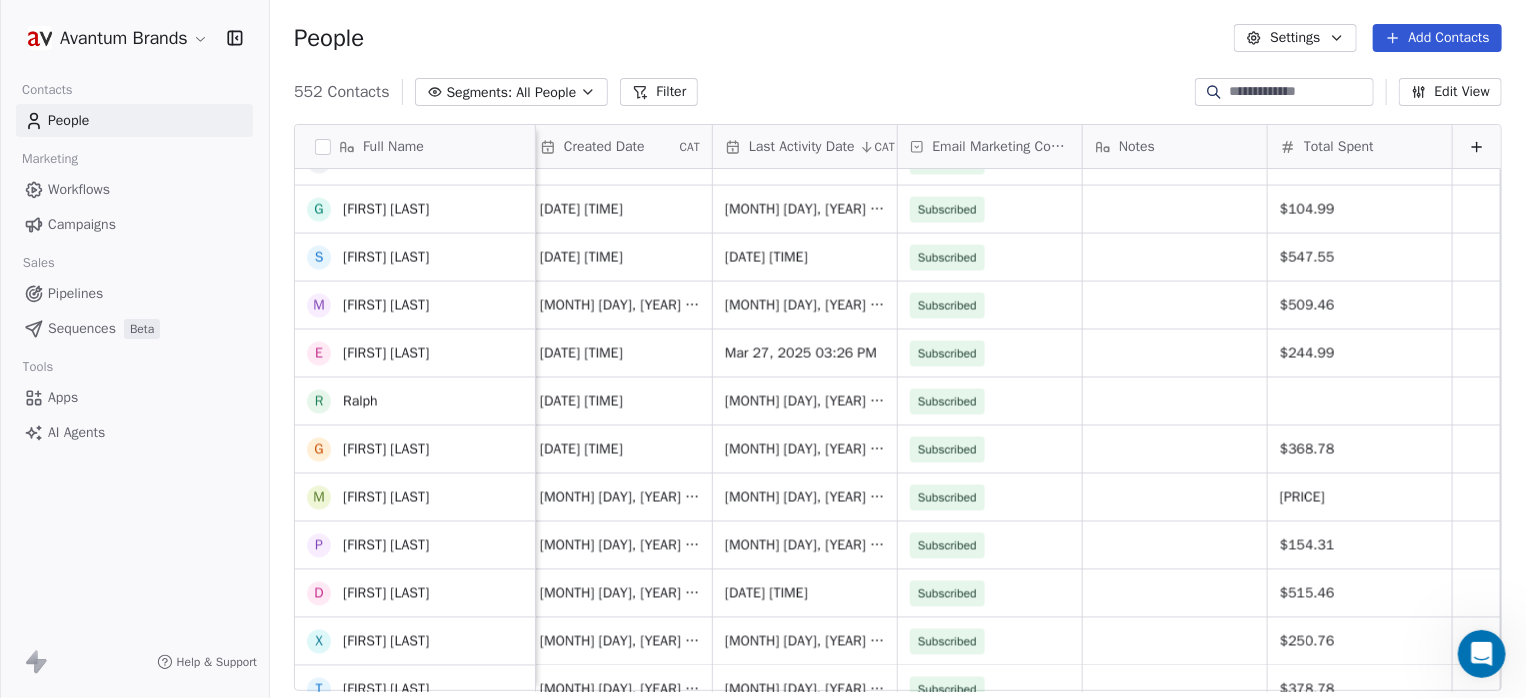 scroll, scrollTop: 6533, scrollLeft: 0, axis: vertical 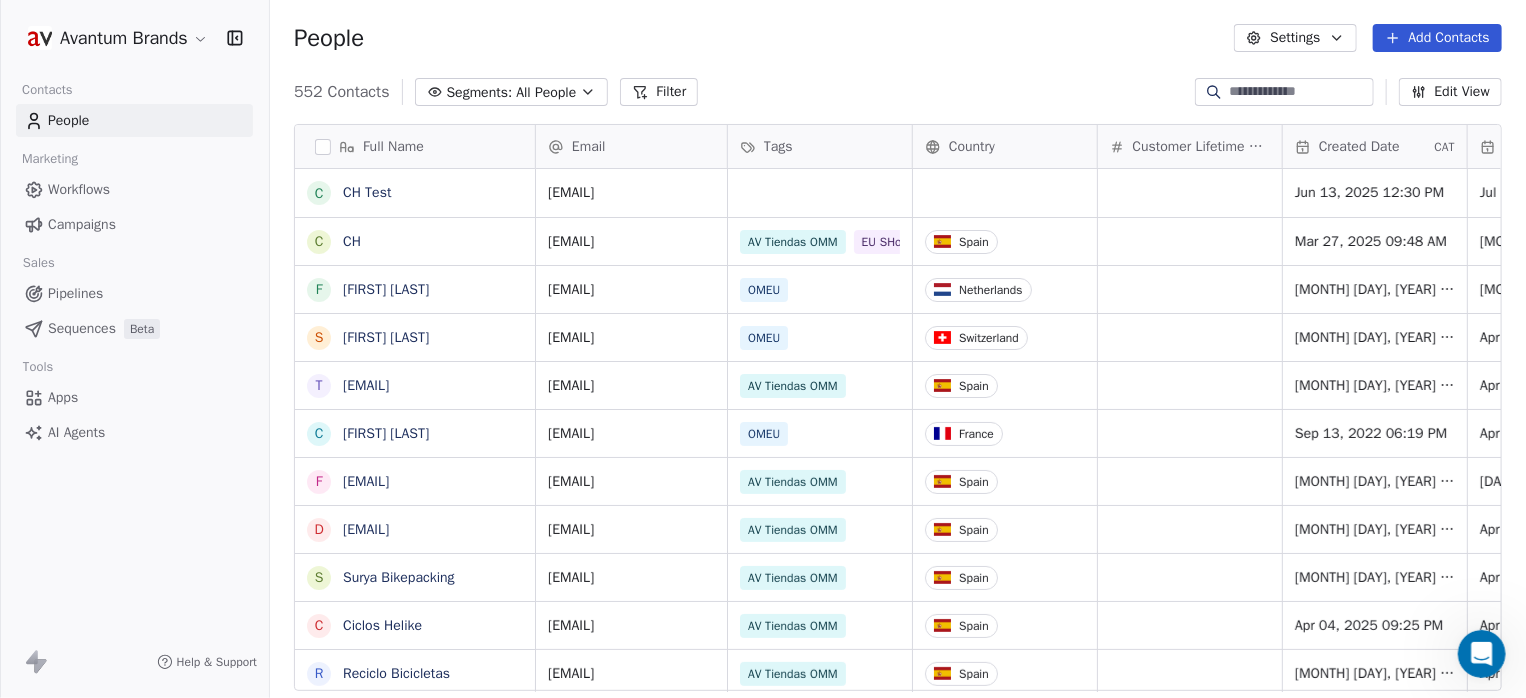 click on "People Settings  Add Contacts" at bounding box center (898, 38) 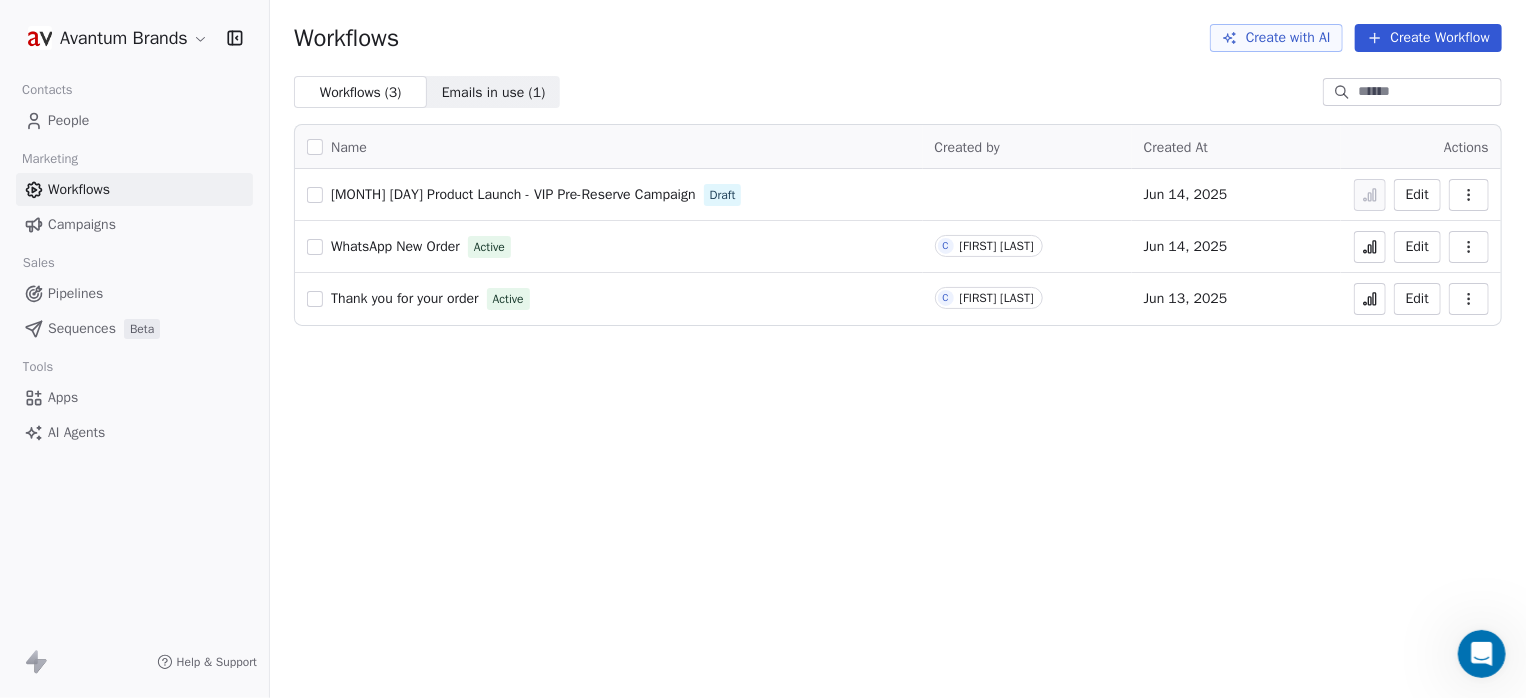 click on "[MONTH] [DAY]th Product Launch - VIP Pre-Reserve Campaign" at bounding box center [513, 194] 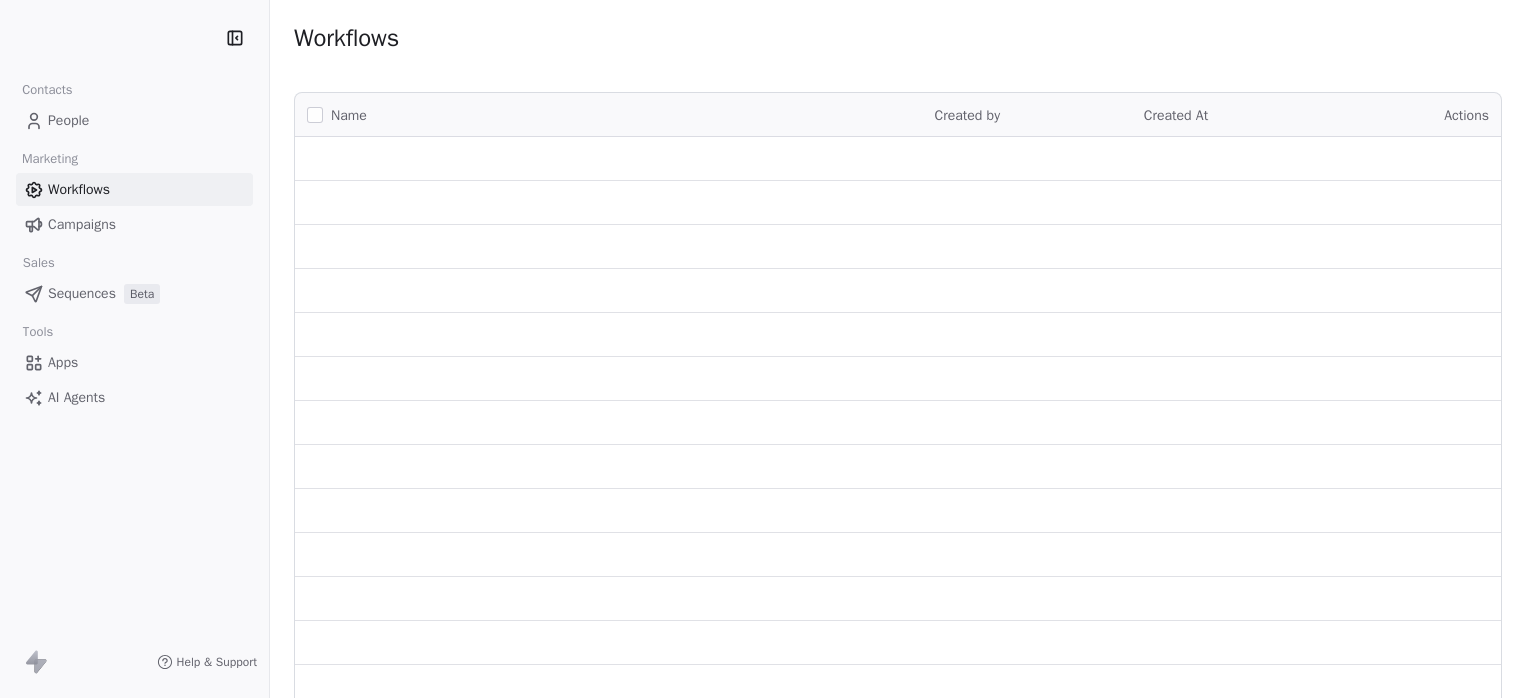 scroll, scrollTop: 0, scrollLeft: 0, axis: both 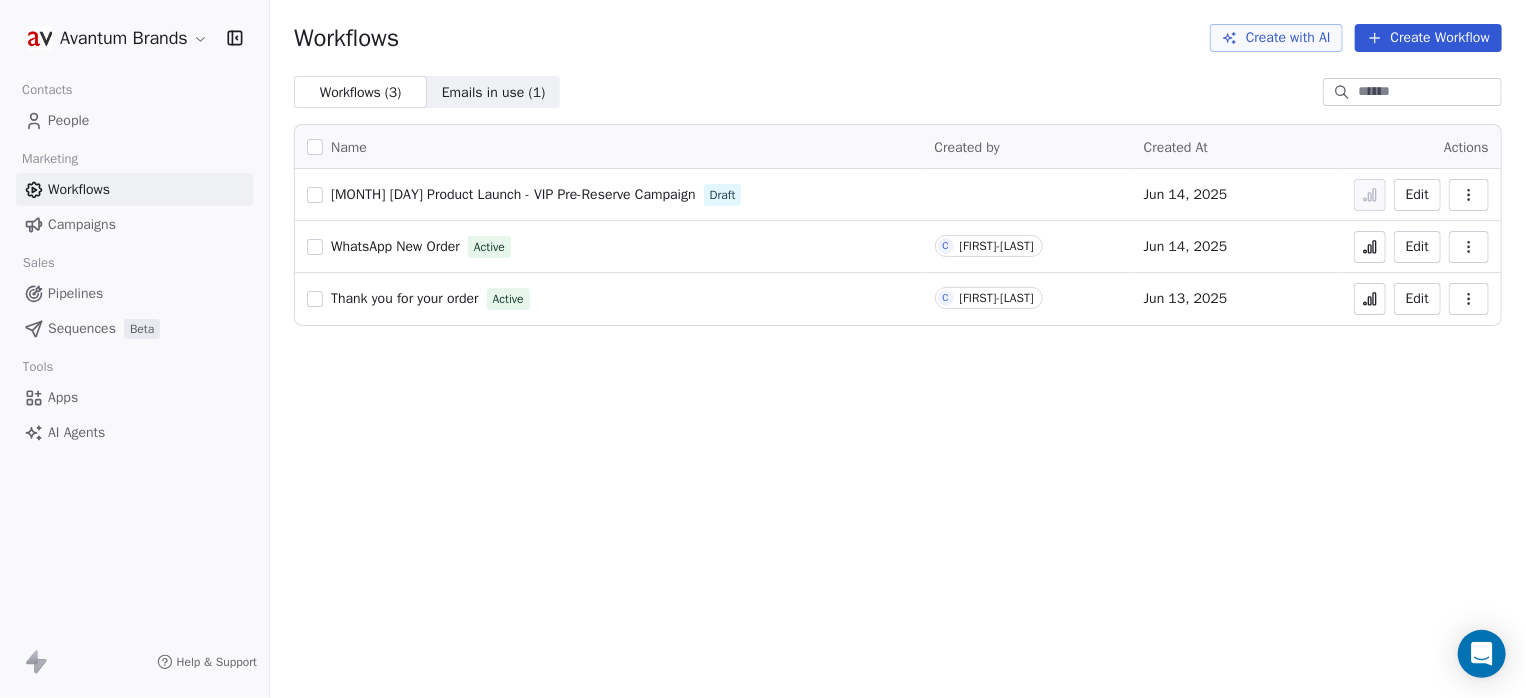 click on "Thank you for your order" at bounding box center (405, 298) 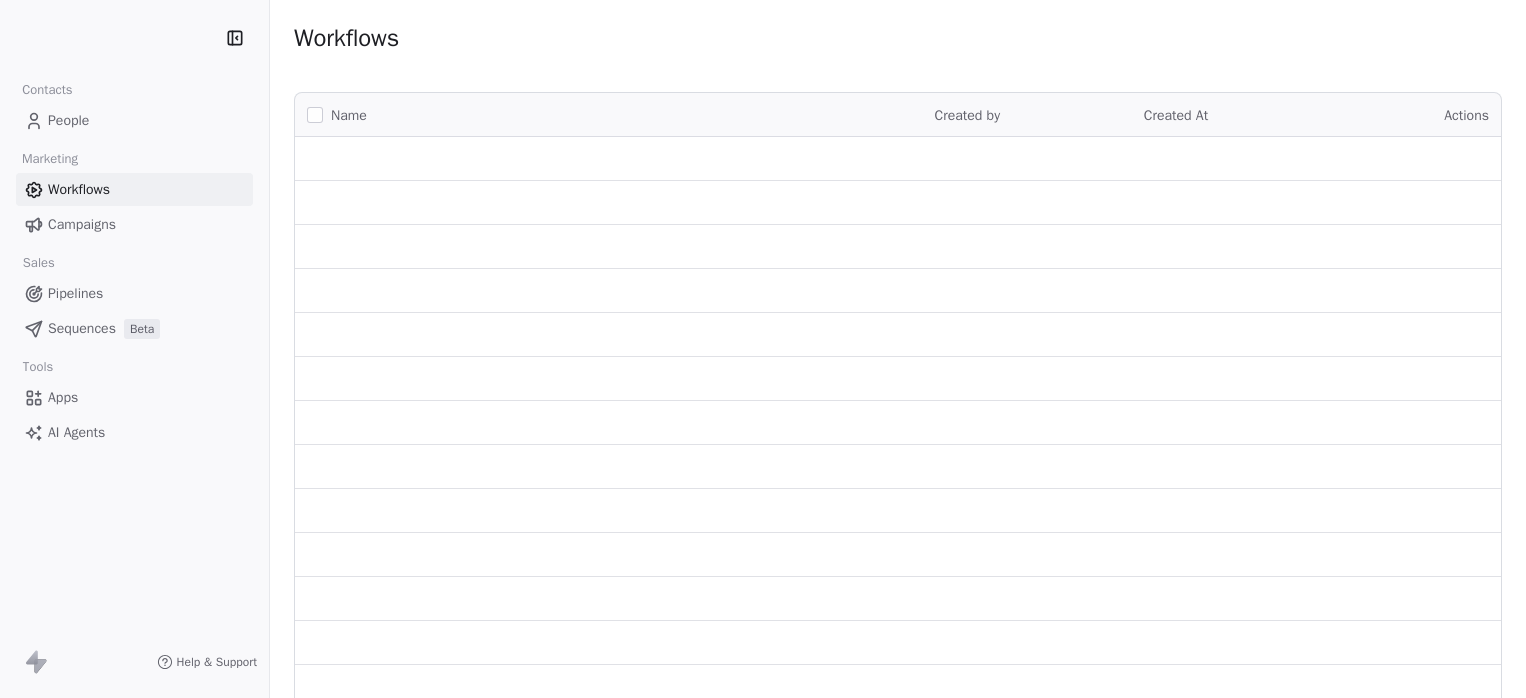 scroll, scrollTop: 0, scrollLeft: 0, axis: both 